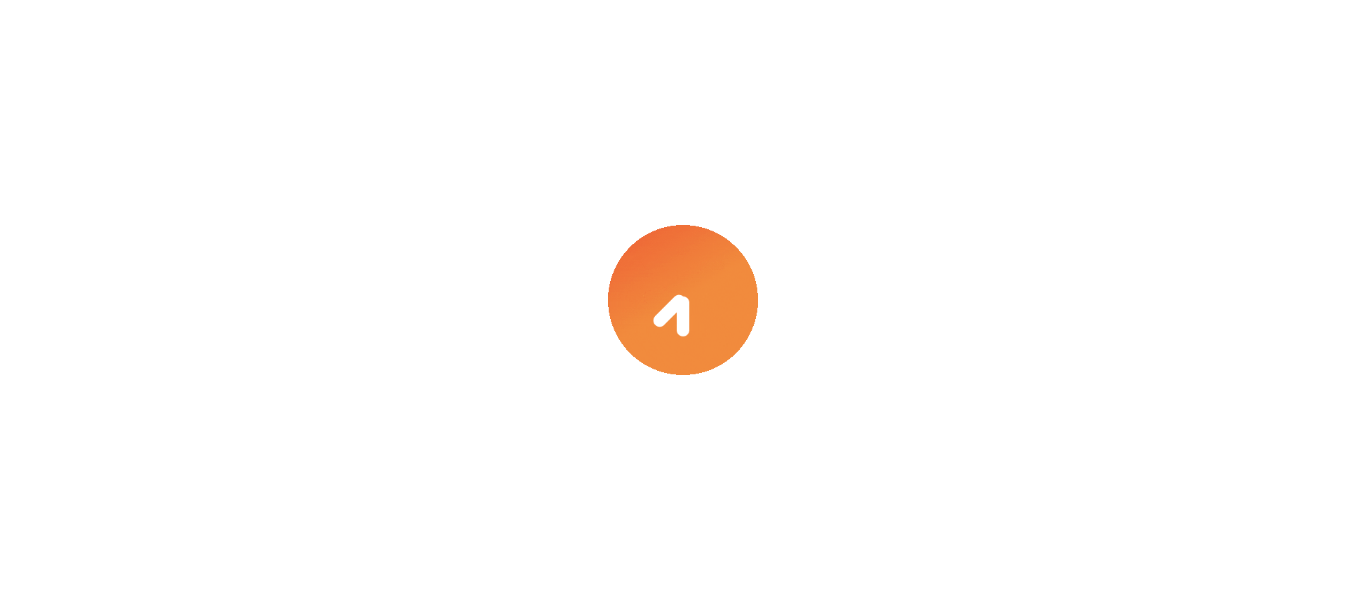 scroll, scrollTop: 0, scrollLeft: 0, axis: both 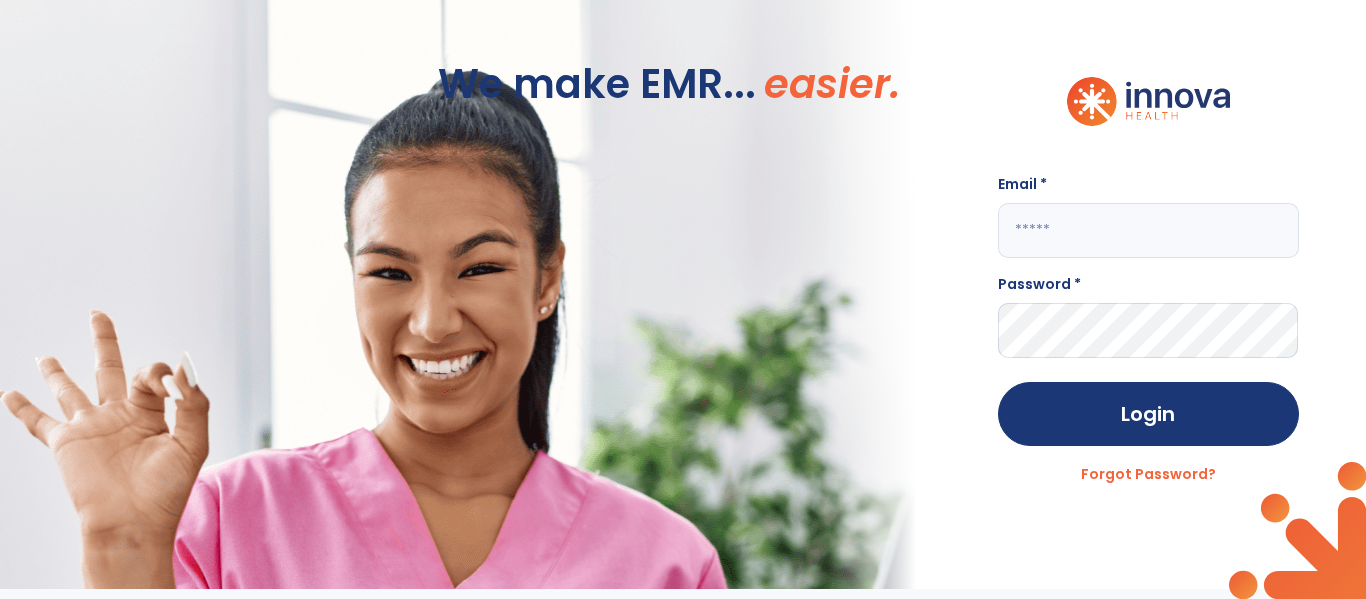 click 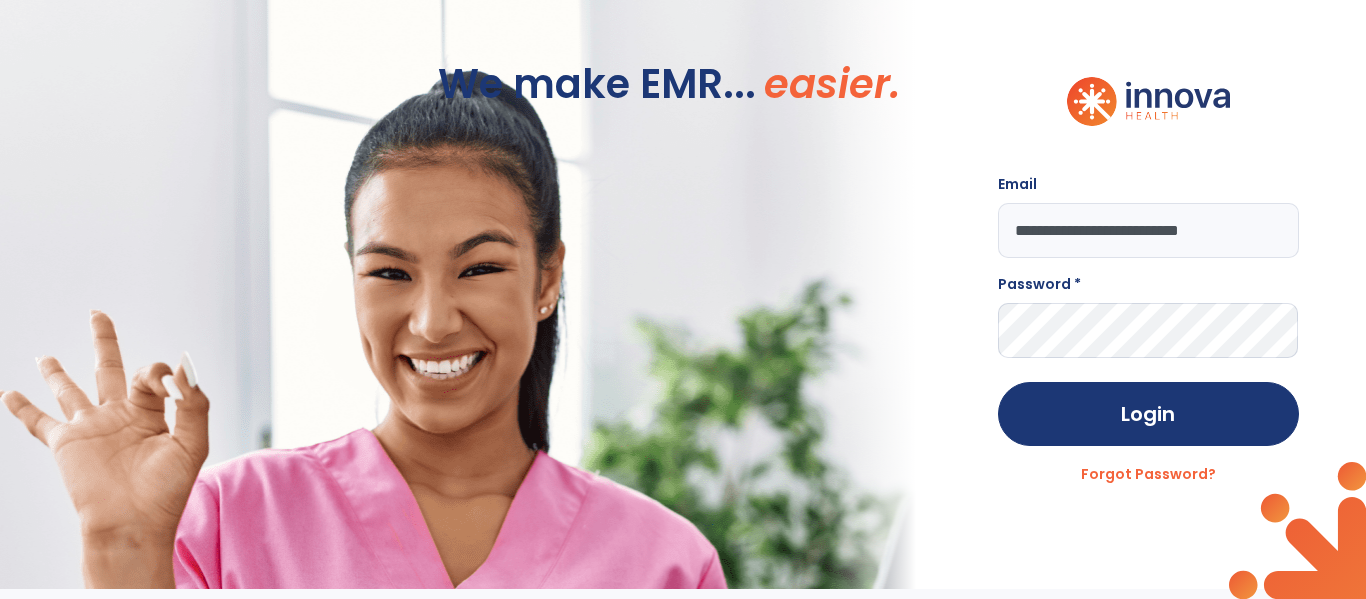 type on "**********" 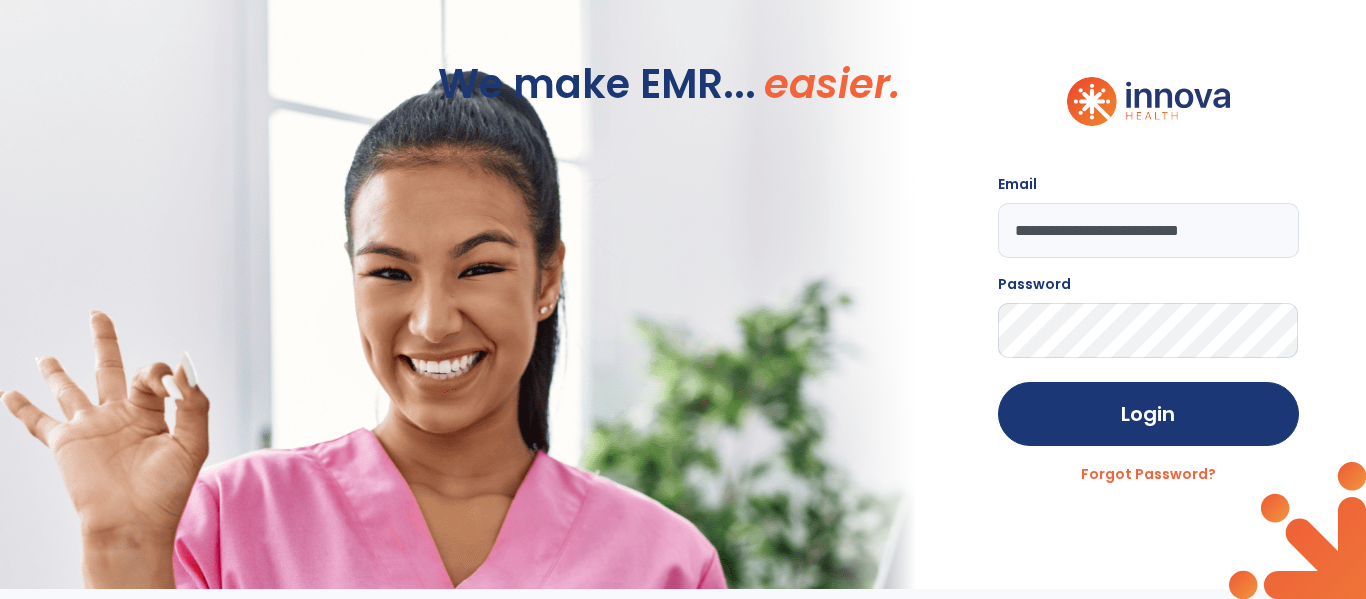 click on "Login" 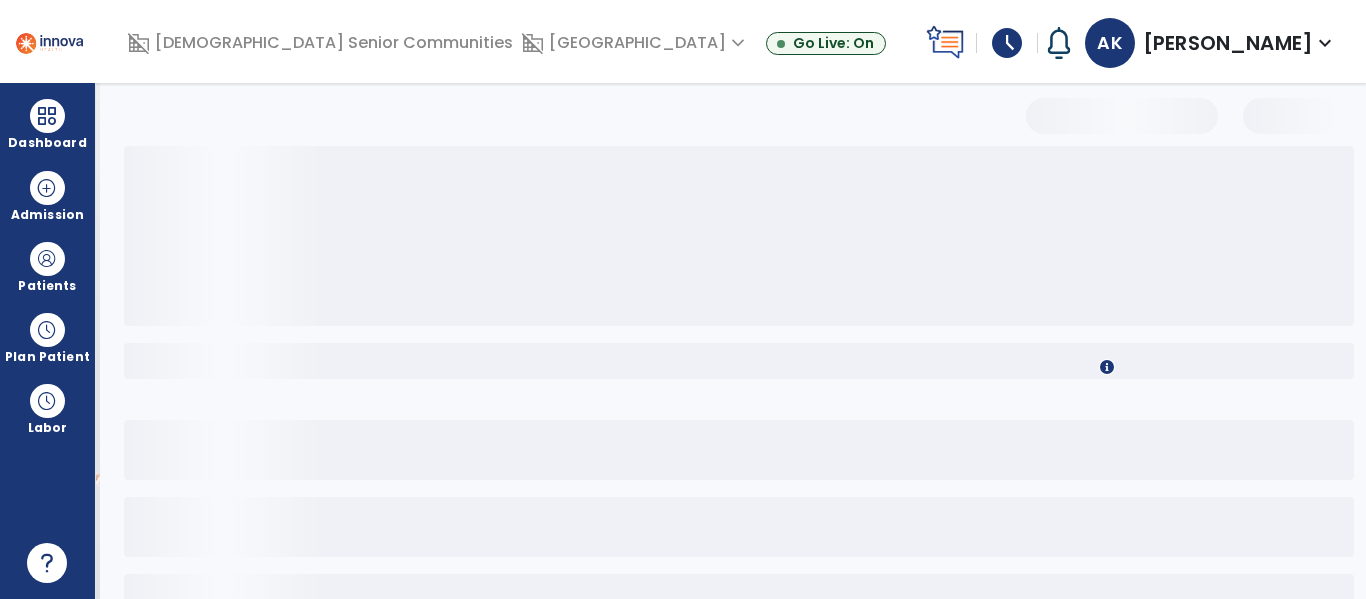 select on "*" 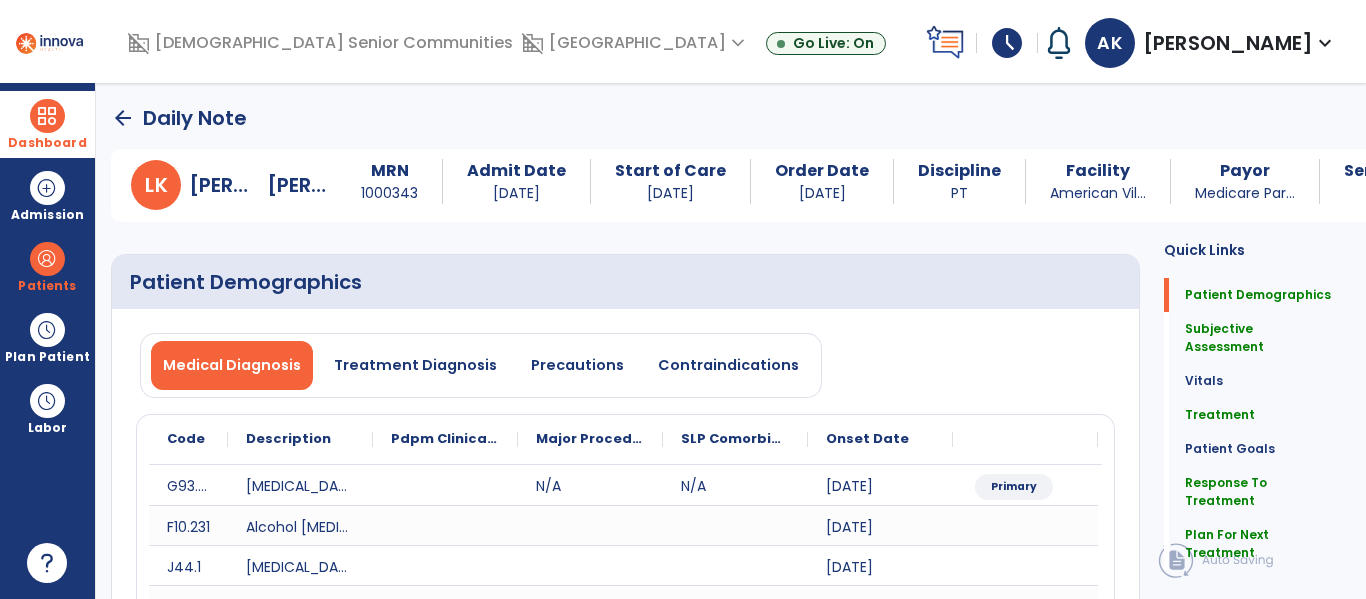click on "Dashboard" at bounding box center (47, 124) 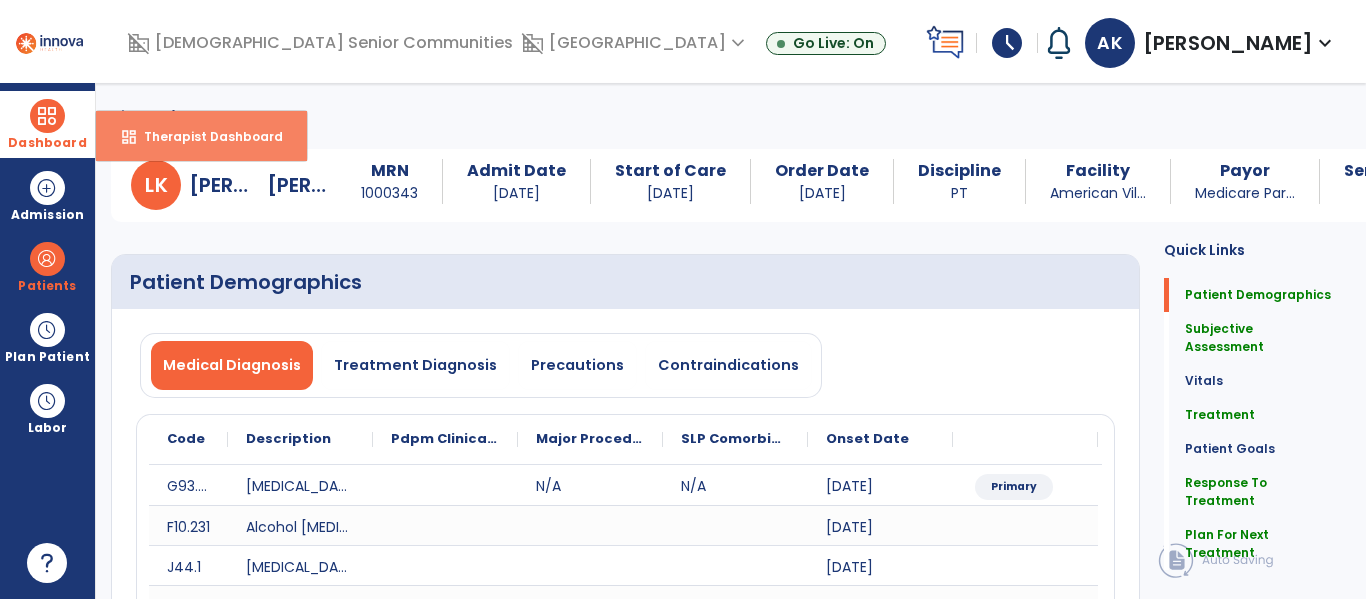 click on "Therapist Dashboard" at bounding box center (205, 136) 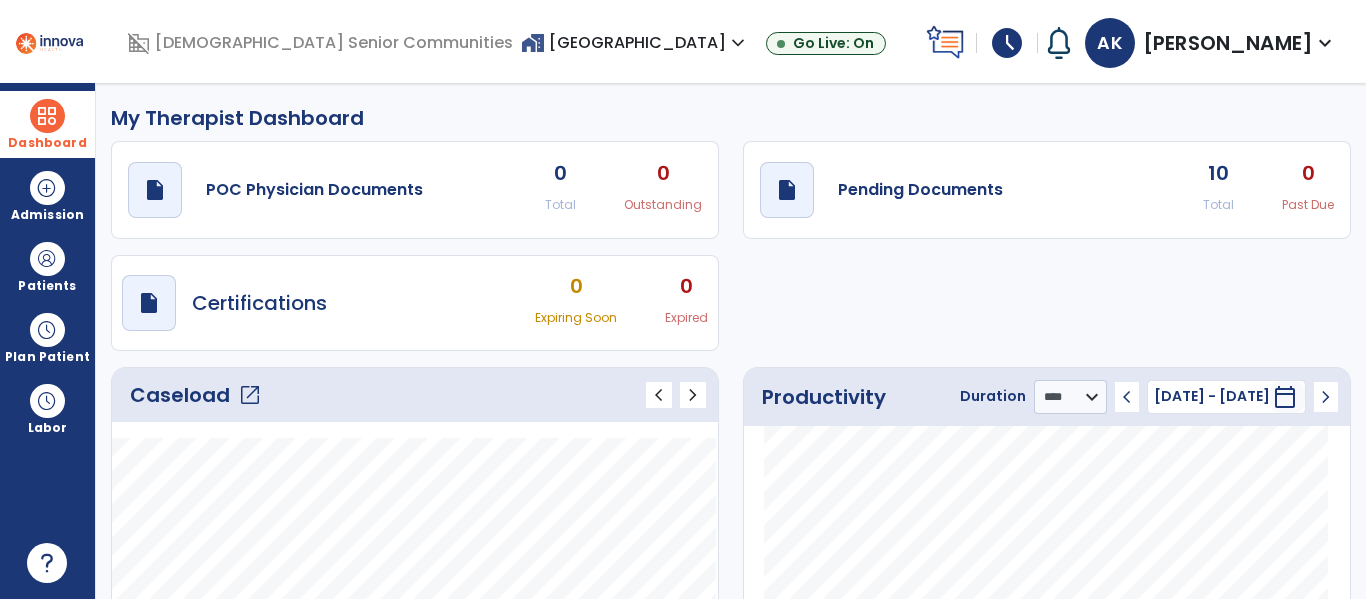 click on "open_in_new" 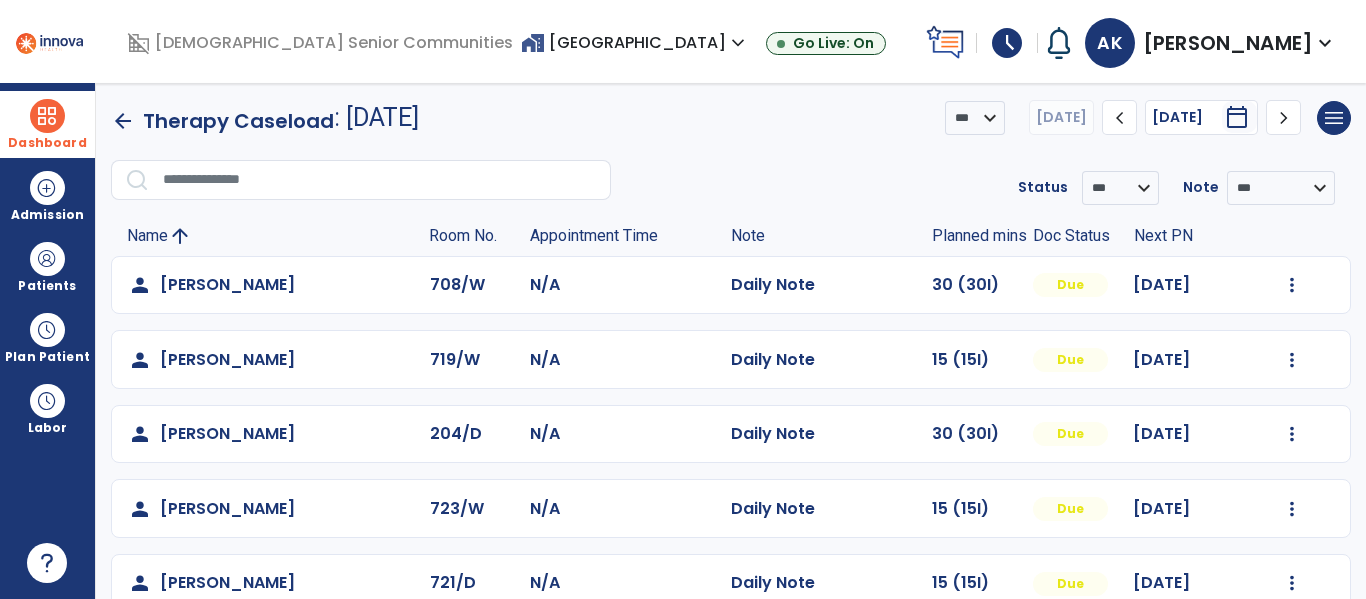 scroll, scrollTop: 0, scrollLeft: 0, axis: both 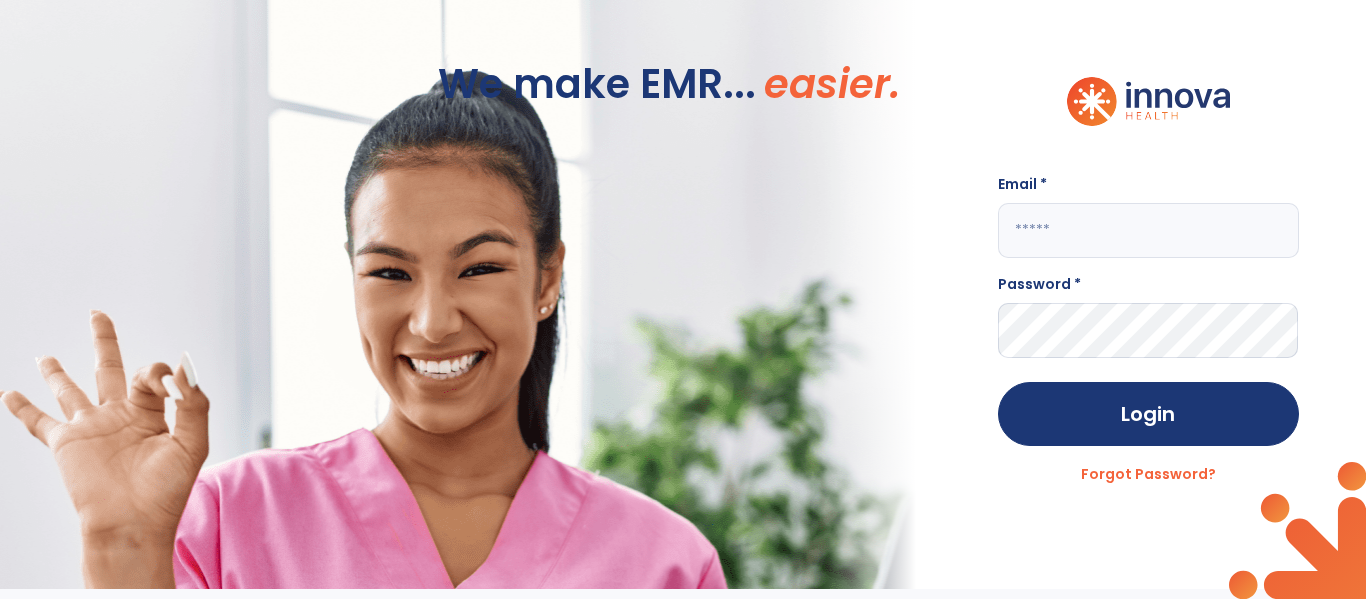 click 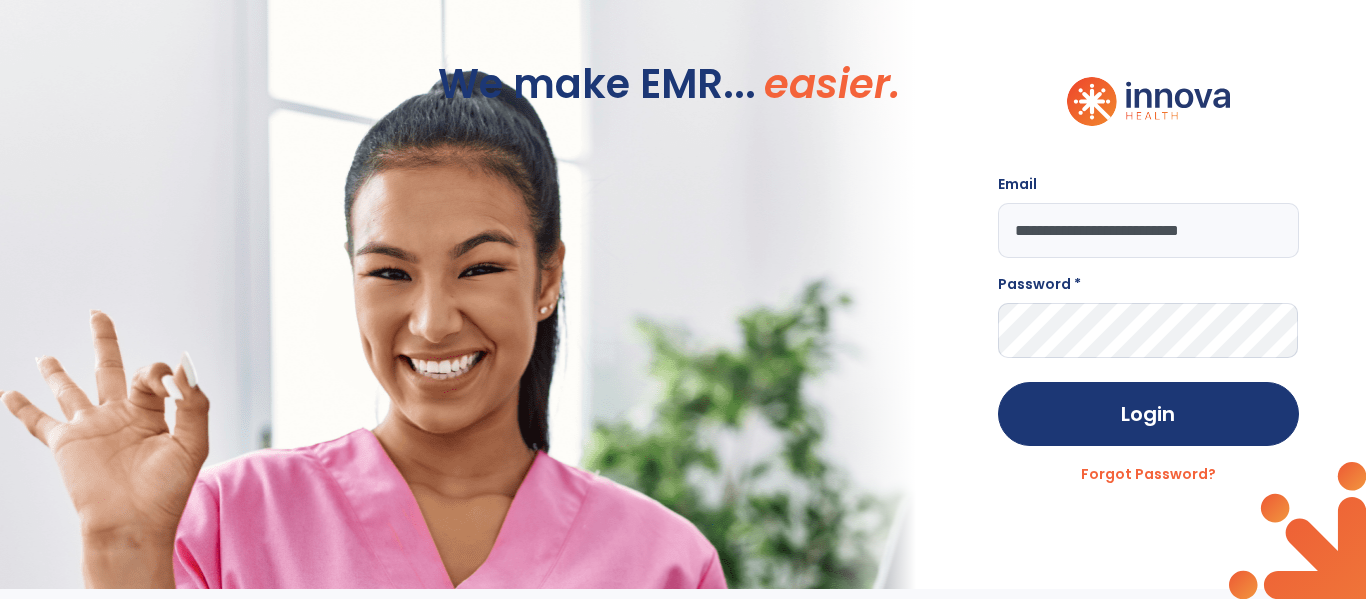 type on "**********" 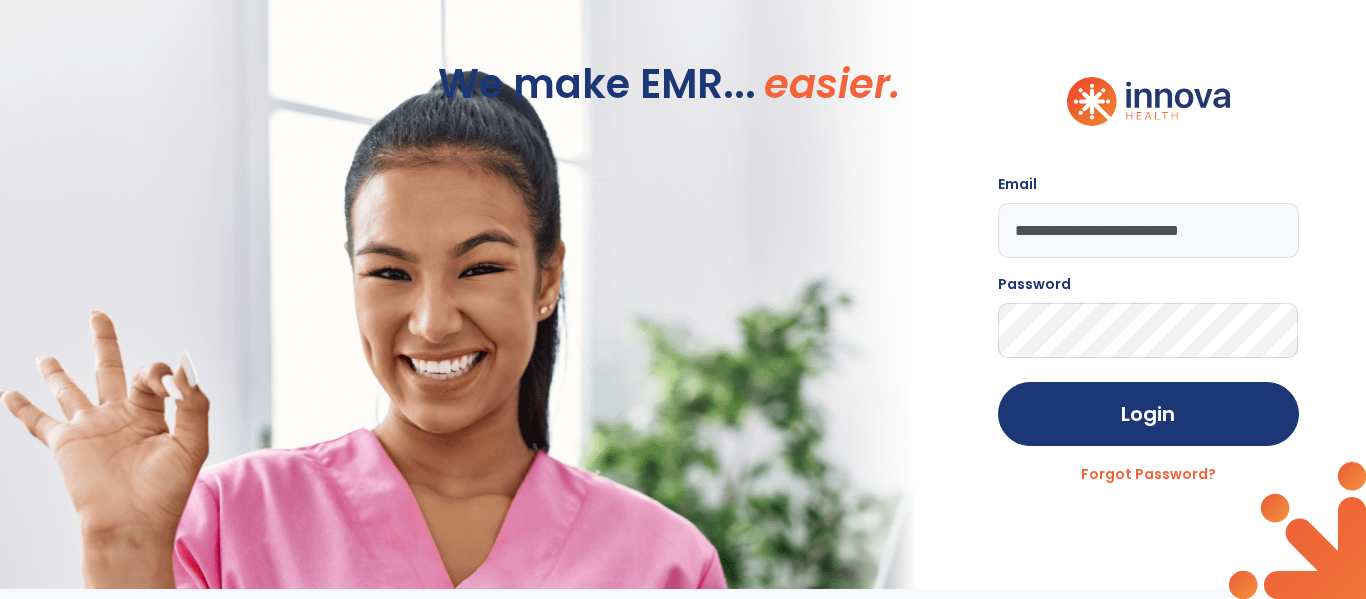 click on "Login" 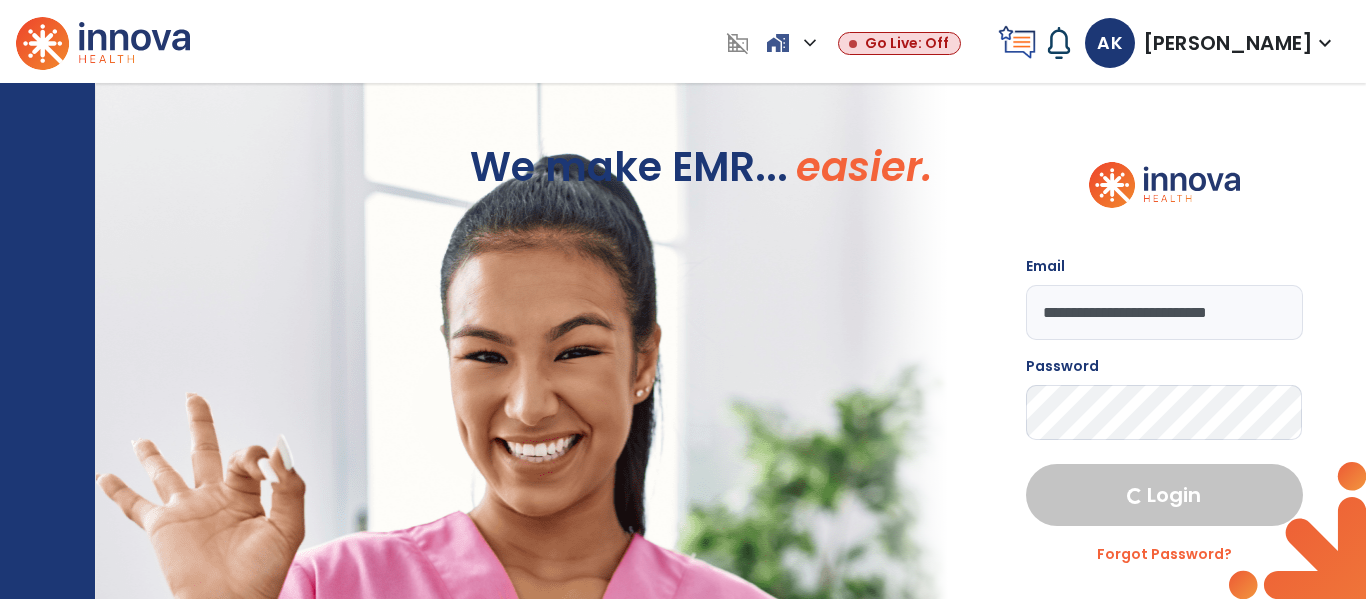 select on "****" 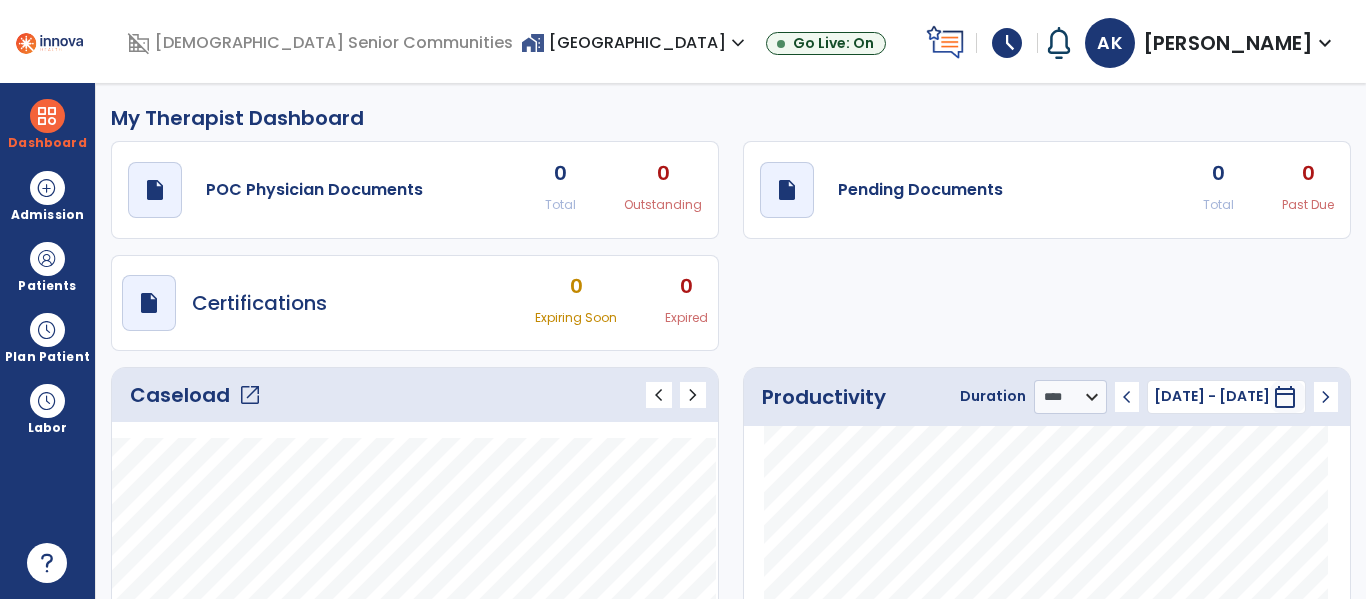 click on "open_in_new" 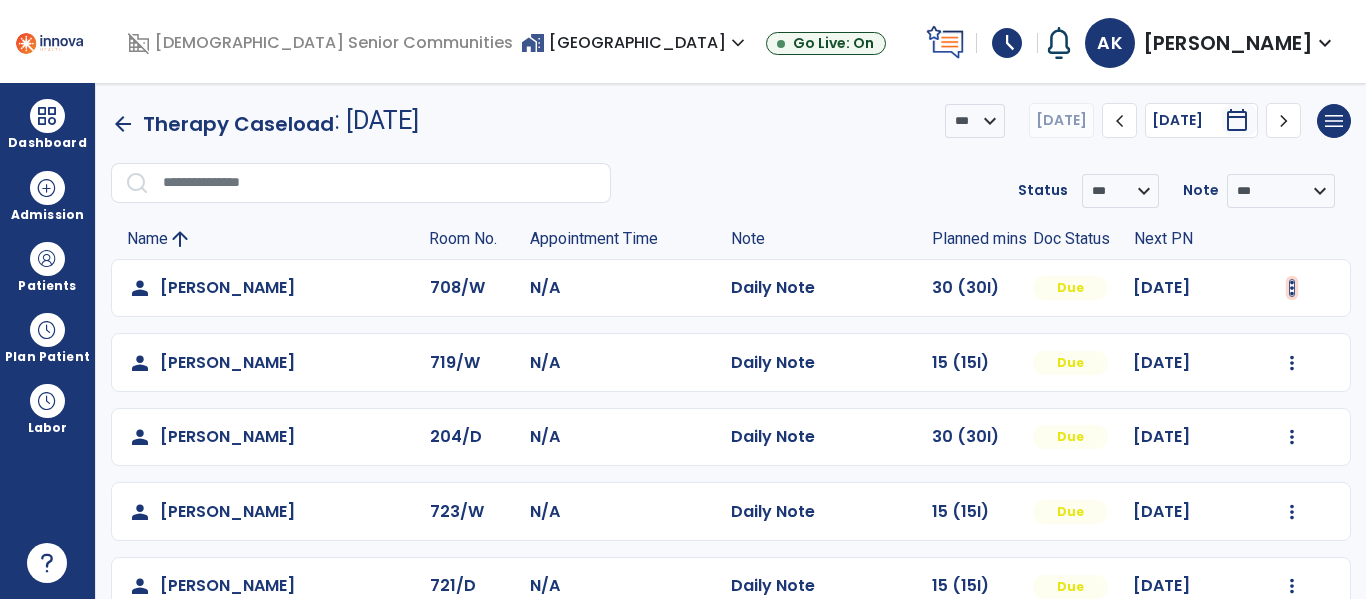 click at bounding box center [1292, 288] 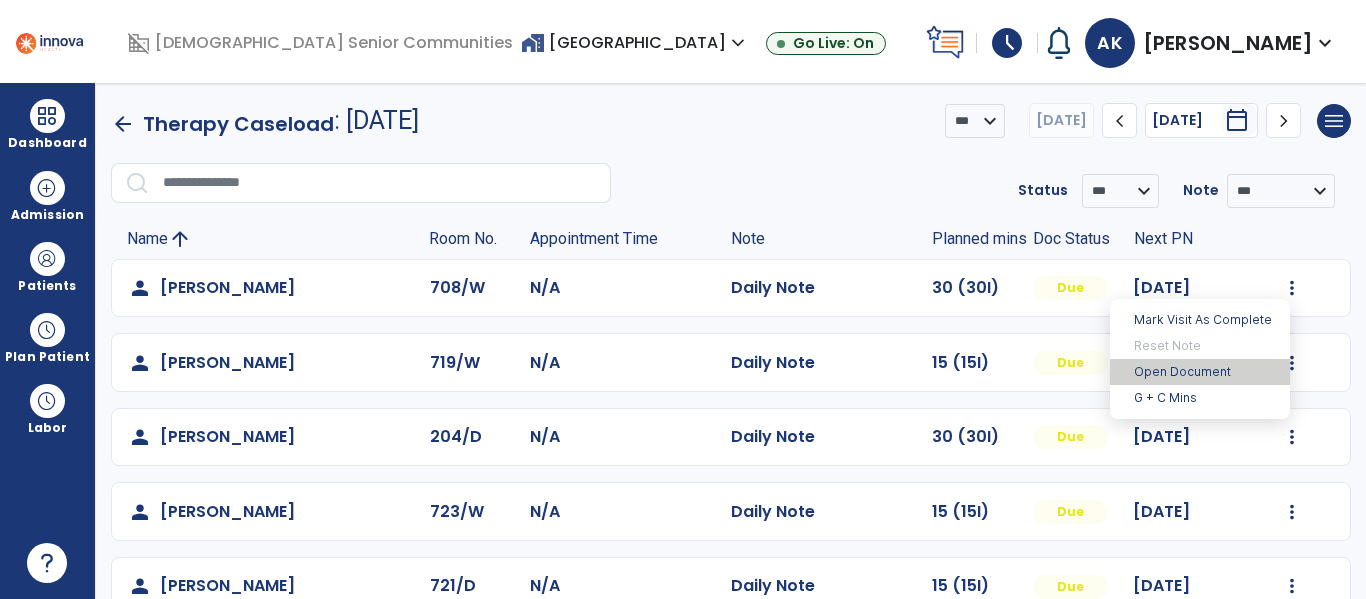 click on "Open Document" at bounding box center (1200, 372) 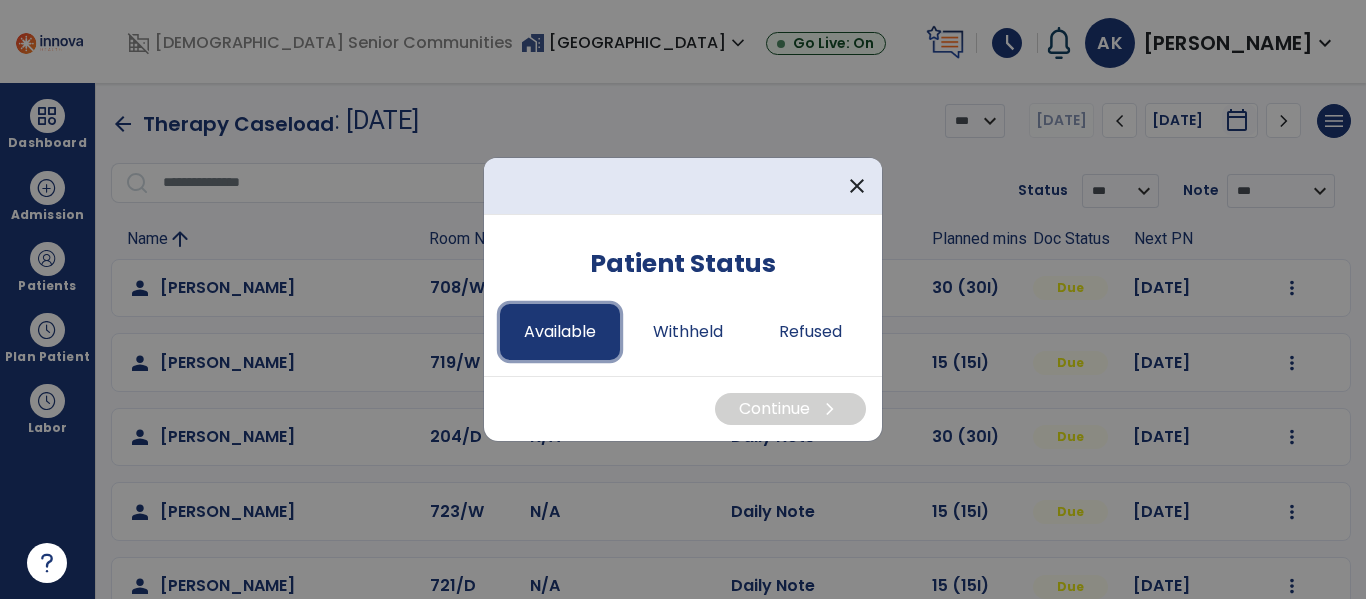 click on "Available" at bounding box center (560, 332) 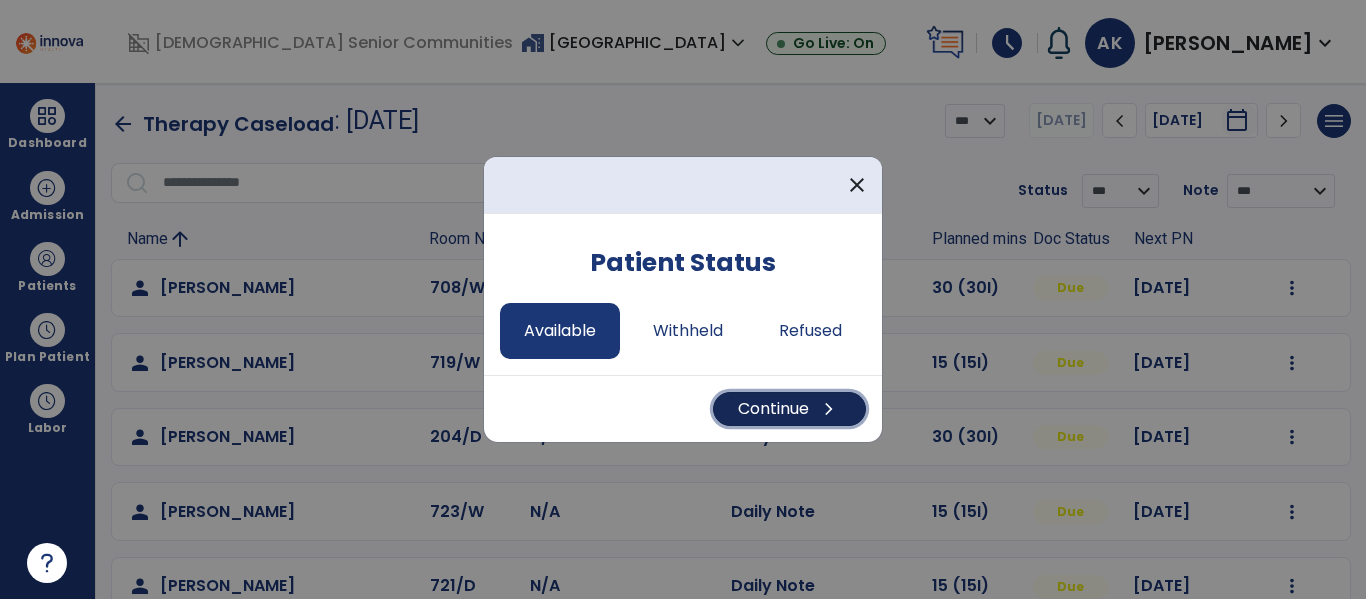 click on "chevron_right" at bounding box center [829, 409] 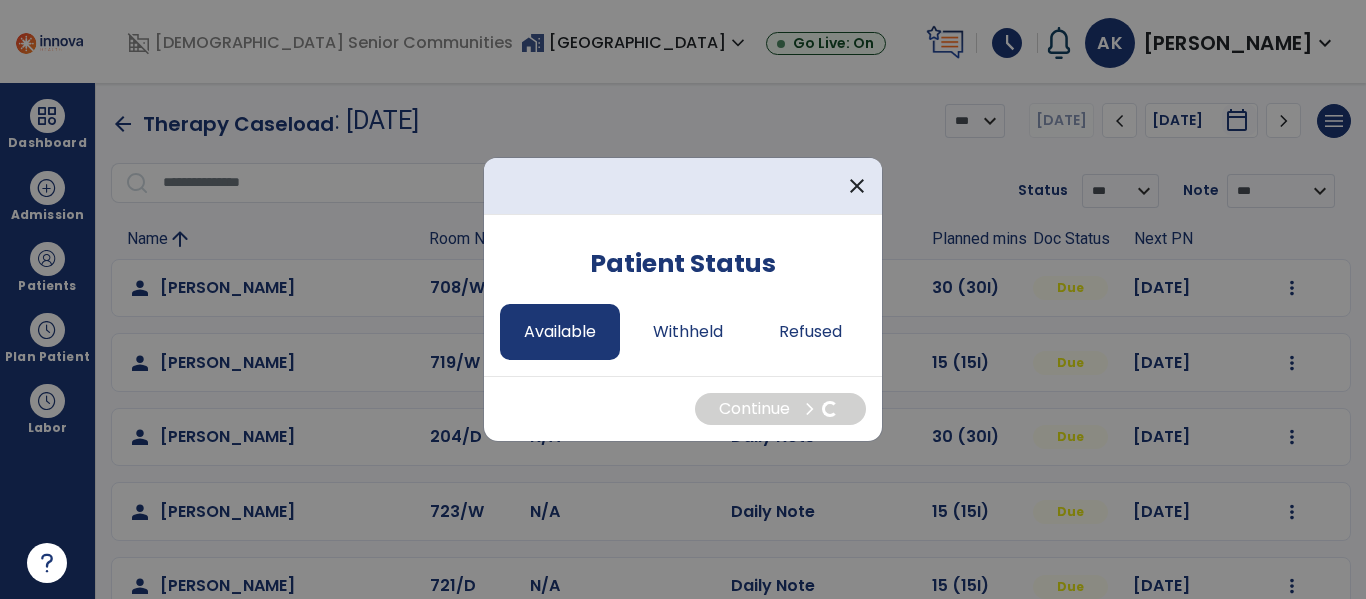 select on "*" 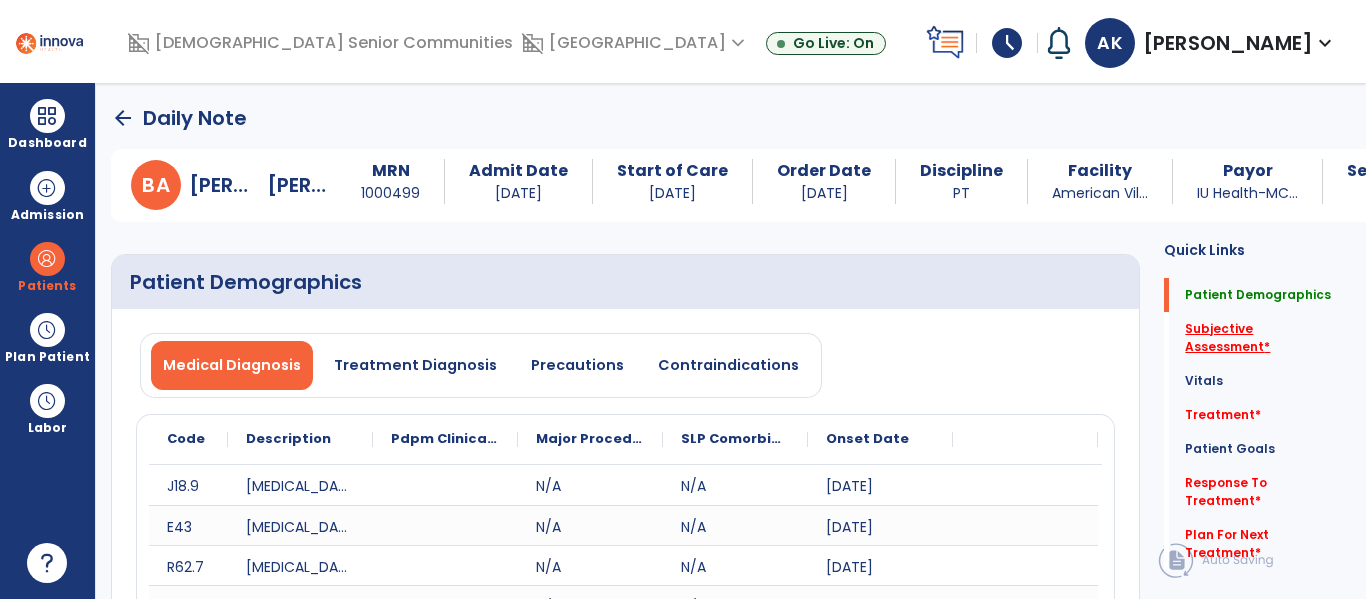 click on "Subjective Assessment   *" 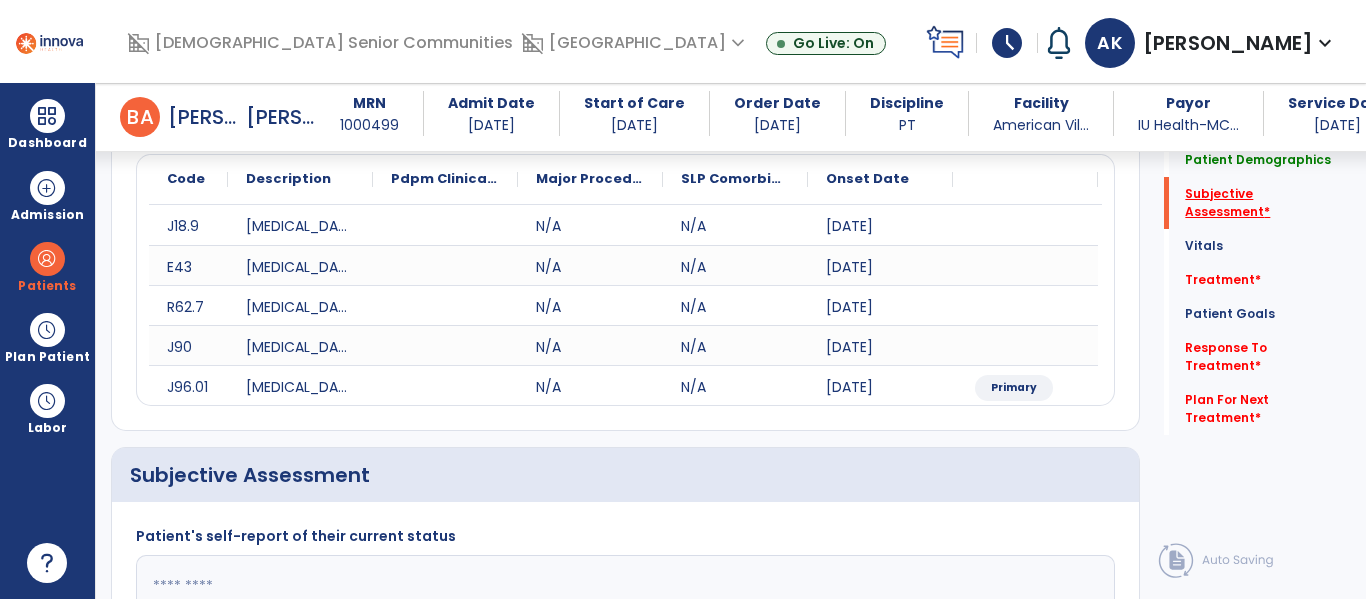 scroll, scrollTop: 507, scrollLeft: 0, axis: vertical 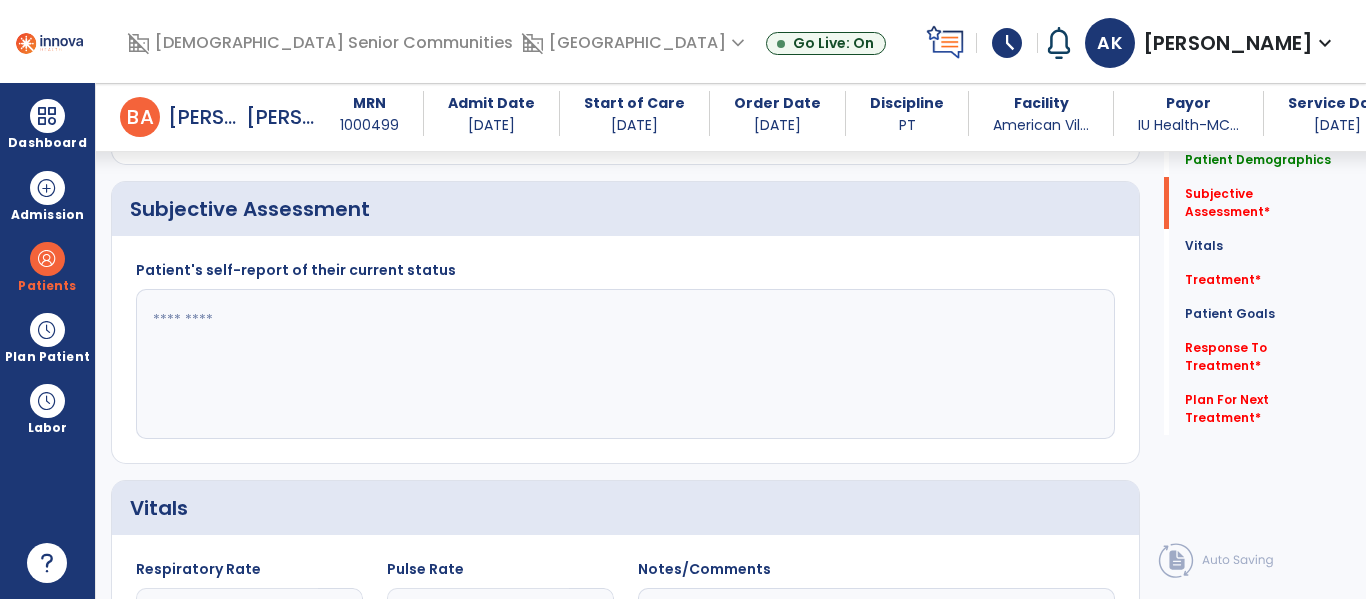 click 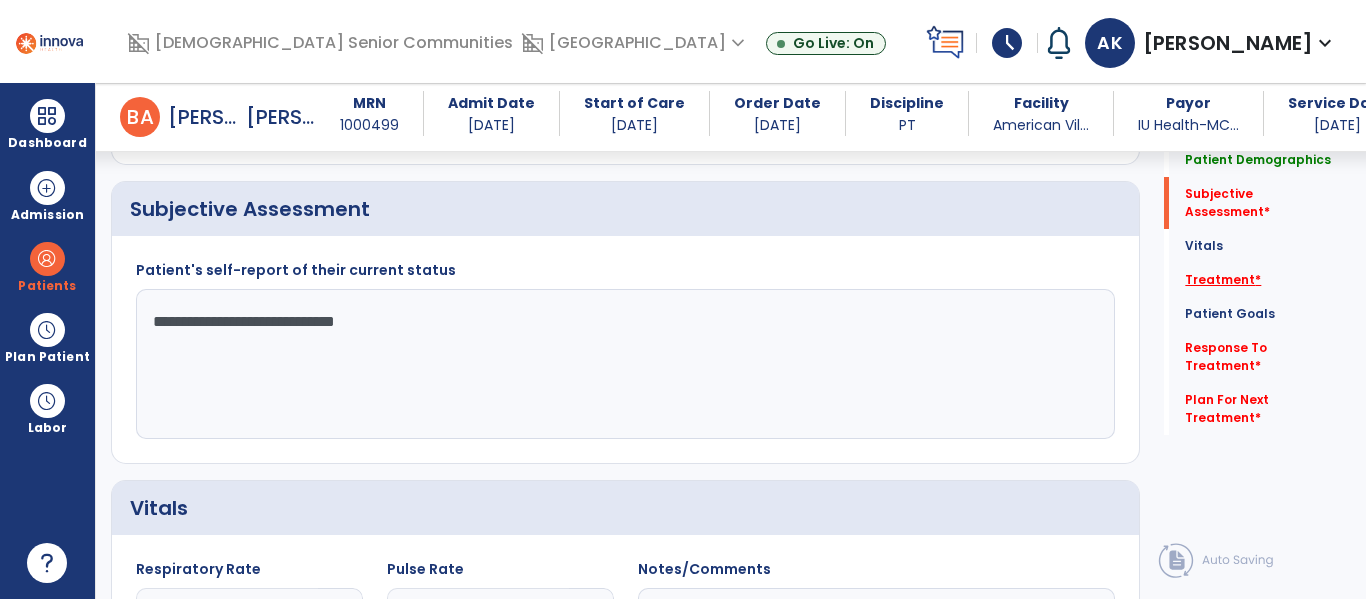 type on "**********" 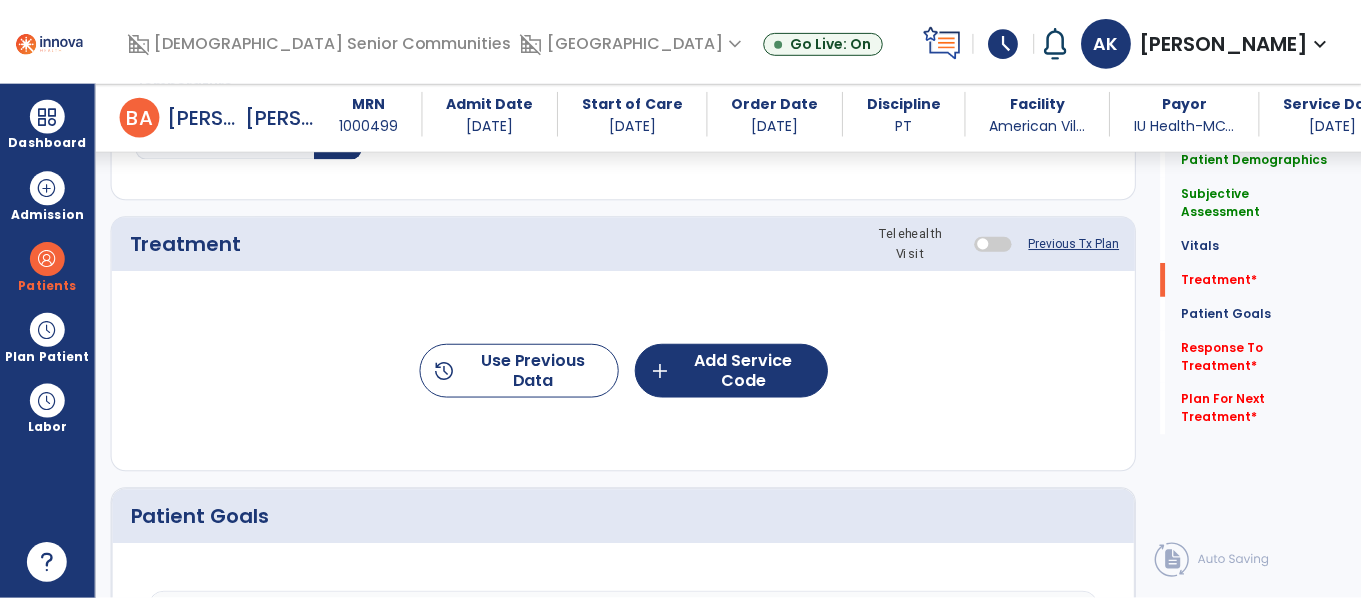 scroll, scrollTop: 1196, scrollLeft: 0, axis: vertical 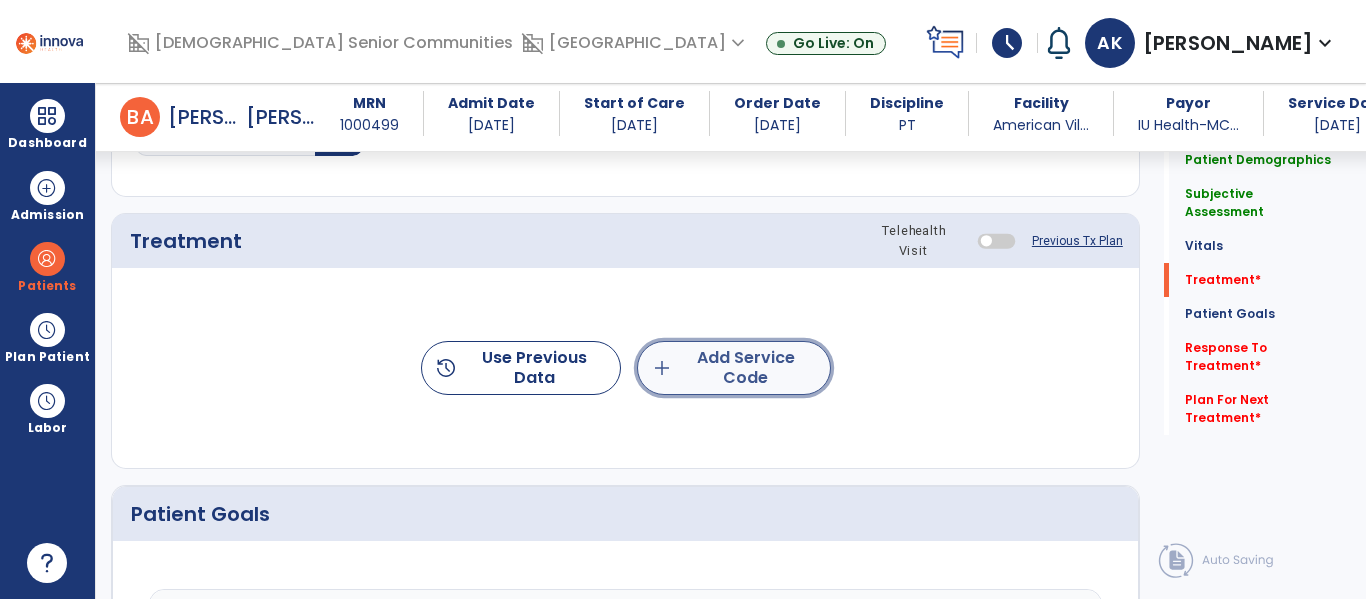 click on "add  Add Service Code" 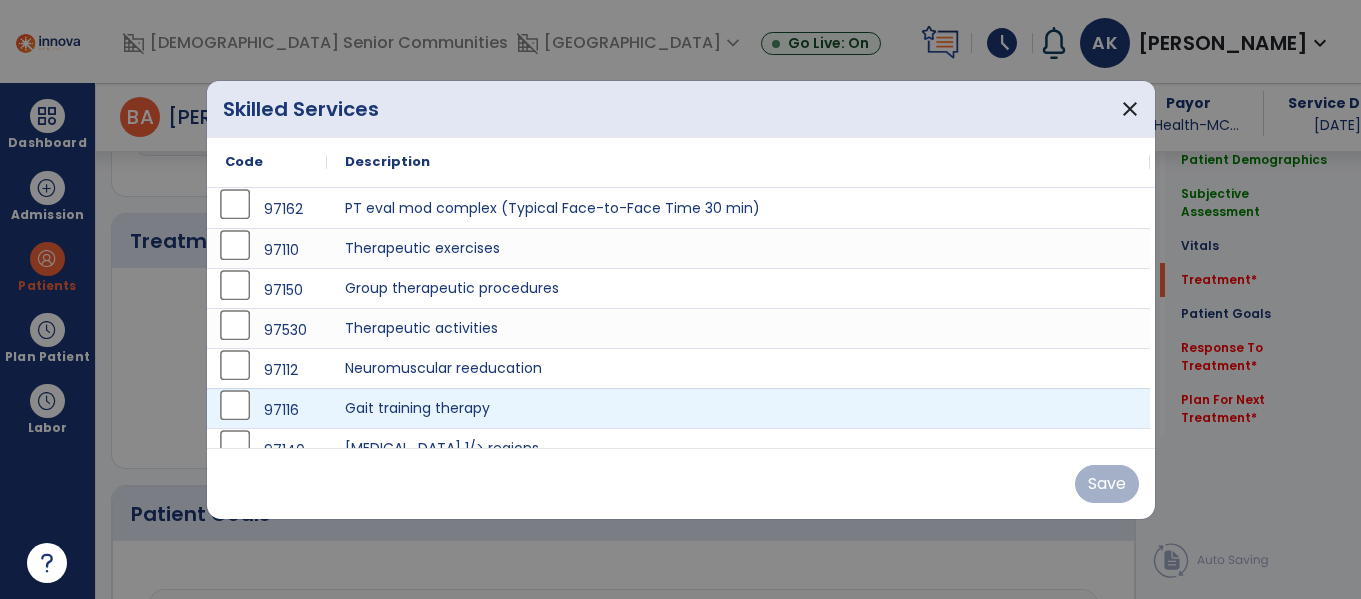 scroll, scrollTop: 1196, scrollLeft: 0, axis: vertical 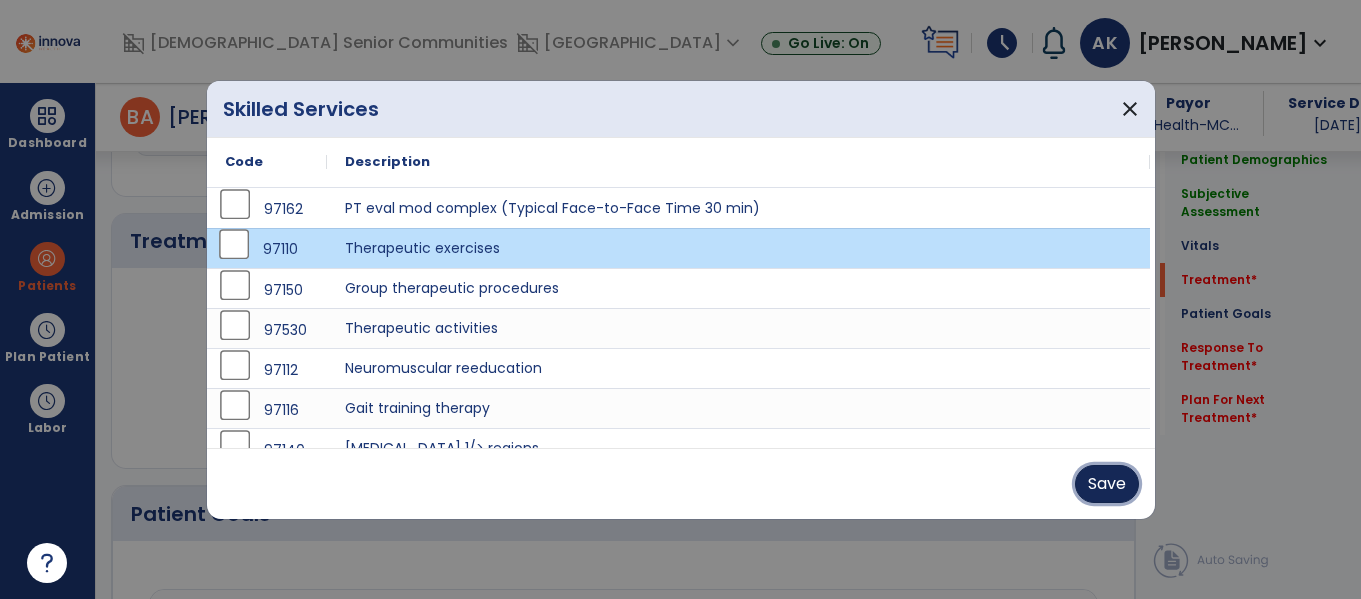 click on "Save" at bounding box center (1107, 484) 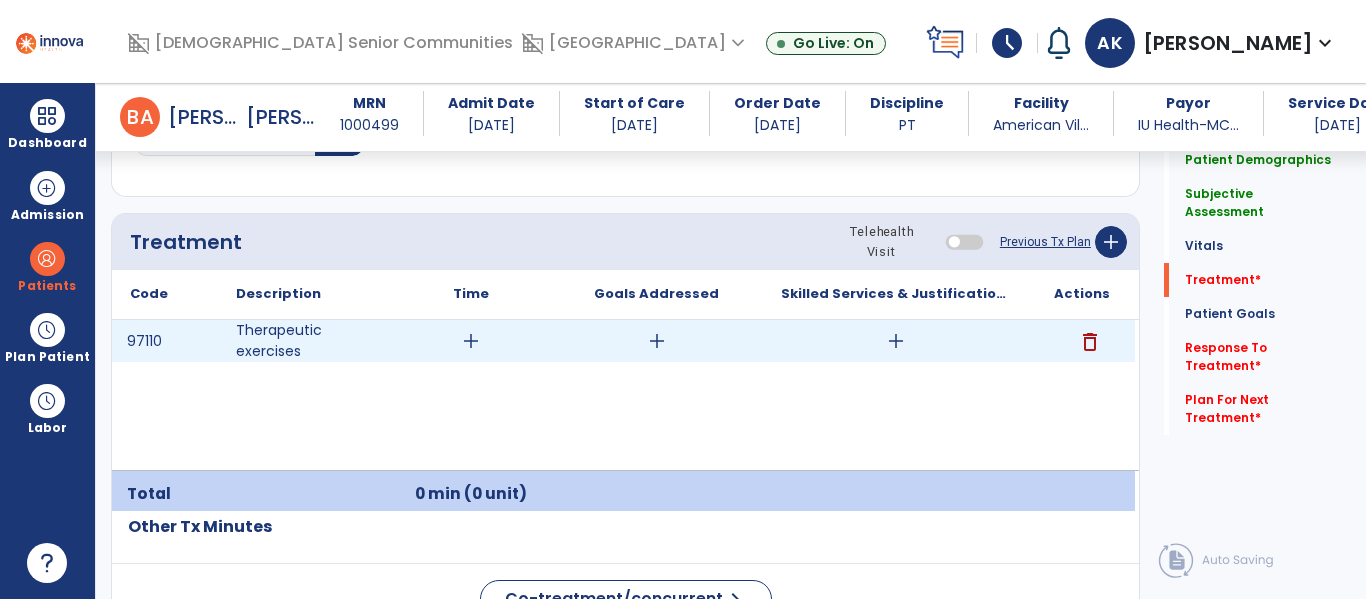 click on "add" at bounding box center [471, 341] 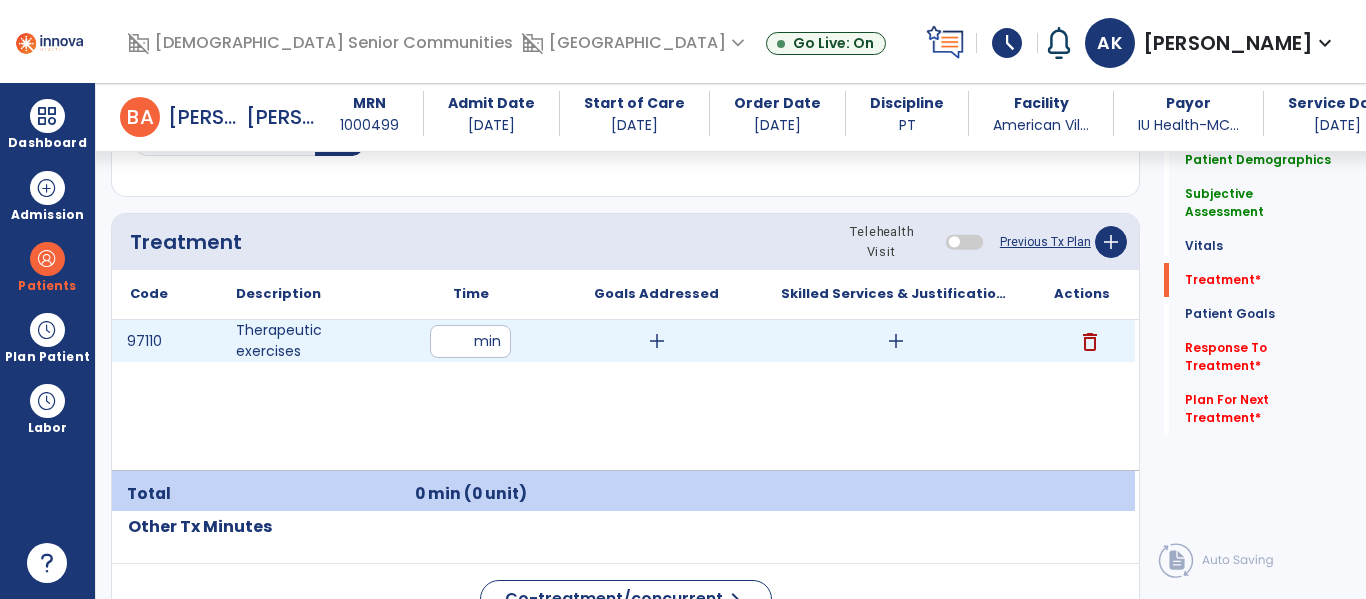 type on "**" 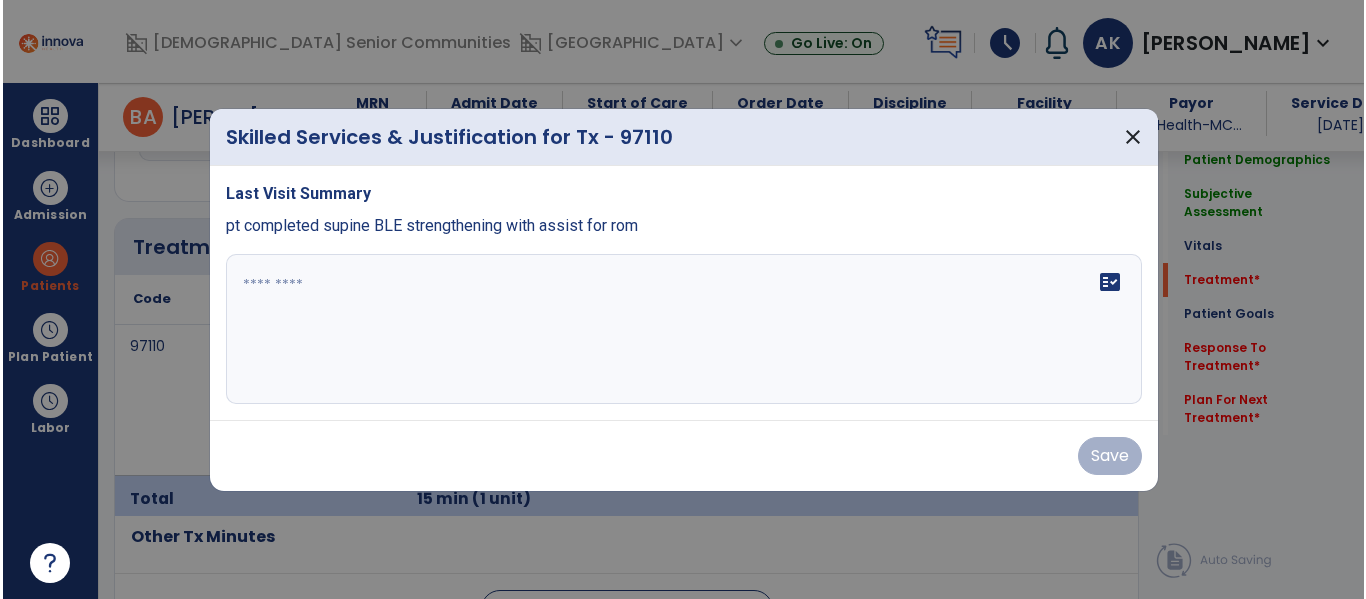 scroll, scrollTop: 1196, scrollLeft: 0, axis: vertical 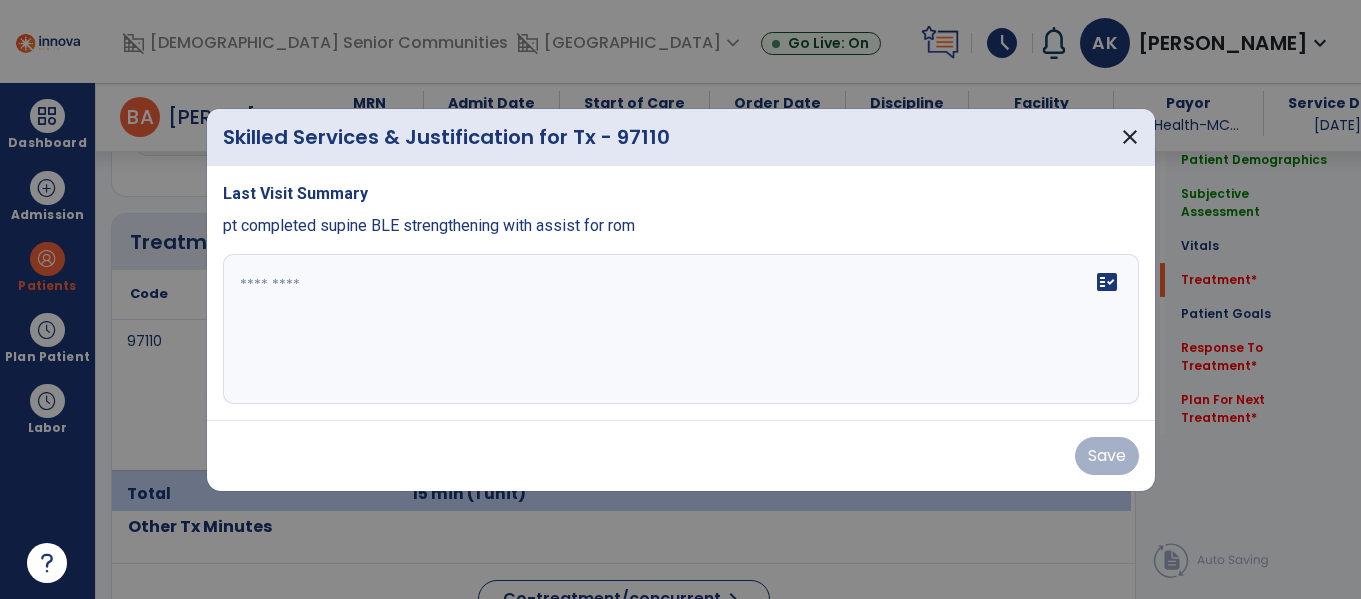 click on "fact_check" at bounding box center (681, 329) 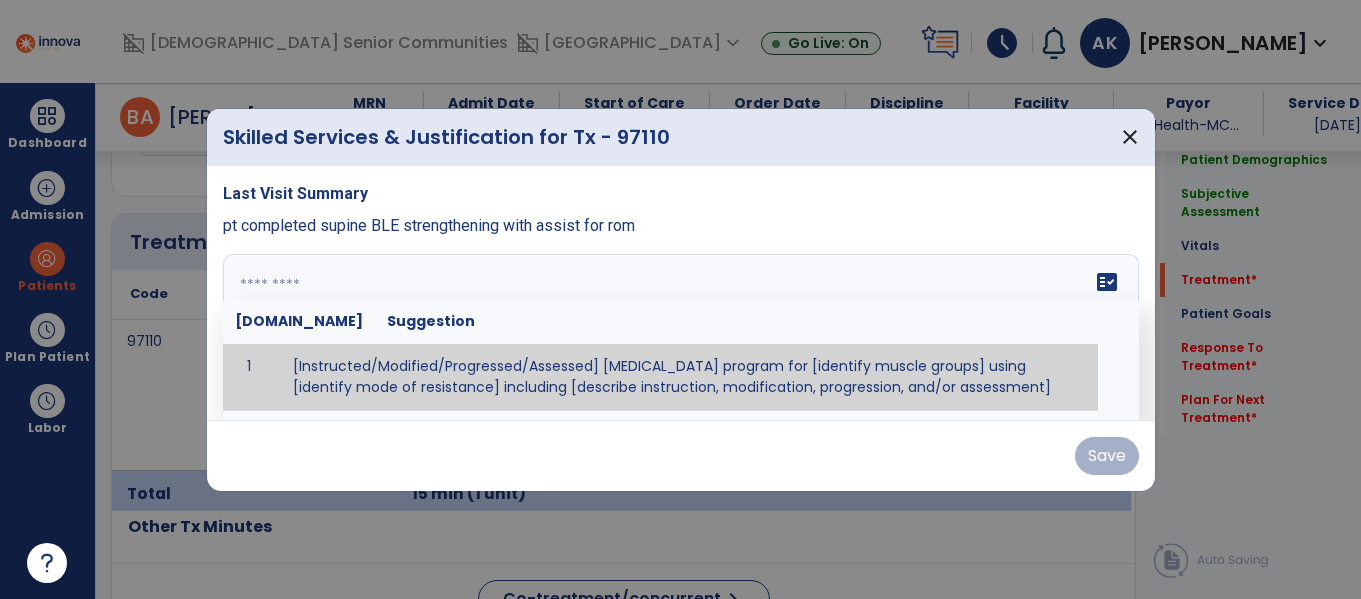 type on "*" 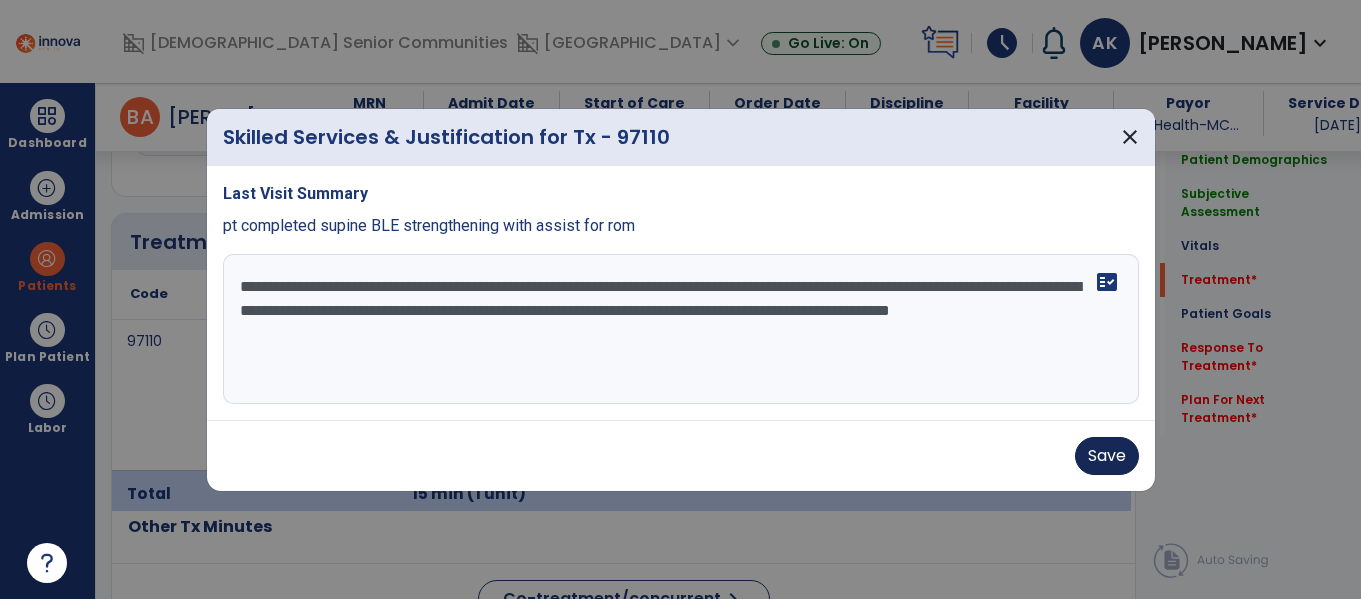 type on "**********" 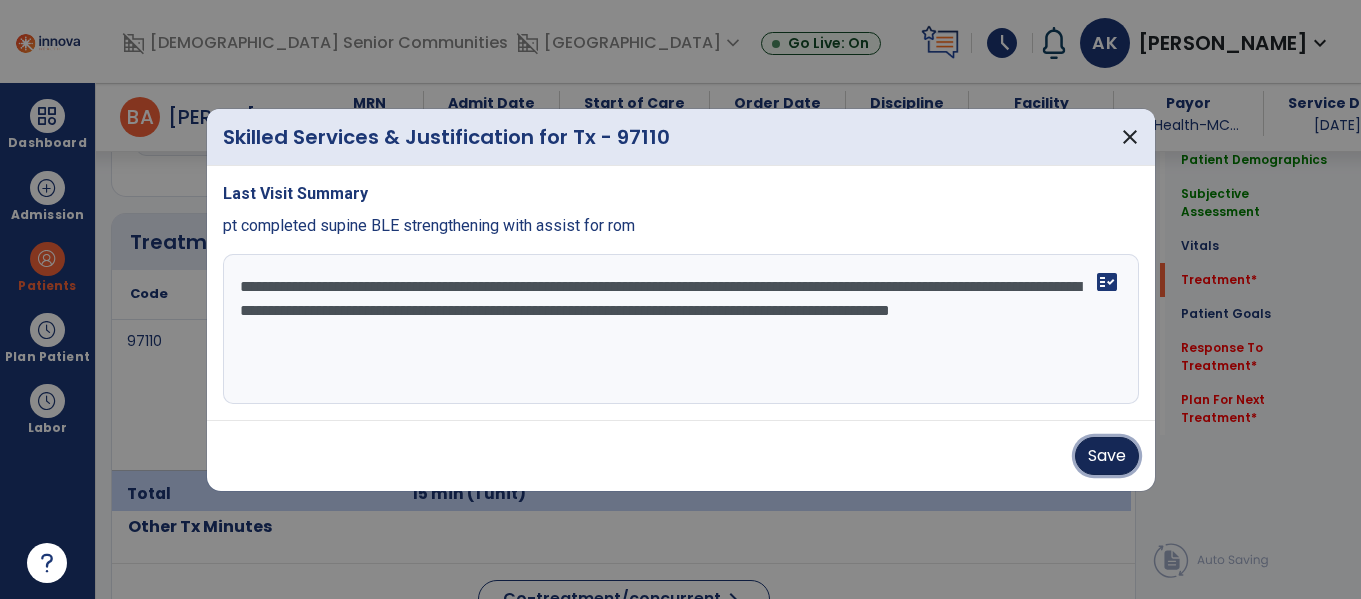 click on "Save" at bounding box center [1107, 456] 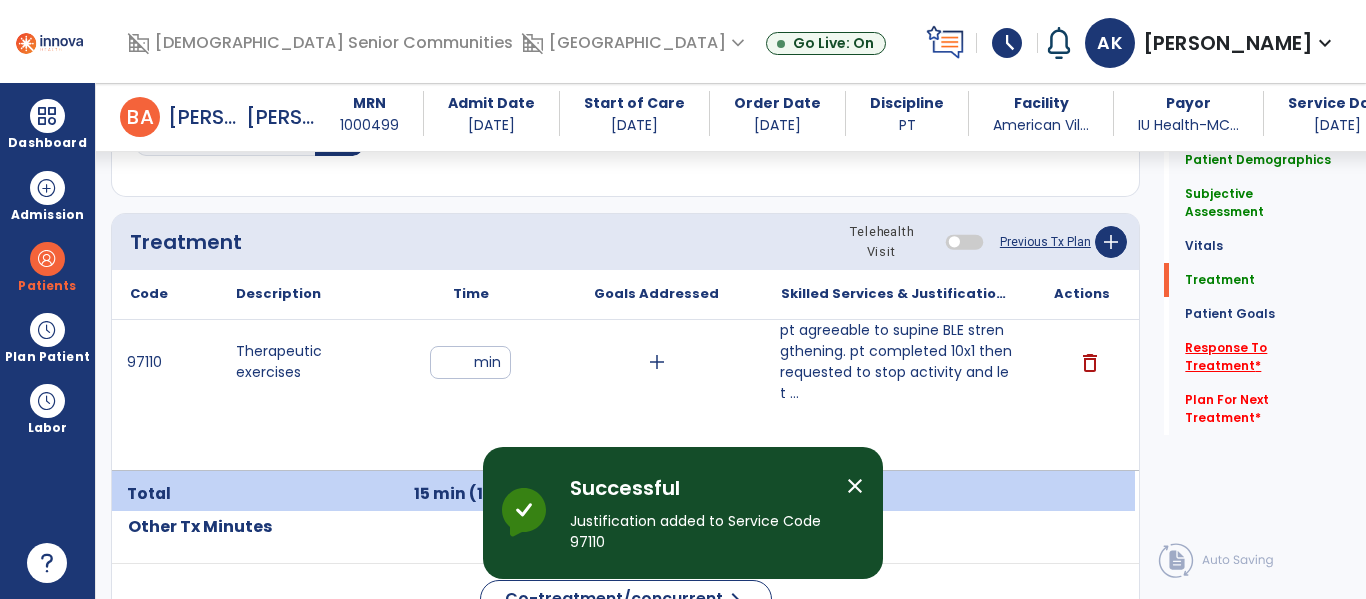 click on "Response To Treatment   *" 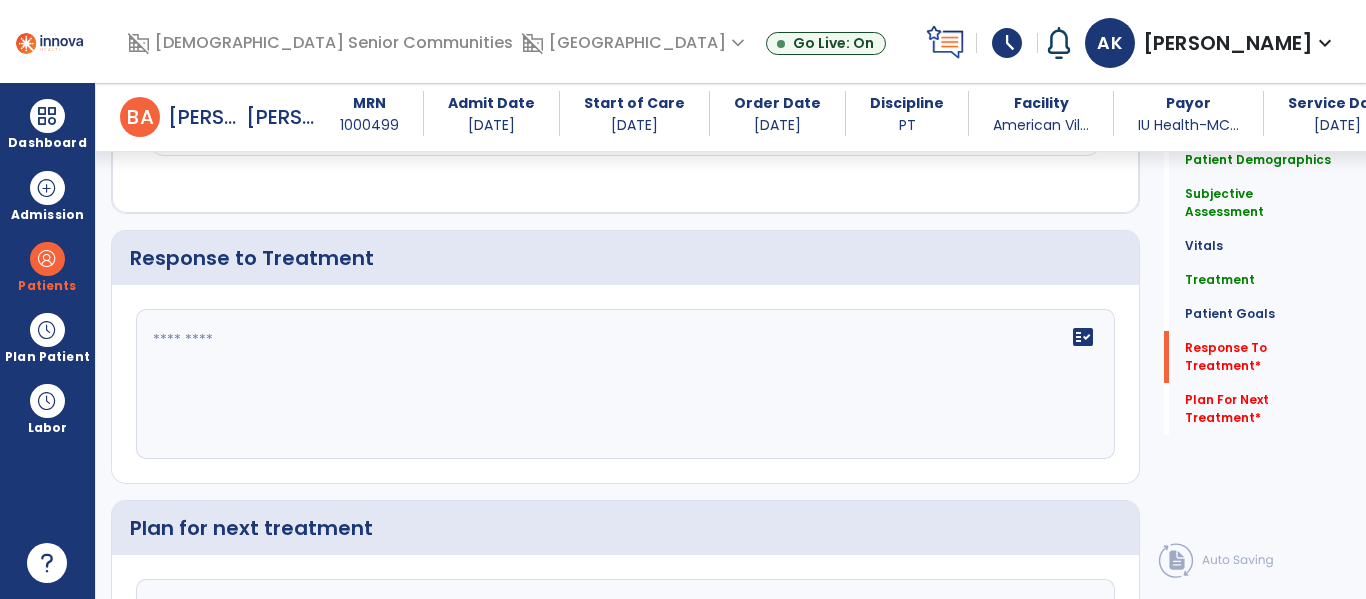scroll, scrollTop: 2407, scrollLeft: 0, axis: vertical 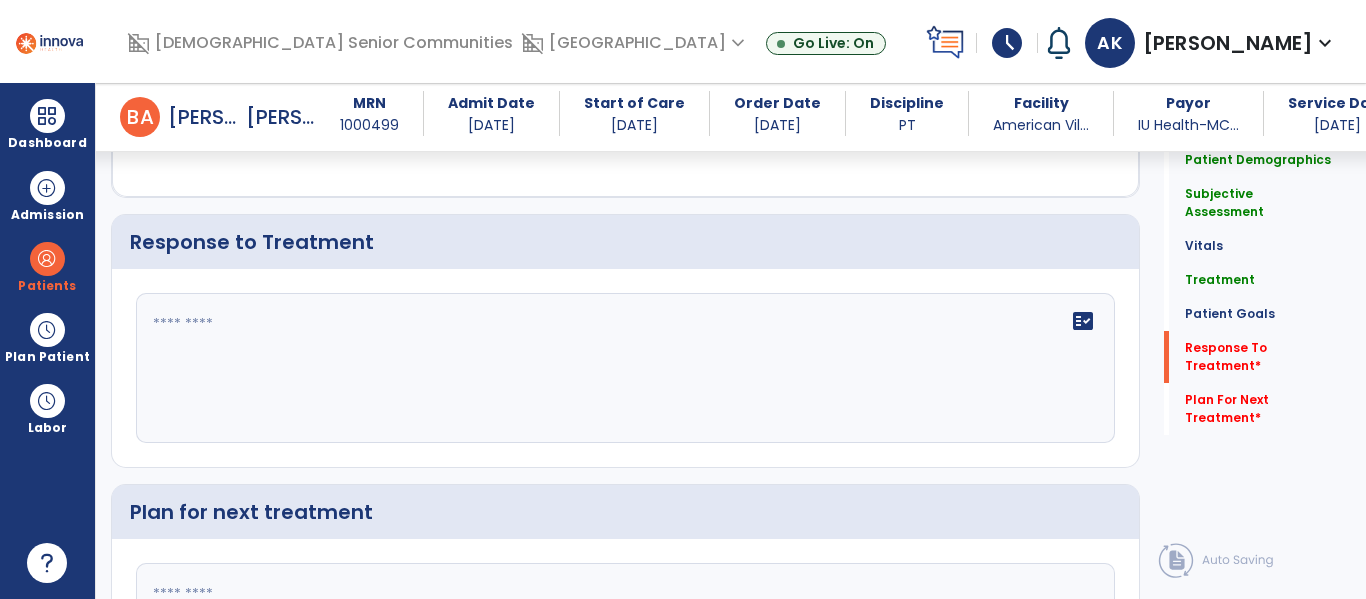 click on "fact_check" 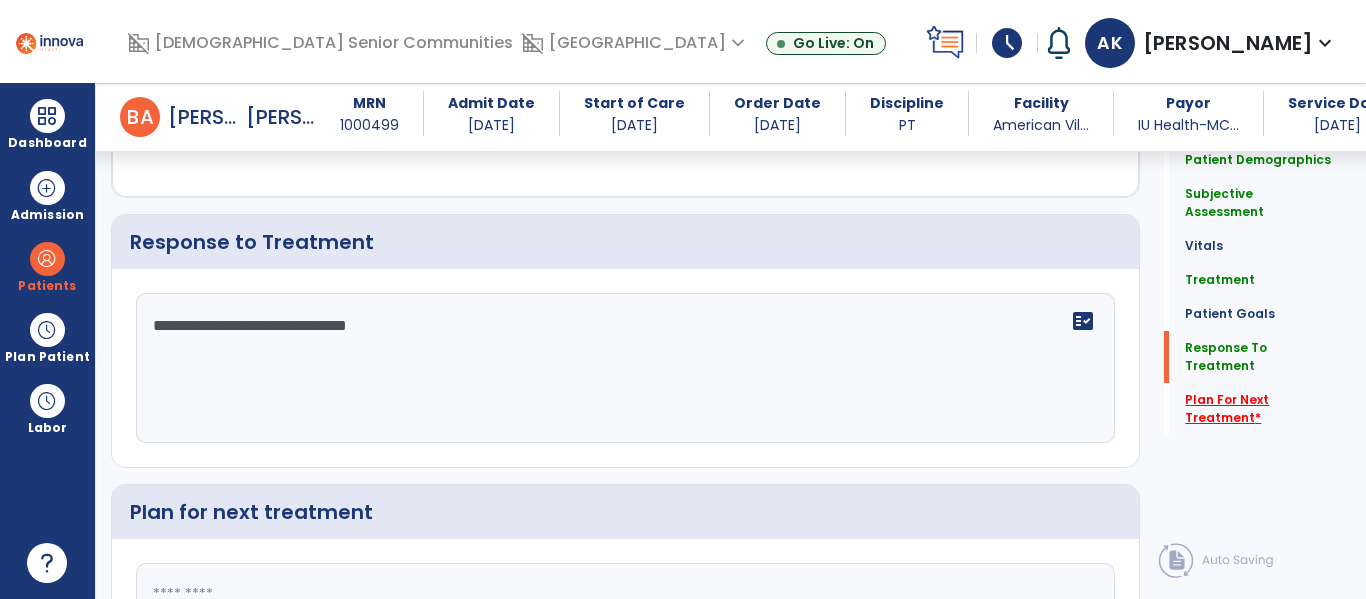 type on "**********" 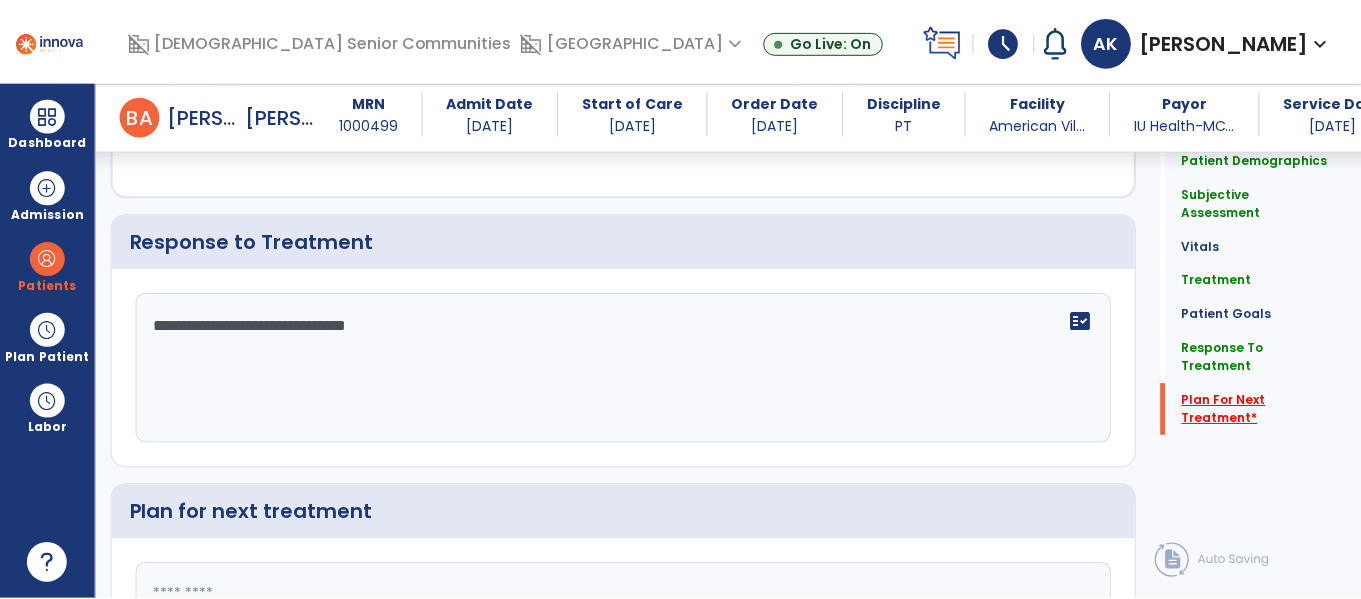 scroll, scrollTop: 2612, scrollLeft: 0, axis: vertical 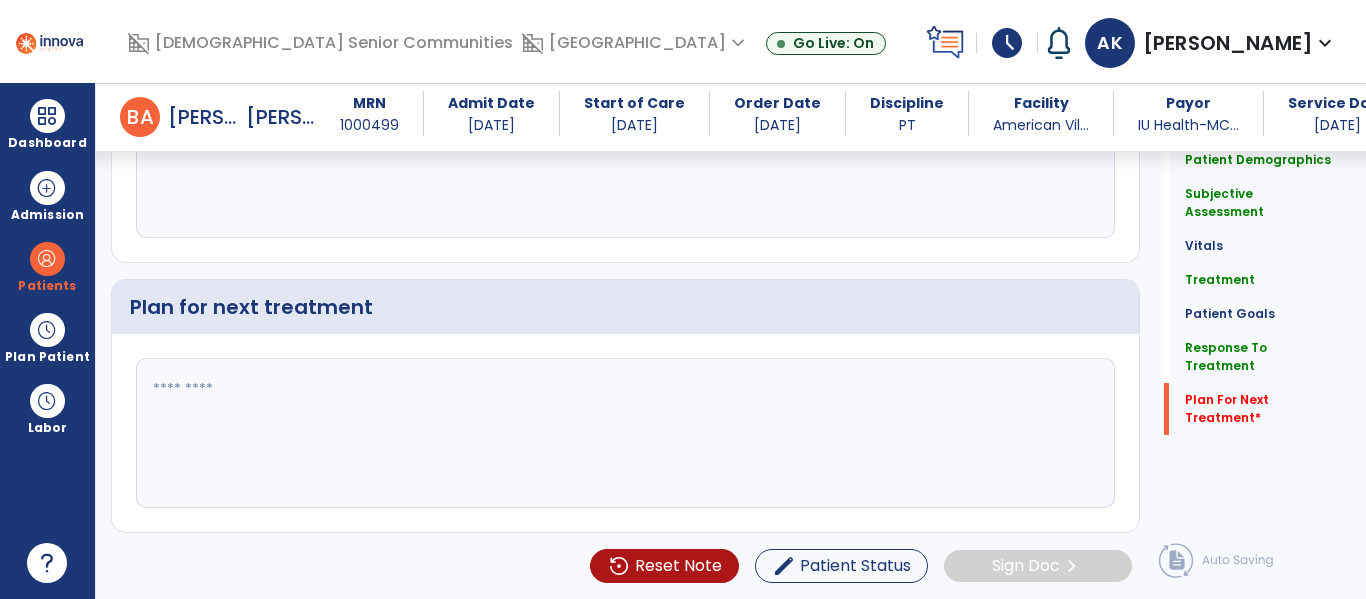 click 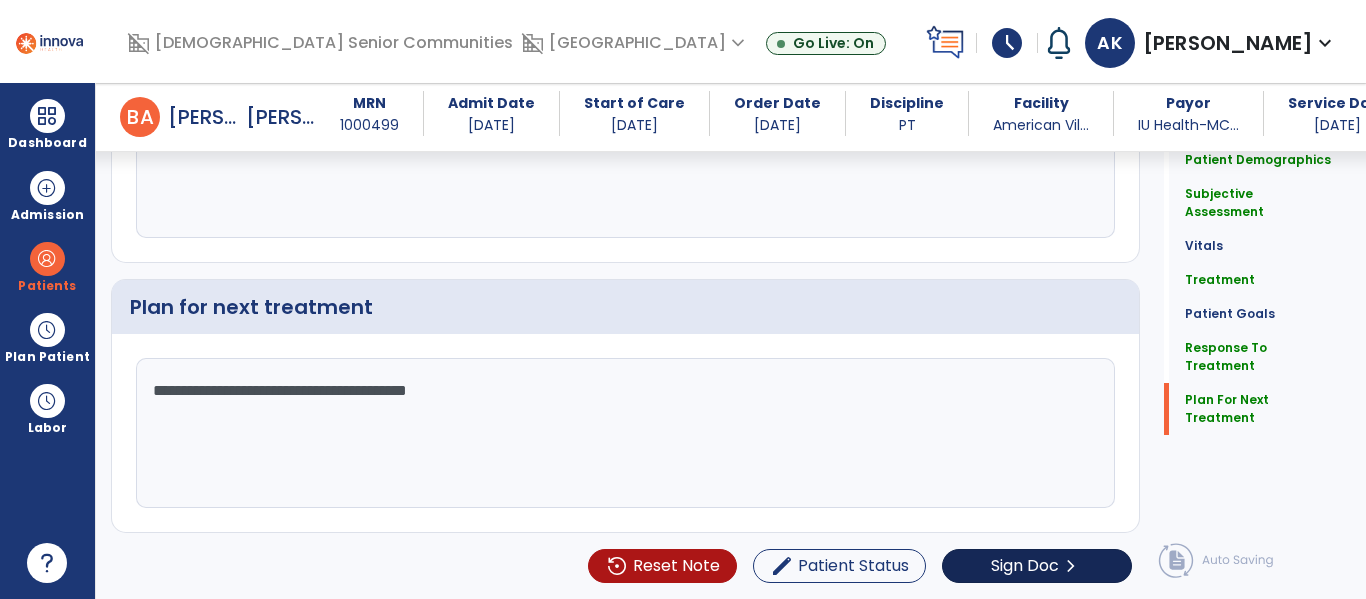 type on "**********" 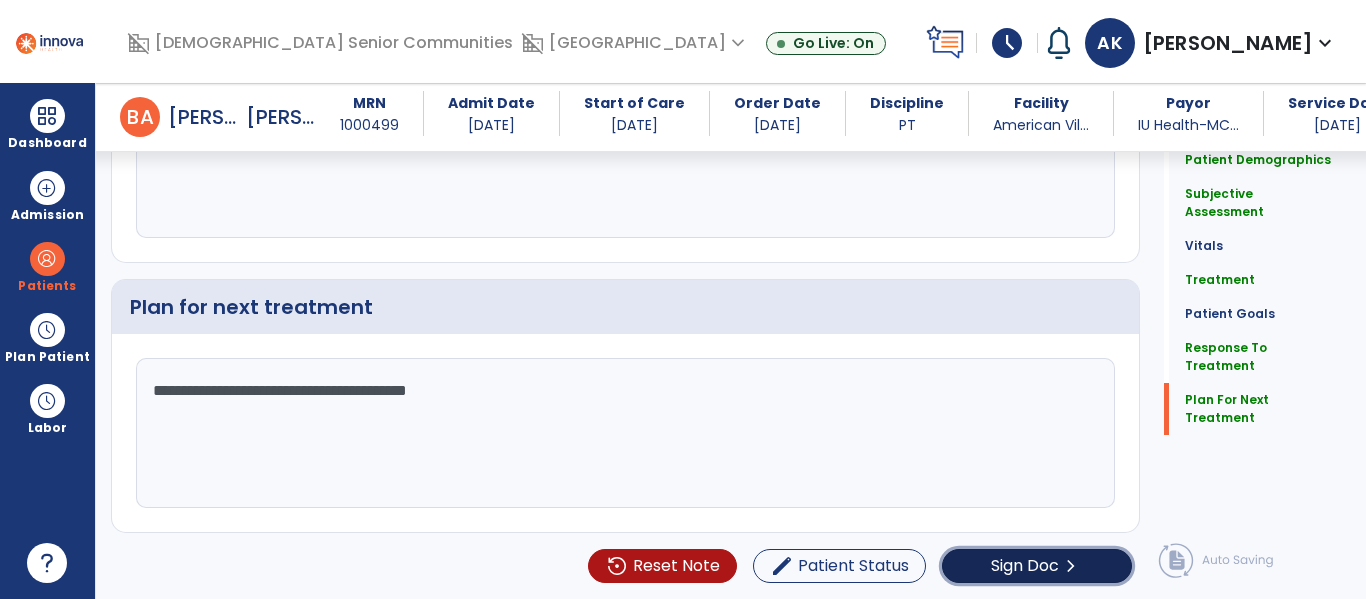 click on "Sign Doc" 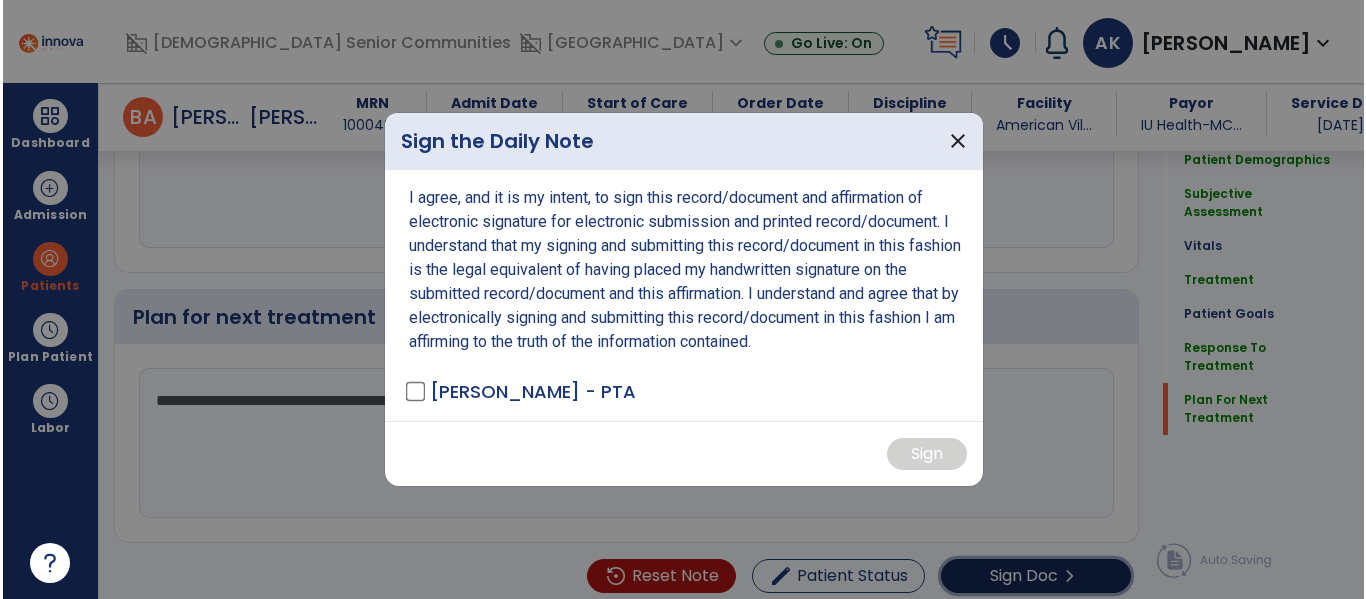 scroll, scrollTop: 2612, scrollLeft: 0, axis: vertical 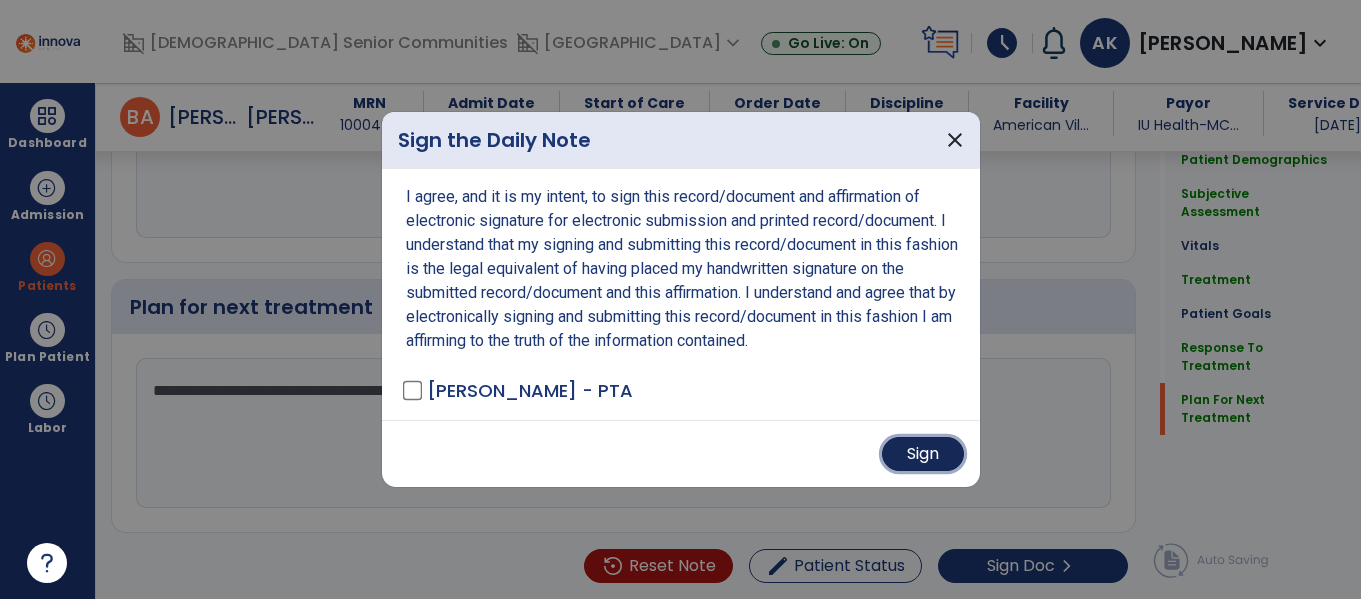 click on "Sign" at bounding box center (923, 454) 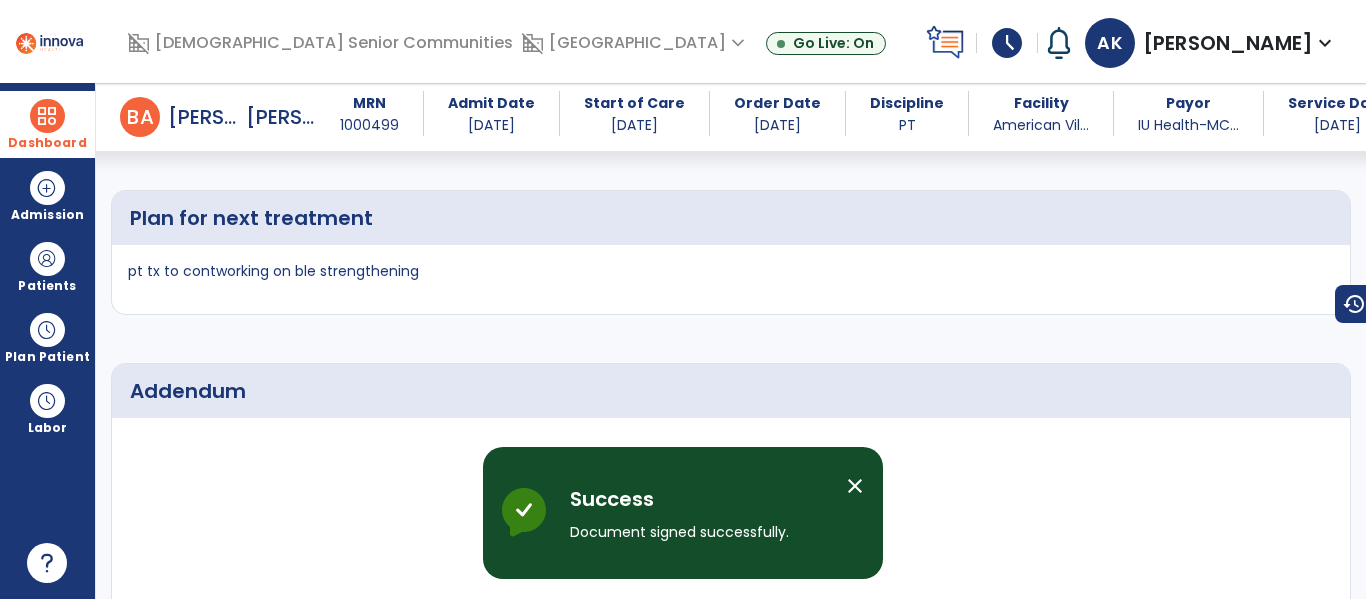 click at bounding box center (47, 116) 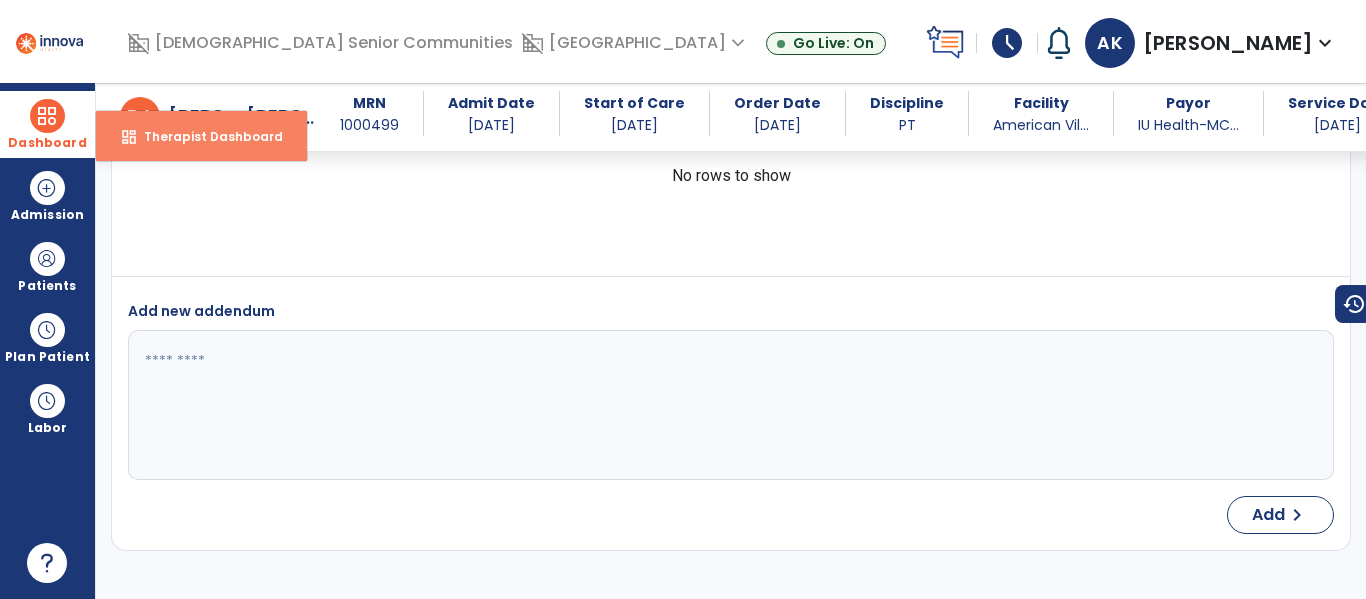 click on "dashboard  Therapist Dashboard" at bounding box center [201, 136] 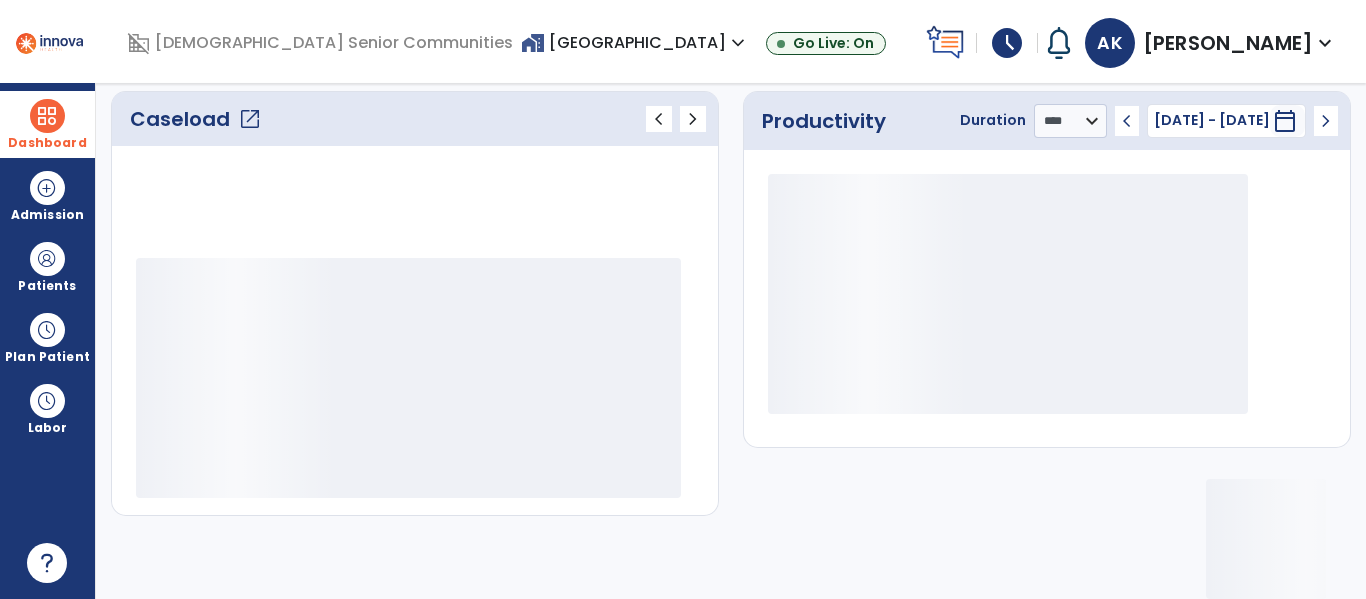 scroll, scrollTop: 276, scrollLeft: 0, axis: vertical 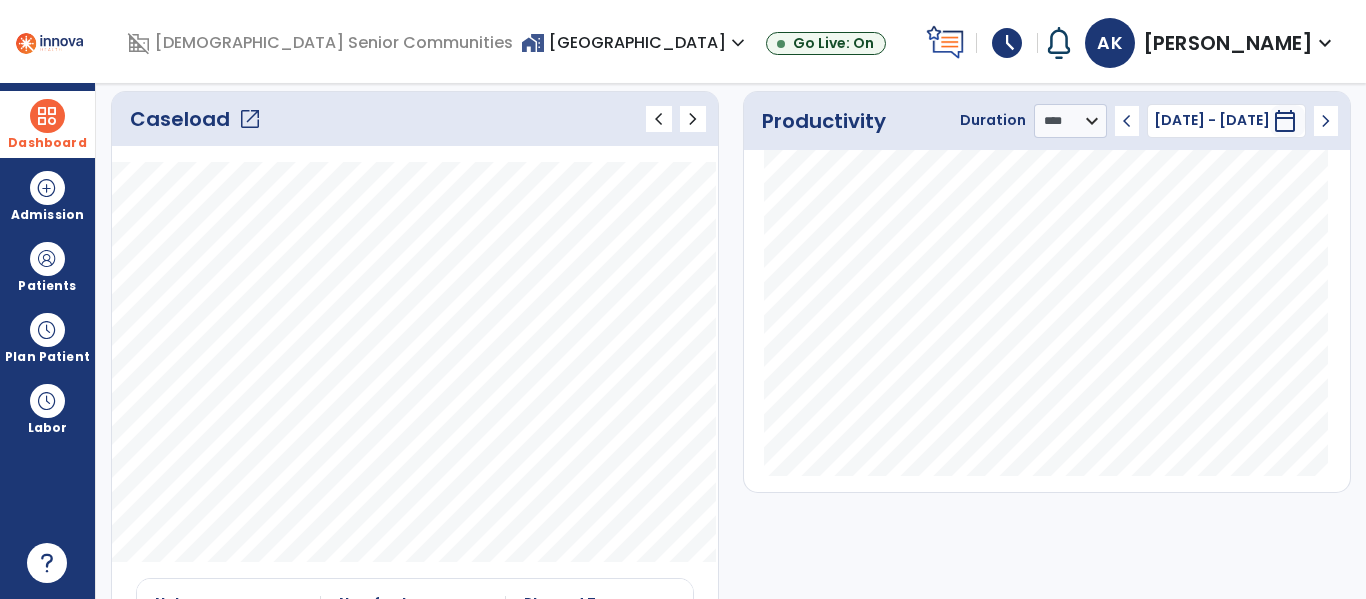 click on "open_in_new" 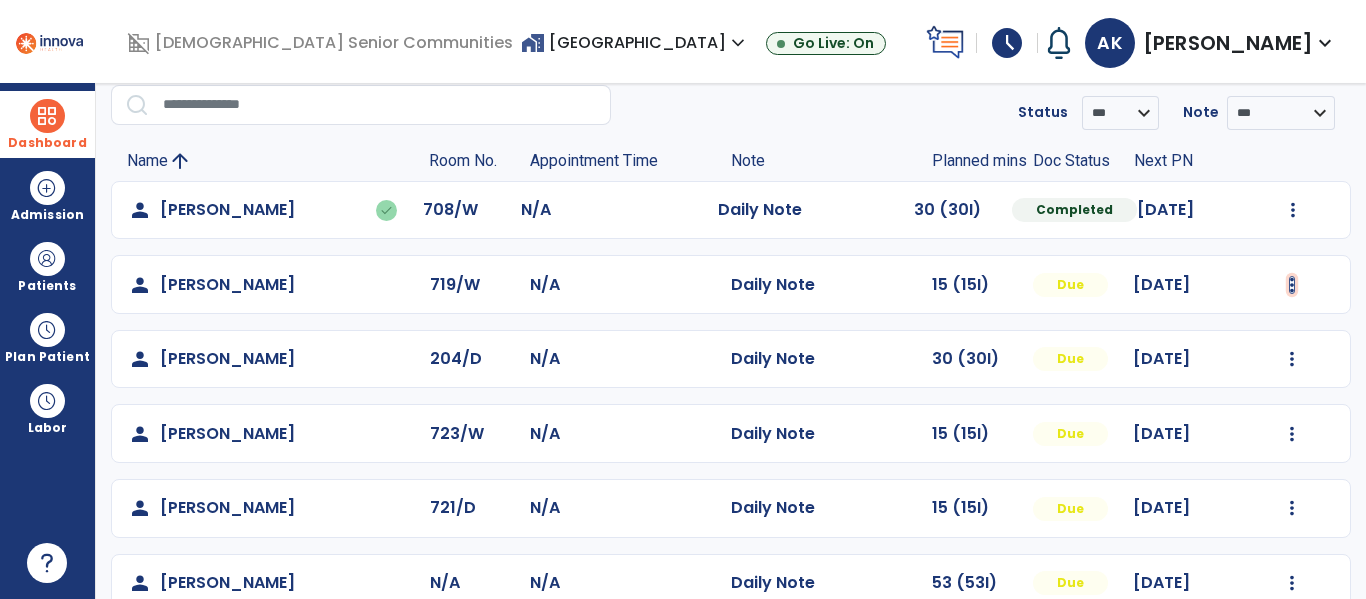 click at bounding box center (1293, 210) 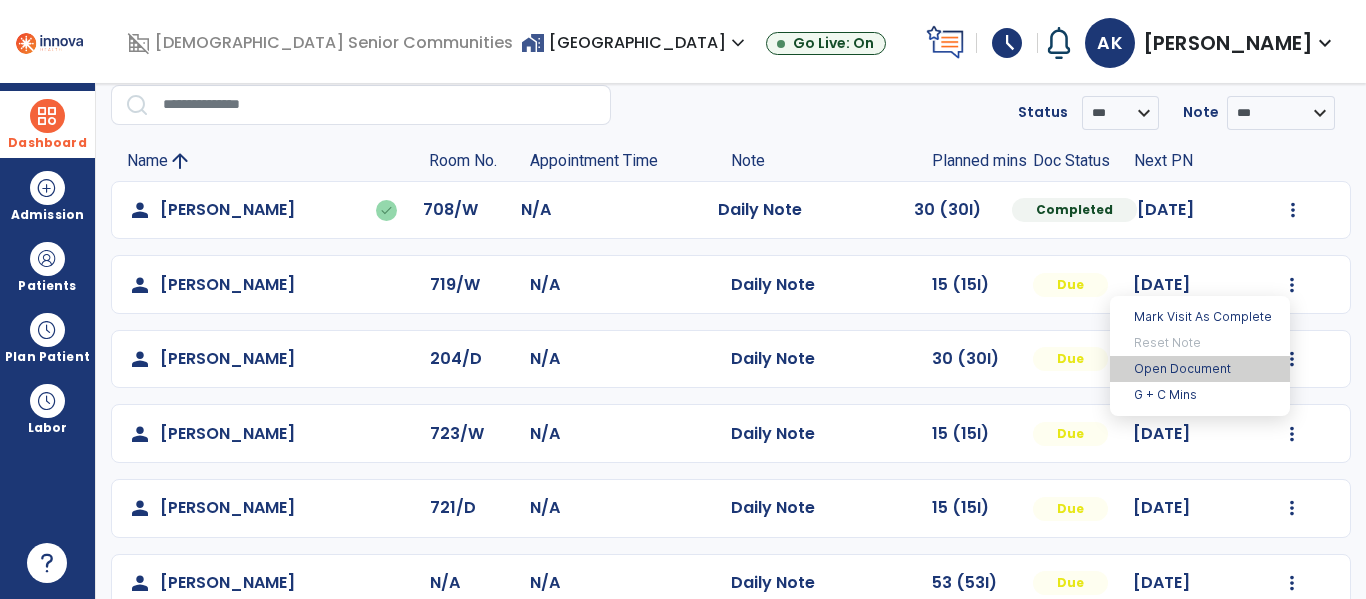 click on "Open Document" at bounding box center [1200, 369] 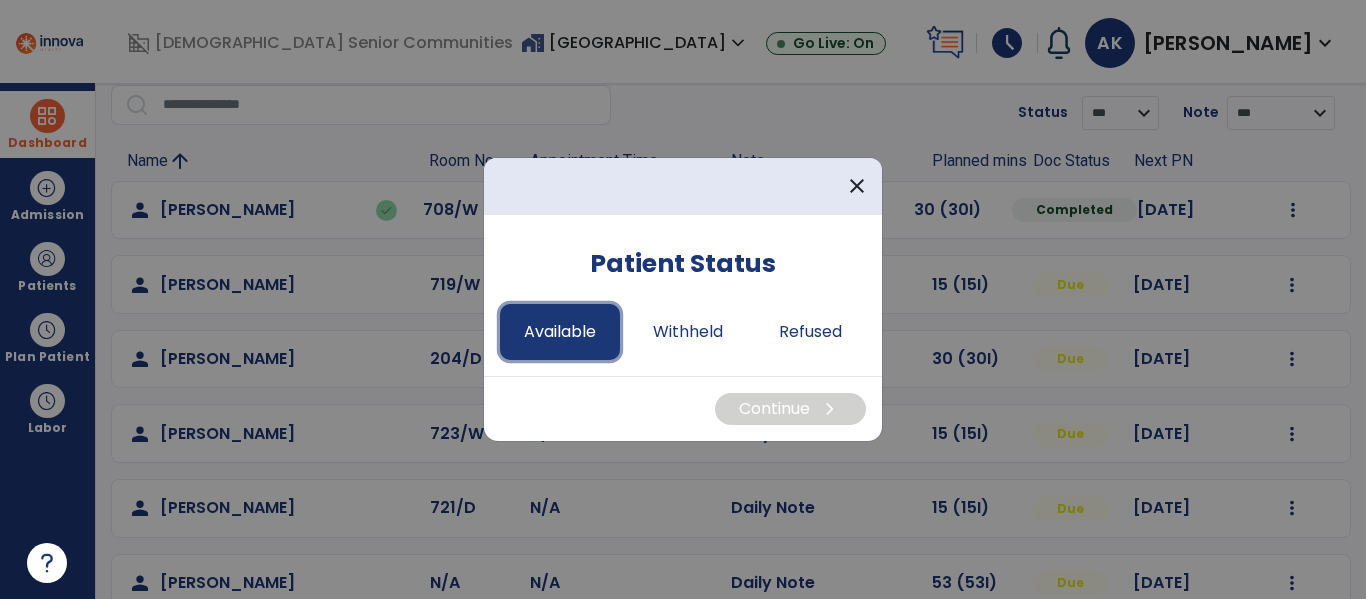 click on "Available" at bounding box center (560, 332) 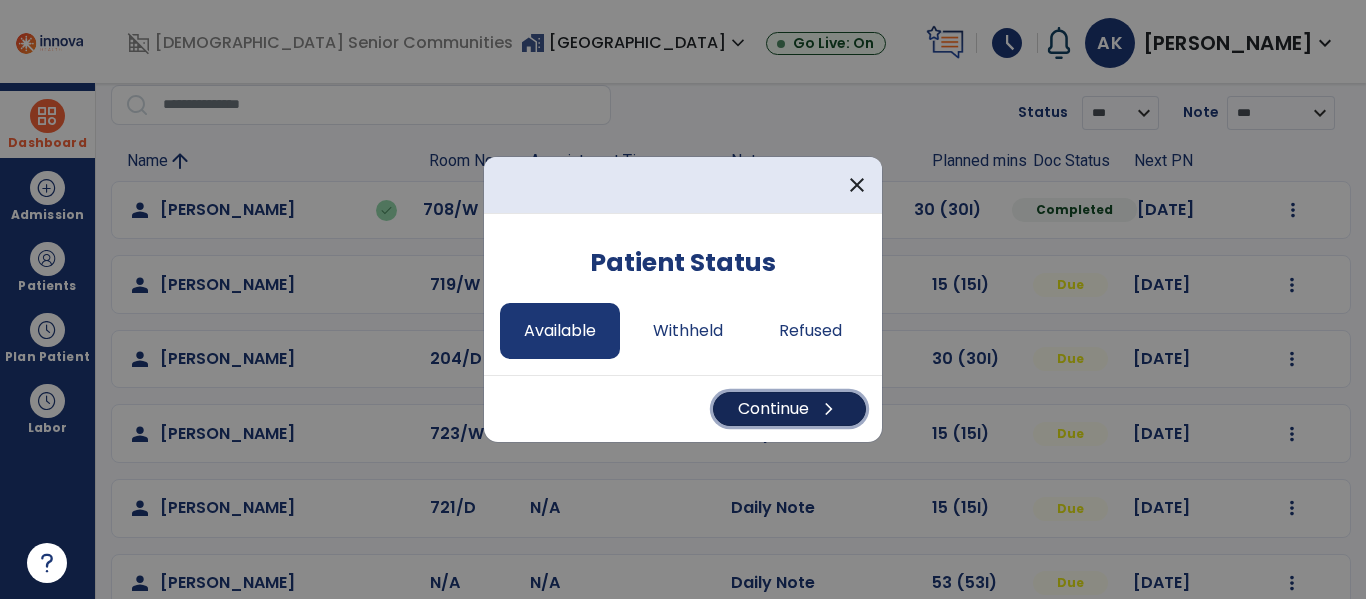 click on "Continue   chevron_right" at bounding box center (789, 409) 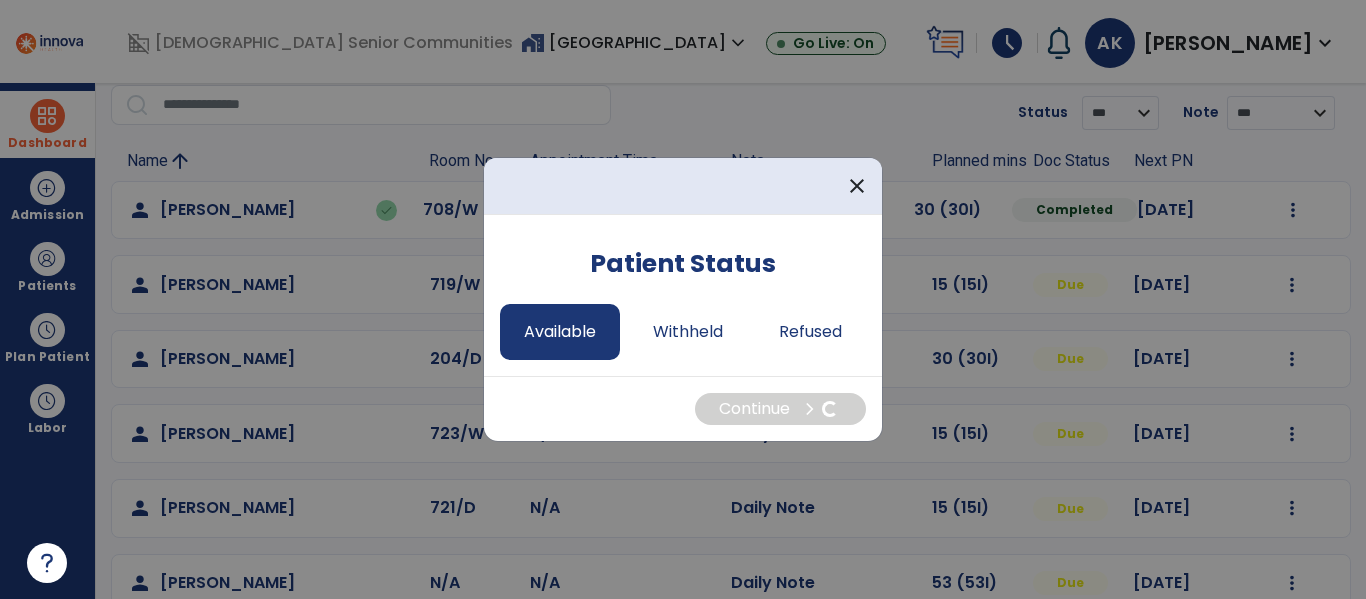 select on "*" 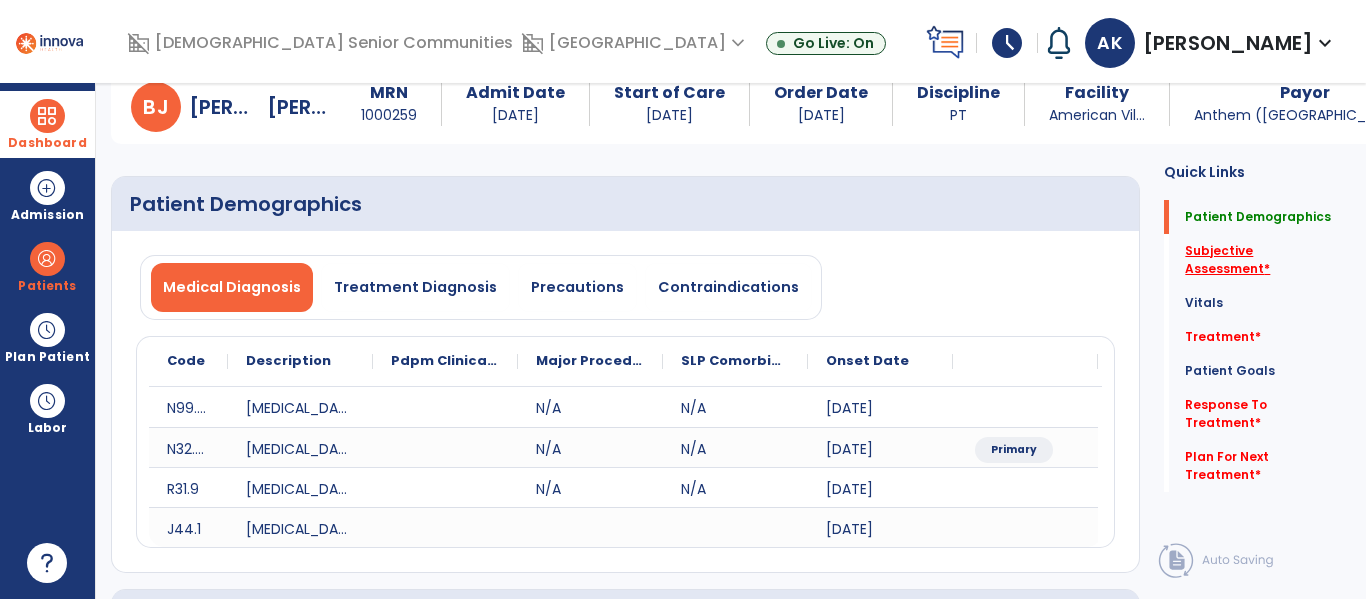 click on "Subjective Assessment   *" 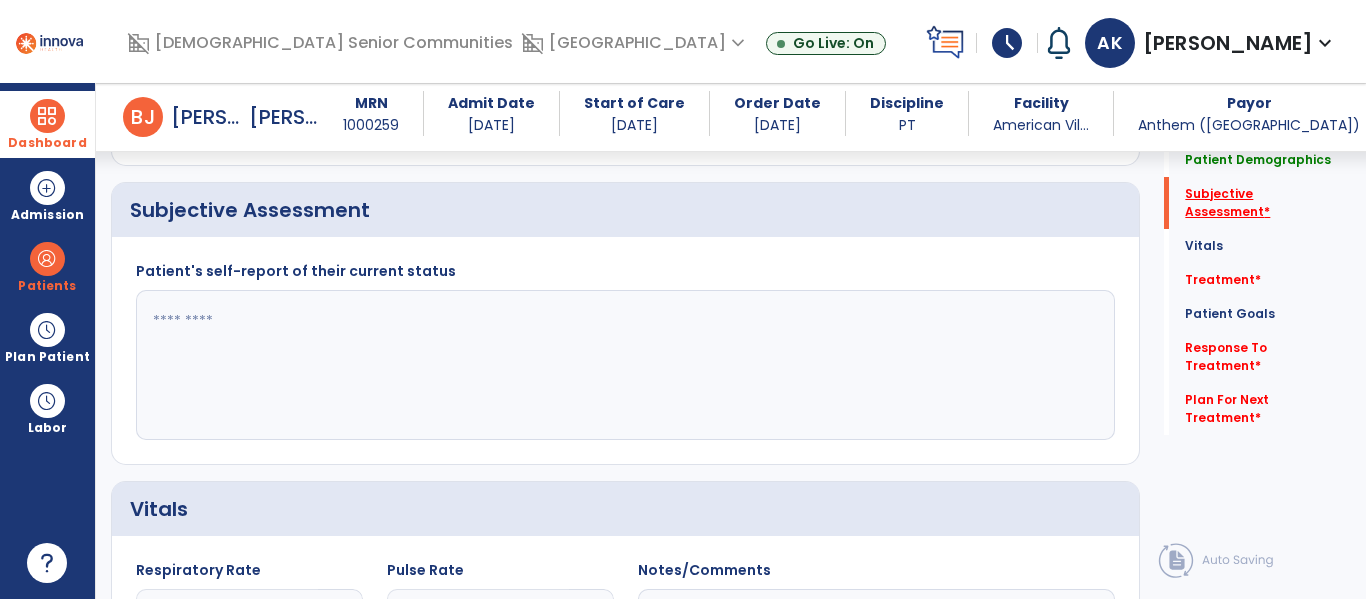 scroll, scrollTop: 467, scrollLeft: 0, axis: vertical 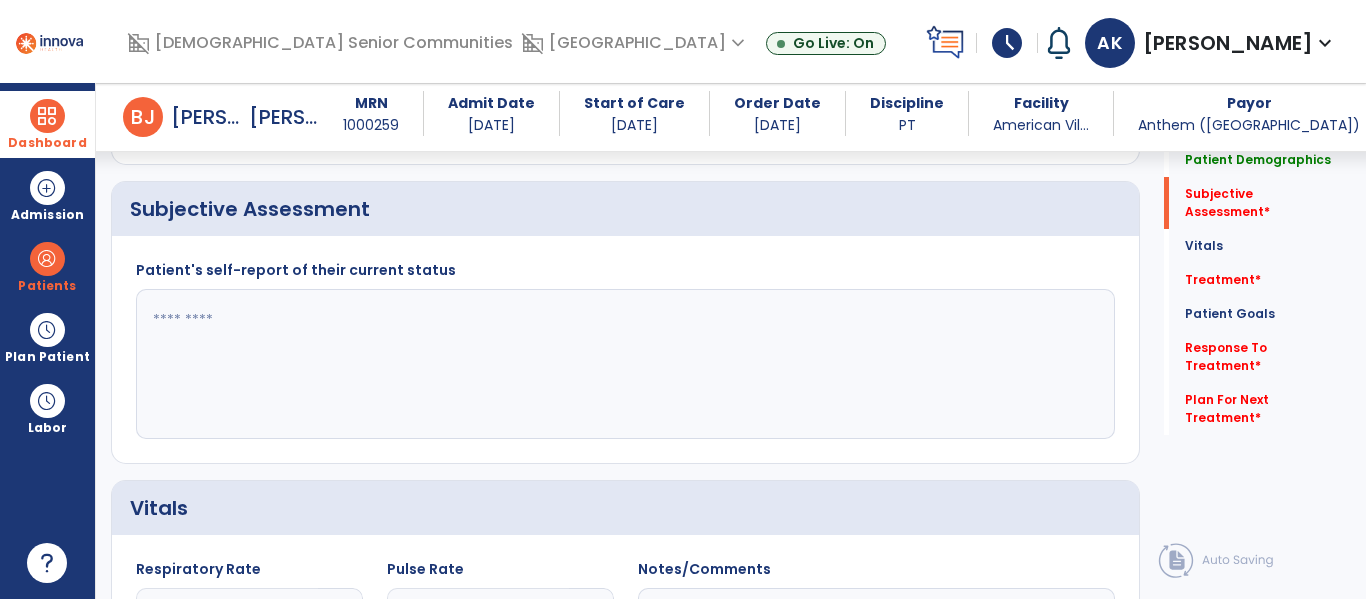 click 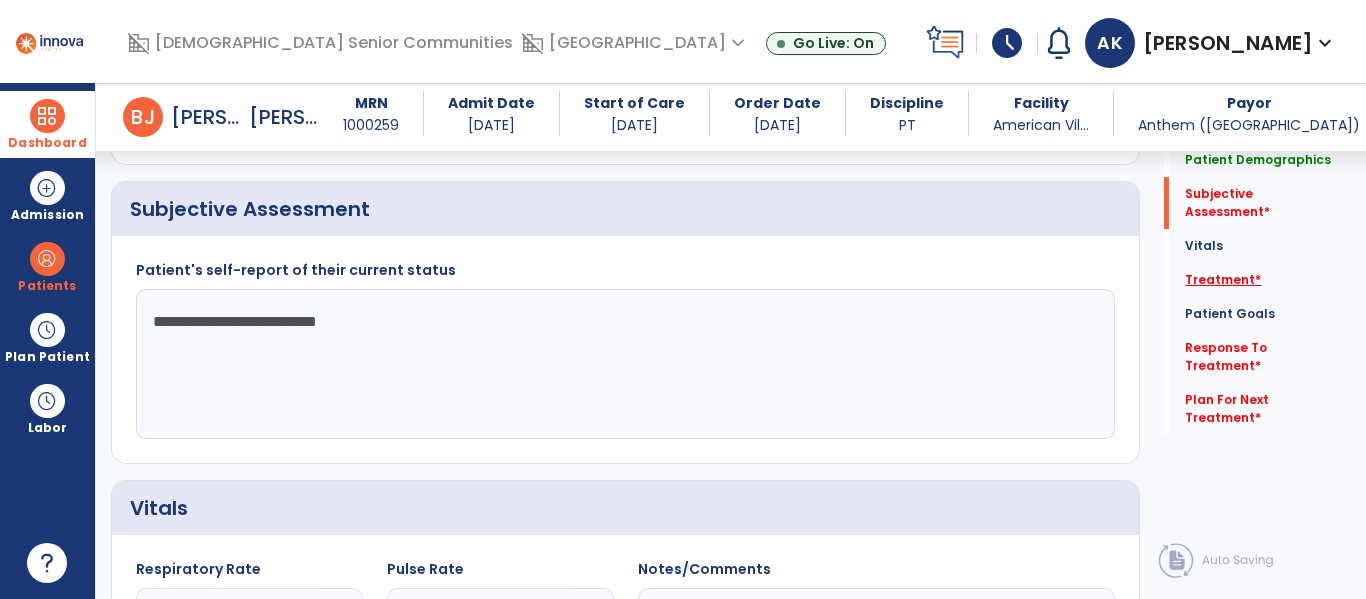 type on "**********" 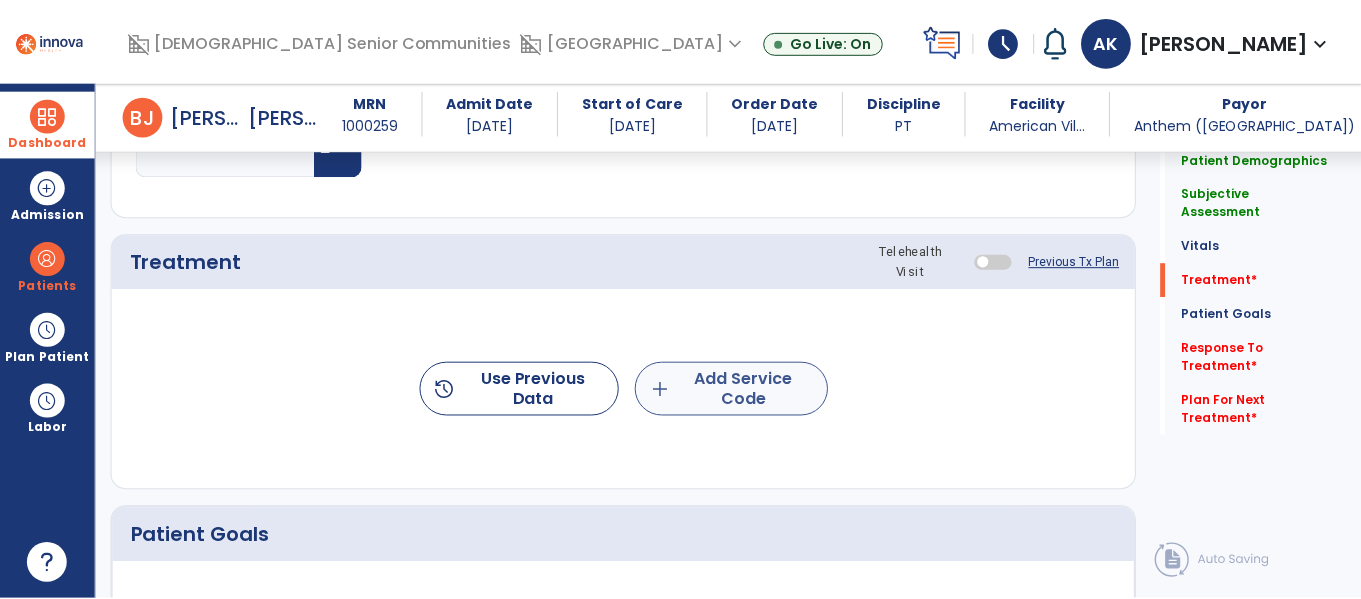 scroll, scrollTop: 1156, scrollLeft: 0, axis: vertical 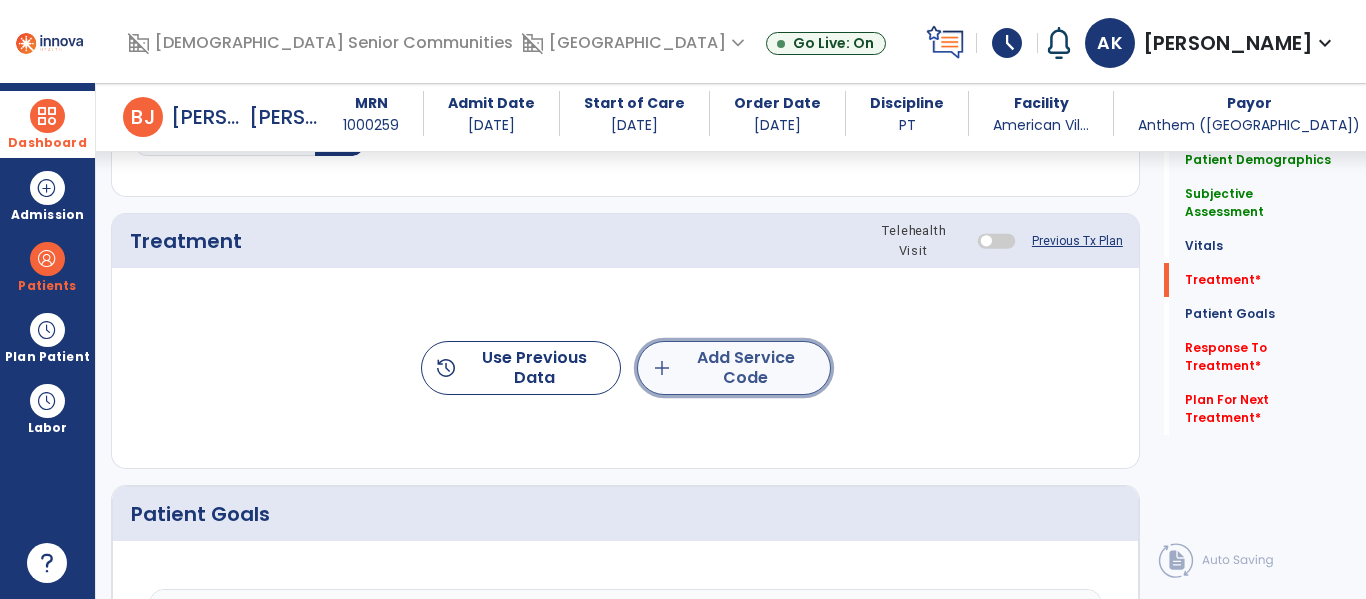 click on "add  Add Service Code" 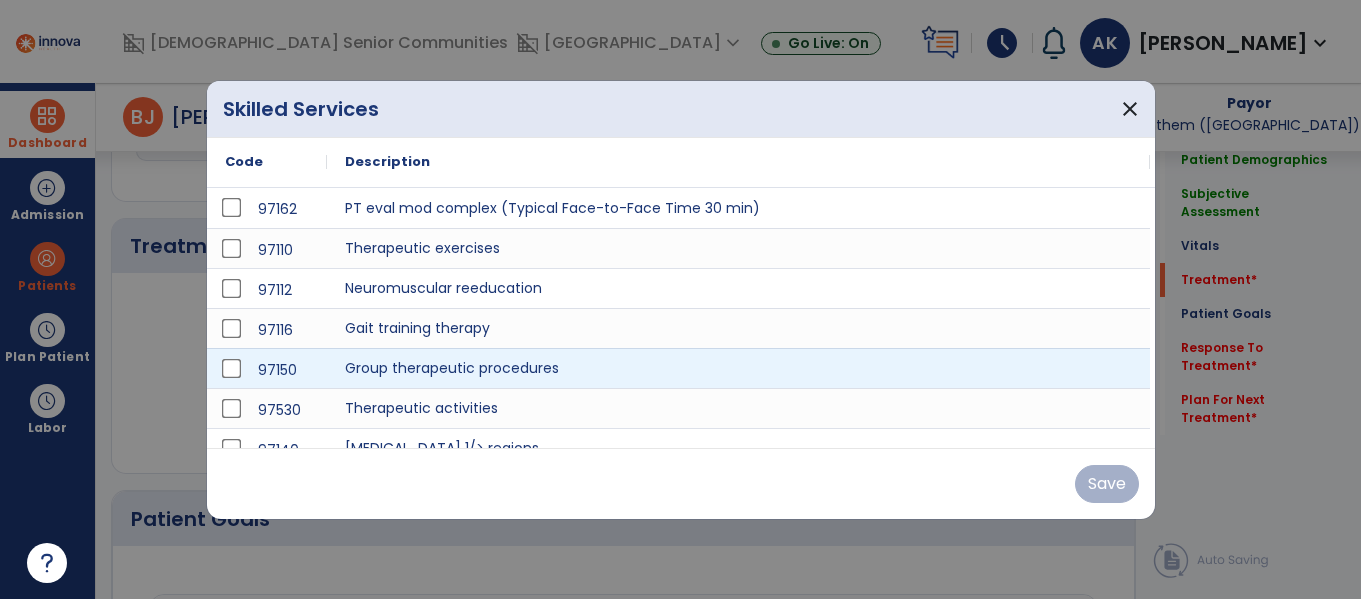 scroll, scrollTop: 1156, scrollLeft: 0, axis: vertical 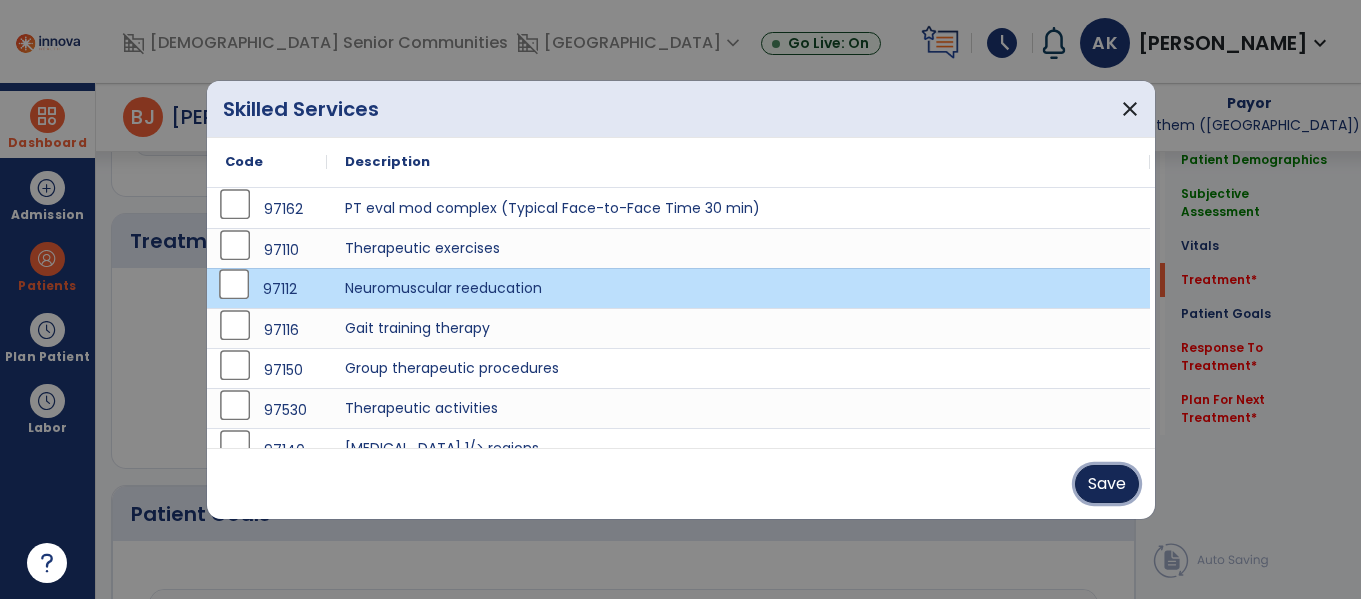 click on "Save" at bounding box center (1107, 484) 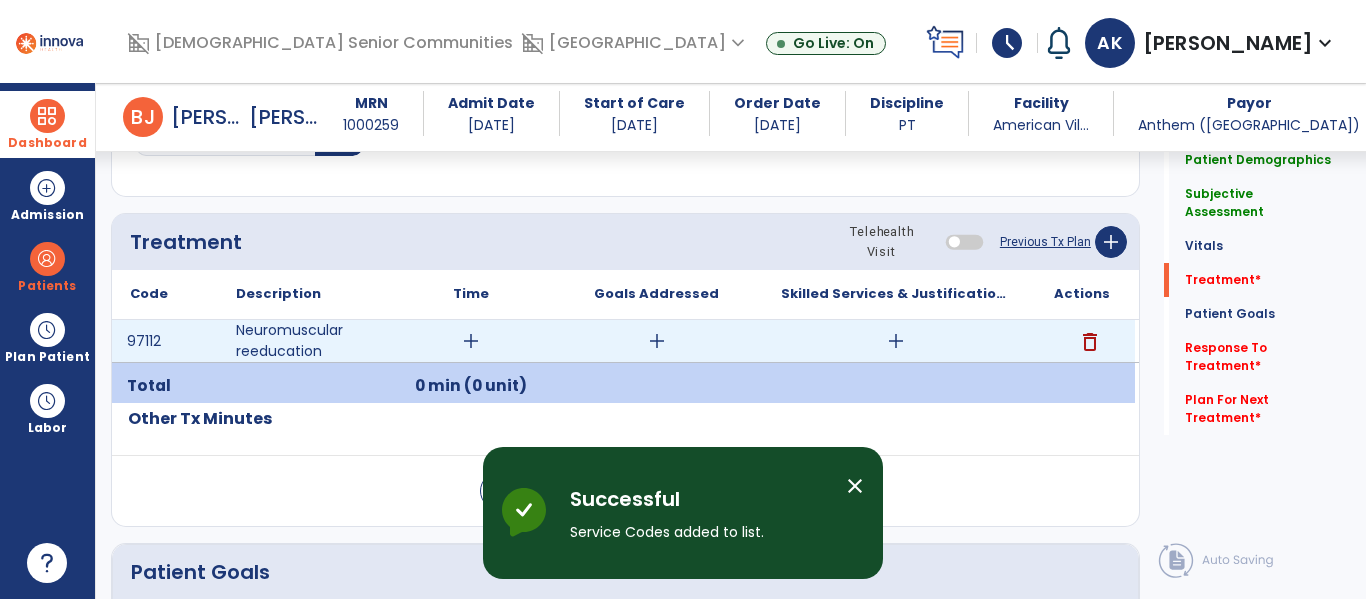 click on "add" at bounding box center [471, 341] 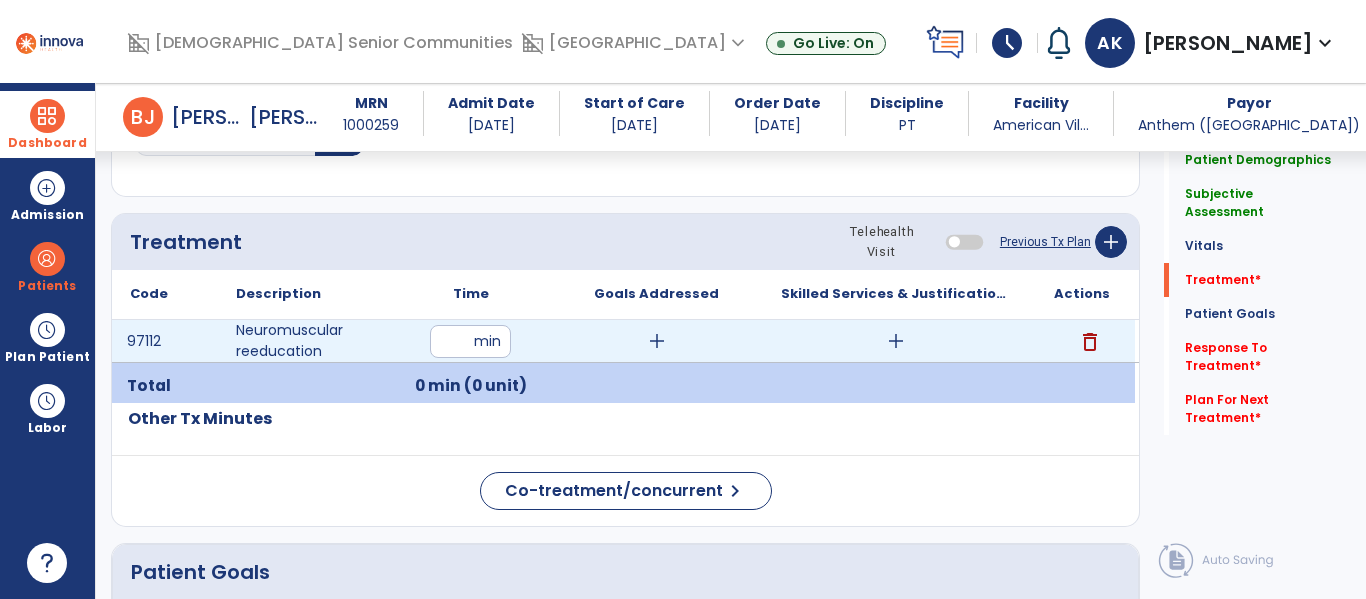 type on "**" 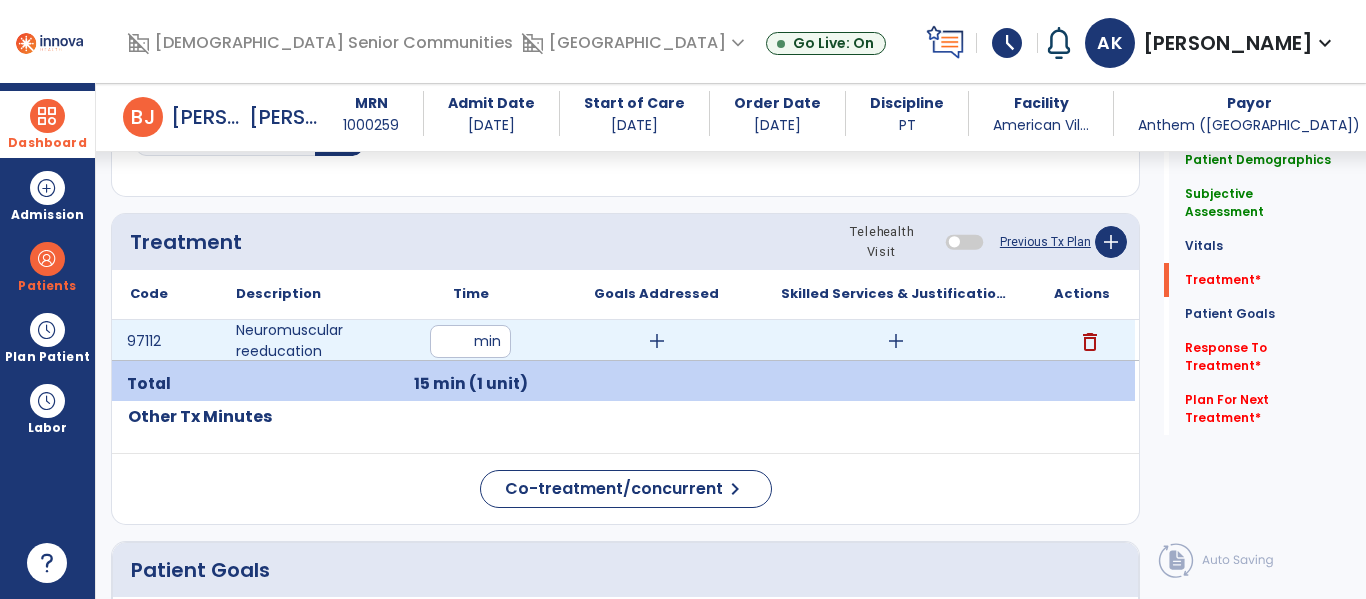 click on "add" at bounding box center [896, 341] 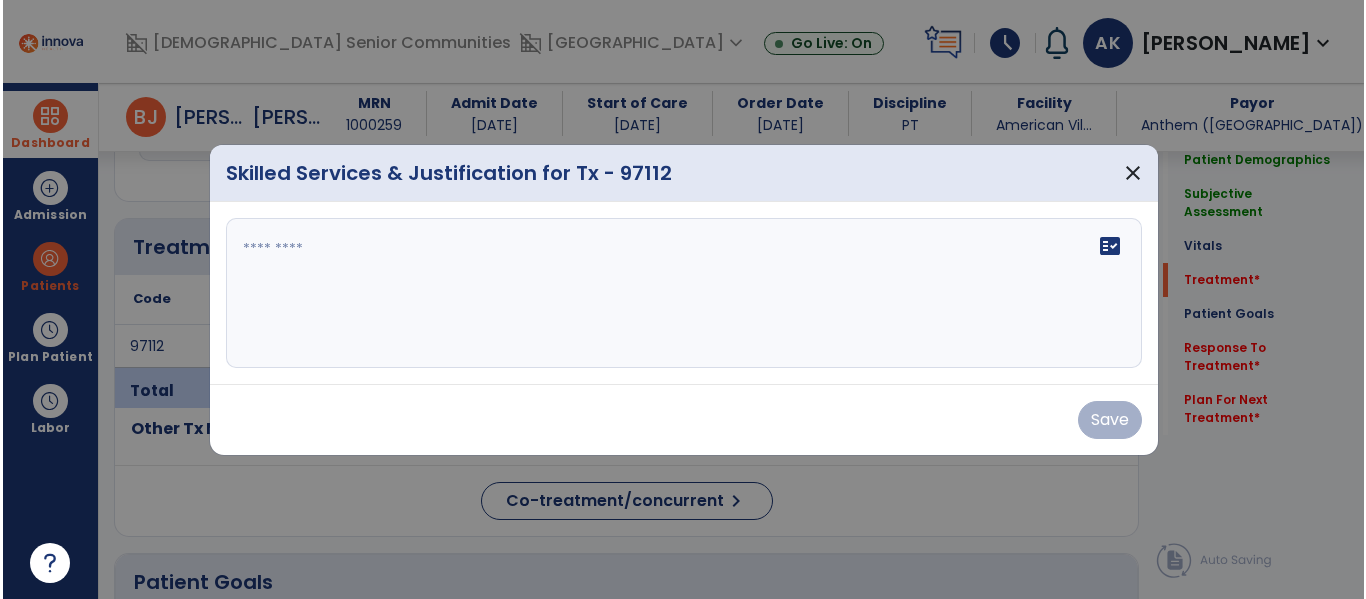 scroll, scrollTop: 1156, scrollLeft: 0, axis: vertical 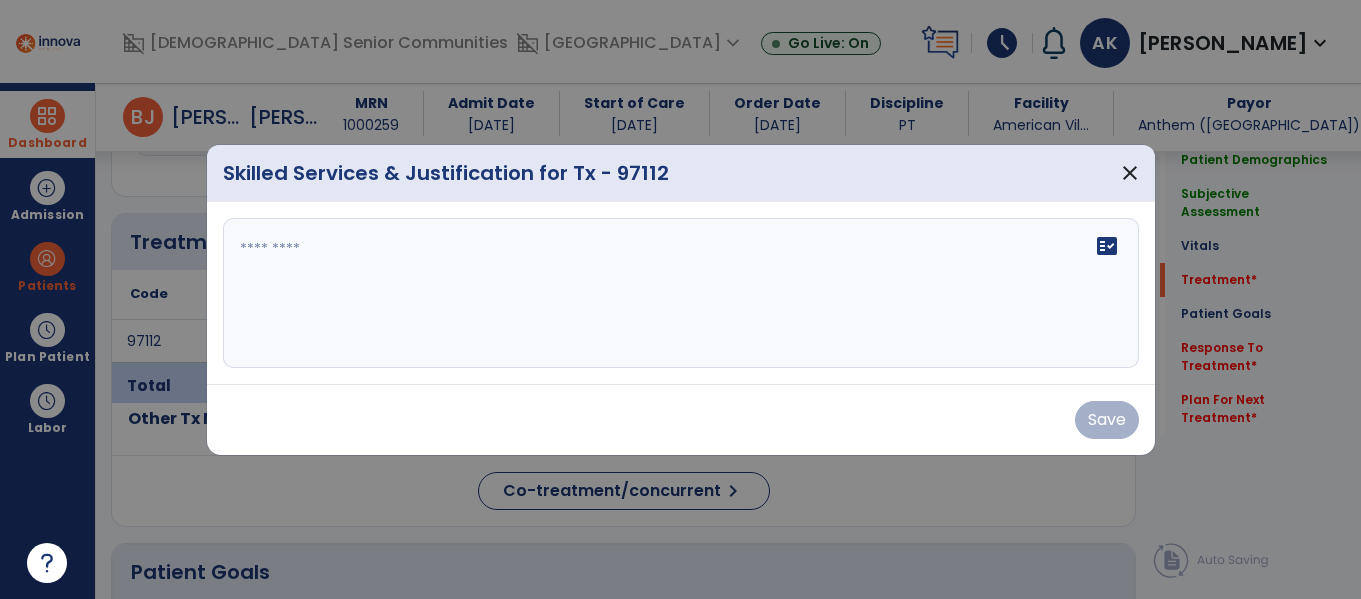 click on "fact_check" at bounding box center [681, 293] 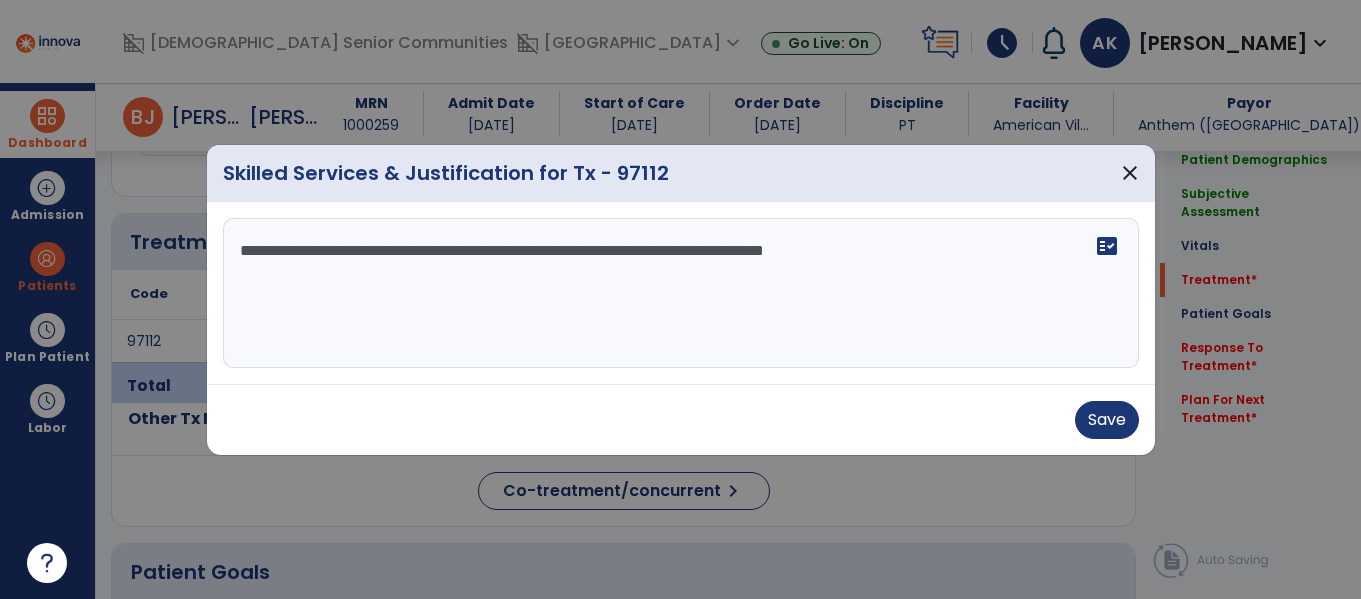 type on "**********" 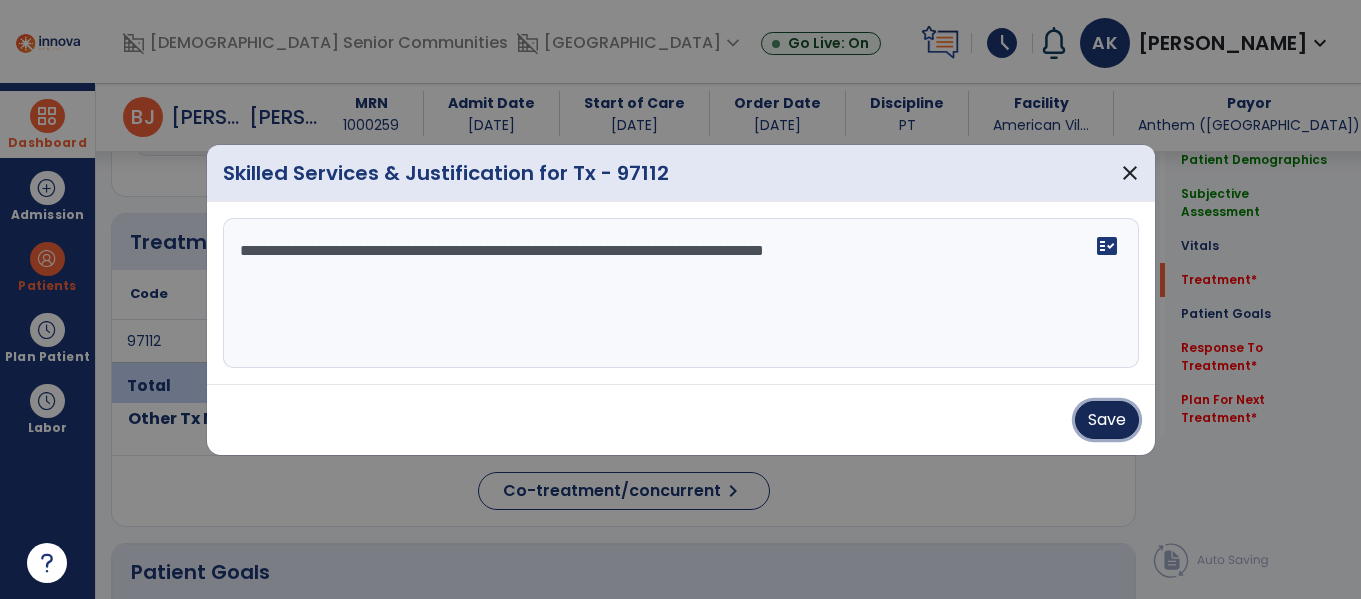 type 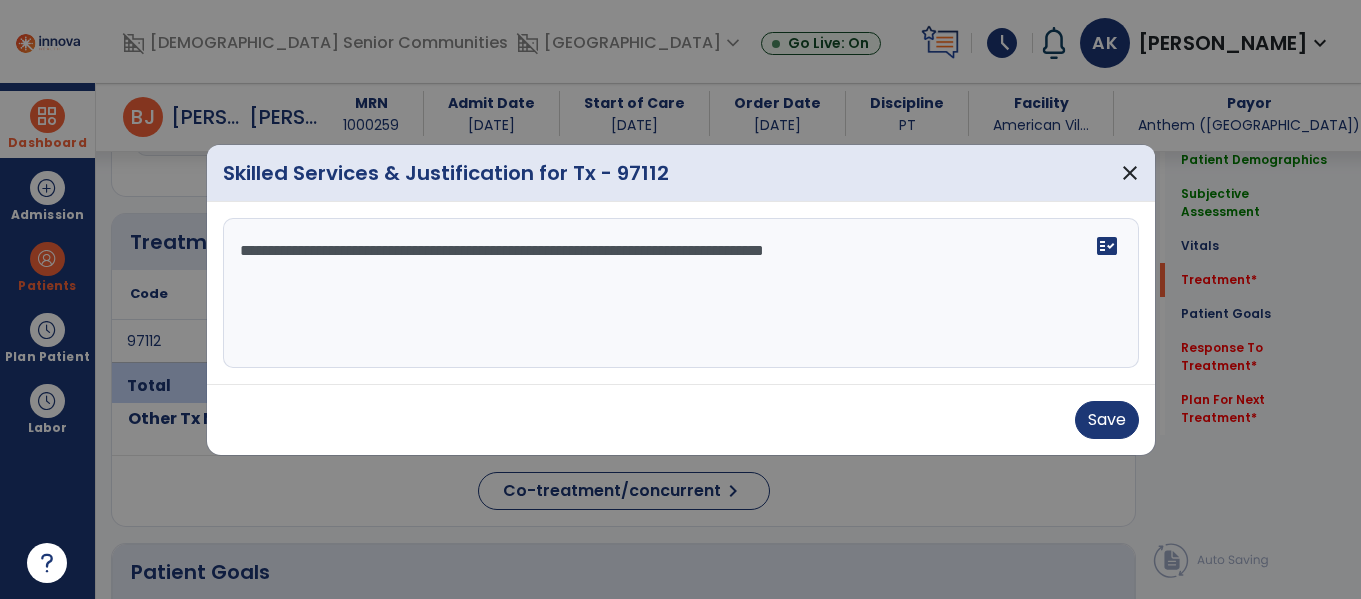 click on "**********" at bounding box center [681, 293] 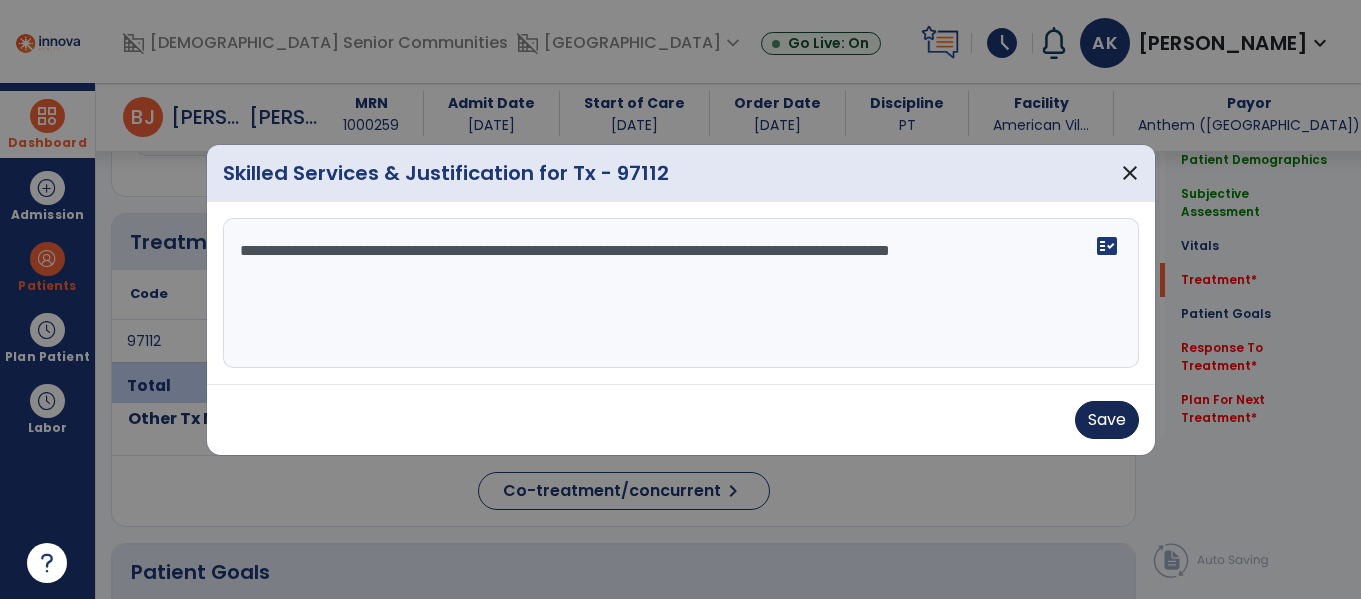 type on "**********" 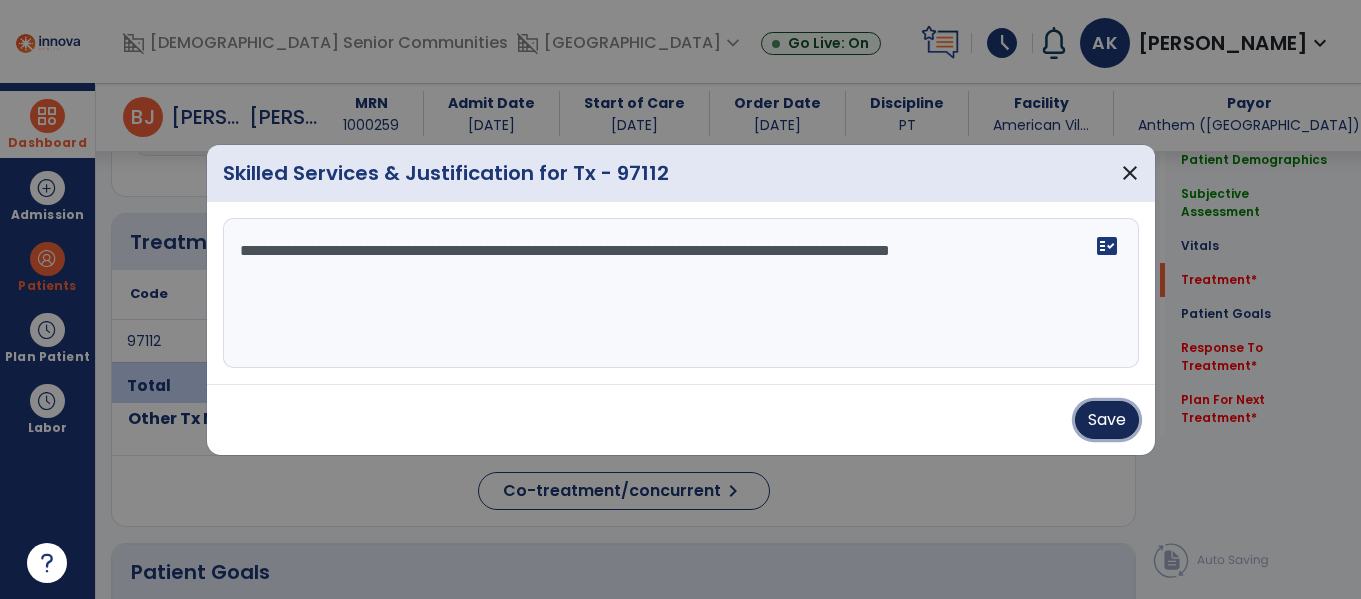 click on "Save" at bounding box center [1107, 420] 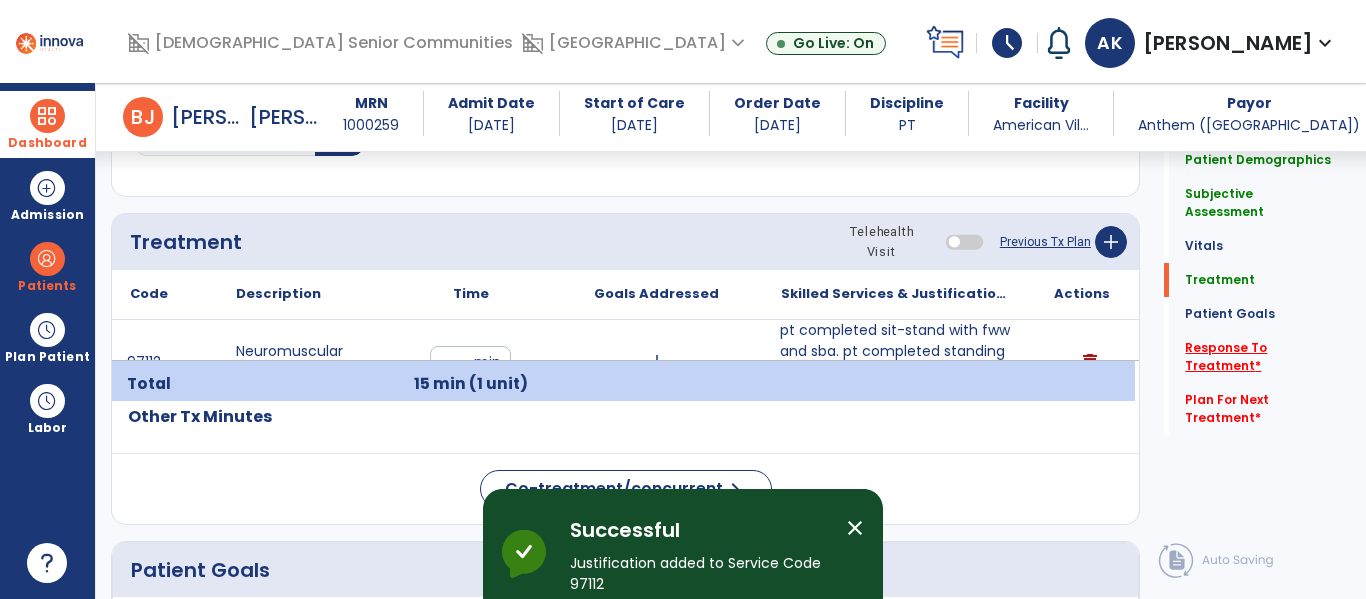 click on "Response To Treatment   *" 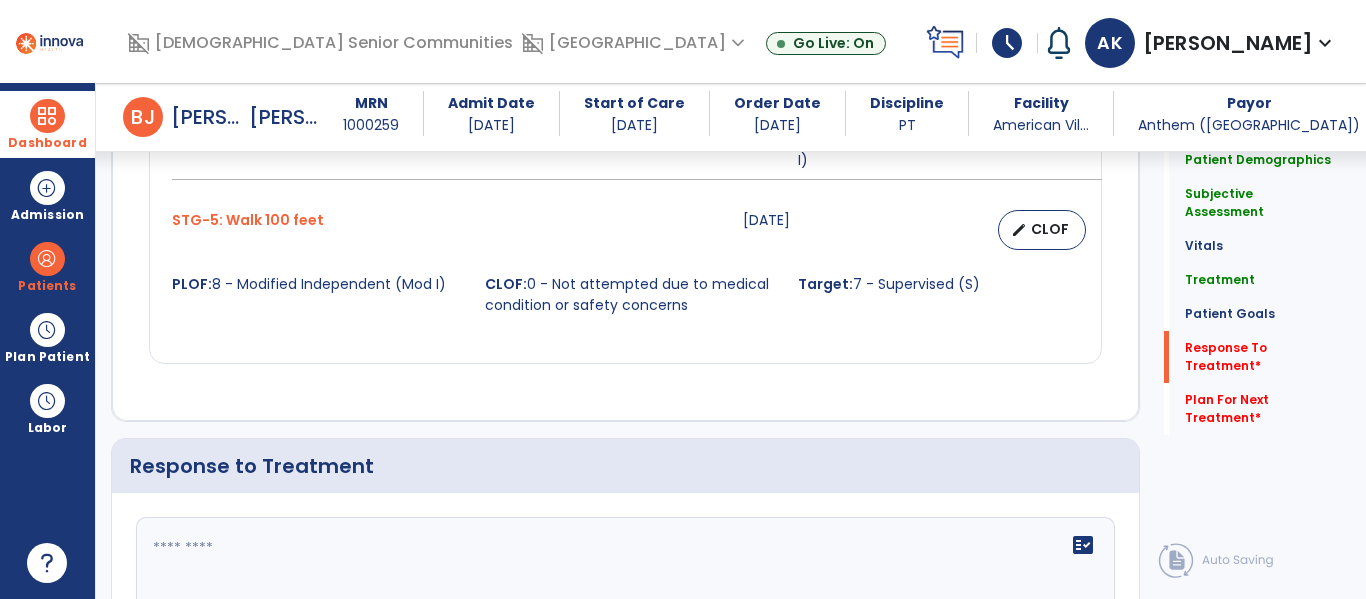 scroll, scrollTop: 2551, scrollLeft: 0, axis: vertical 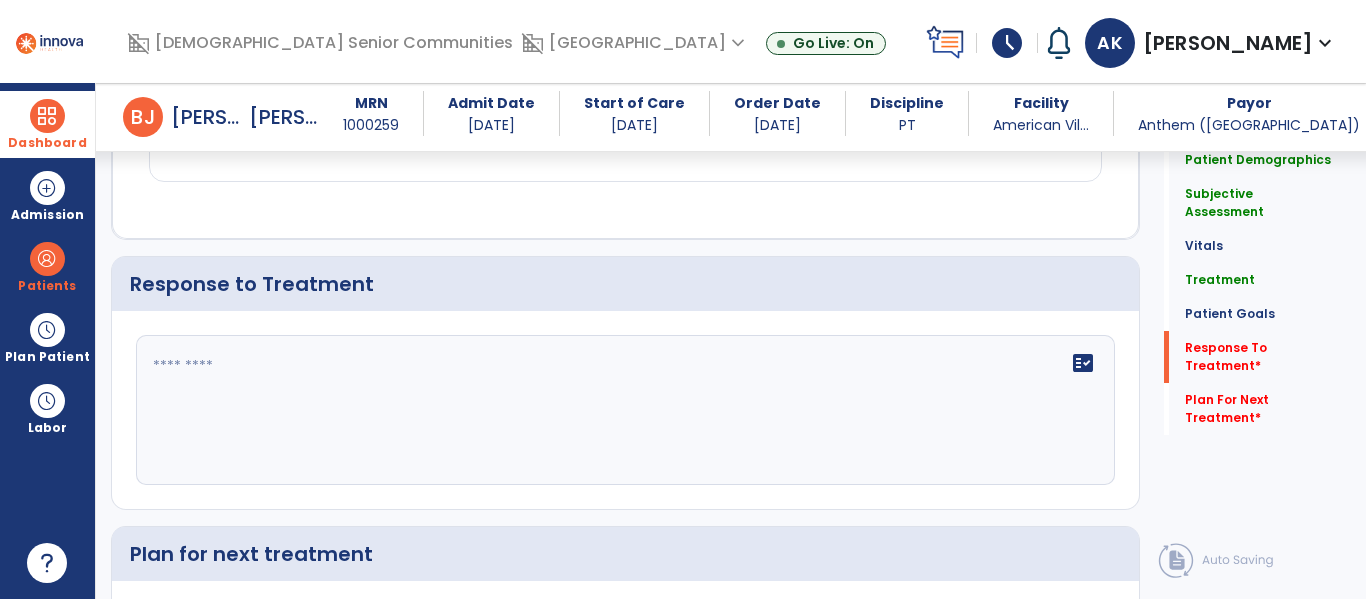 click on "fact_check" 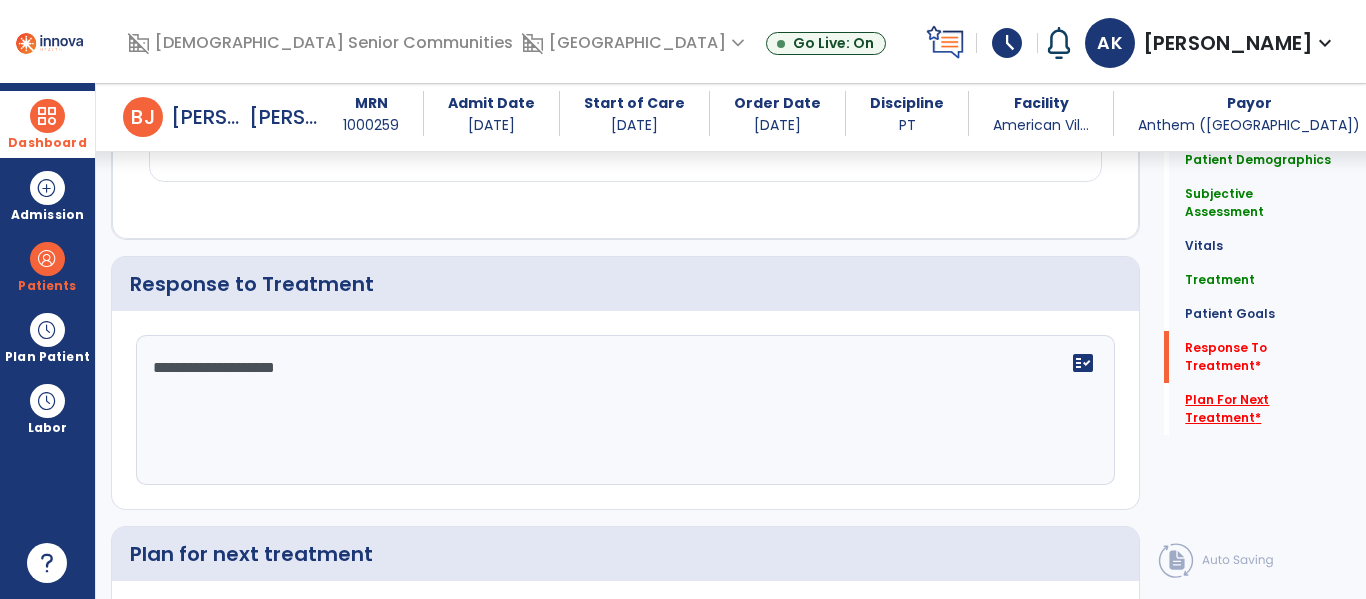 type on "**********" 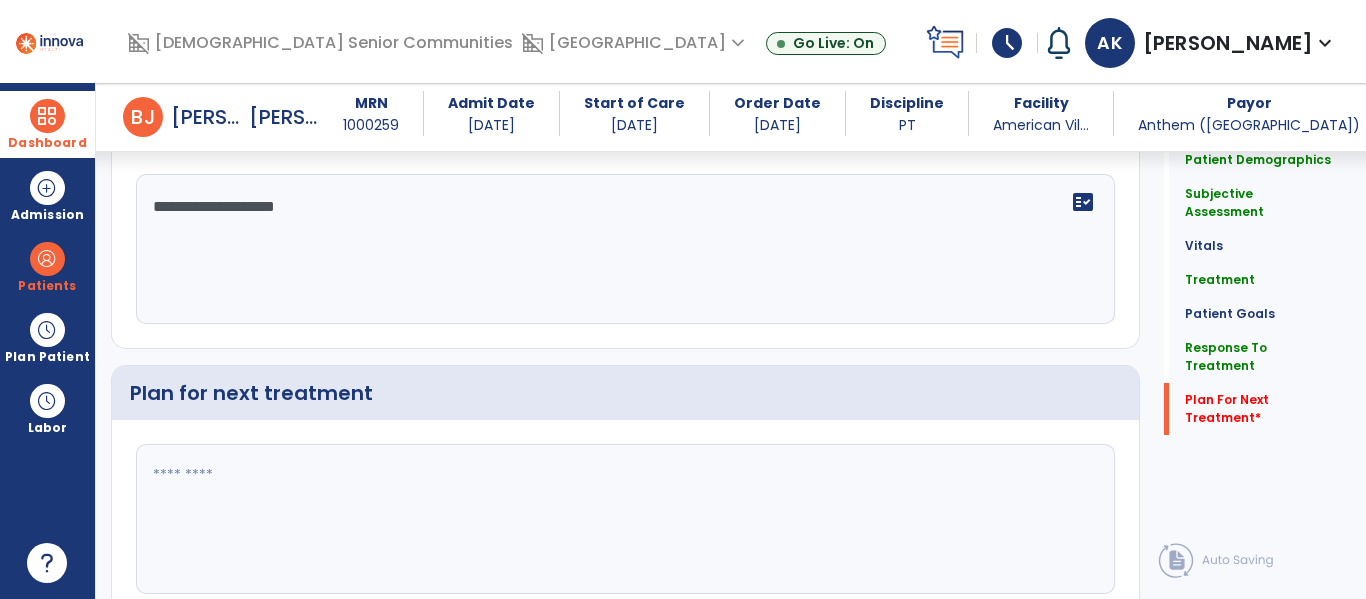 scroll, scrollTop: 2756, scrollLeft: 0, axis: vertical 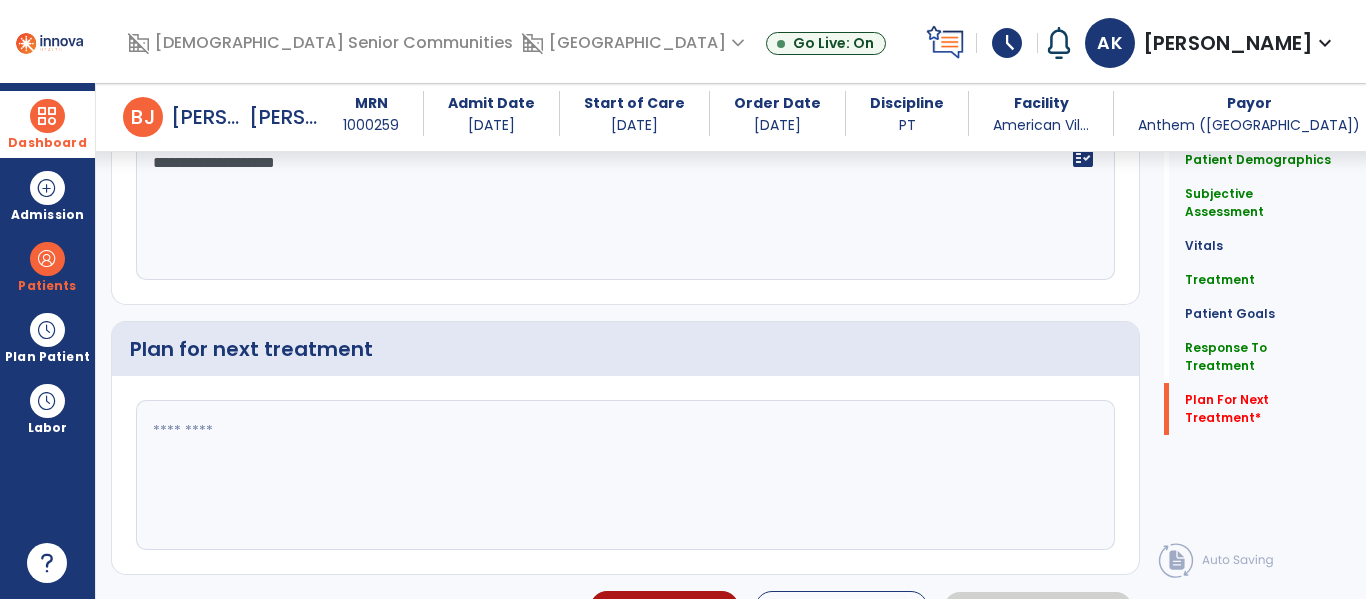 click 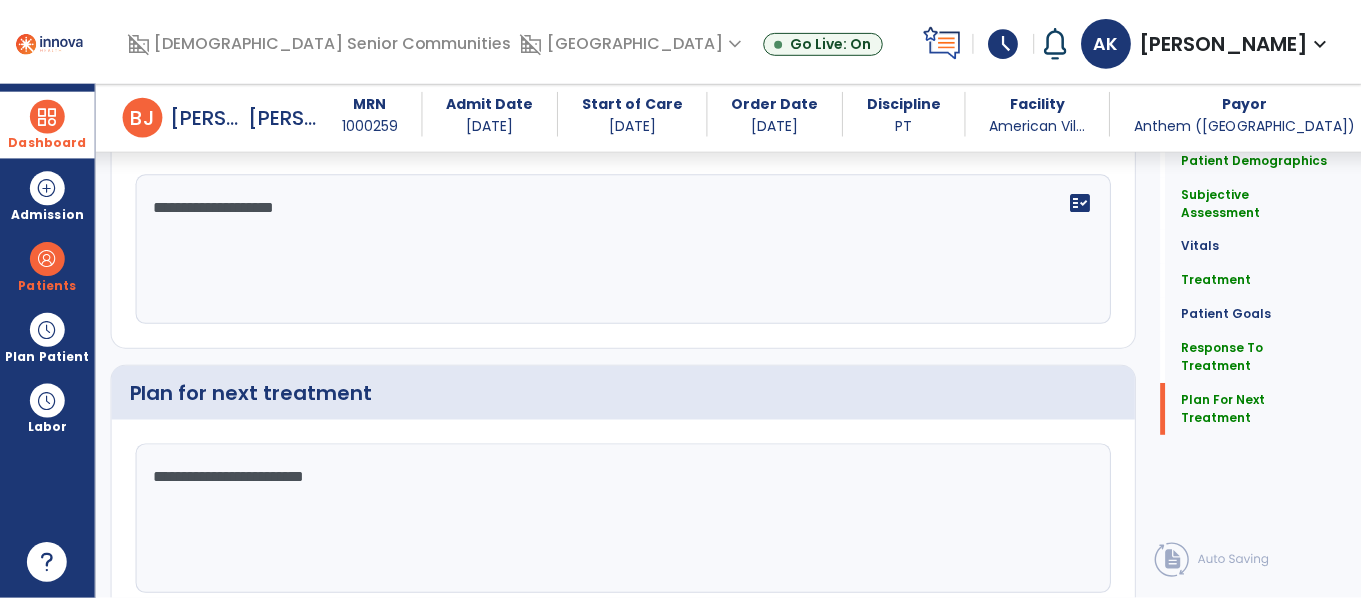 scroll, scrollTop: 2756, scrollLeft: 0, axis: vertical 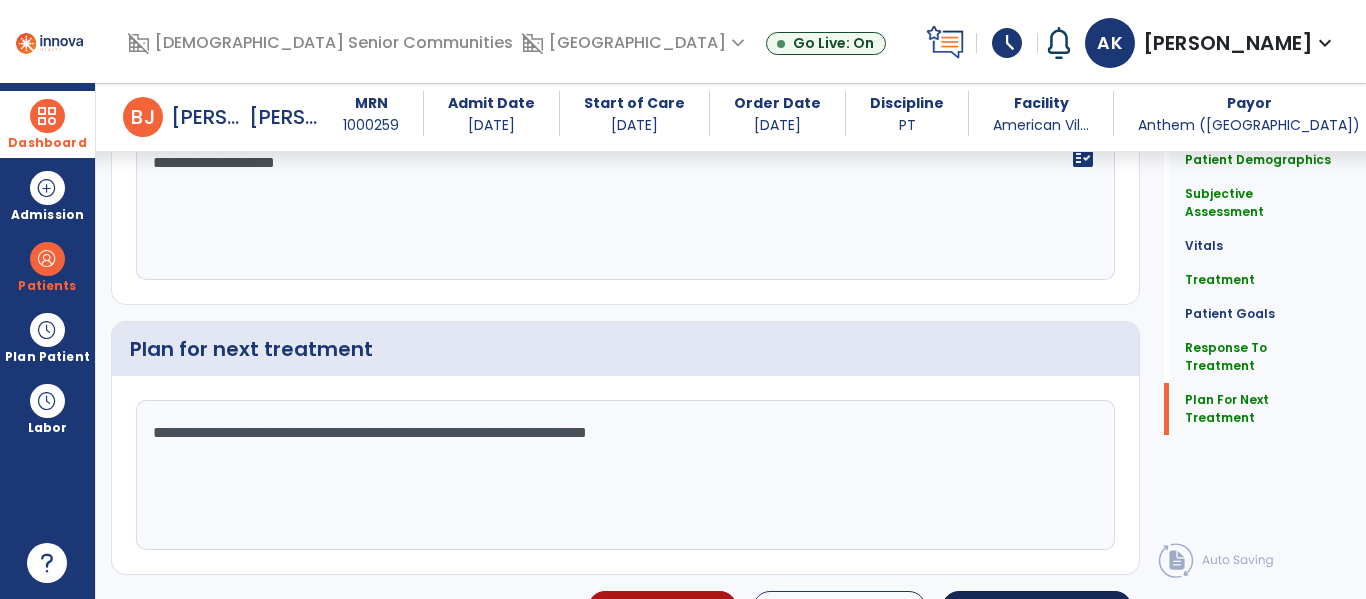 type on "**********" 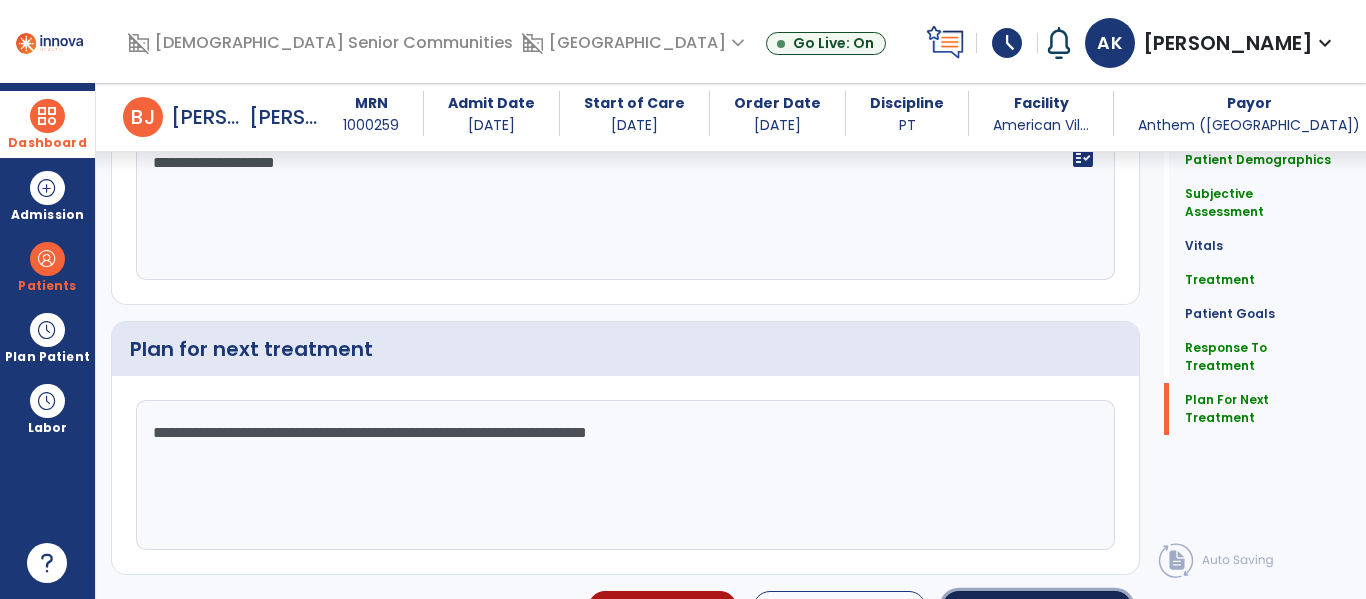 click on "Sign Doc" 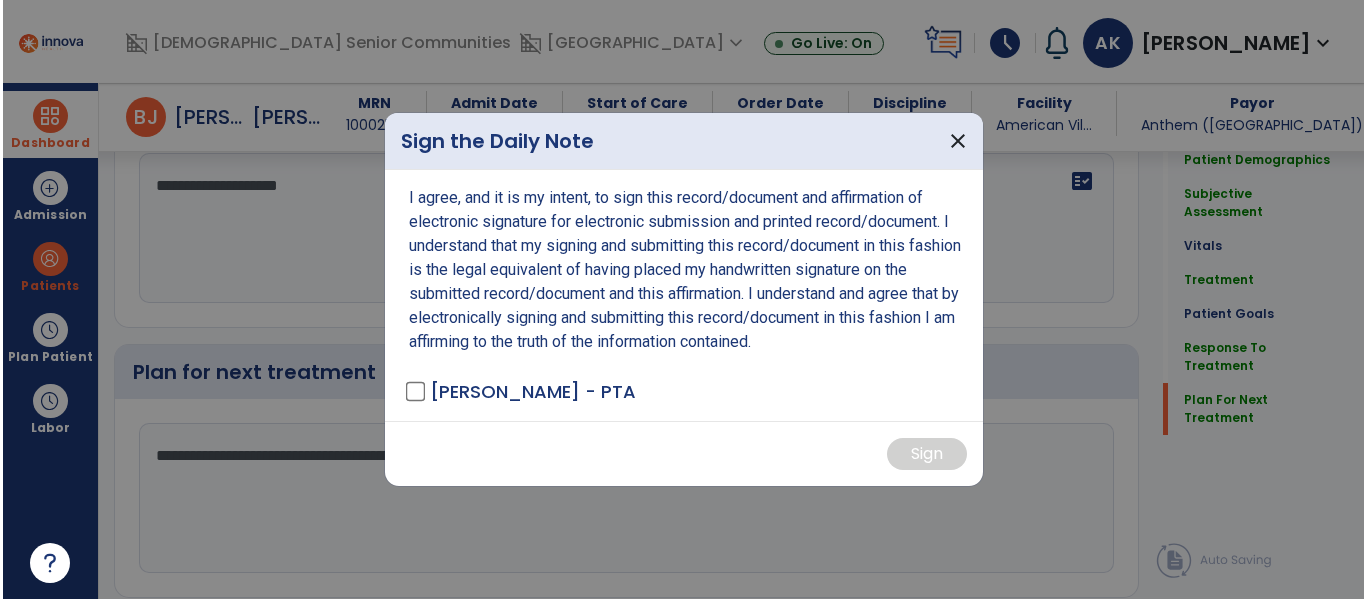 scroll, scrollTop: 2777, scrollLeft: 0, axis: vertical 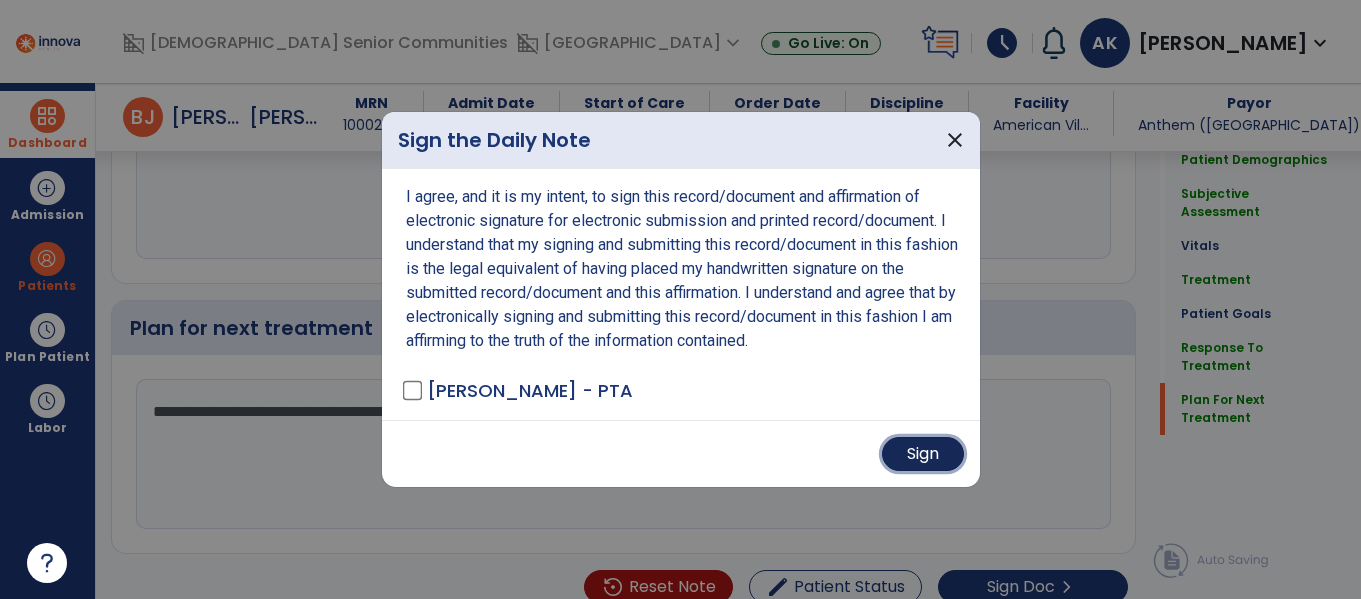 click on "Sign" at bounding box center [923, 454] 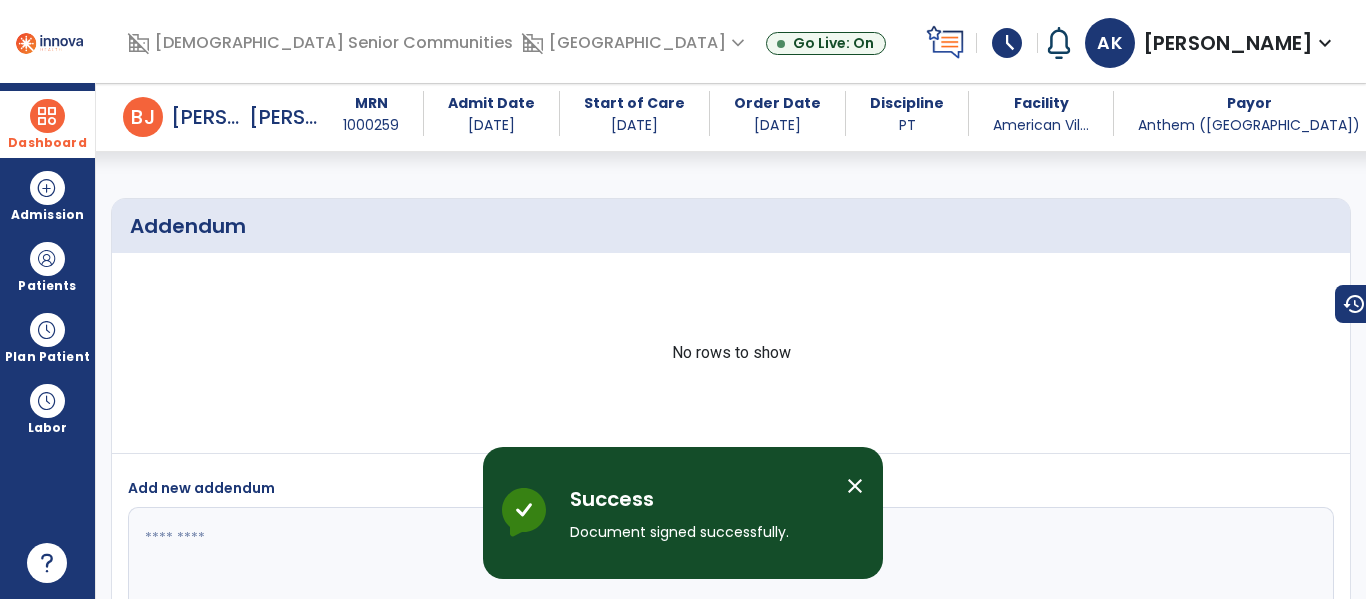 click at bounding box center [47, 116] 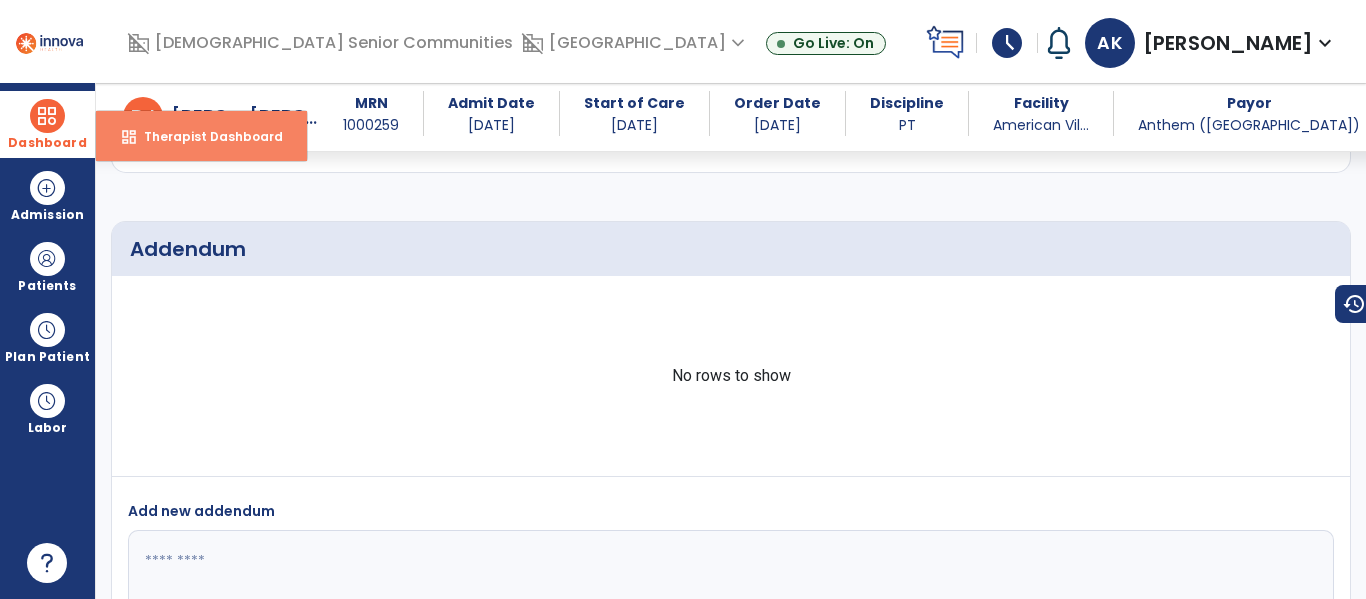 click on "Therapist Dashboard" at bounding box center [205, 136] 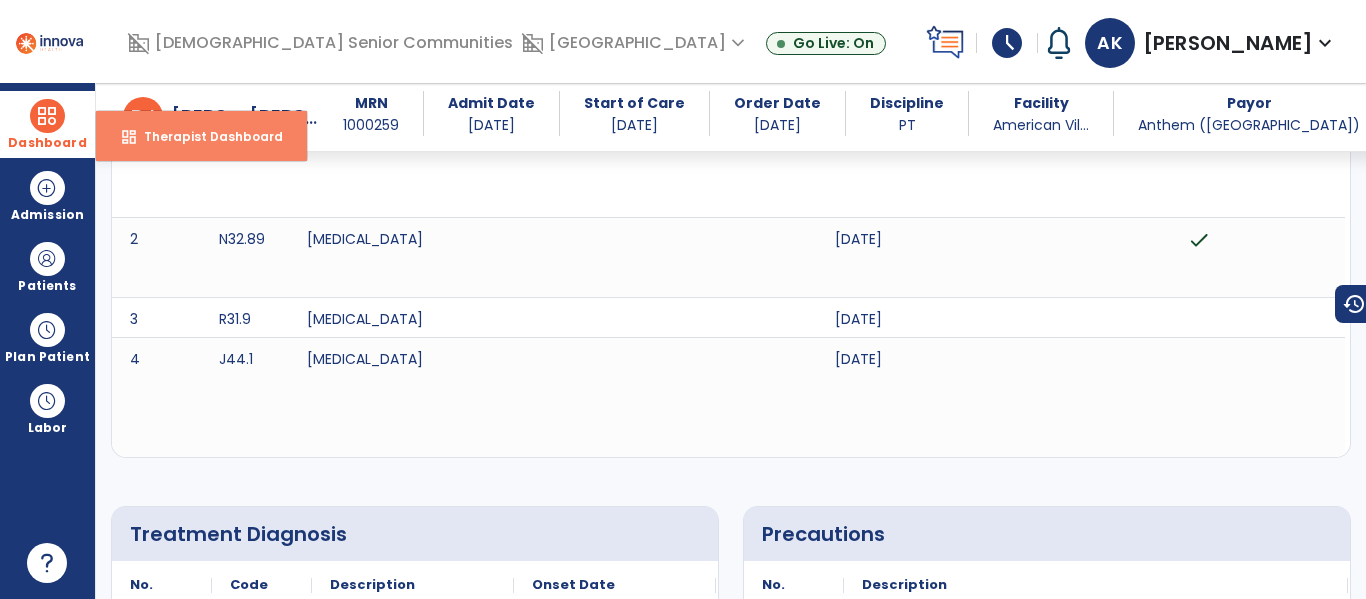select on "****" 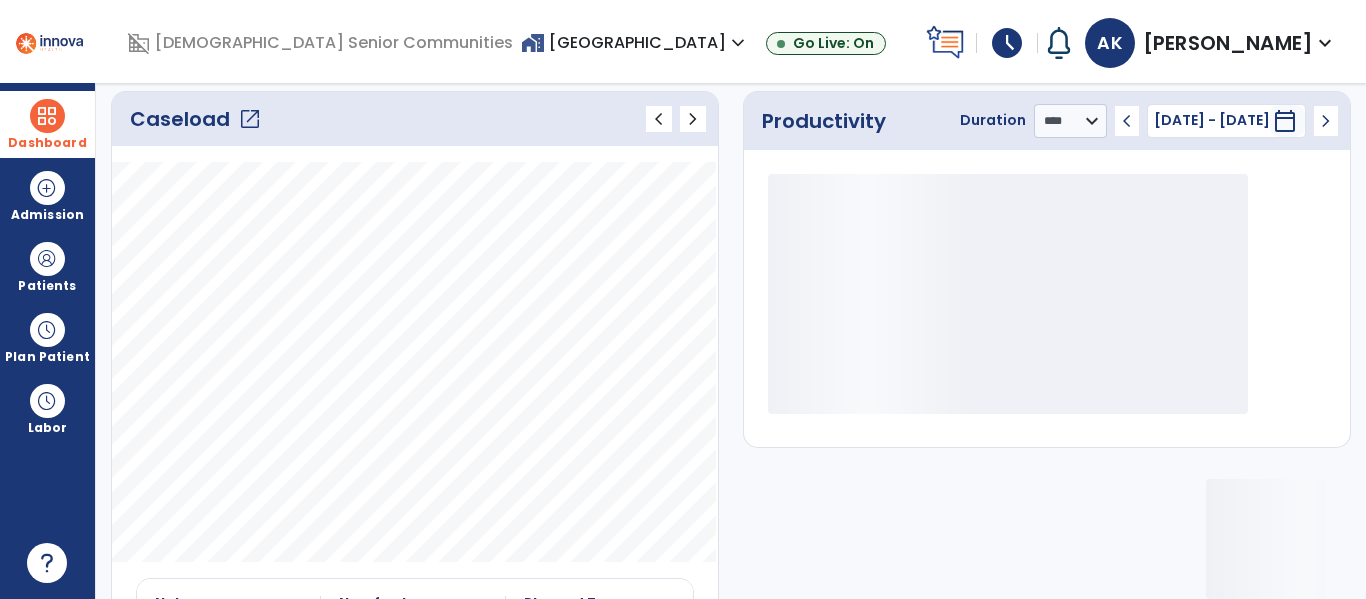 click on "open_in_new" 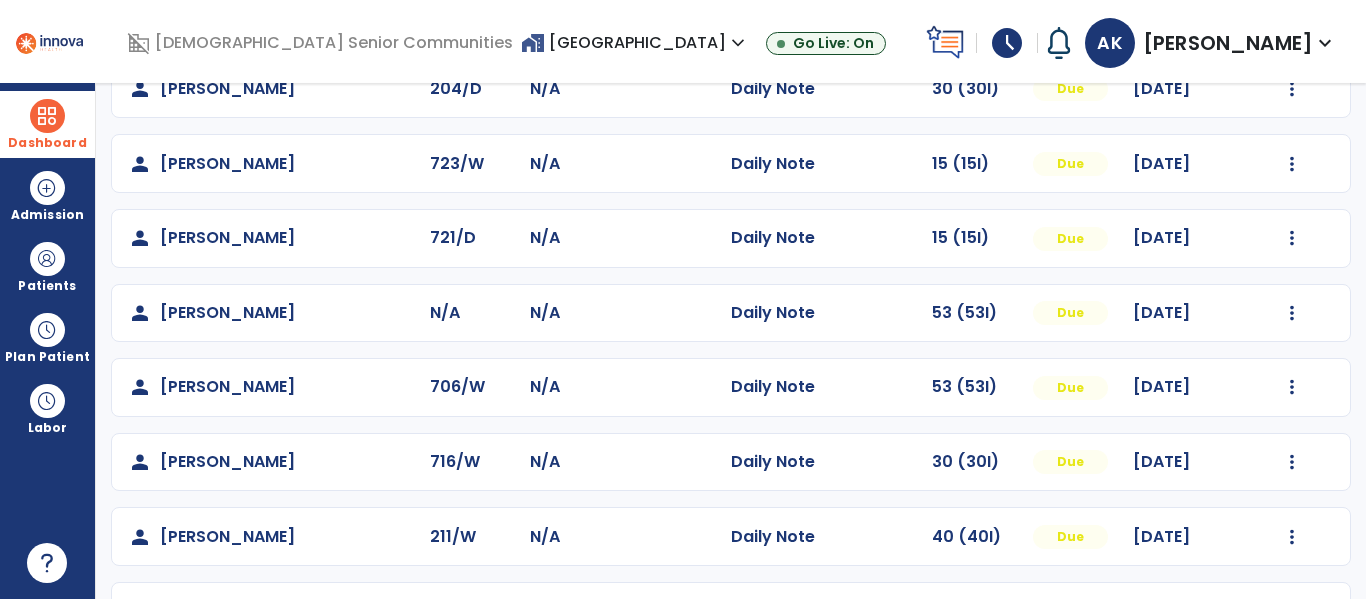 scroll, scrollTop: 413, scrollLeft: 0, axis: vertical 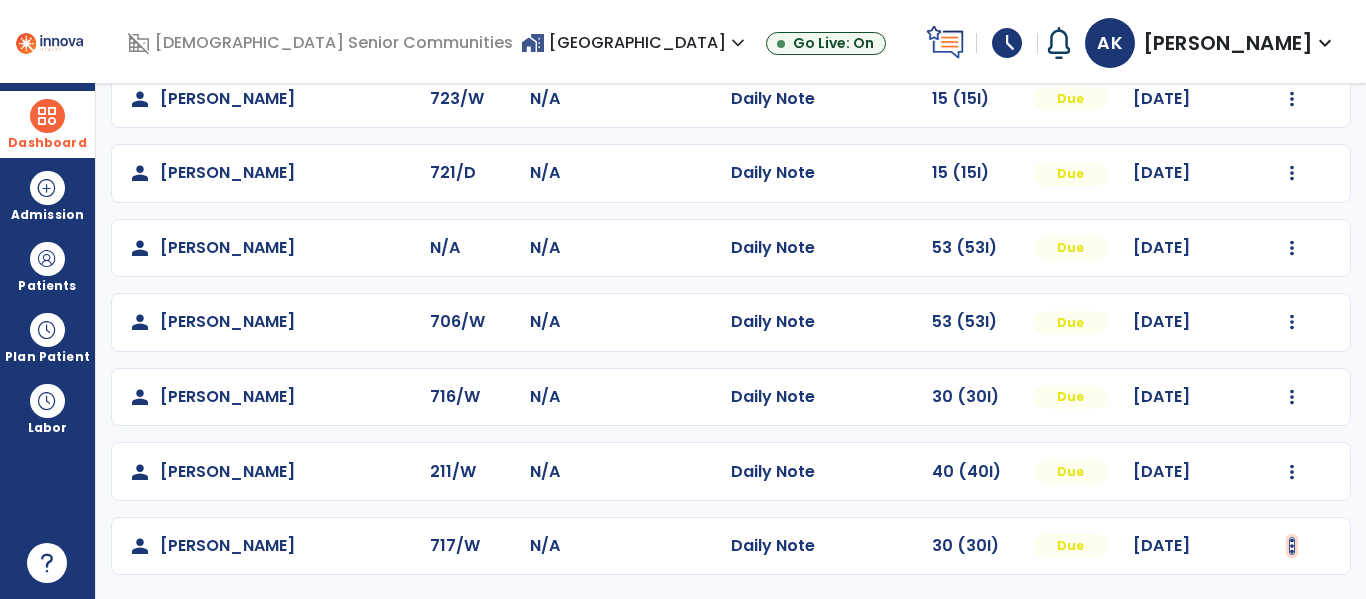 click at bounding box center (1293, -125) 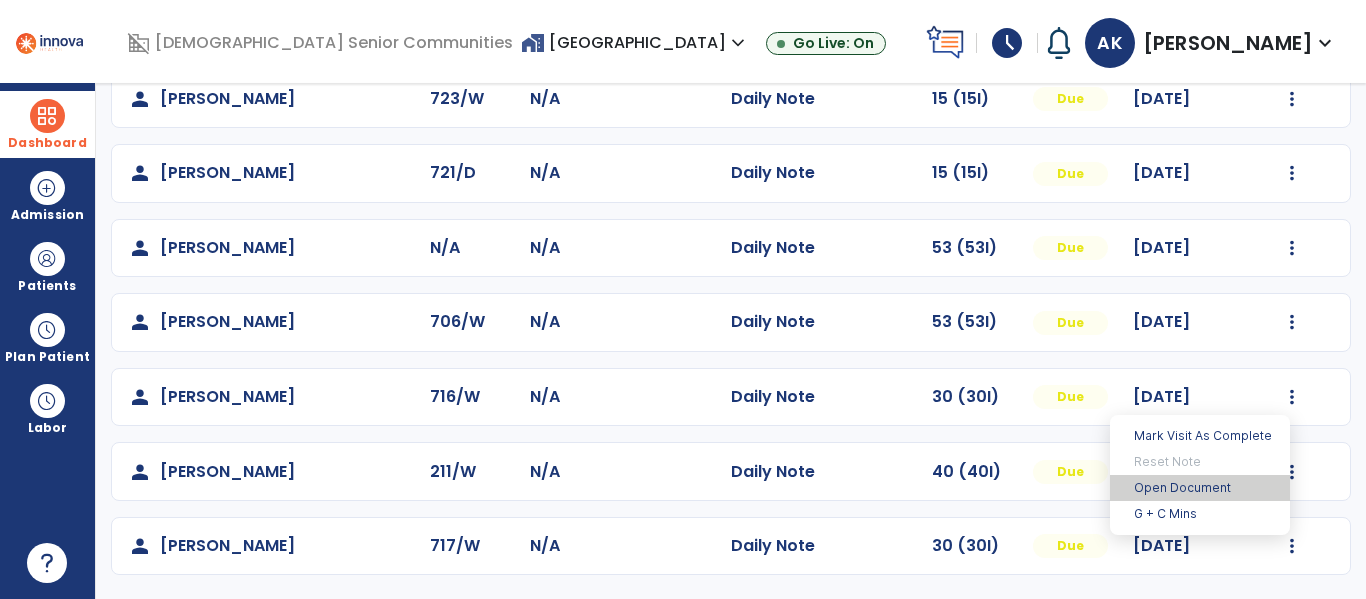 click on "Open Document" at bounding box center (1200, 488) 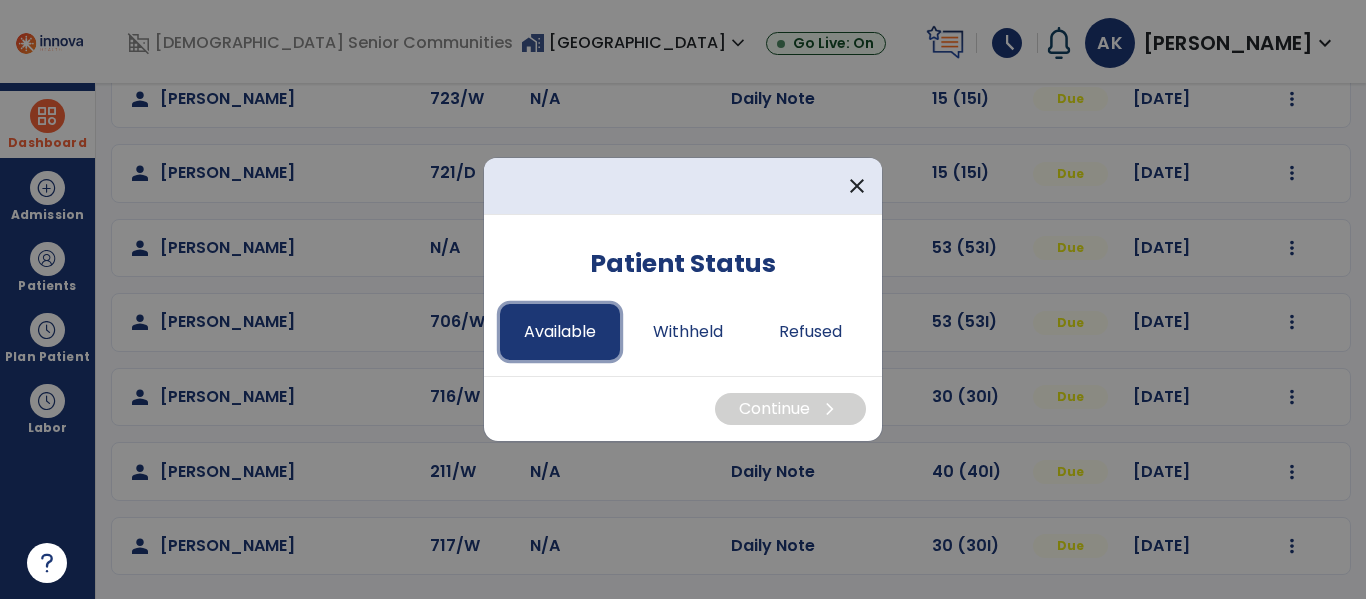 click on "Available" at bounding box center [560, 332] 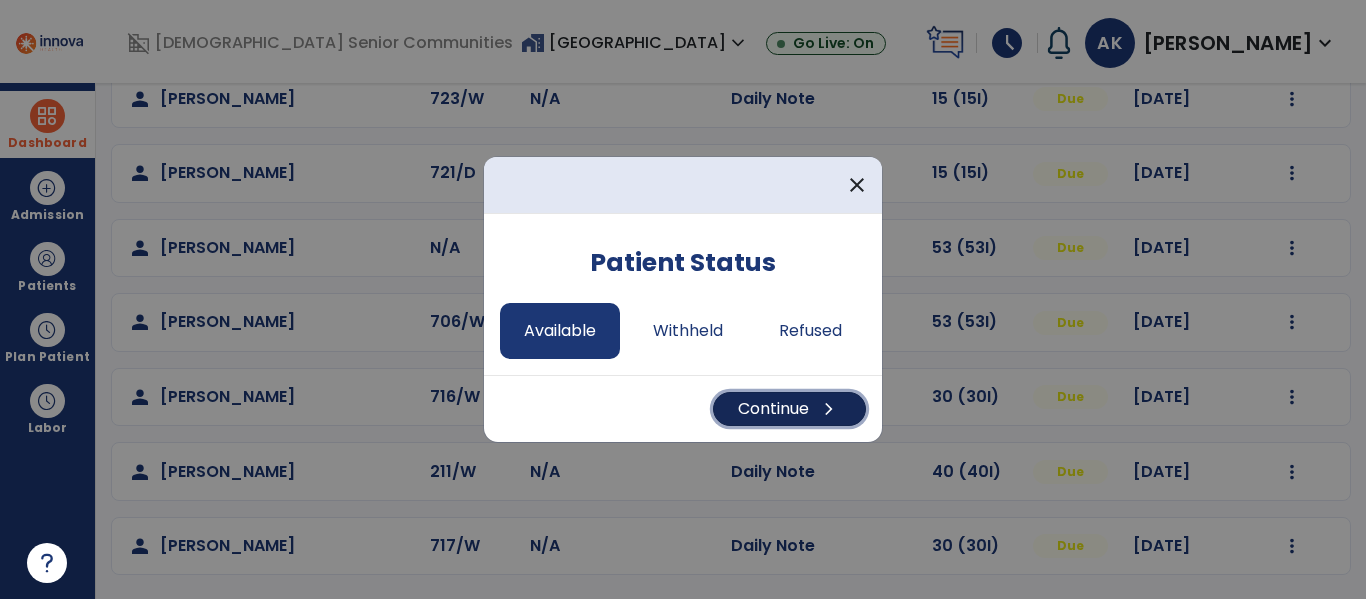 click on "Continue   chevron_right" at bounding box center [789, 409] 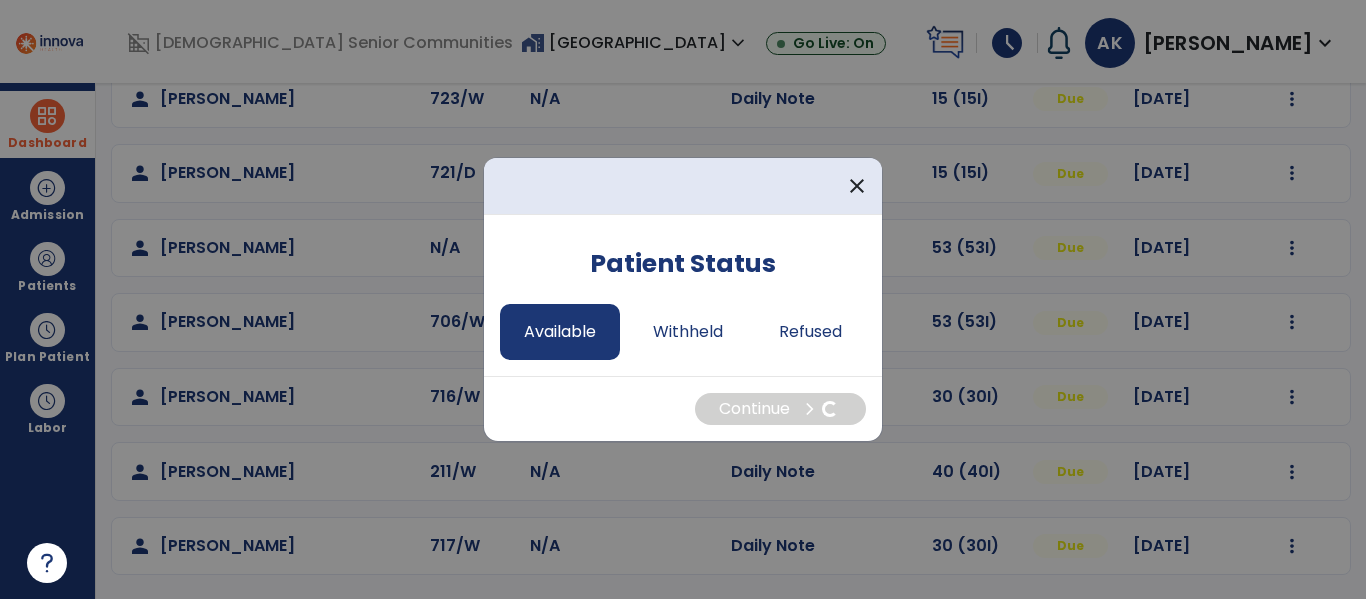 select on "*" 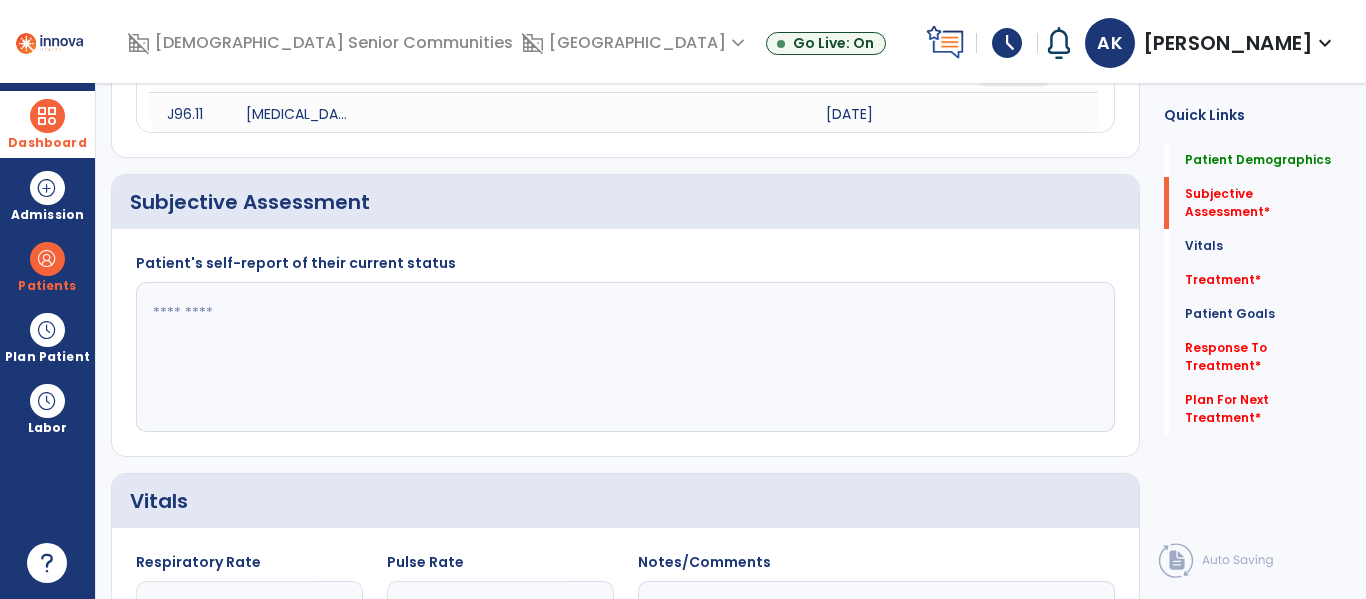 click 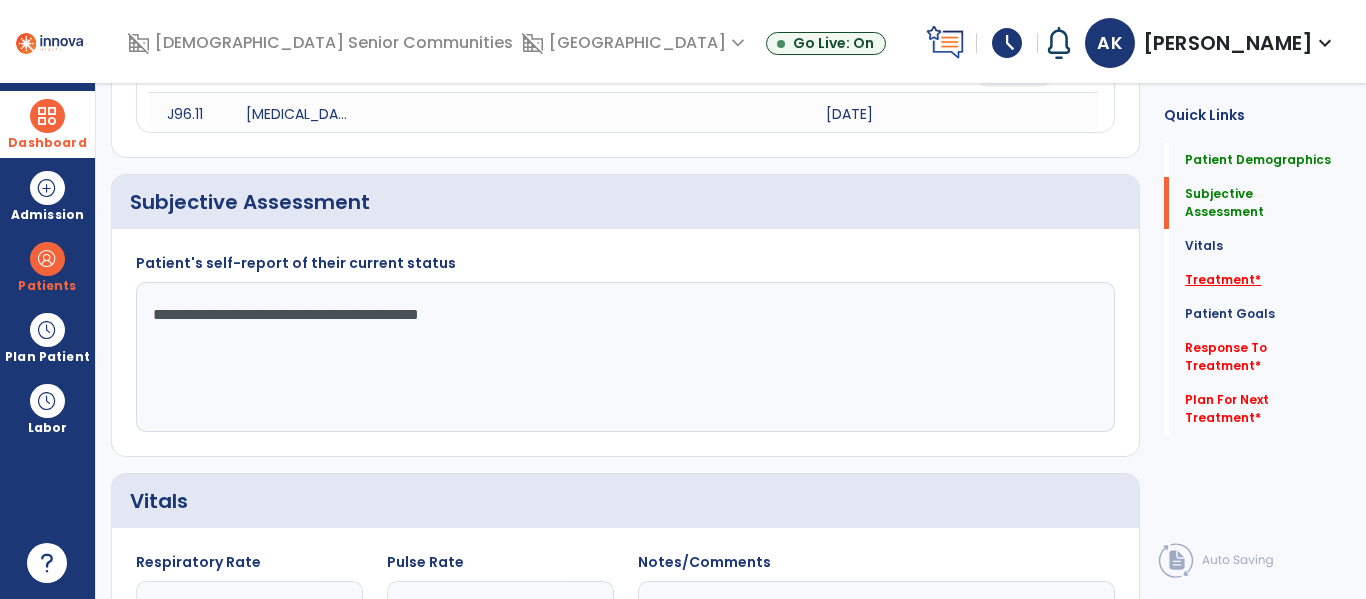 type on "**********" 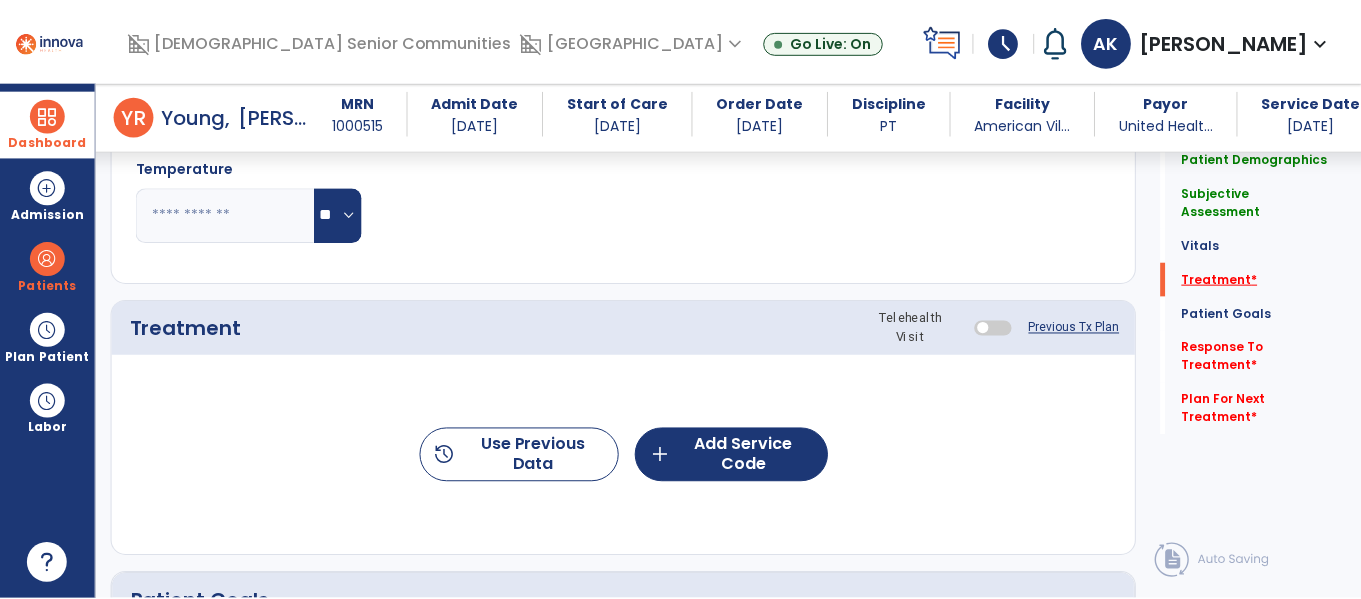 scroll, scrollTop: 1095, scrollLeft: 0, axis: vertical 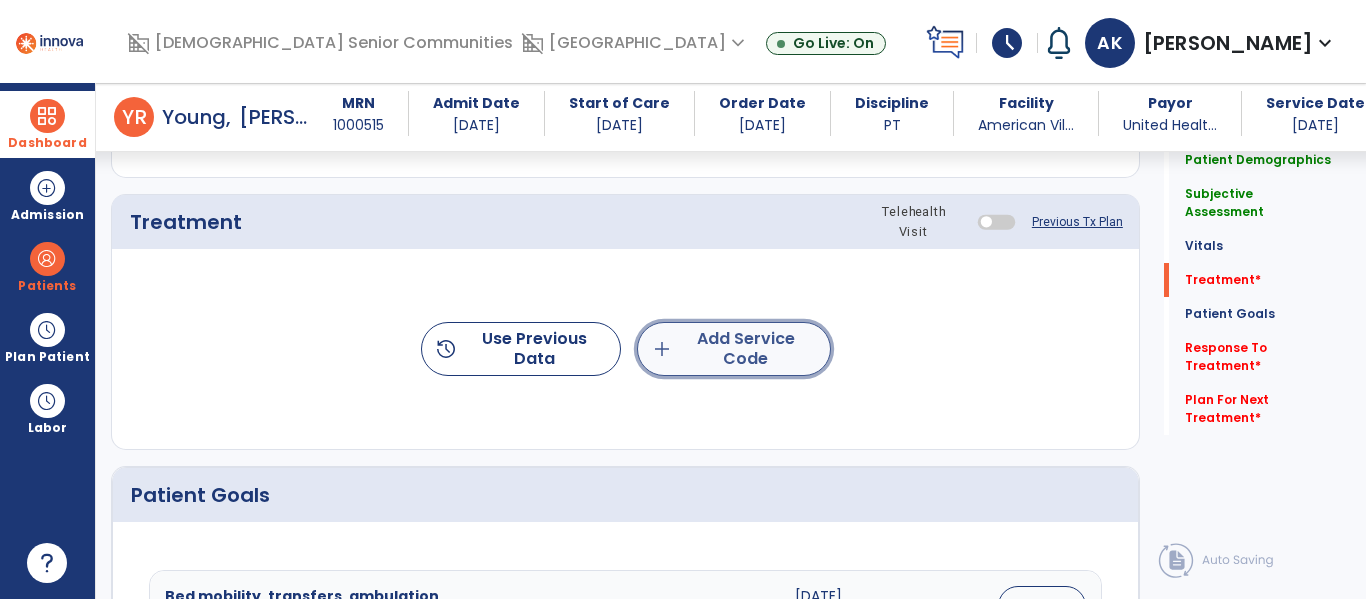 click on "add  Add Service Code" 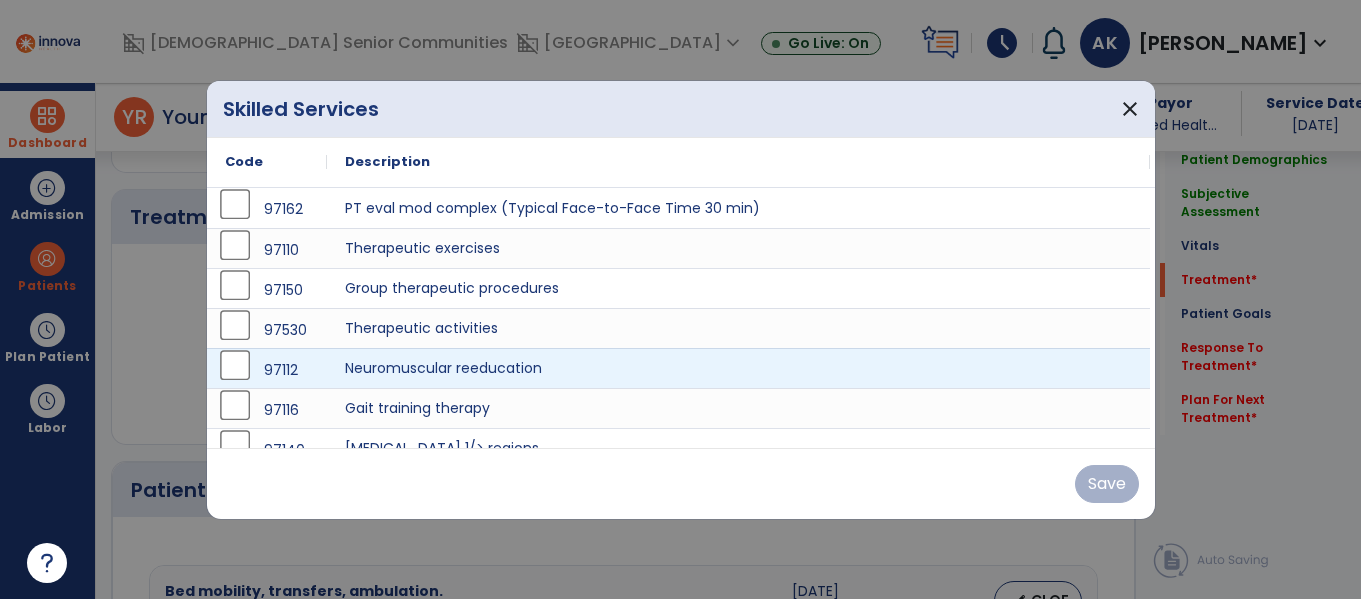 scroll, scrollTop: 1095, scrollLeft: 0, axis: vertical 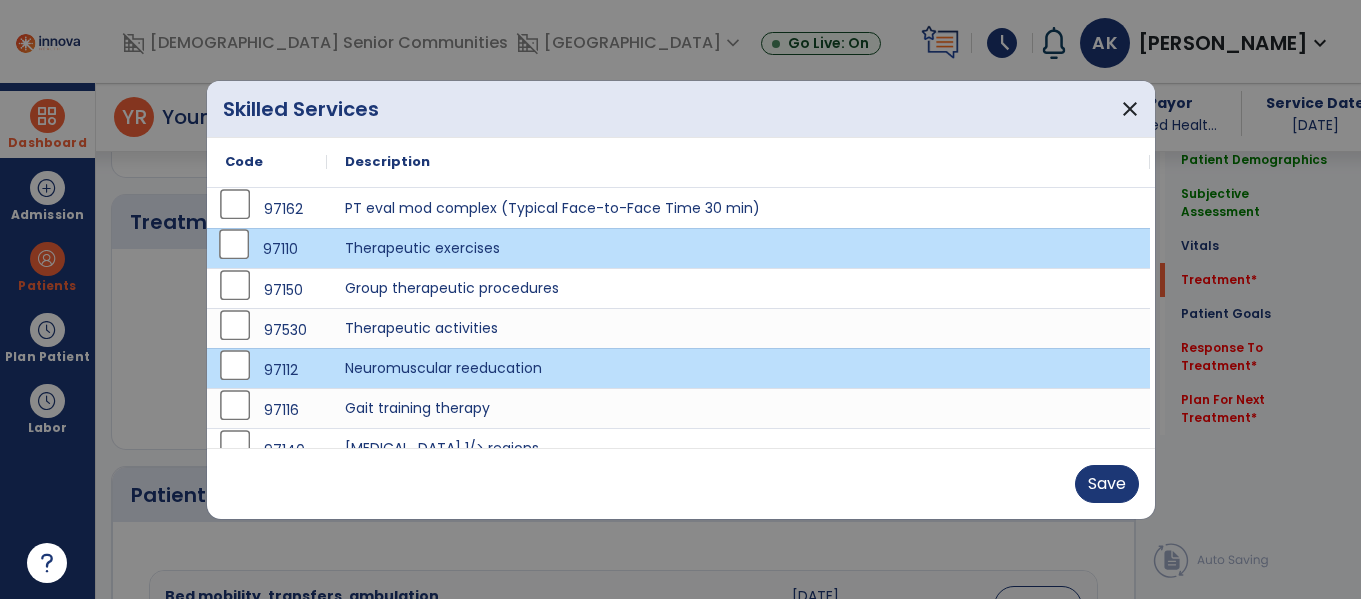 click on "Save" at bounding box center [681, 483] 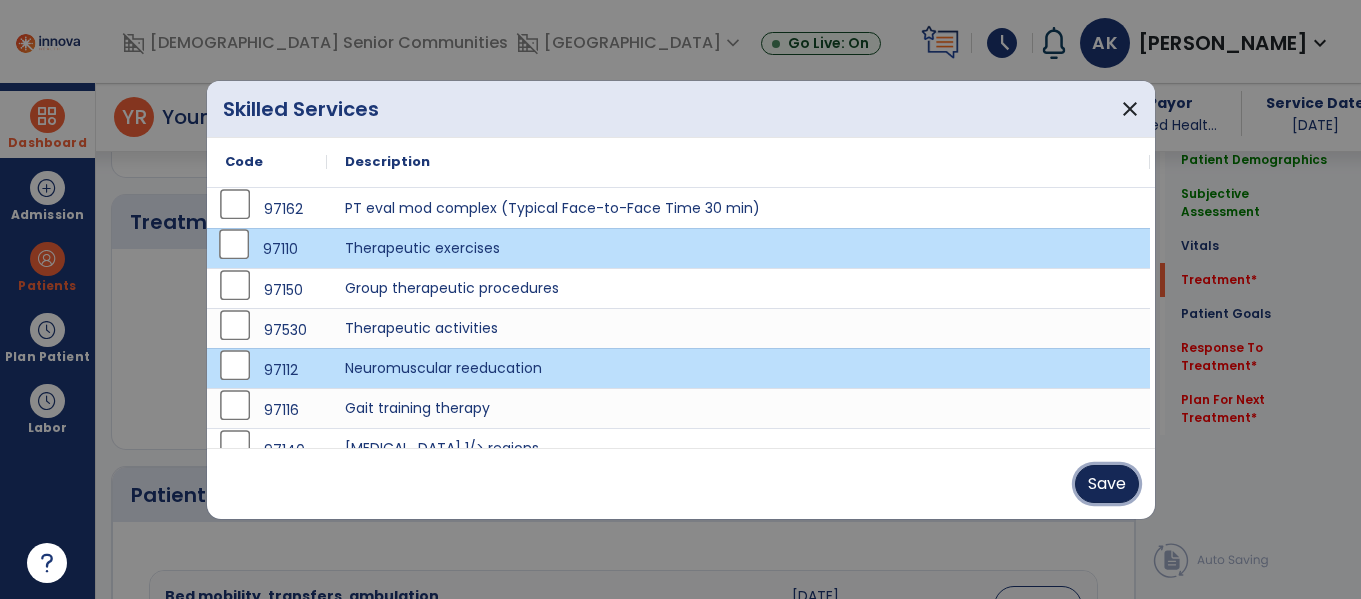 click on "Save" at bounding box center (1107, 484) 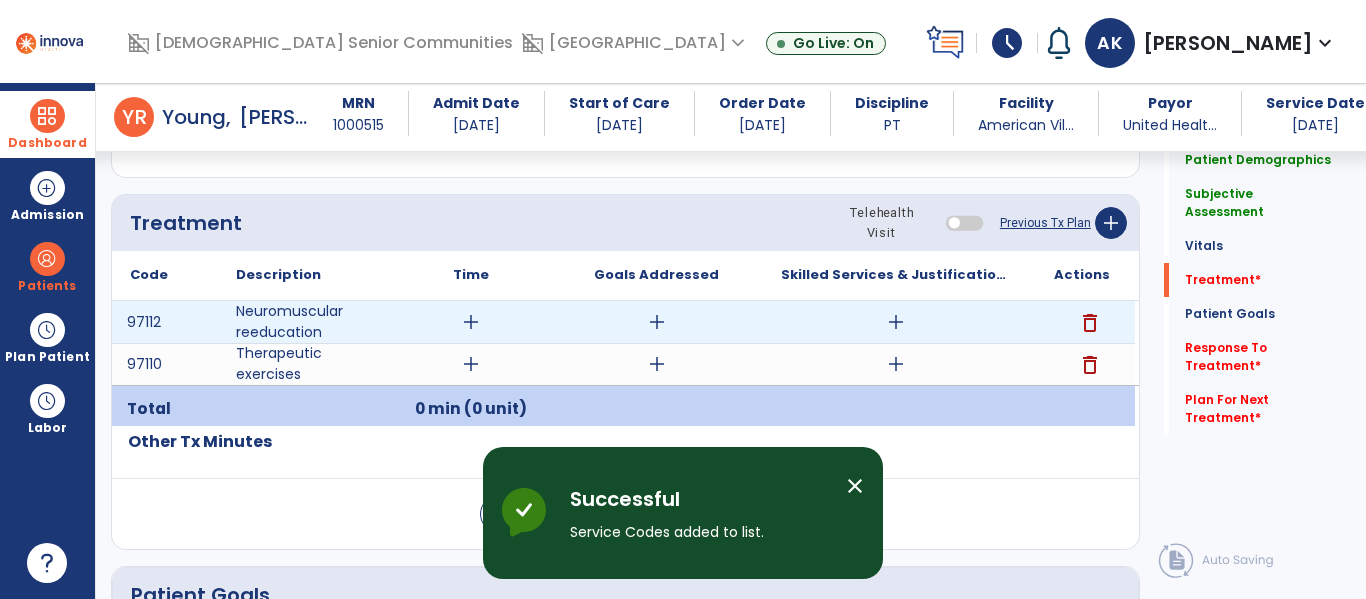 click on "add" at bounding box center [471, 322] 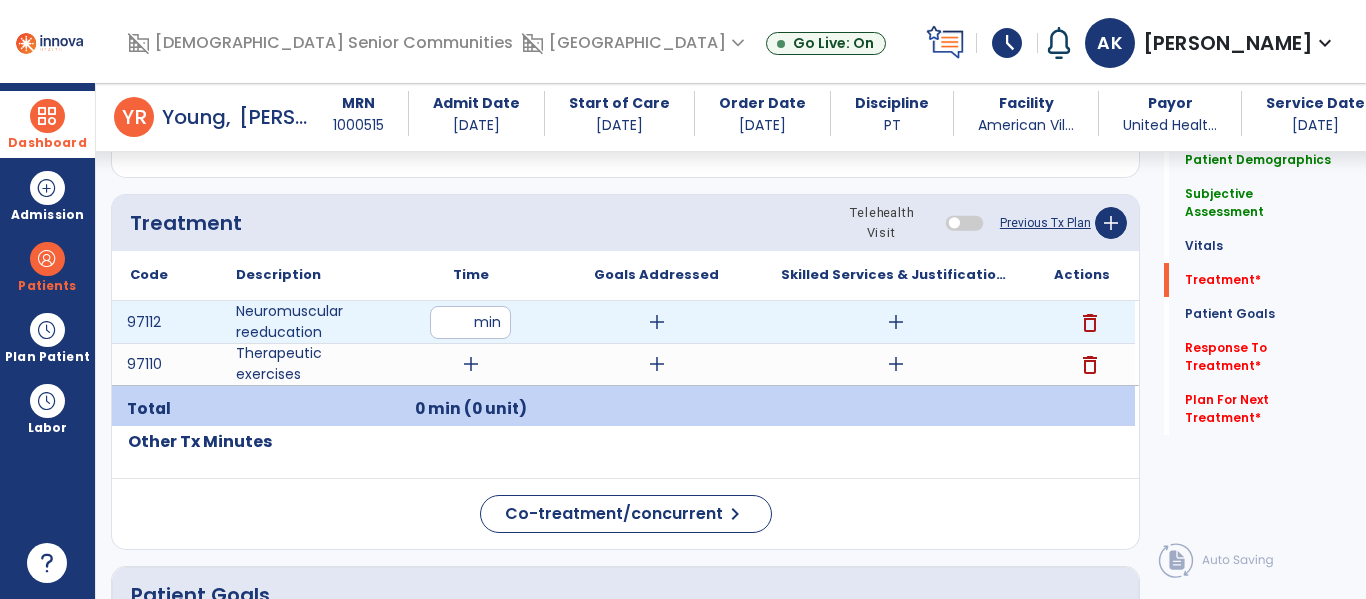 type on "**" 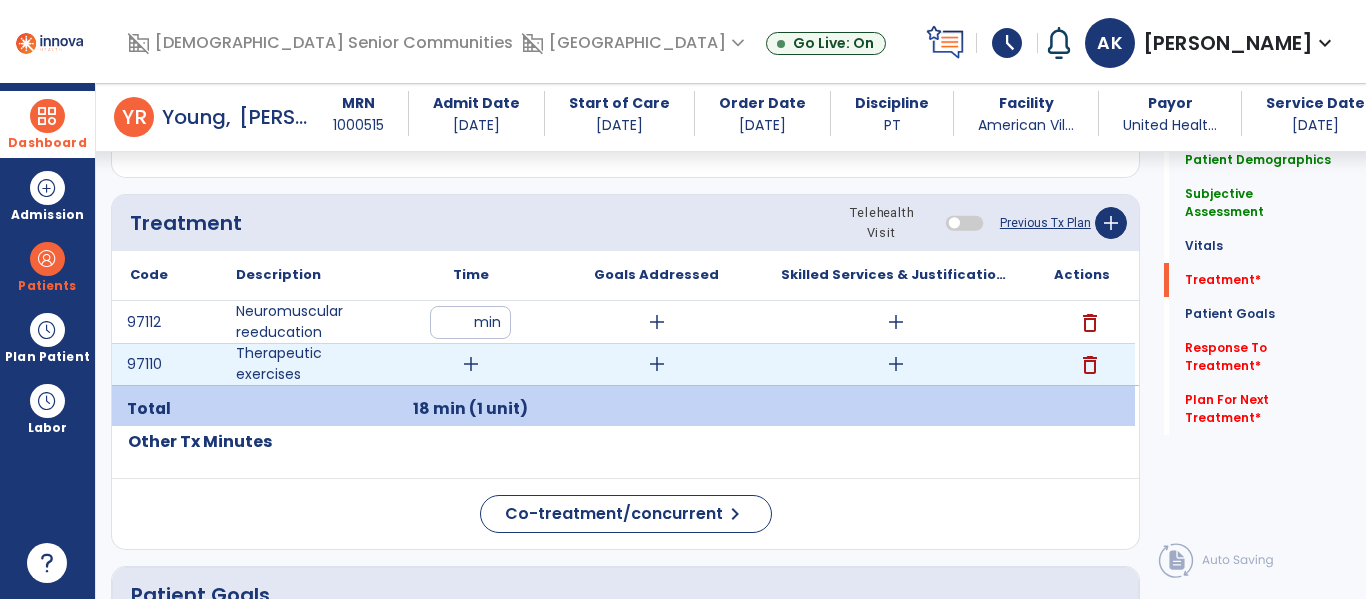click on "add" at bounding box center (471, 364) 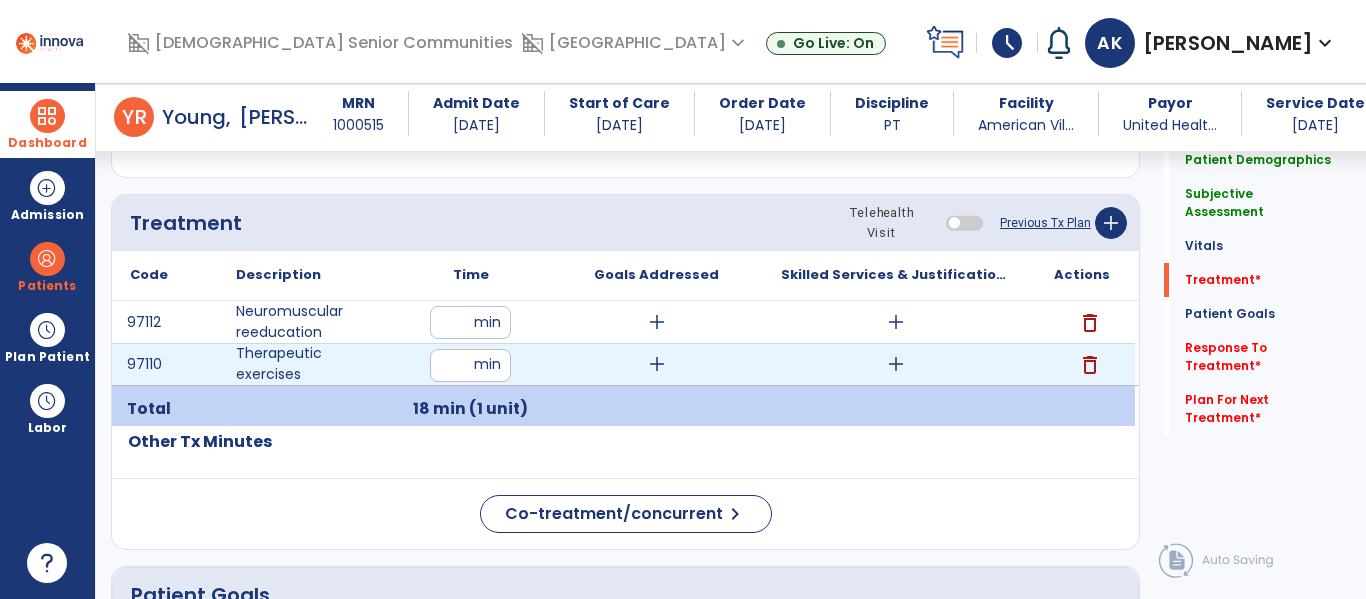 type on "**" 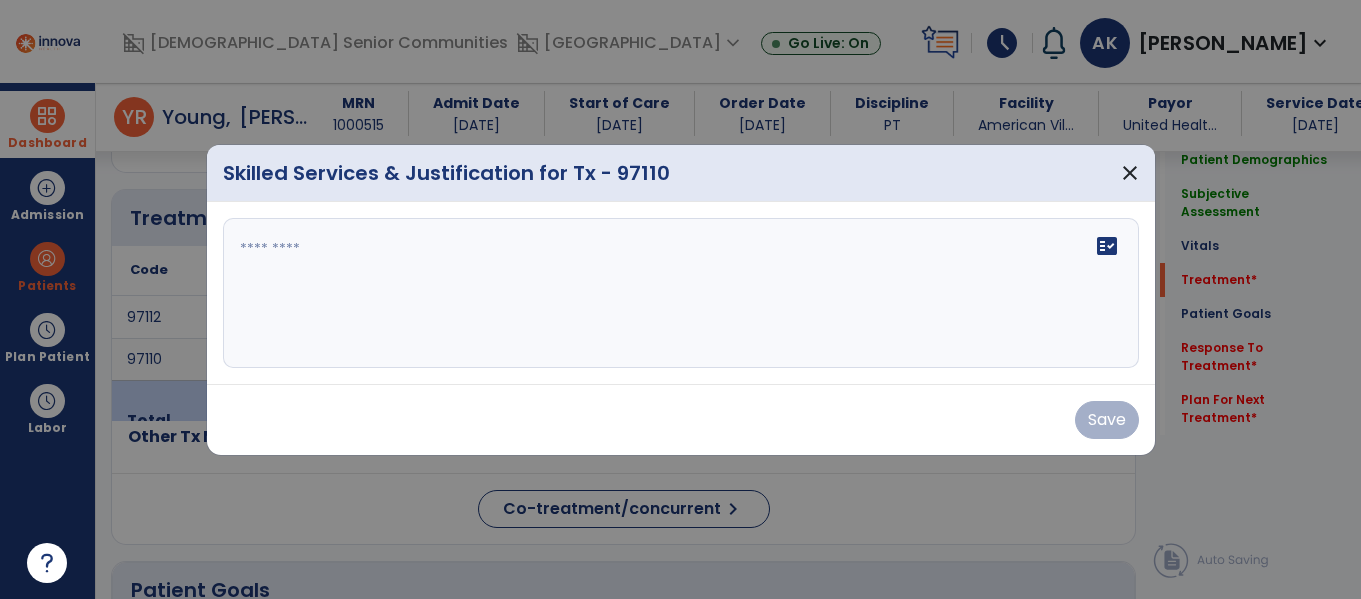 click on "fact_check" at bounding box center (681, 293) 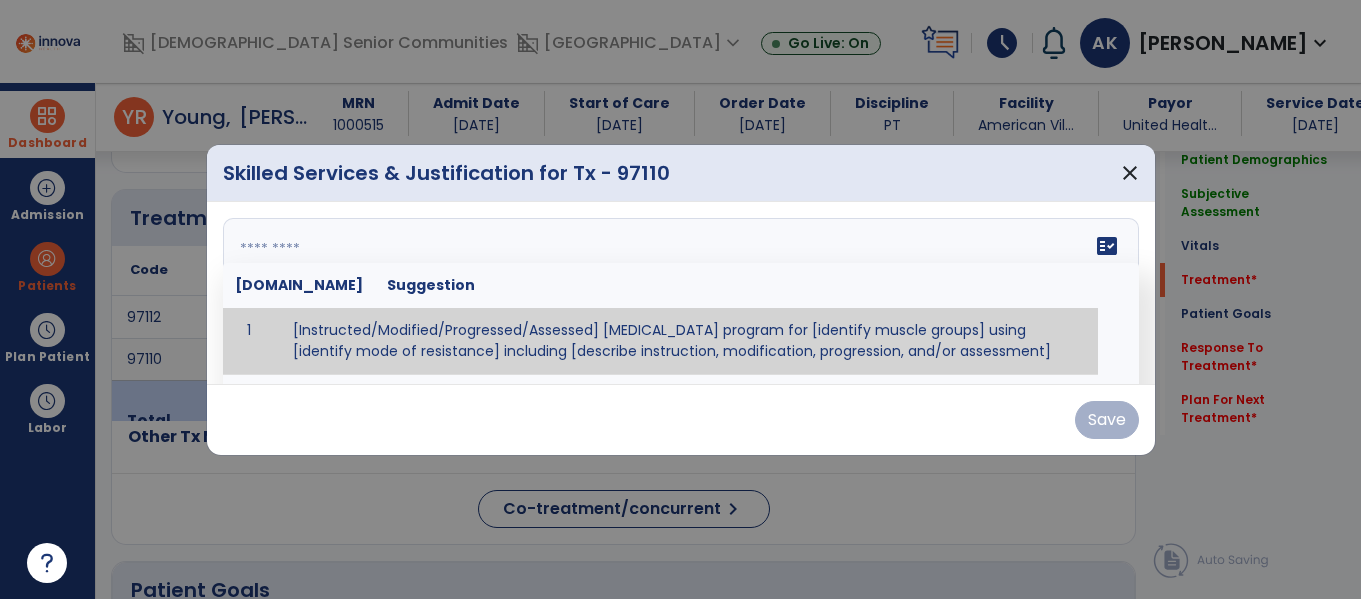 scroll, scrollTop: 1095, scrollLeft: 0, axis: vertical 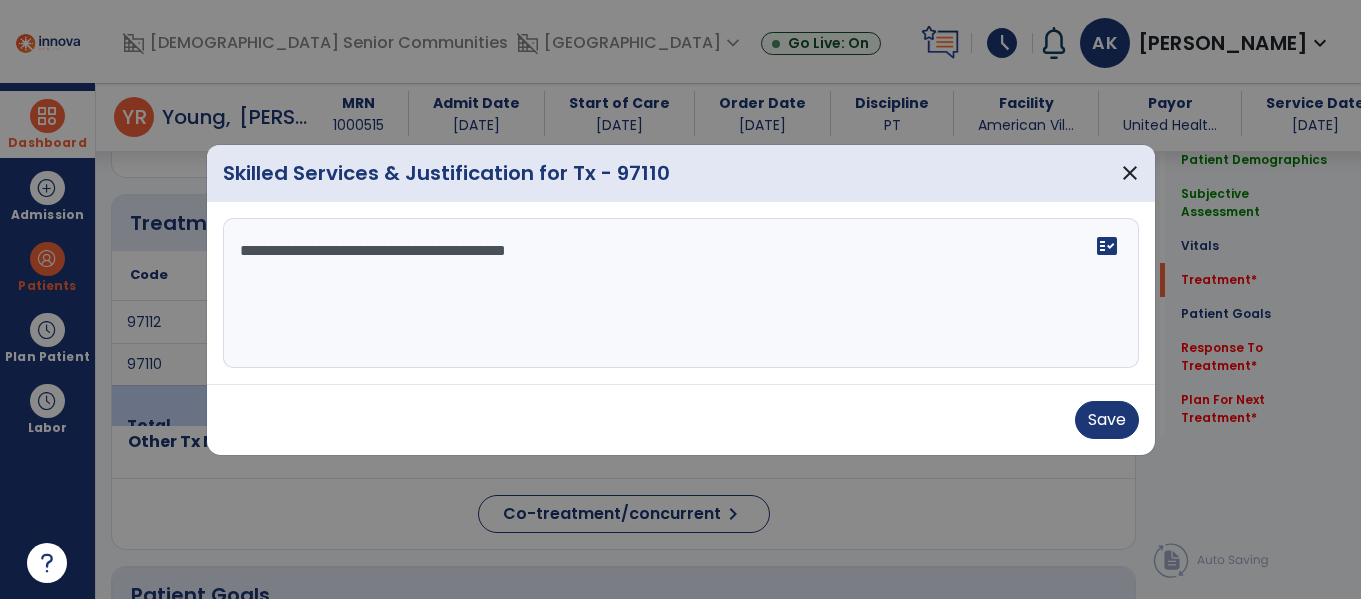 type on "**********" 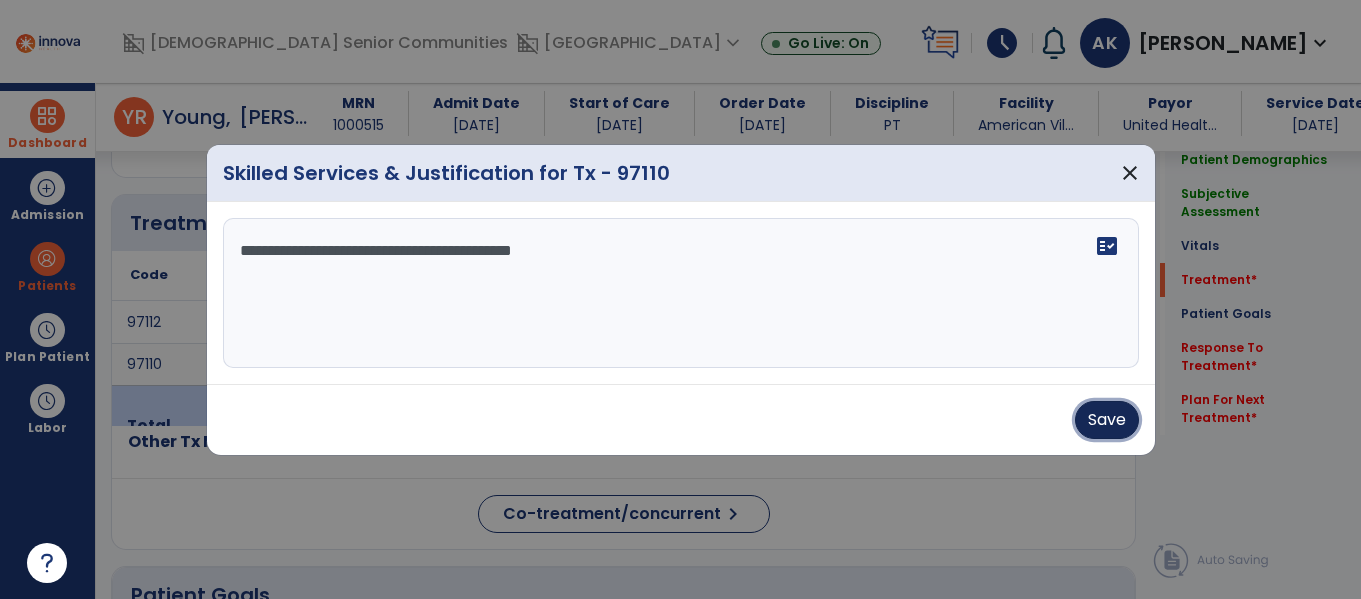 click on "Save" at bounding box center [1107, 420] 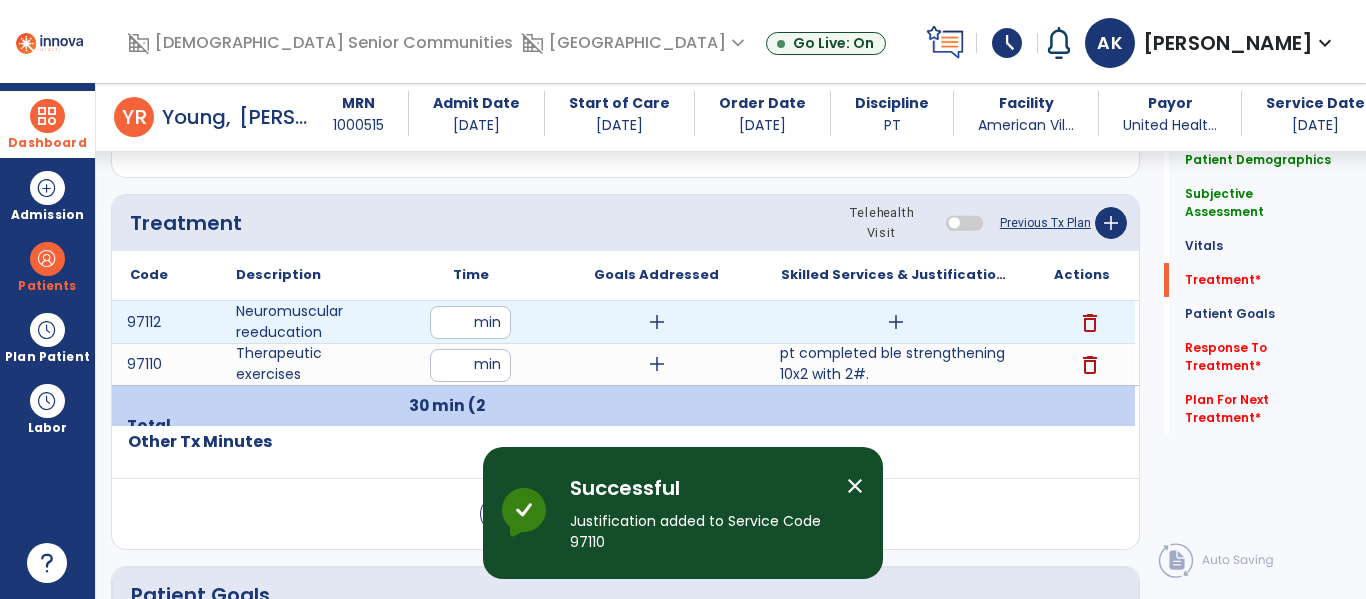 click on "add" at bounding box center [896, 322] 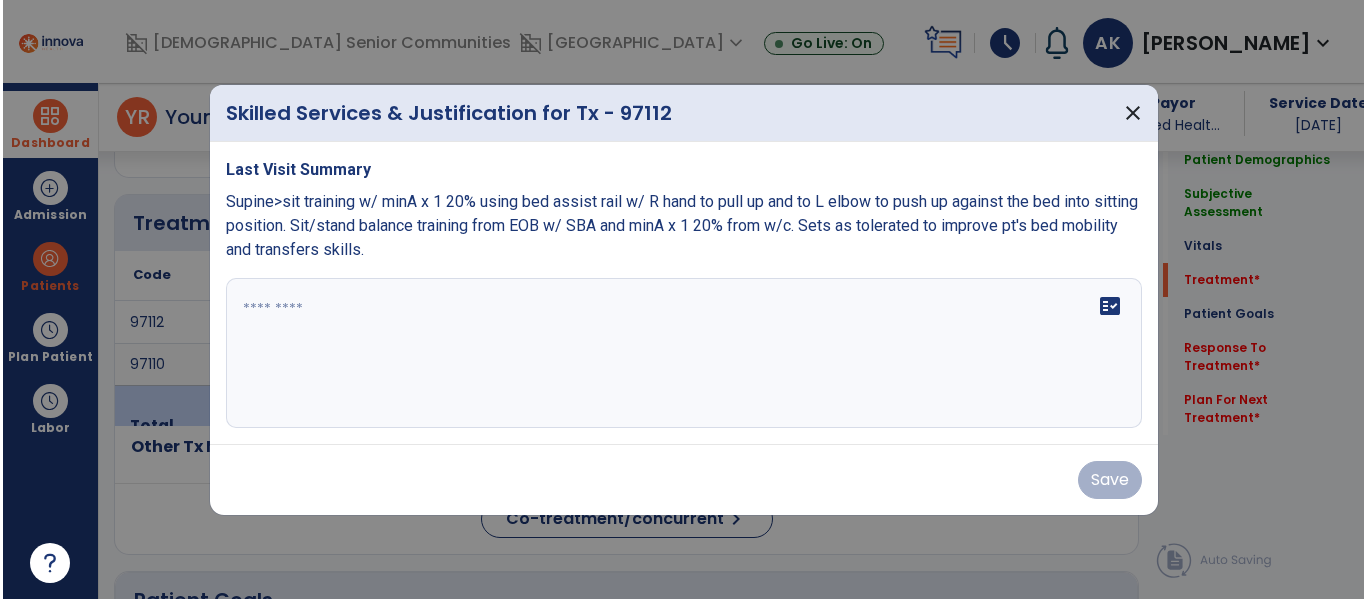 scroll, scrollTop: 1095, scrollLeft: 0, axis: vertical 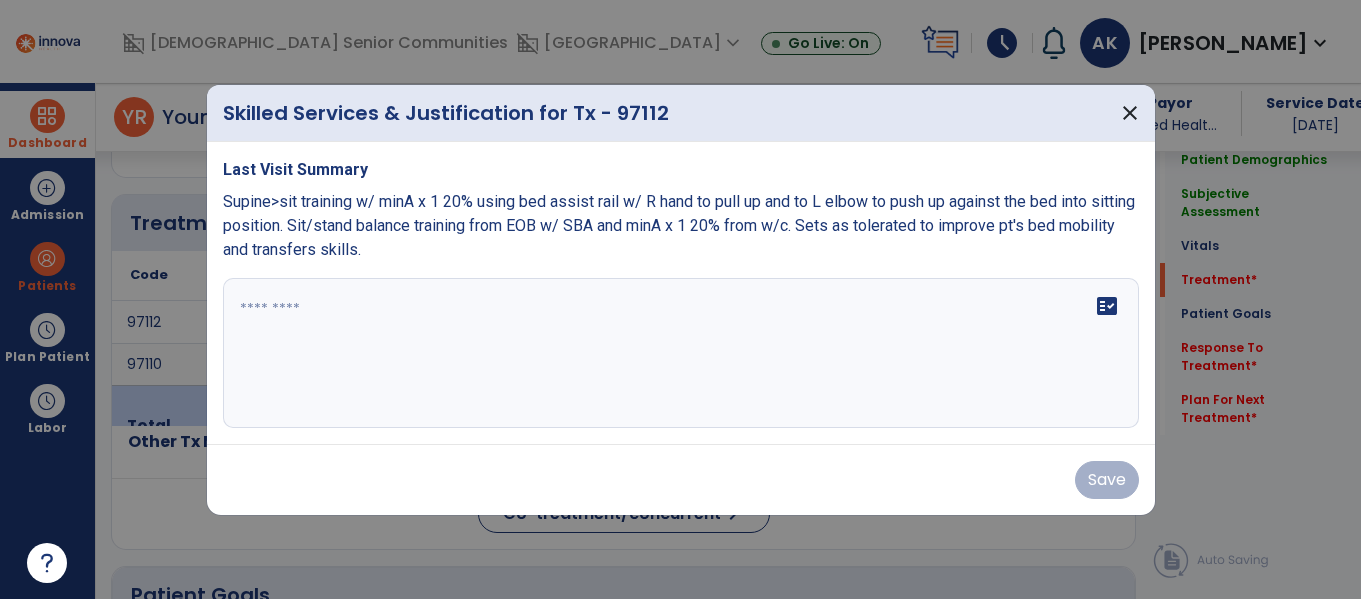 click at bounding box center (681, 353) 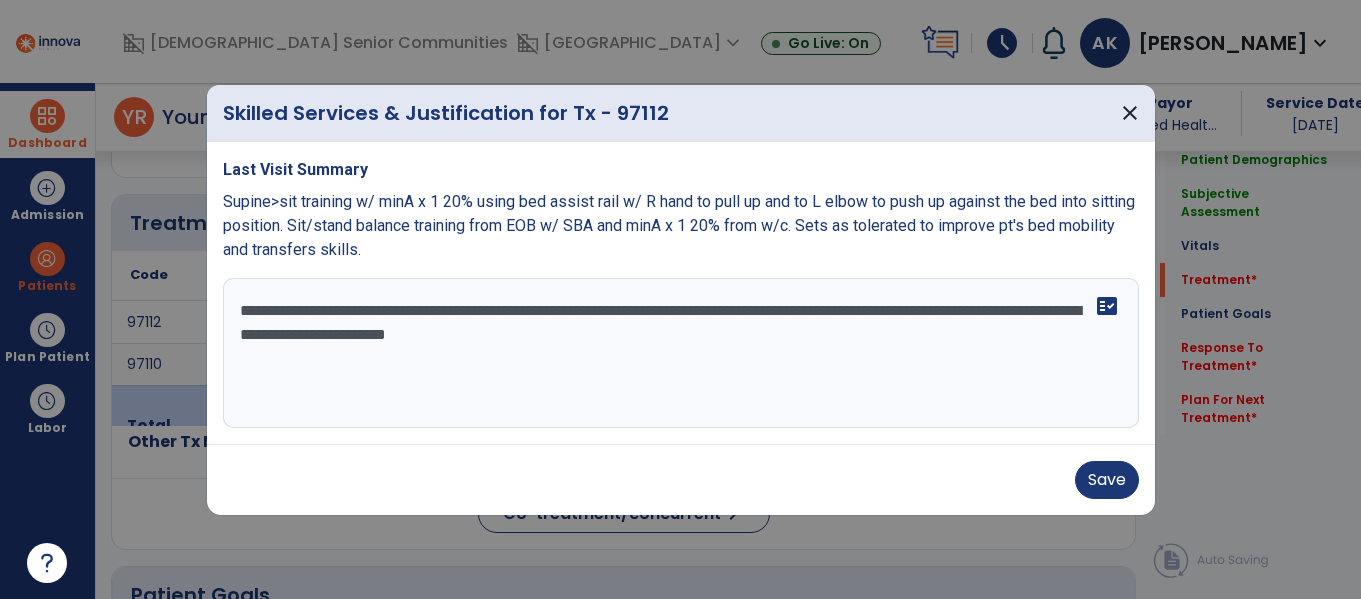 type on "**********" 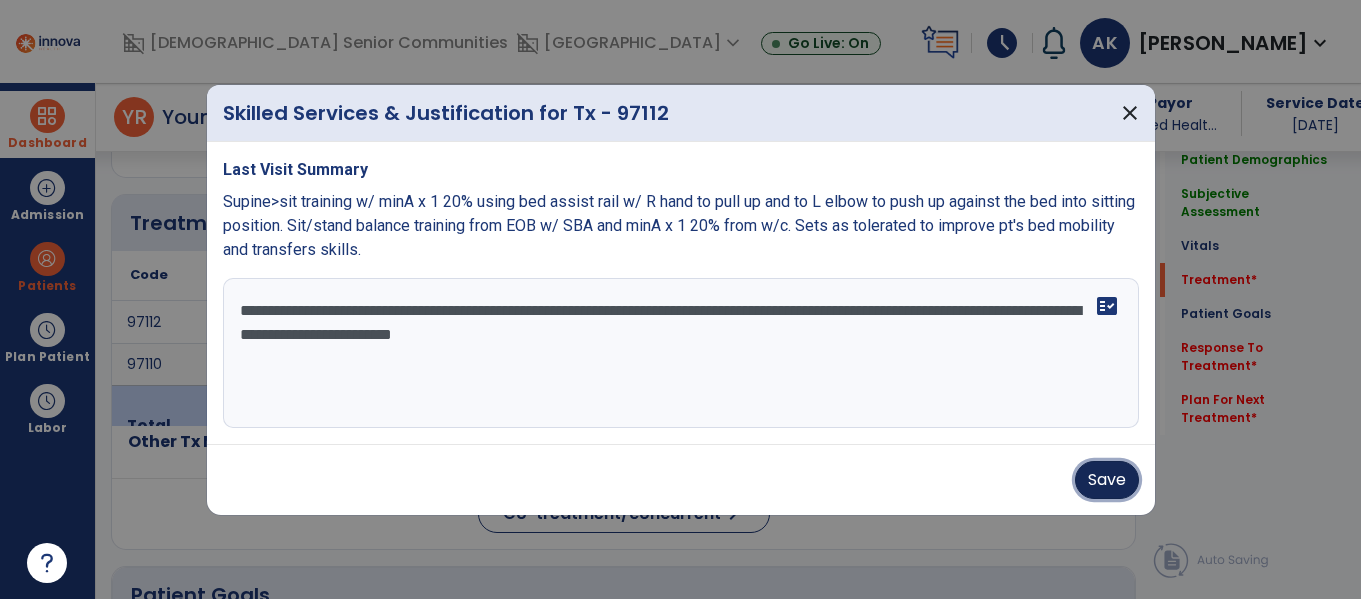 click on "Save" at bounding box center [1107, 480] 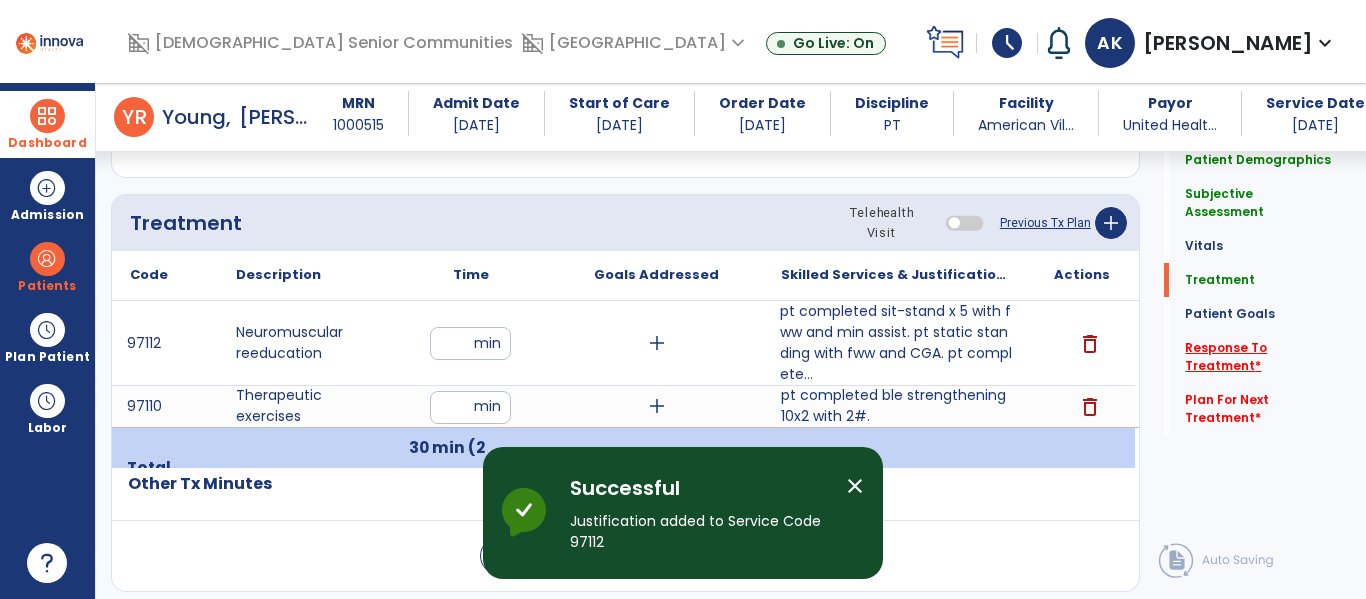 click on "Response To Treatment   *" 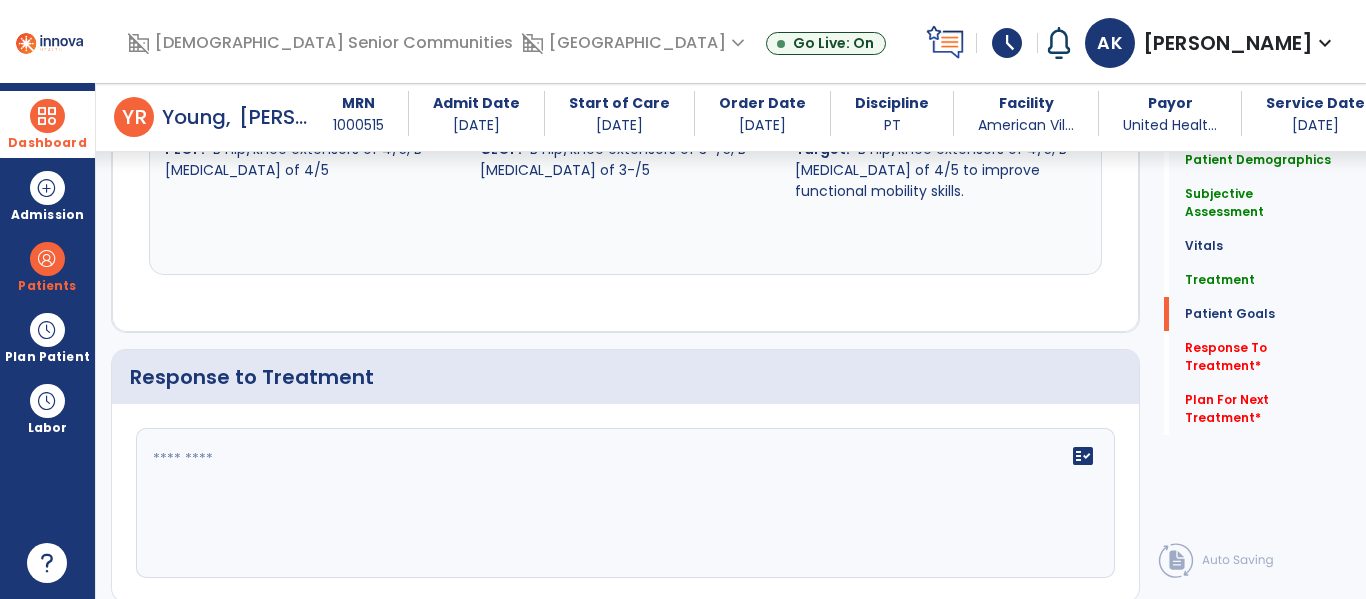 scroll, scrollTop: 2571, scrollLeft: 0, axis: vertical 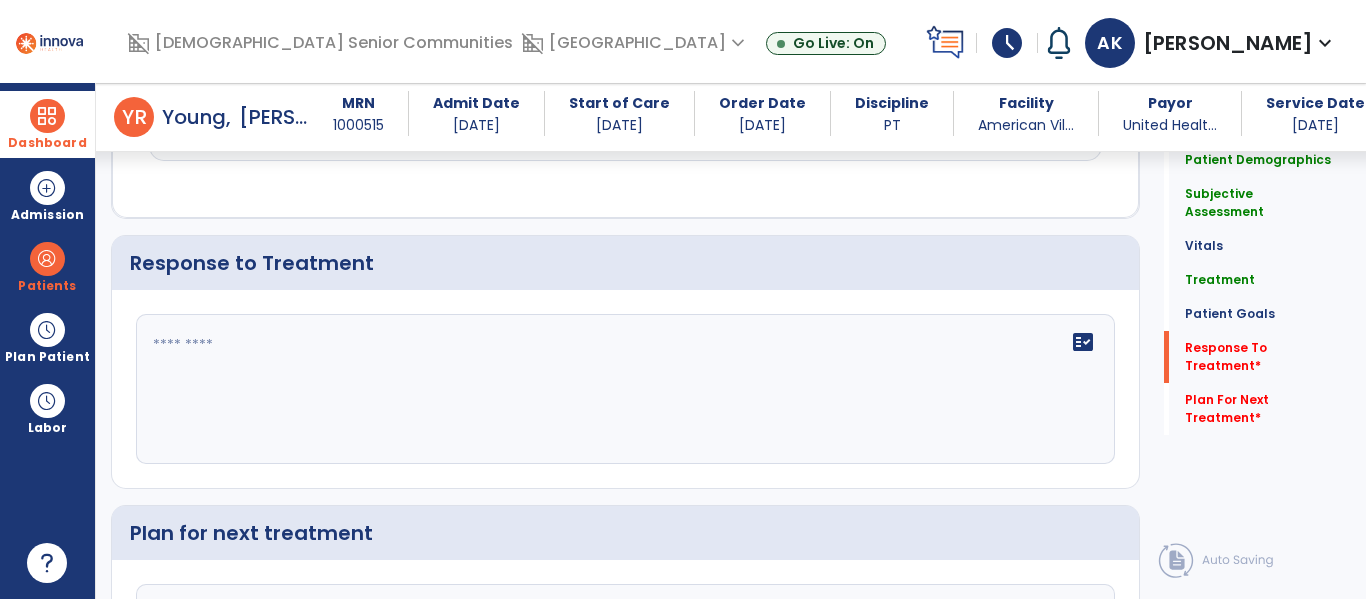 click on "fact_check" 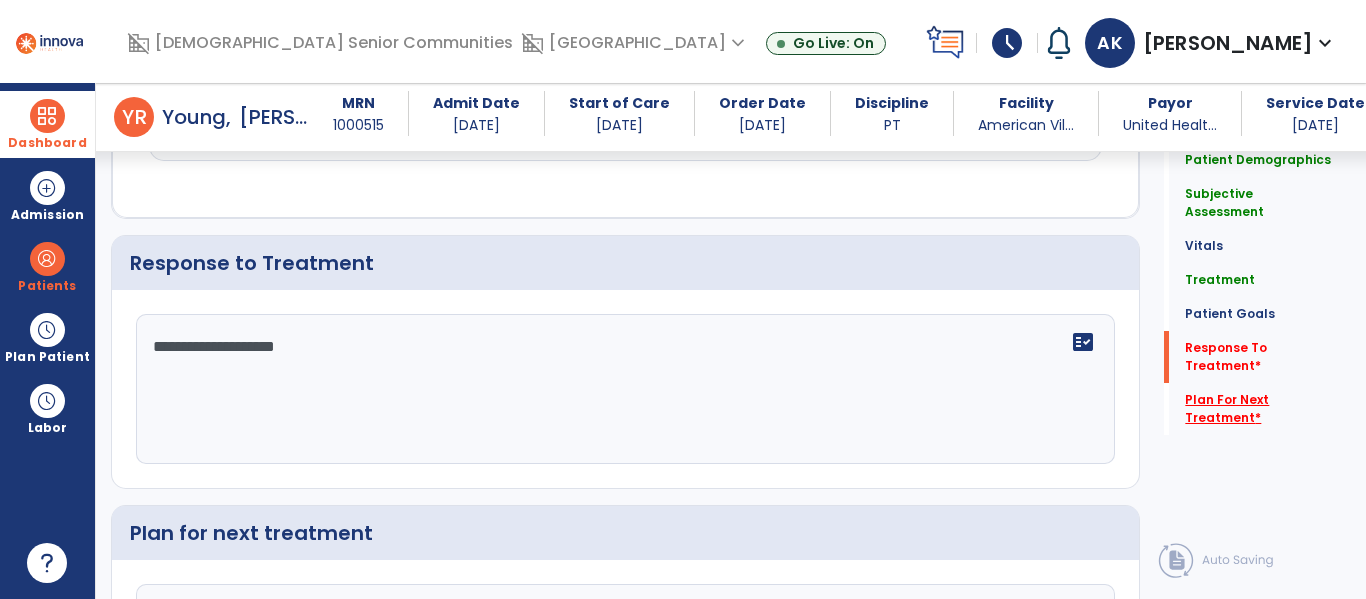 type on "**********" 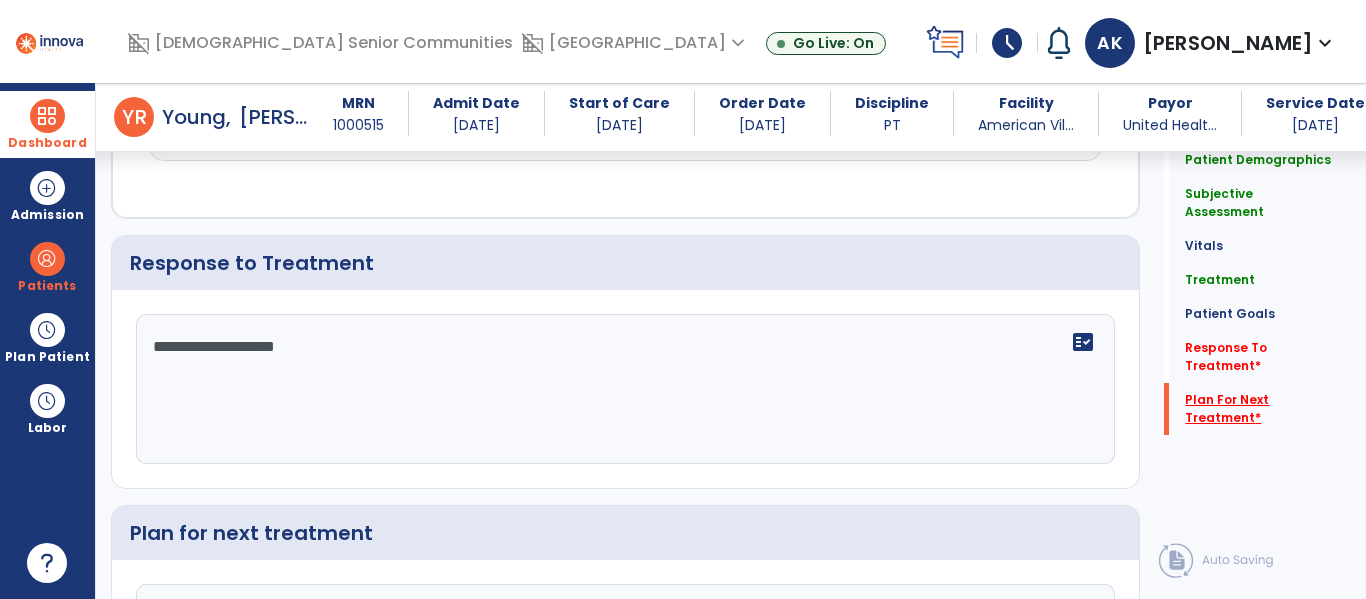 scroll, scrollTop: 2776, scrollLeft: 0, axis: vertical 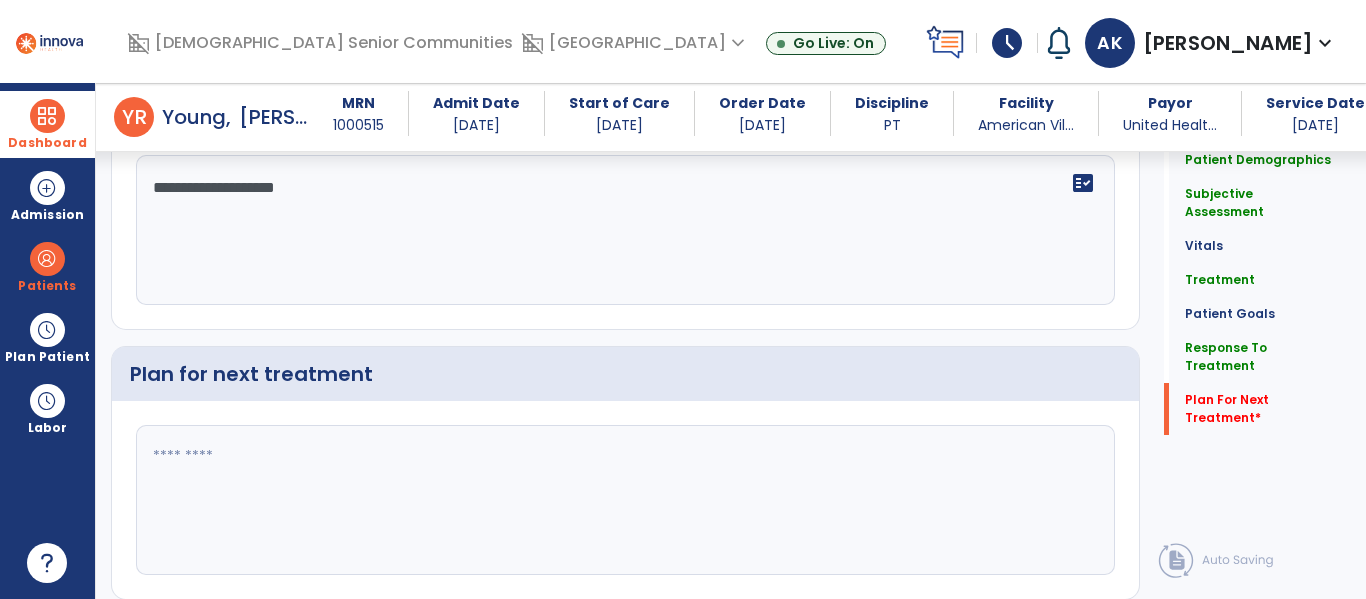 click 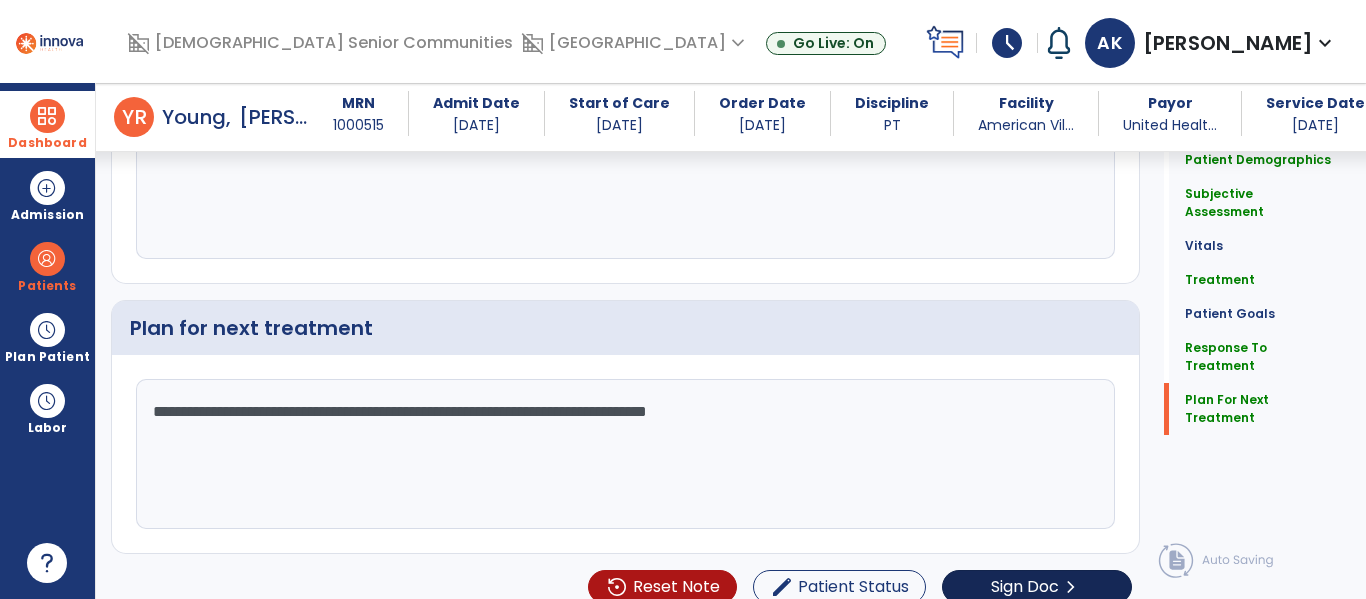 type on "**********" 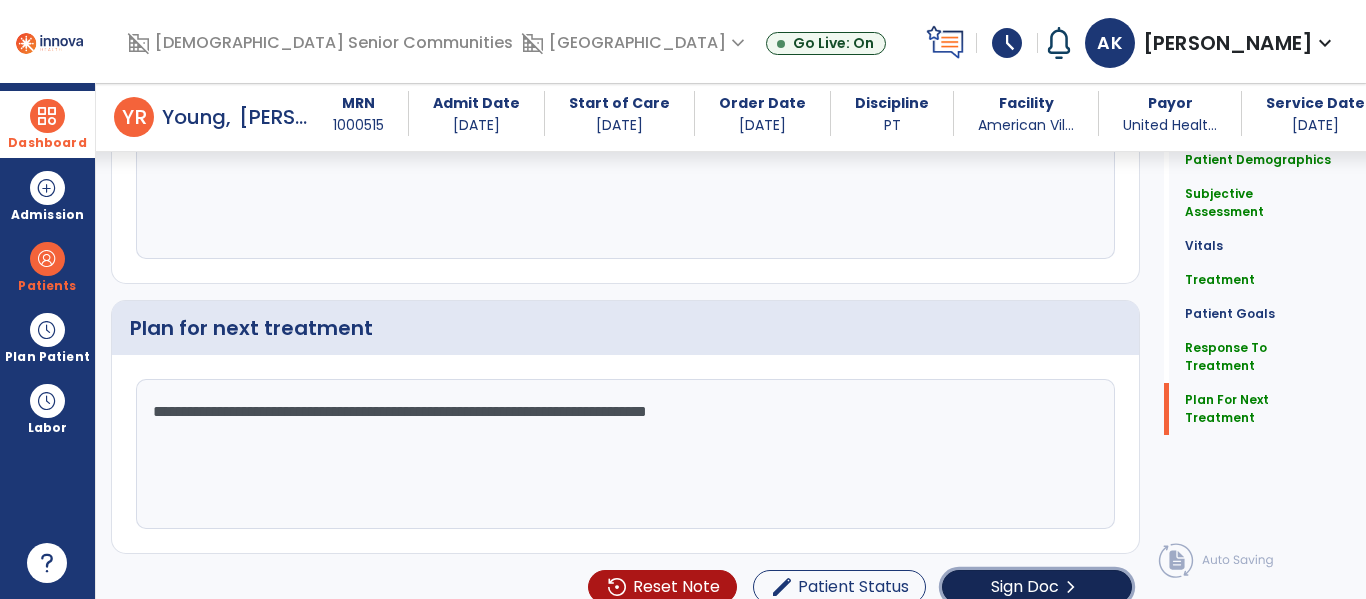 click on "Sign Doc" 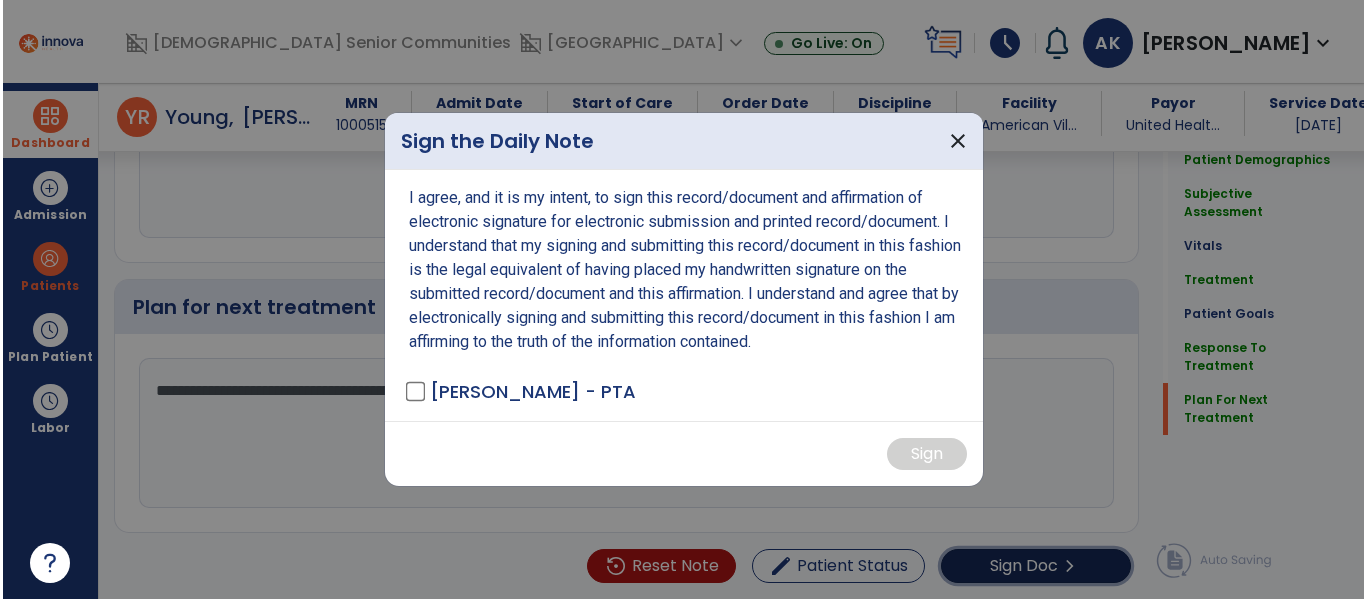 scroll, scrollTop: 2797, scrollLeft: 0, axis: vertical 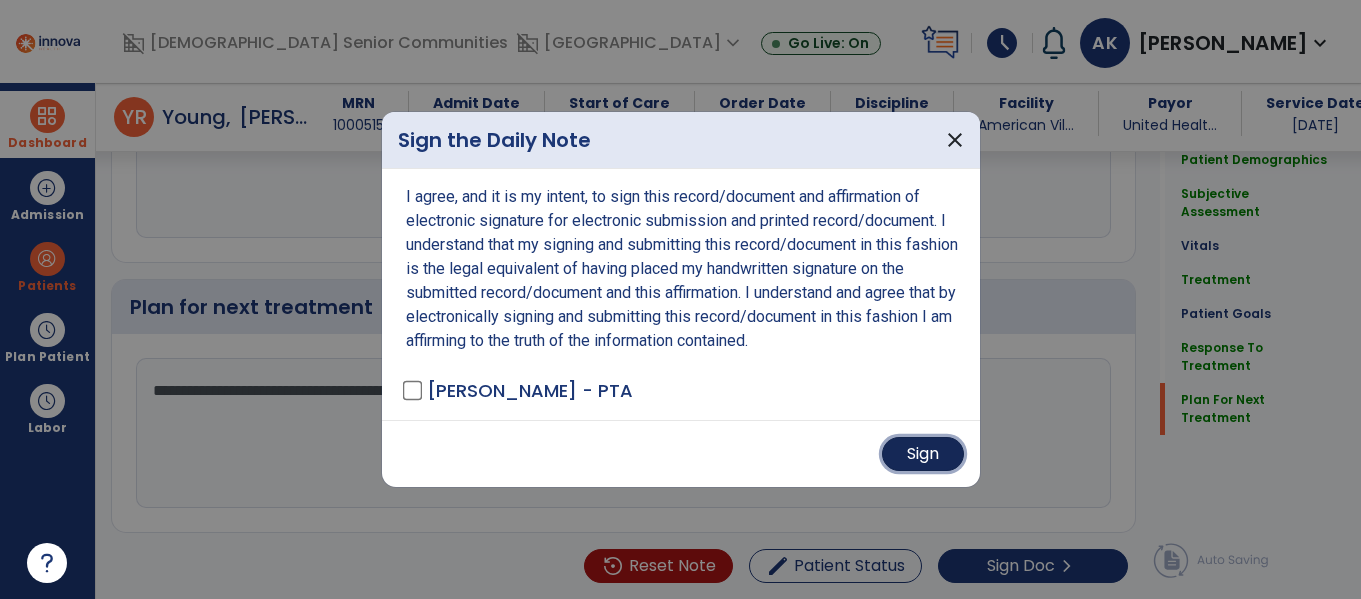 click on "Sign" at bounding box center (923, 454) 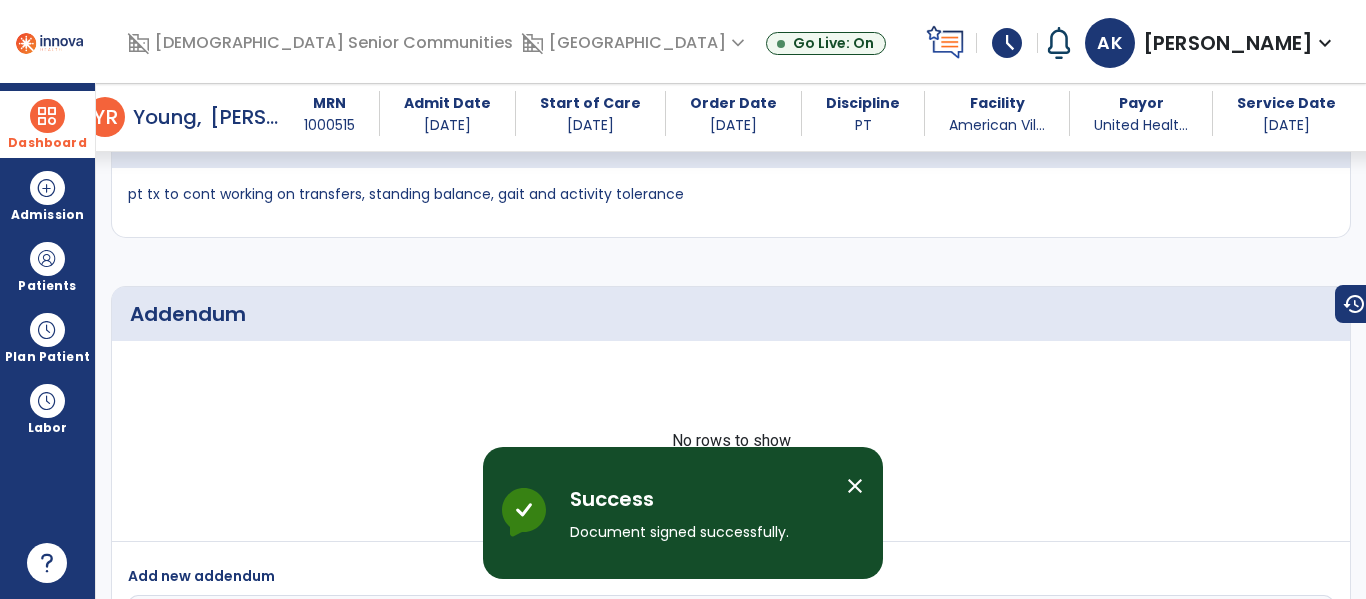 scroll, scrollTop: 3991, scrollLeft: 0, axis: vertical 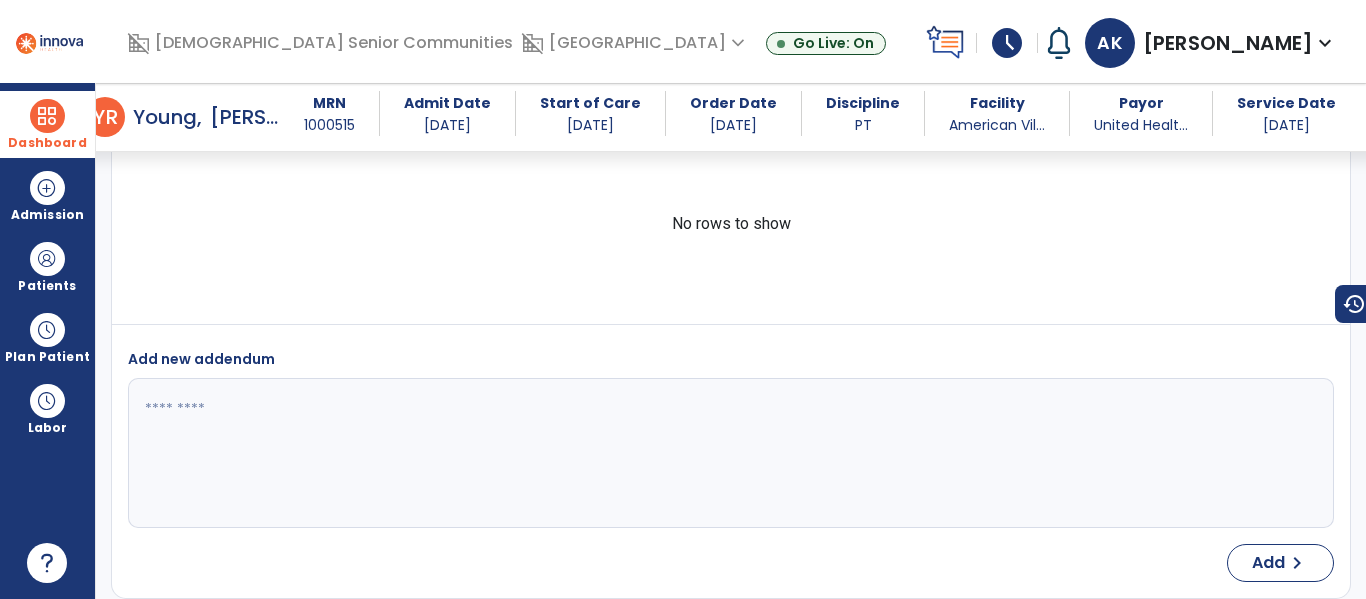 click on "Dashboard  dashboard  Therapist Dashboard Admission Patients  format_list_bulleted  Patient List  space_dashboard  Patient Board  insert_chart  PDPM Board Plan Patient  event_note  Planner  content_paste_go  Scheduler  content_paste_go  Whiteboard Labor  content_paste_go  Timecards" at bounding box center [48, 341] 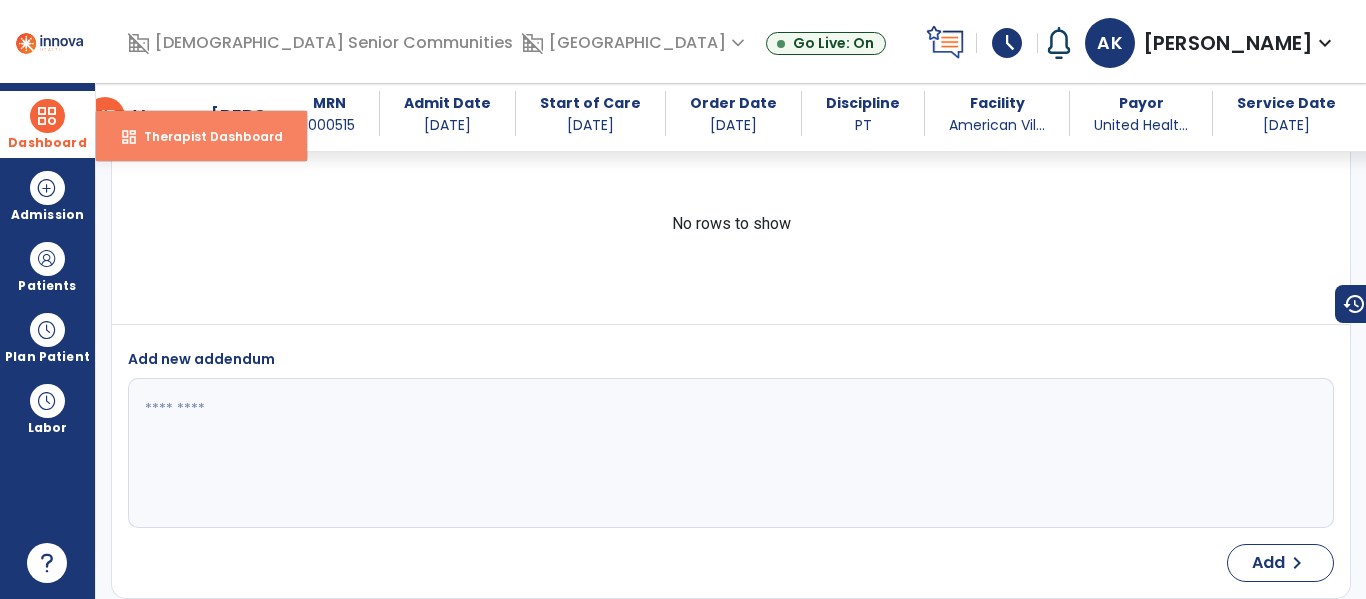 click on "Therapist Dashboard" at bounding box center [205, 136] 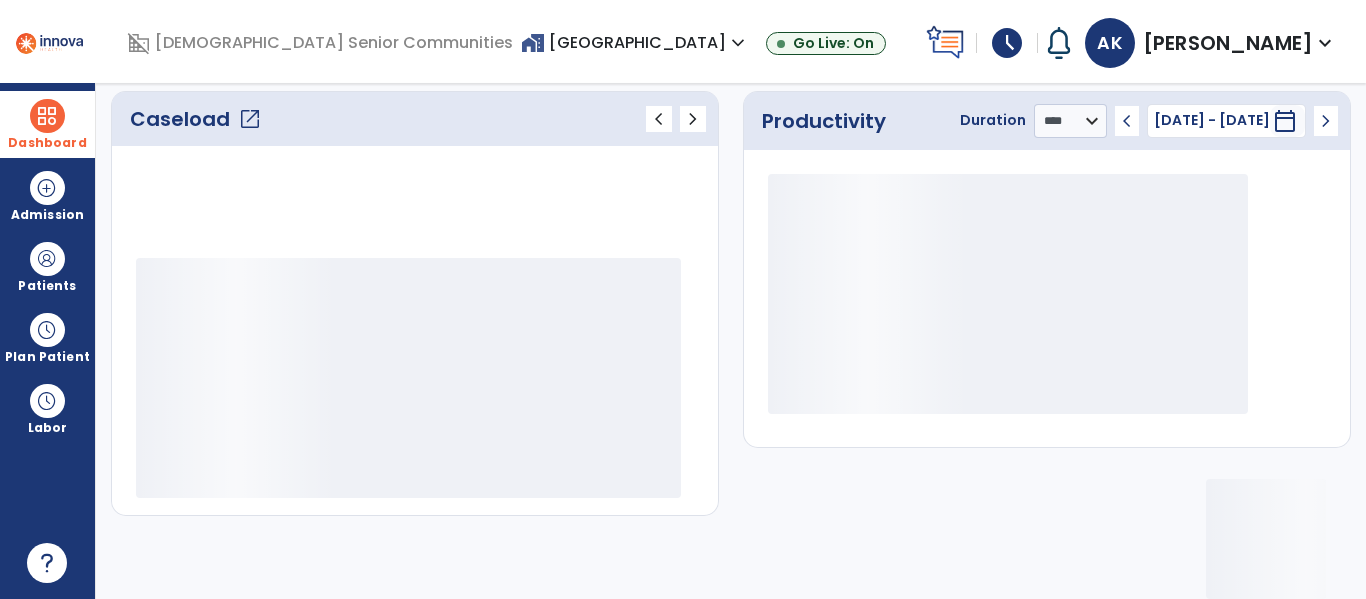 scroll, scrollTop: 276, scrollLeft: 0, axis: vertical 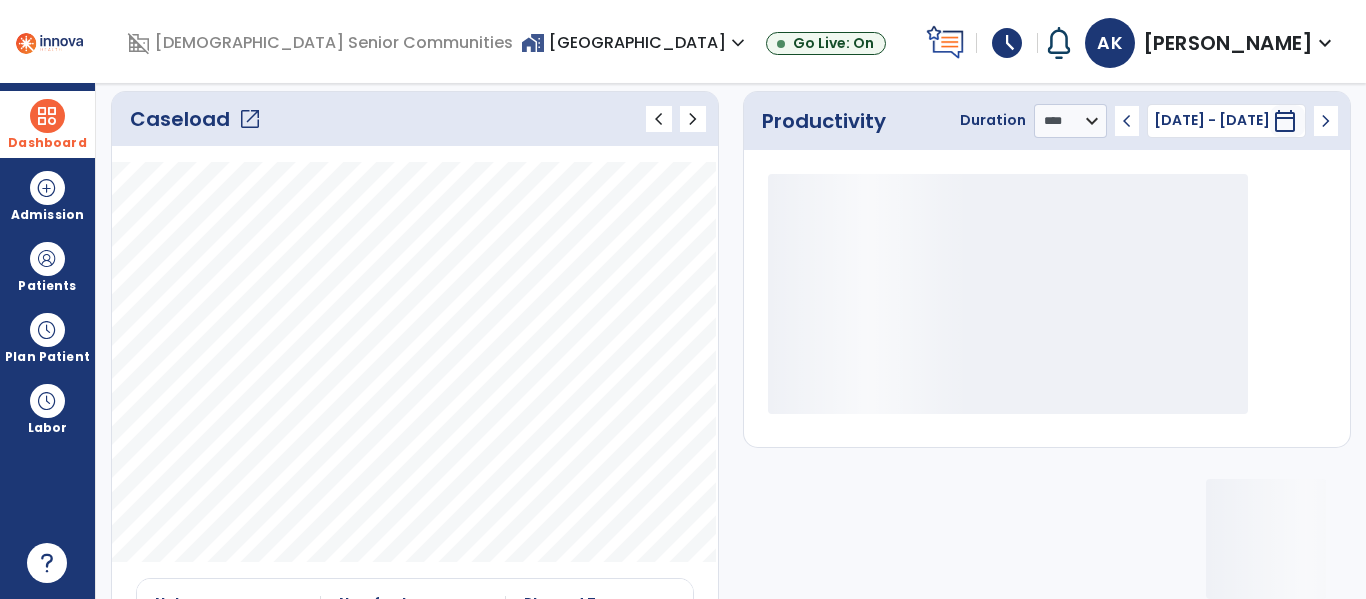 click on "open_in_new" 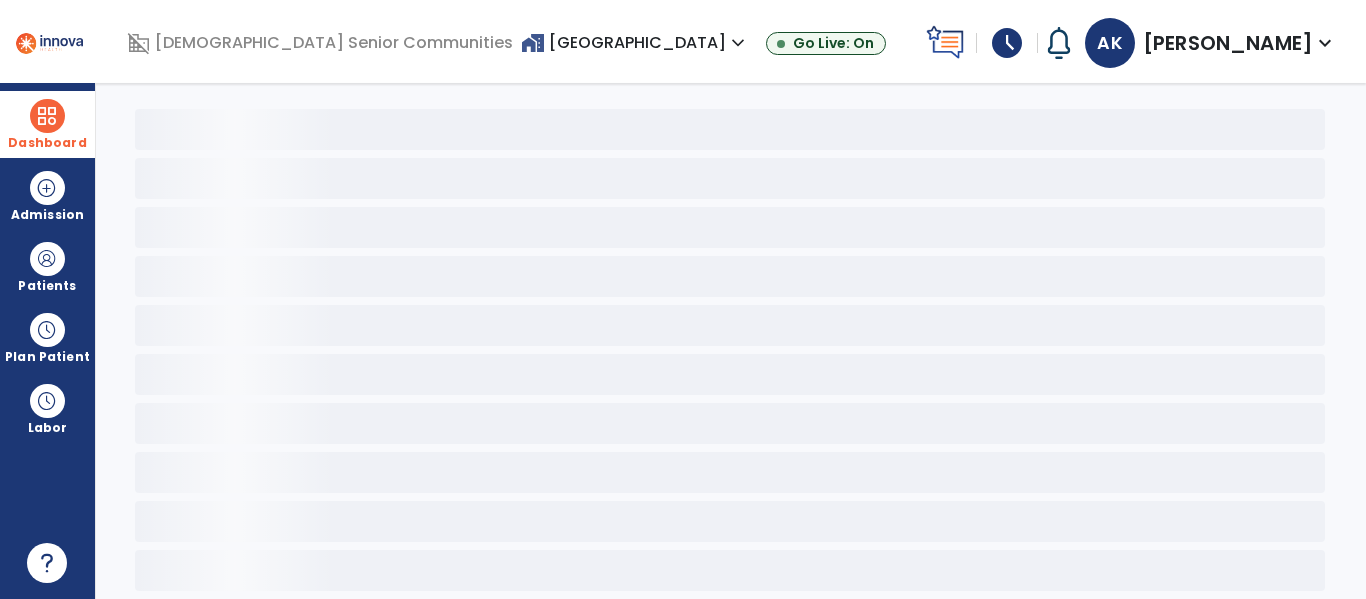 scroll, scrollTop: 78, scrollLeft: 0, axis: vertical 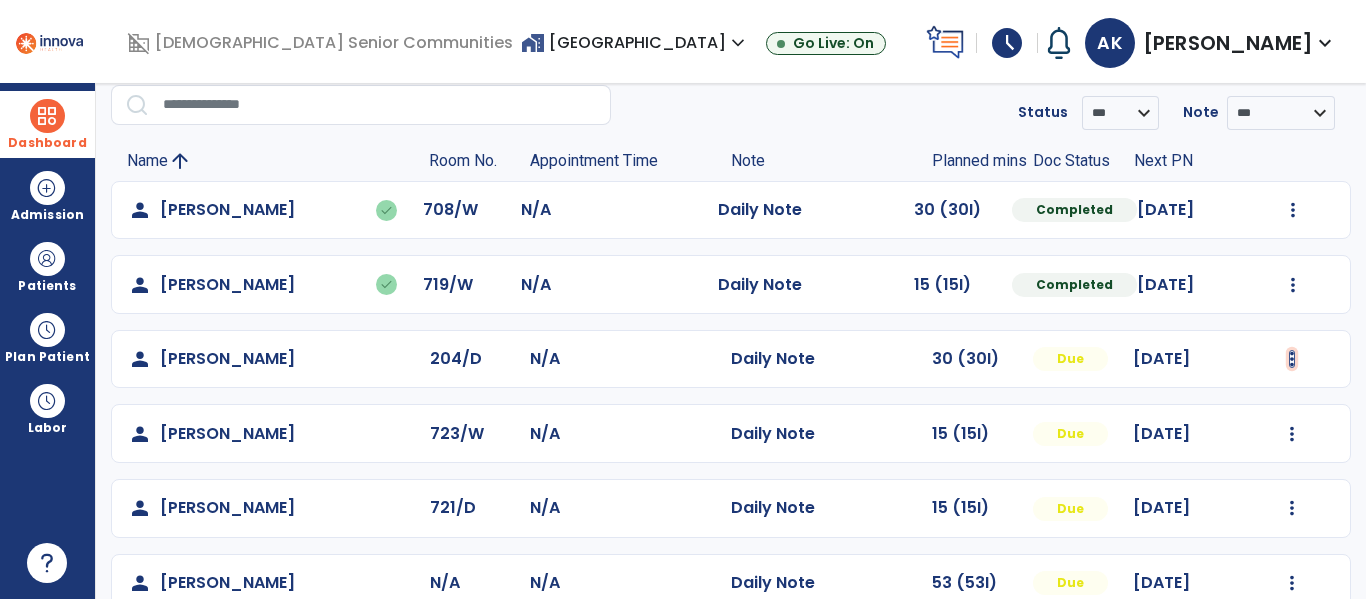 click at bounding box center (1293, 210) 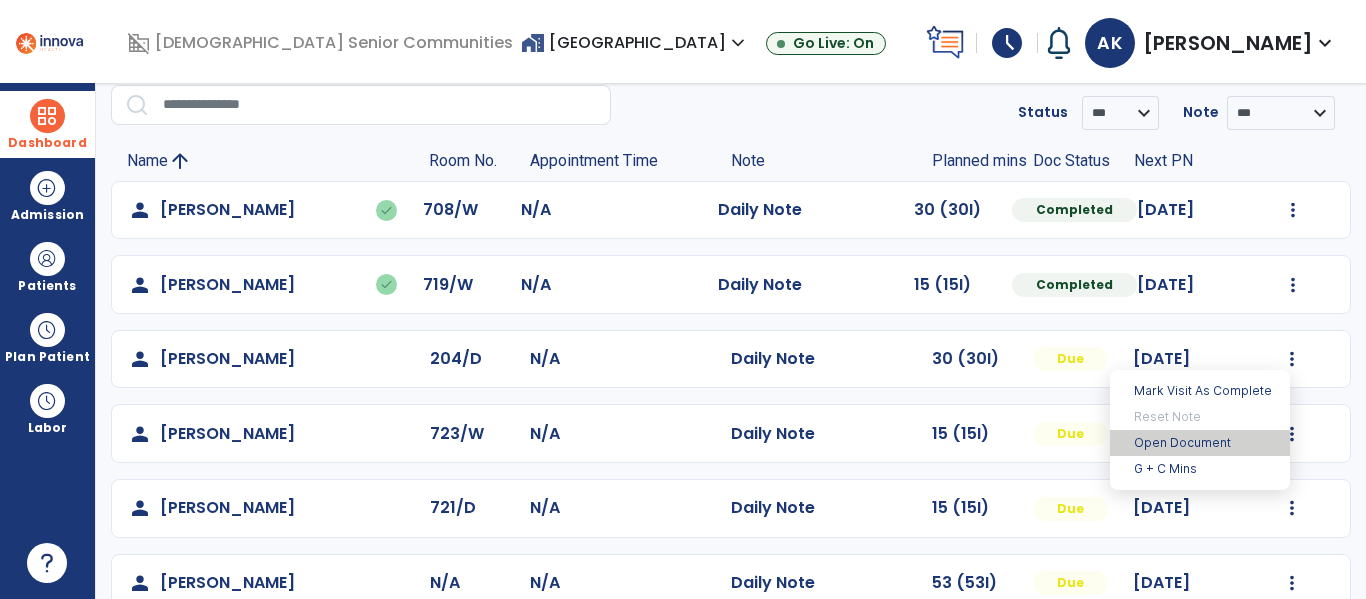 click on "Open Document" at bounding box center (1200, 443) 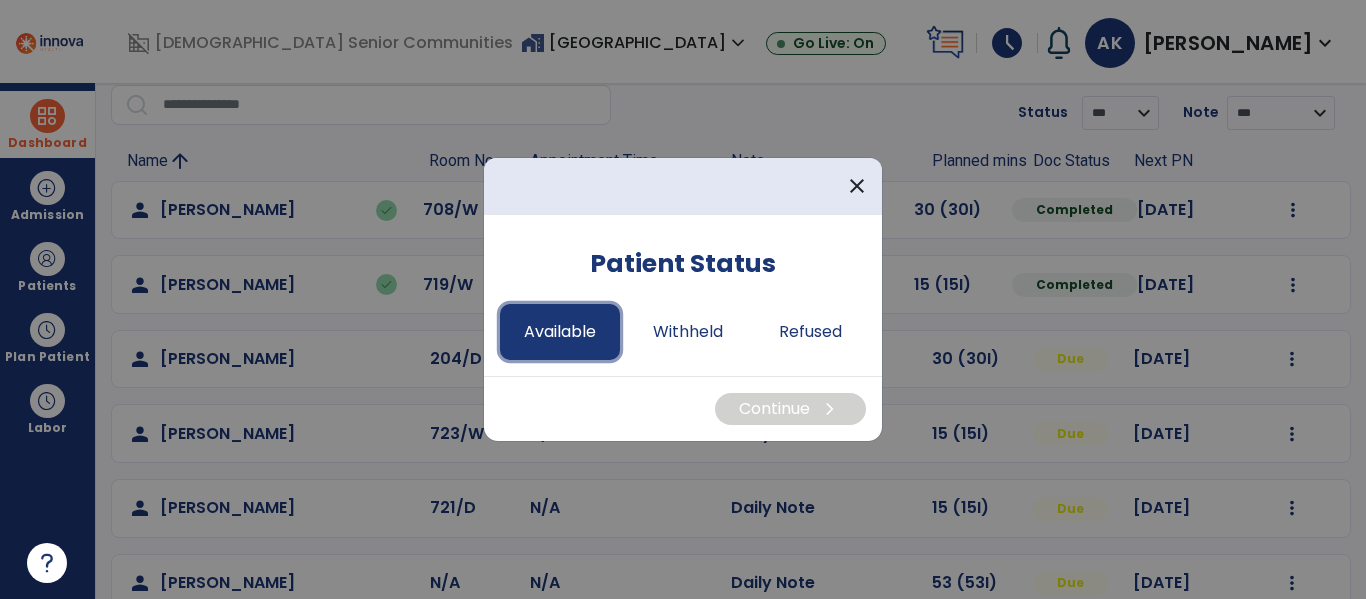 click on "Available" at bounding box center [560, 332] 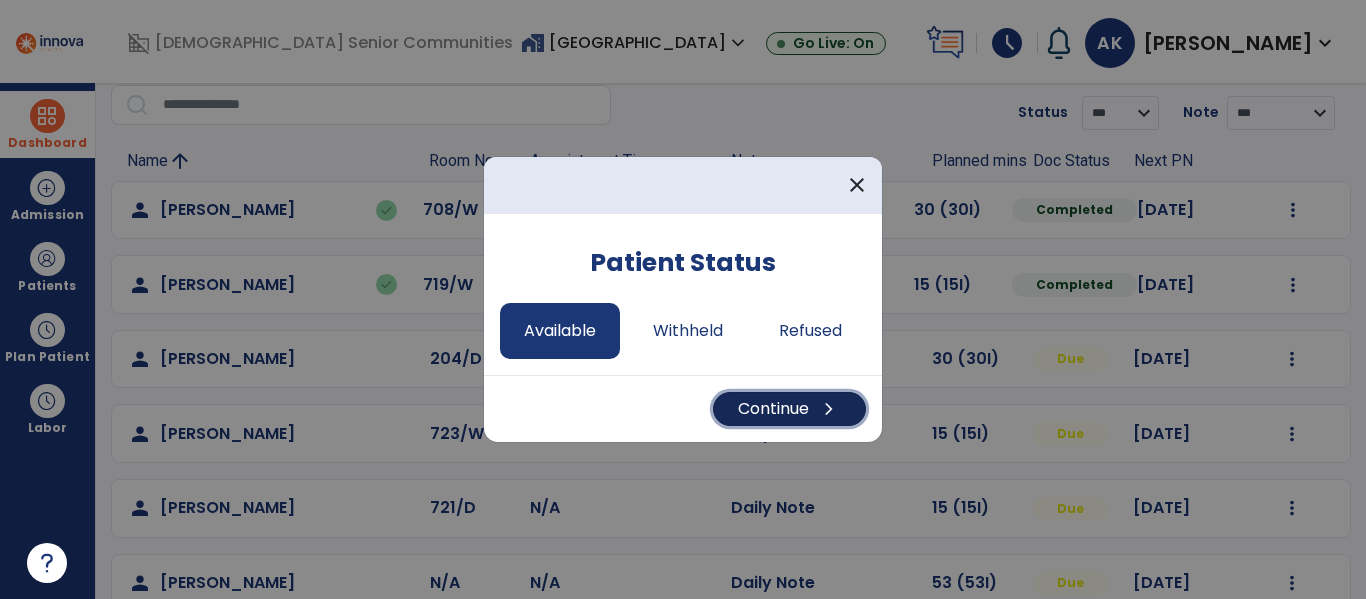 click on "Continue   chevron_right" at bounding box center [789, 409] 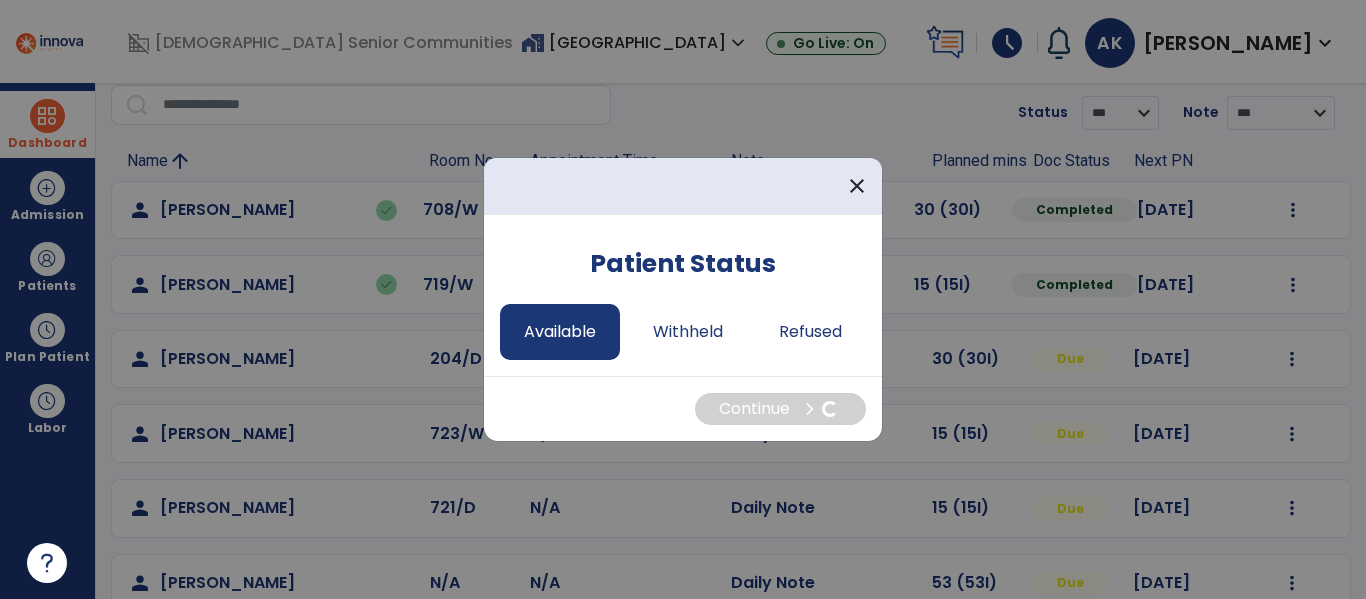 select on "*" 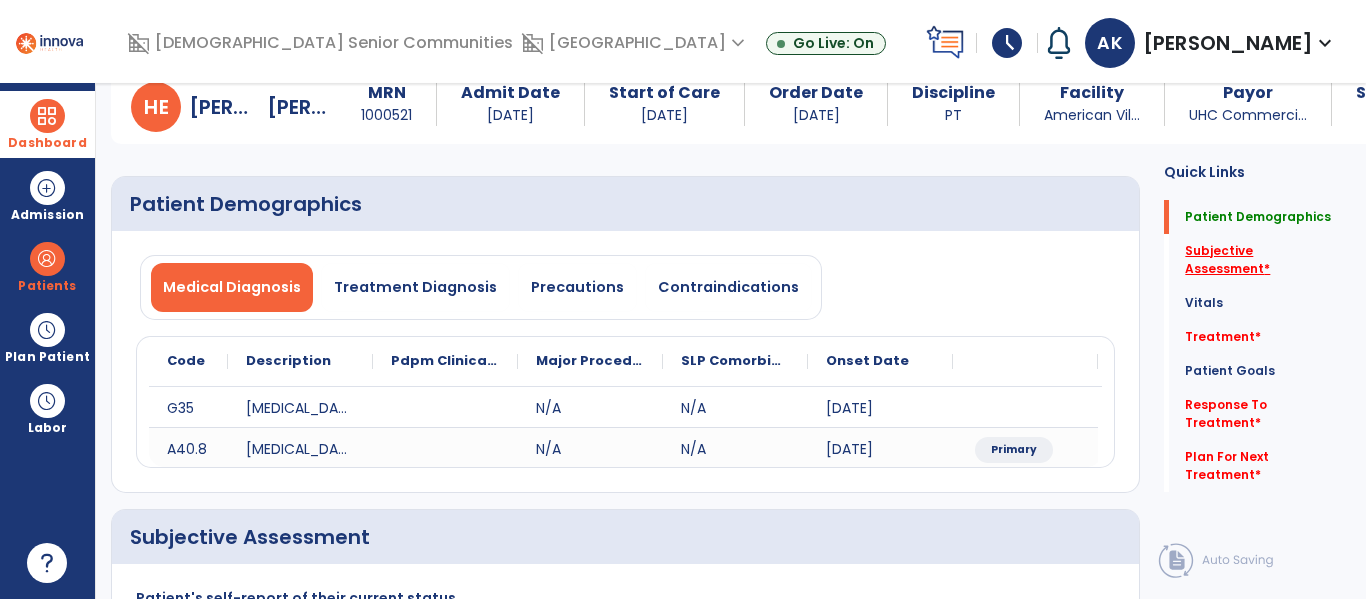 click on "Subjective Assessment   *" 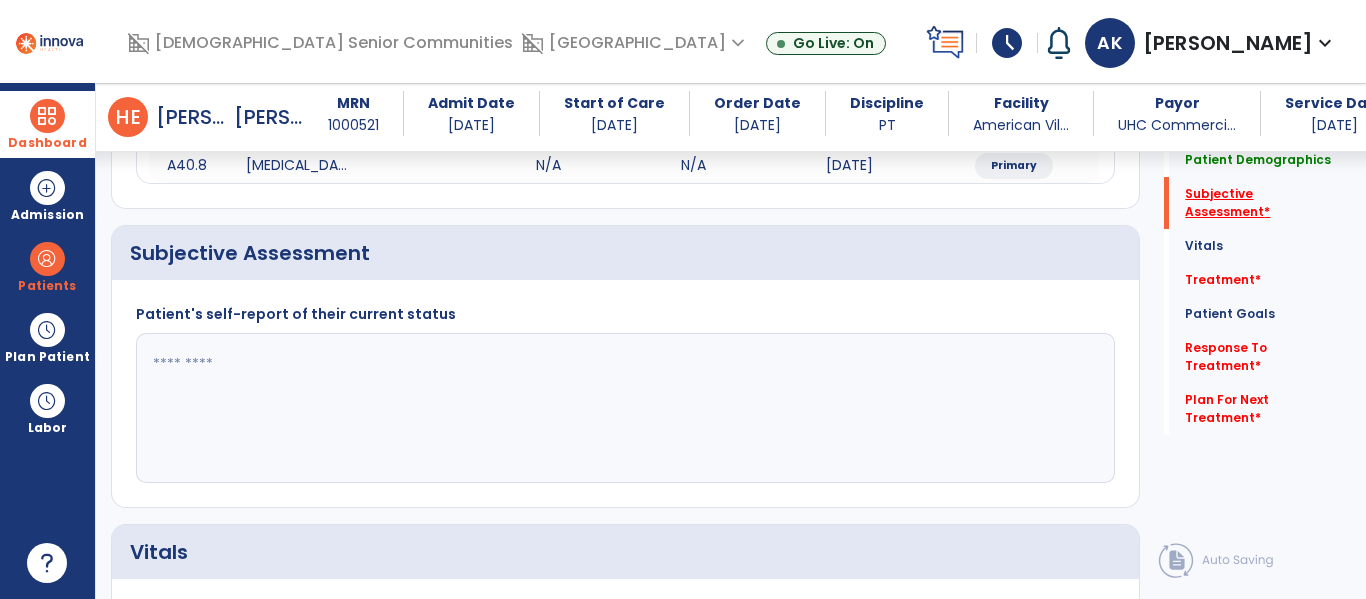 scroll, scrollTop: 387, scrollLeft: 0, axis: vertical 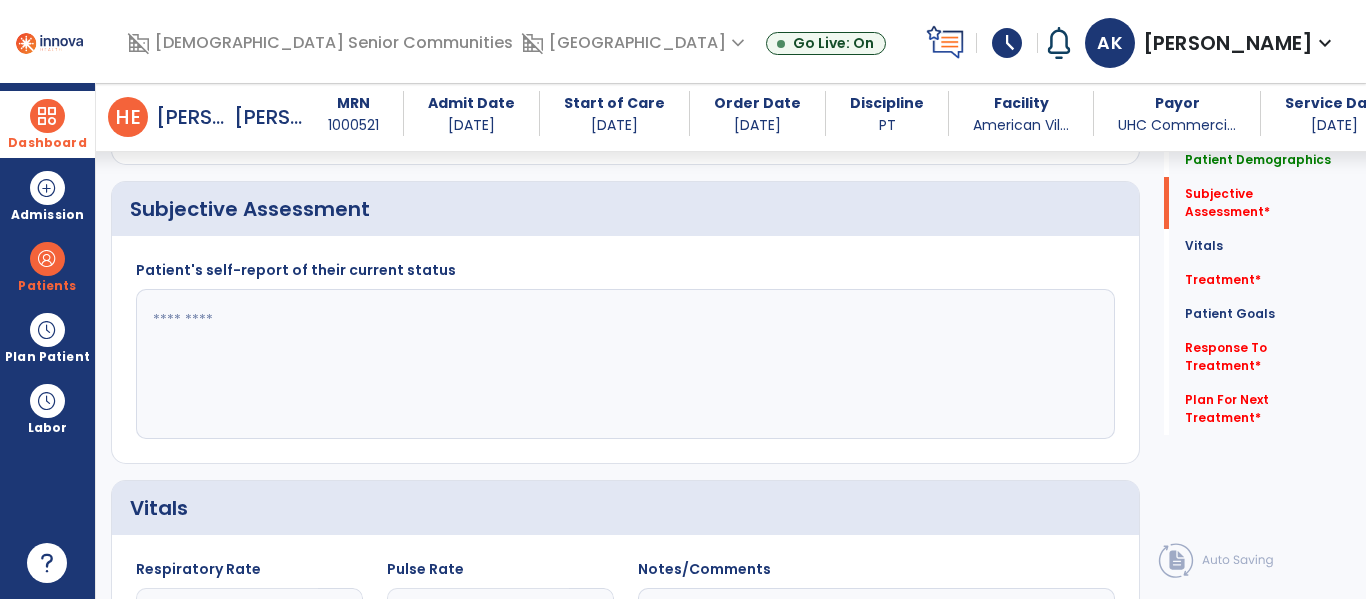 click 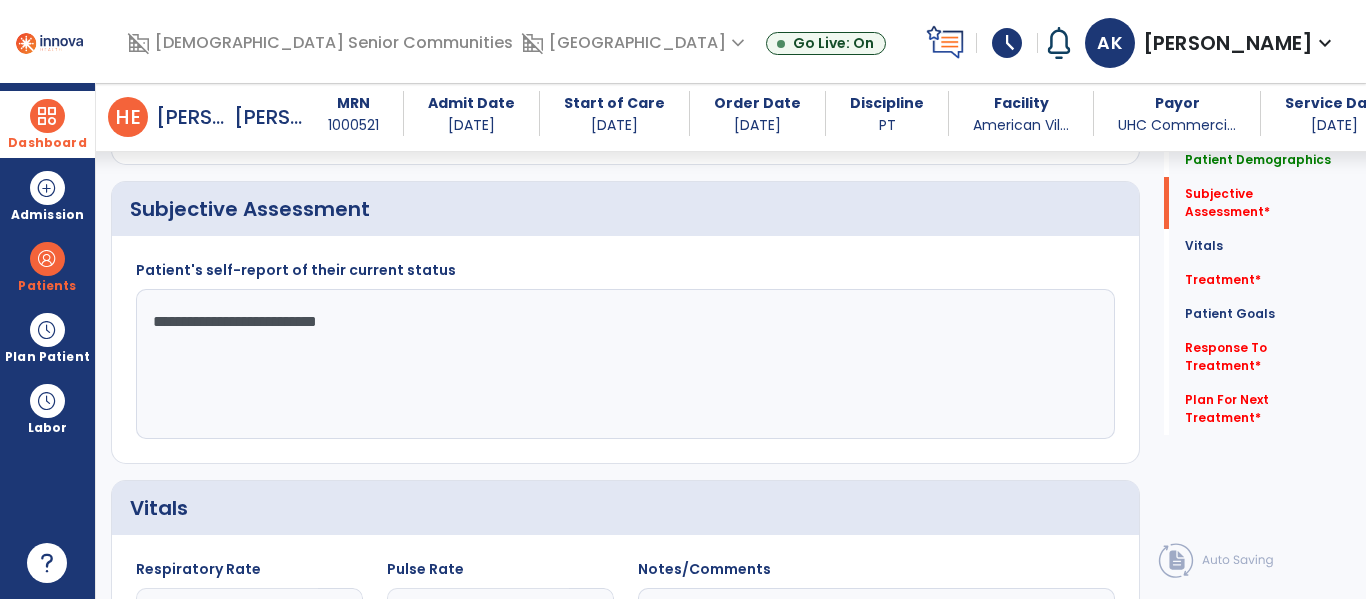type on "**********" 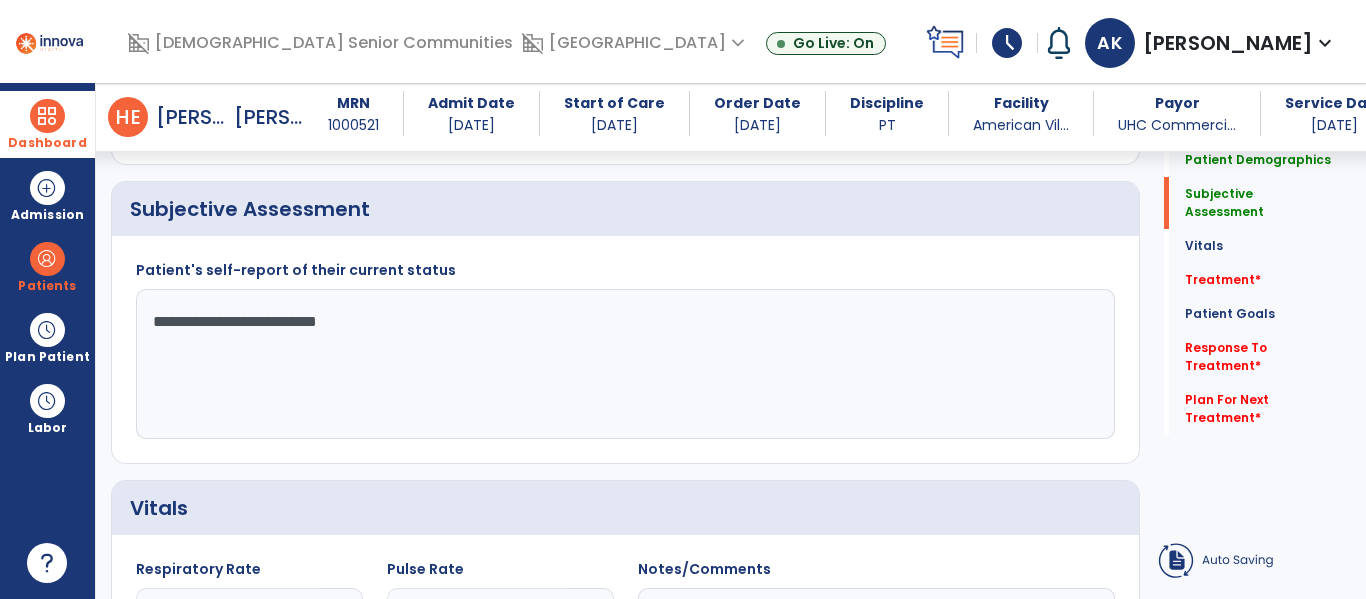 click on "Treatment   *  Treatment   *" 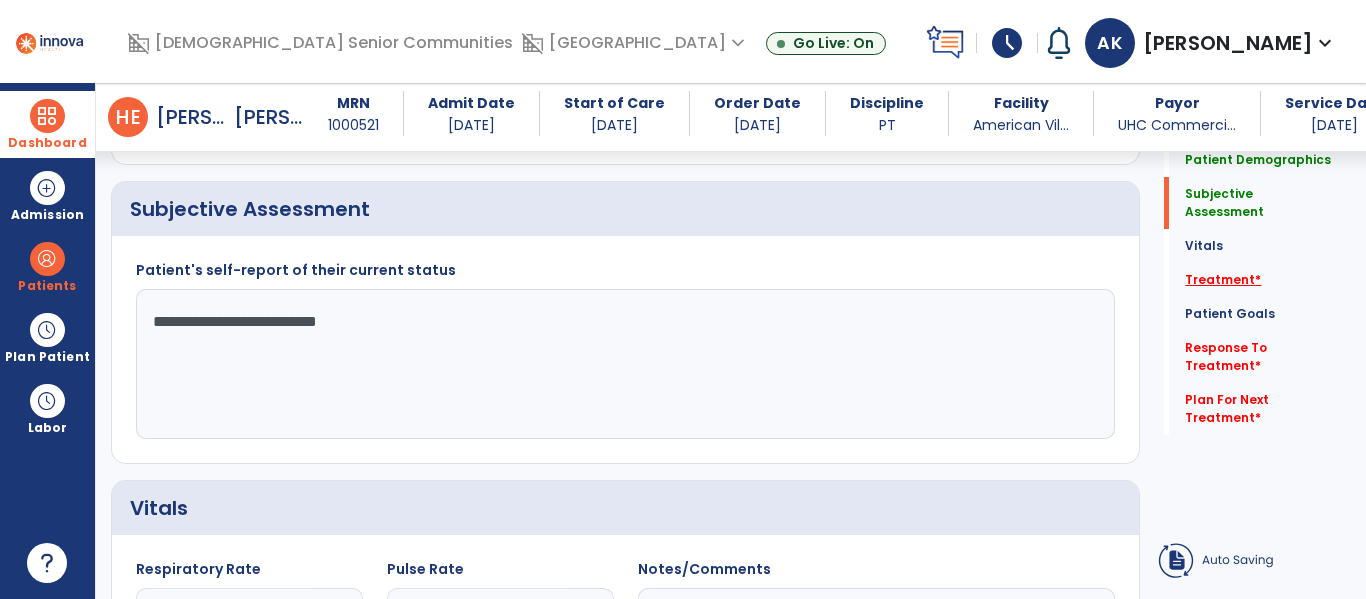 click on "Treatment   *" 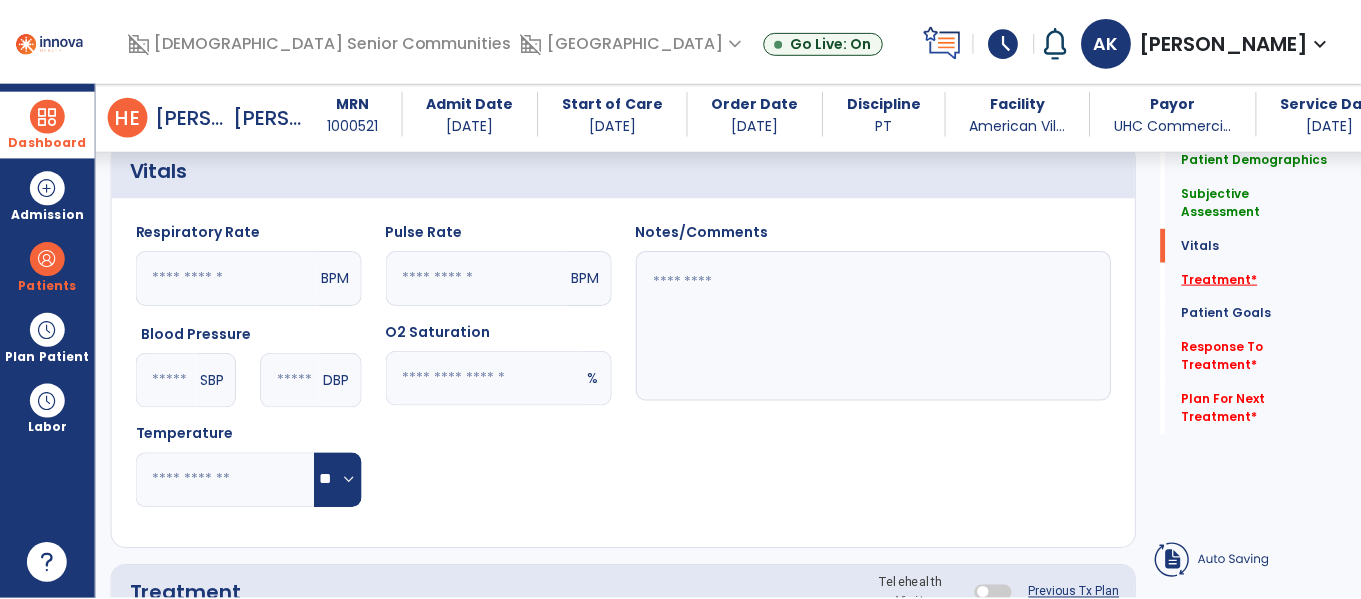 scroll, scrollTop: 1076, scrollLeft: 0, axis: vertical 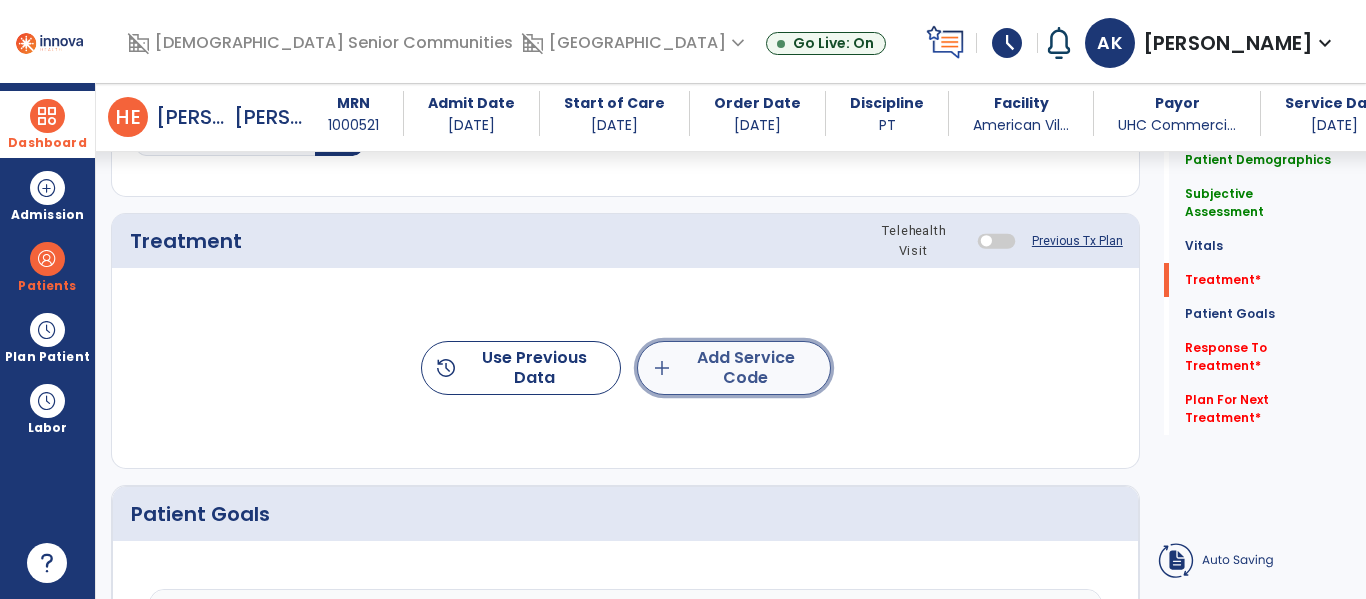 click on "add  Add Service Code" 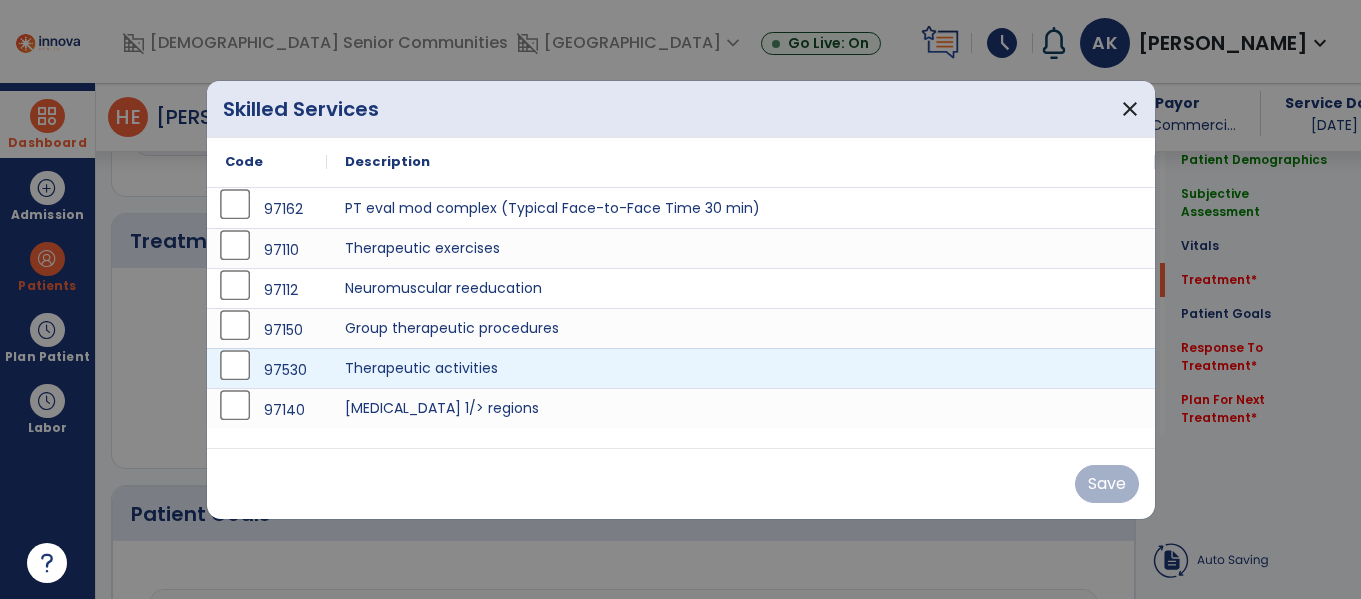 scroll, scrollTop: 1076, scrollLeft: 0, axis: vertical 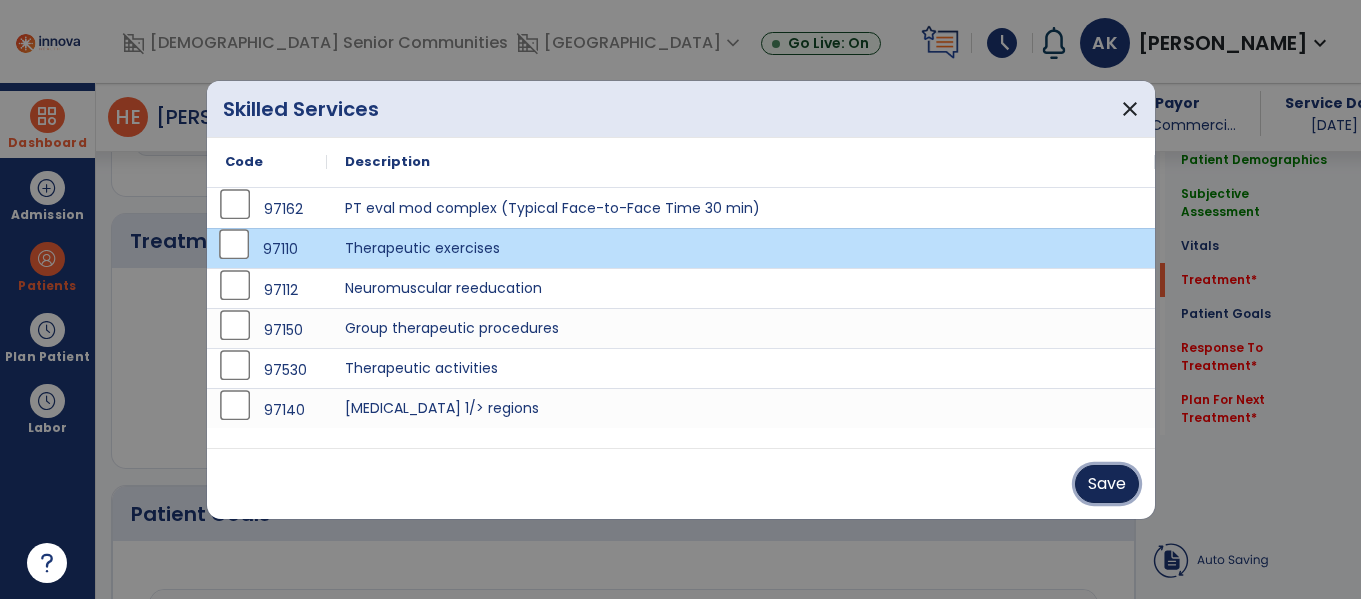 click on "Save" at bounding box center [1107, 484] 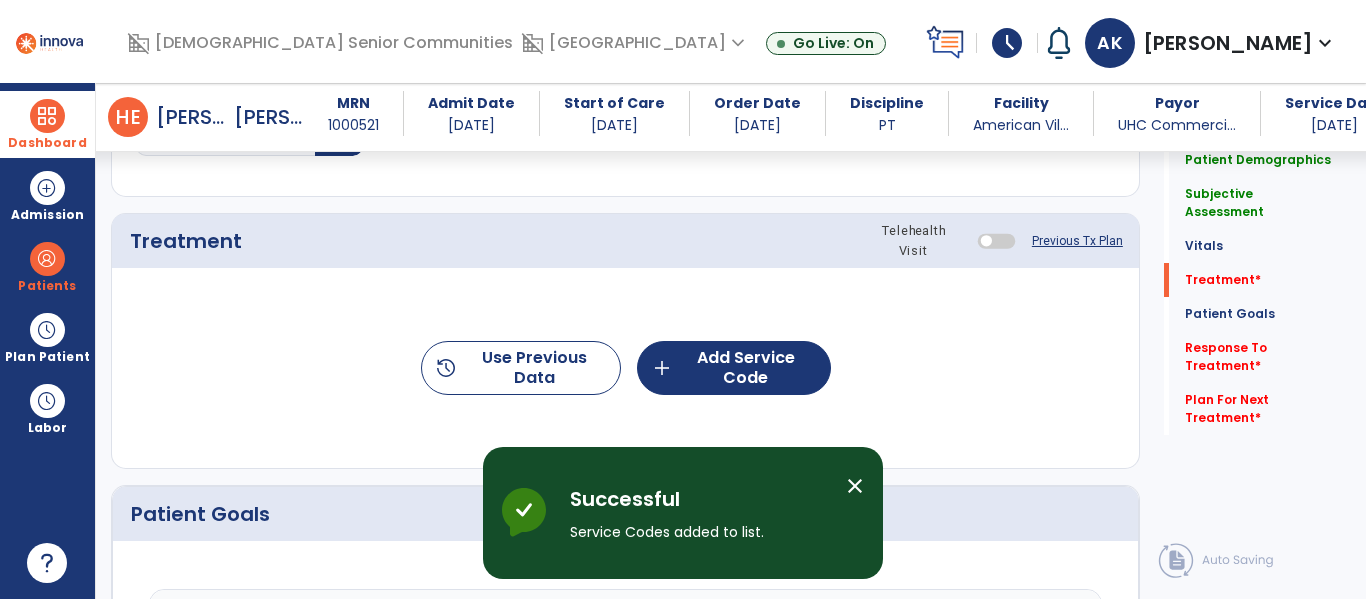 click on "history  Use Previous Data  add  Add Service Code" 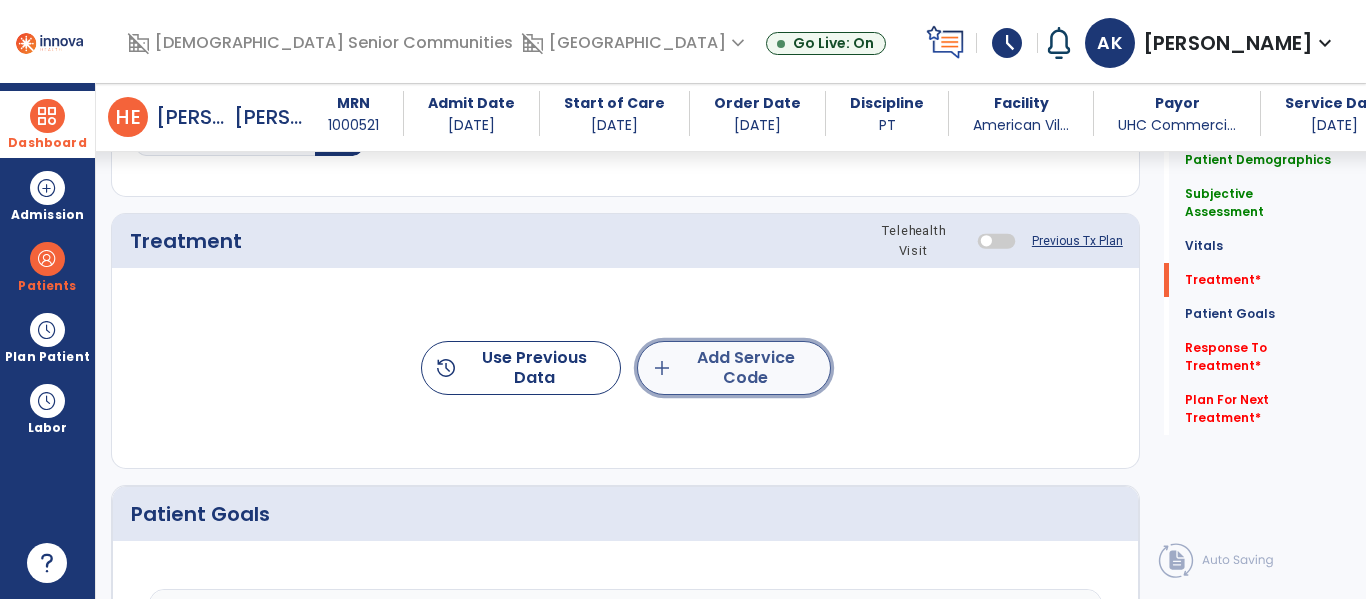click on "add  Add Service Code" 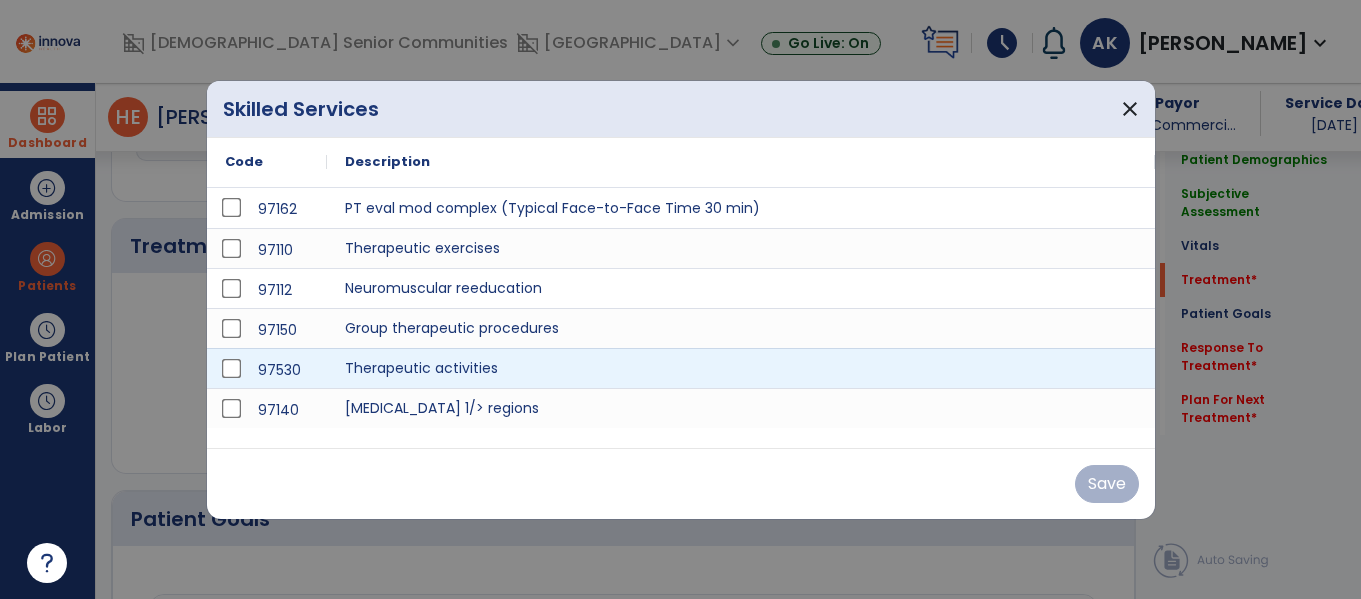 scroll, scrollTop: 1076, scrollLeft: 0, axis: vertical 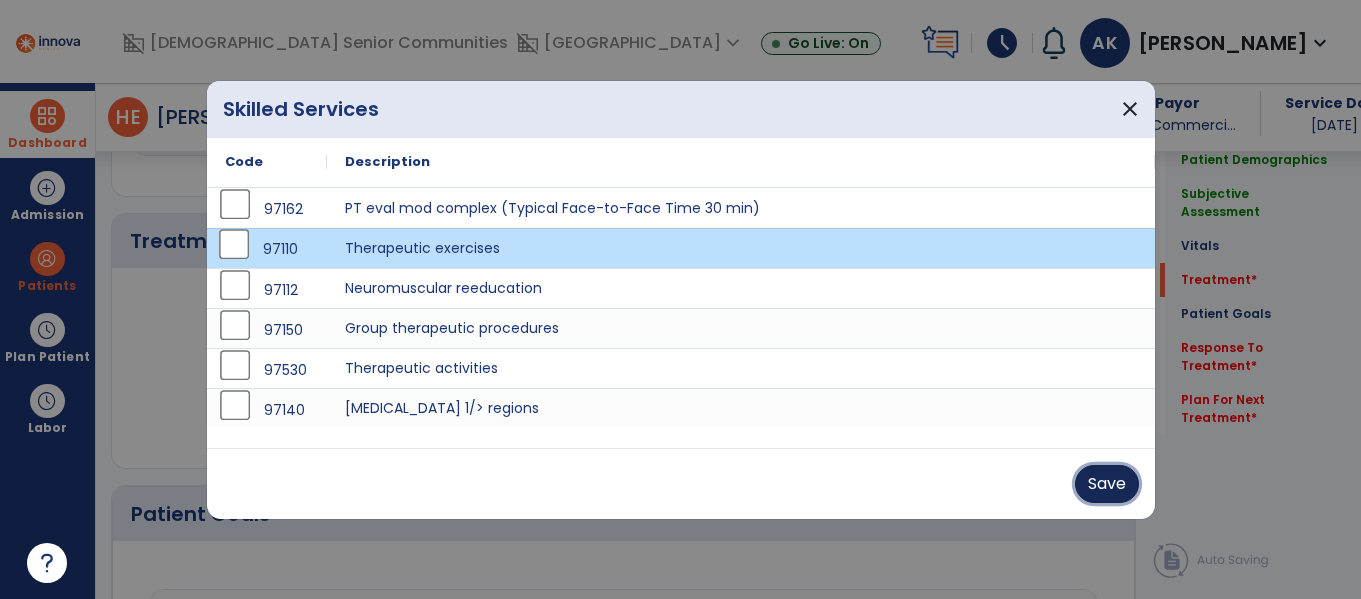 click on "Save" at bounding box center (1107, 484) 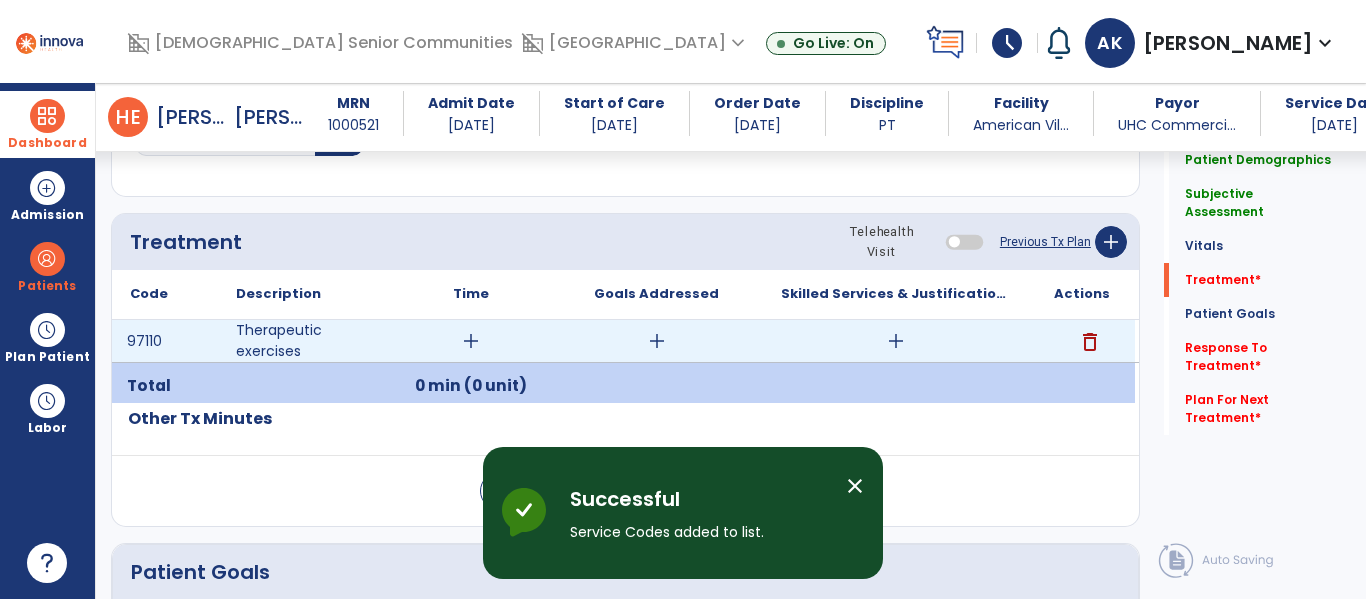 click on "add" at bounding box center [471, 341] 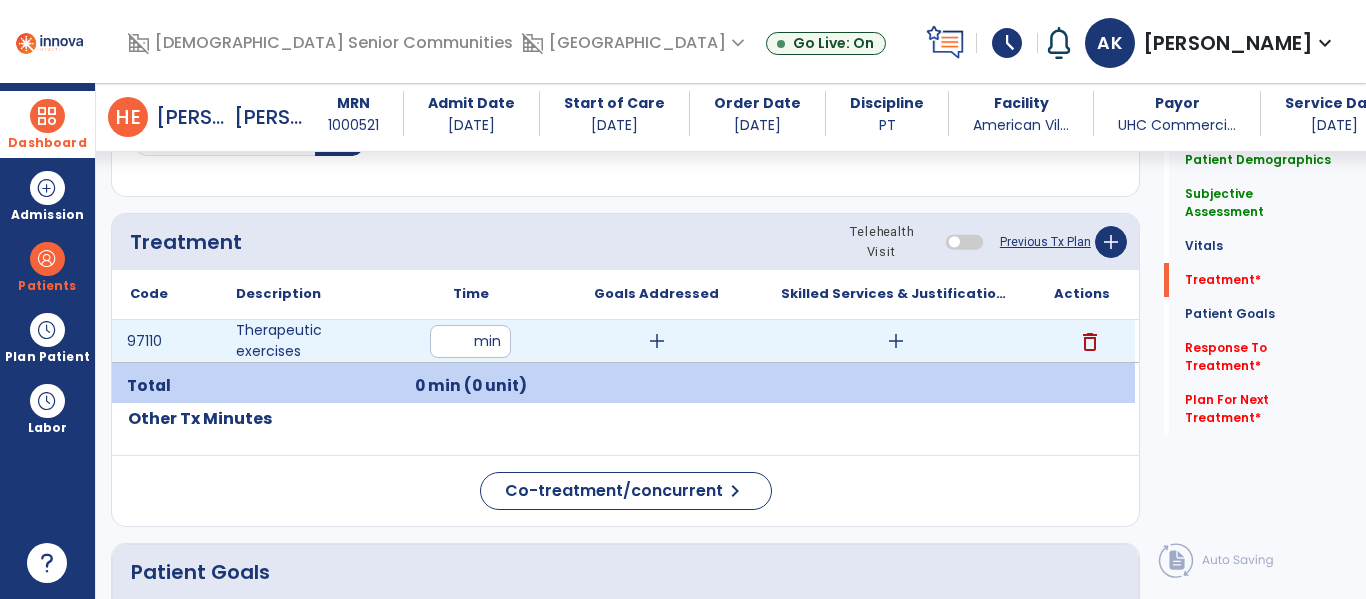 type on "**" 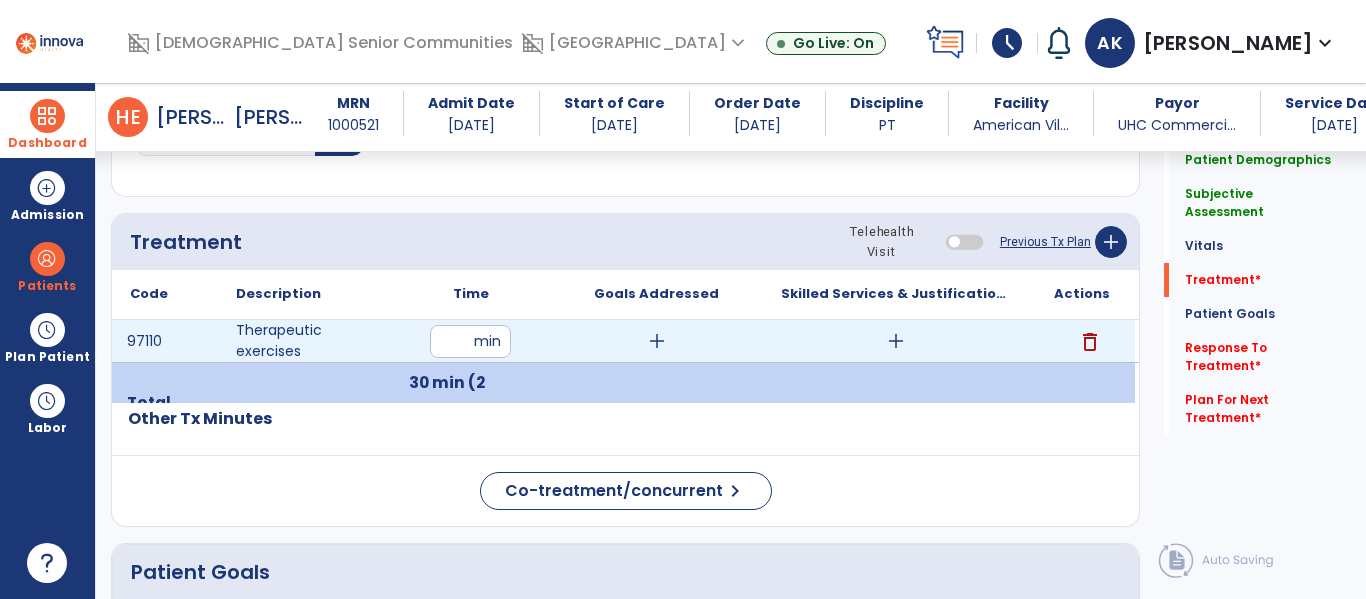 click on "add" at bounding box center [896, 341] 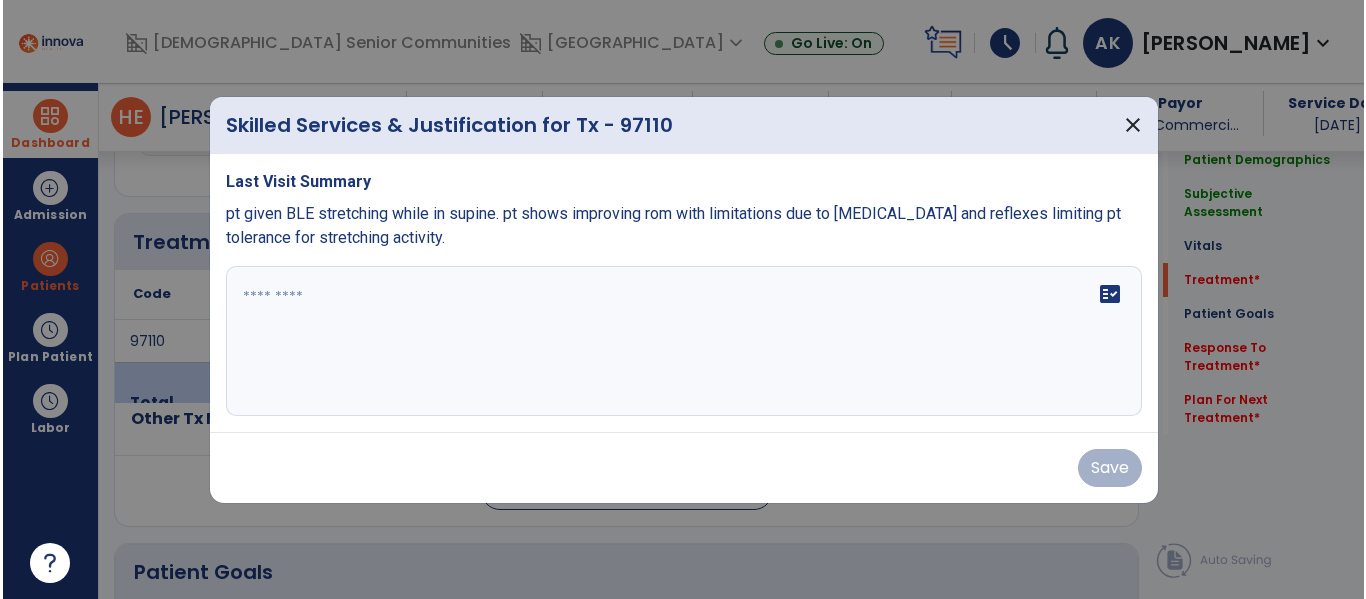 scroll, scrollTop: 1076, scrollLeft: 0, axis: vertical 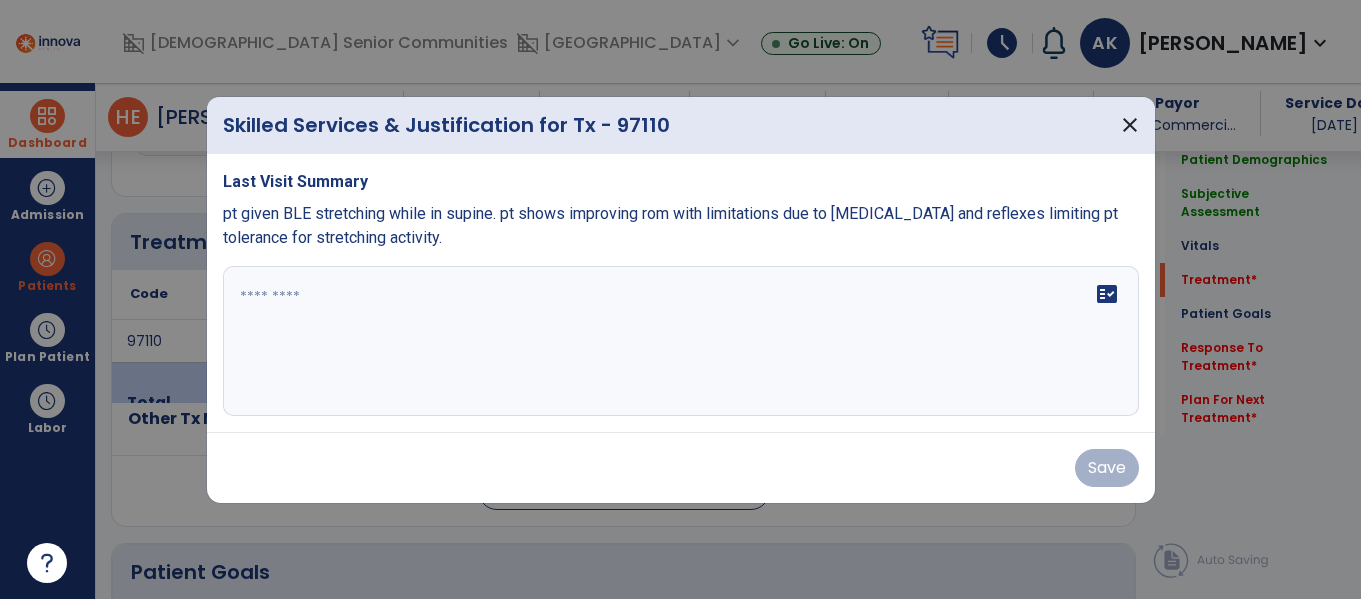 click on "fact_check" at bounding box center [681, 341] 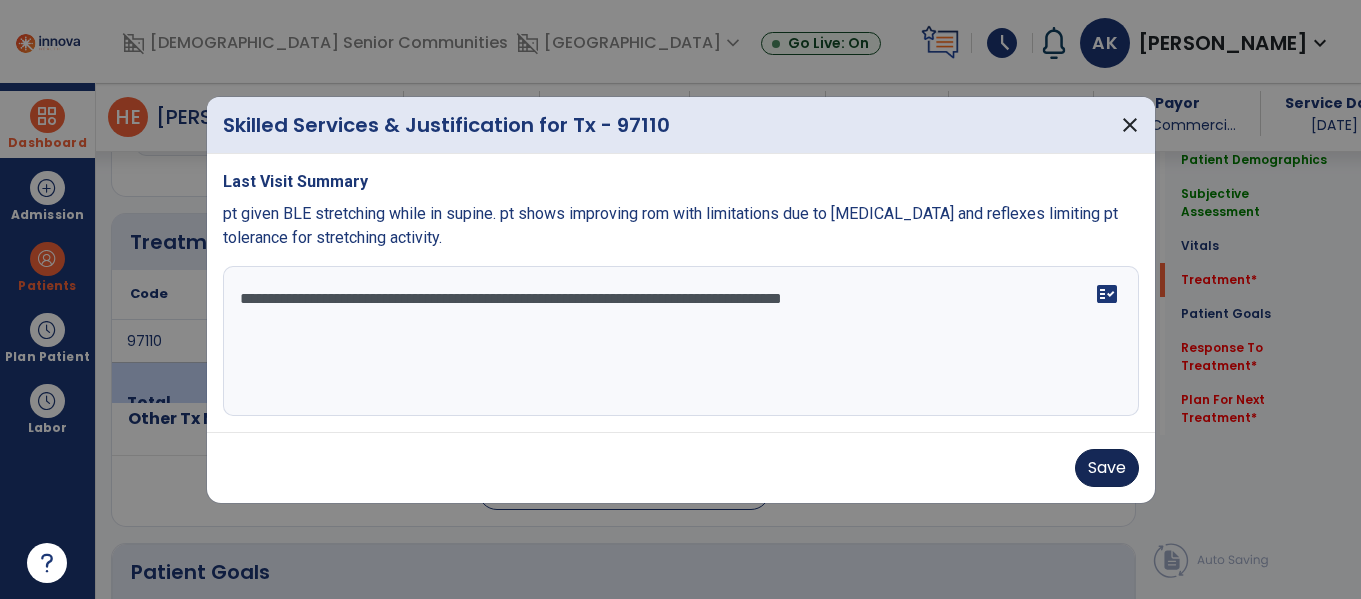 type on "**********" 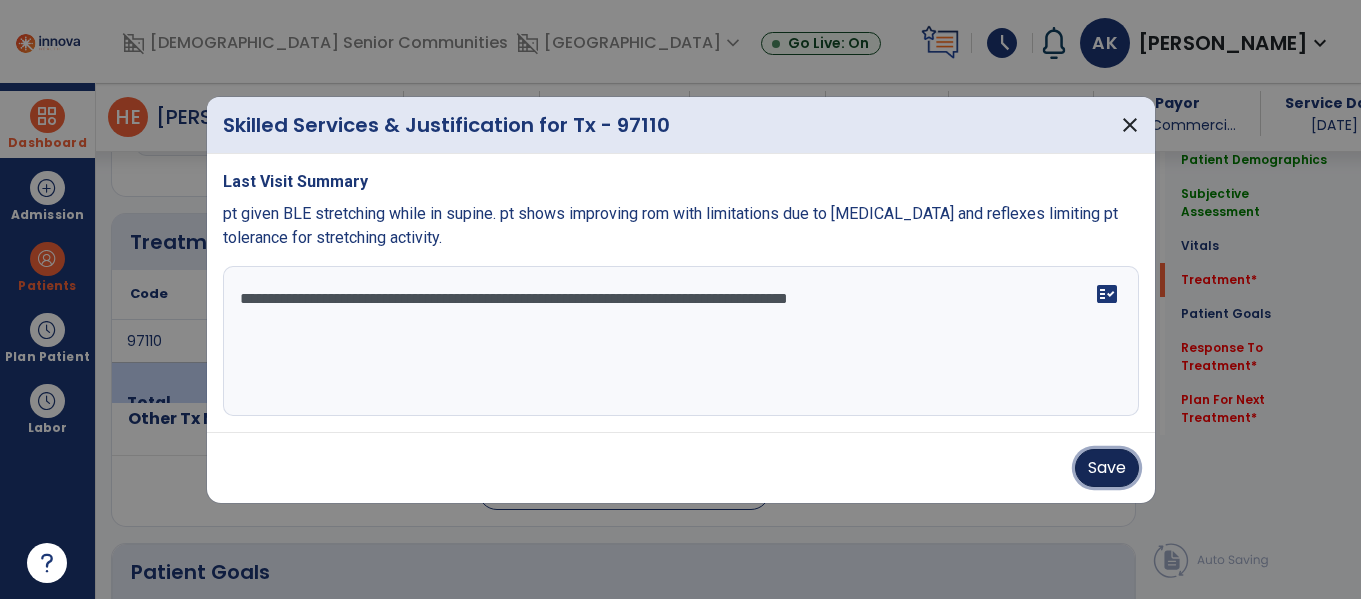 click on "Save" at bounding box center [1107, 468] 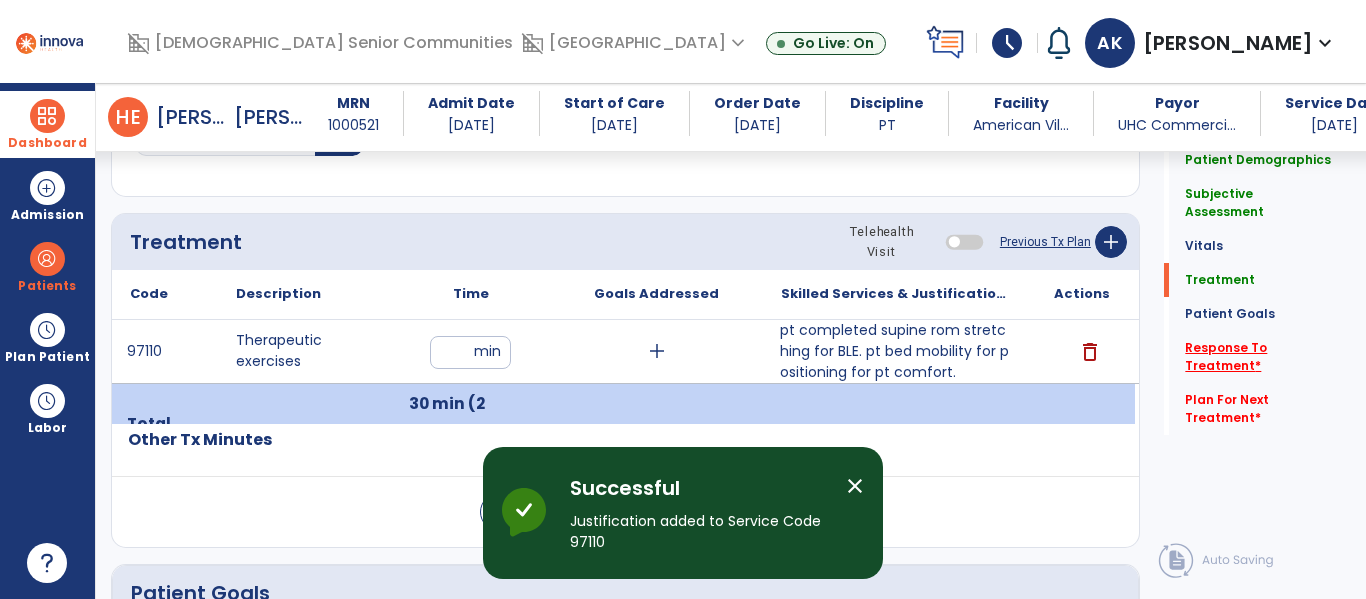 click on "Response To Treatment   *" 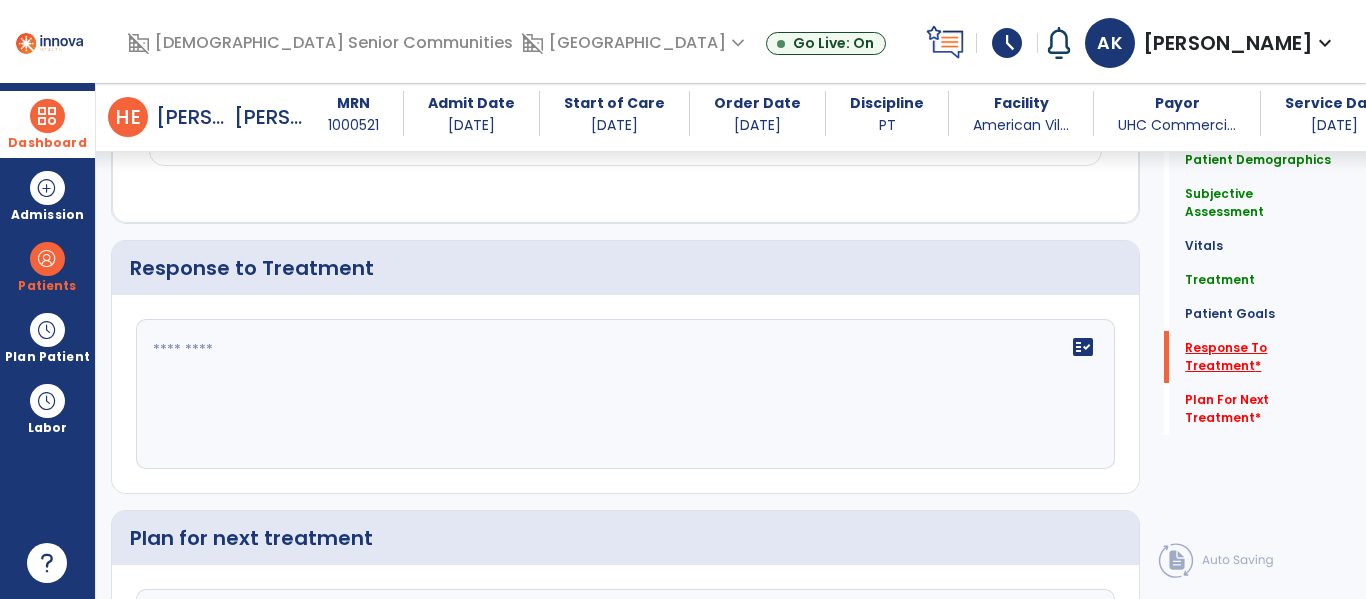scroll, scrollTop: 2013, scrollLeft: 0, axis: vertical 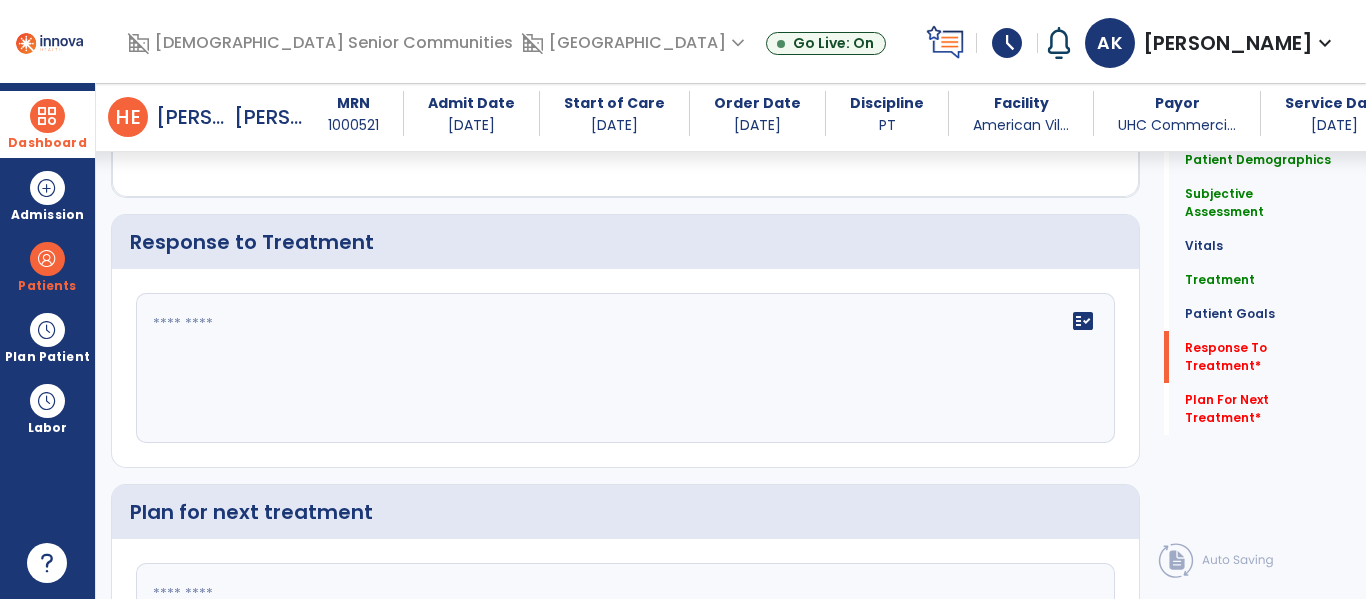 click on "fact_check" 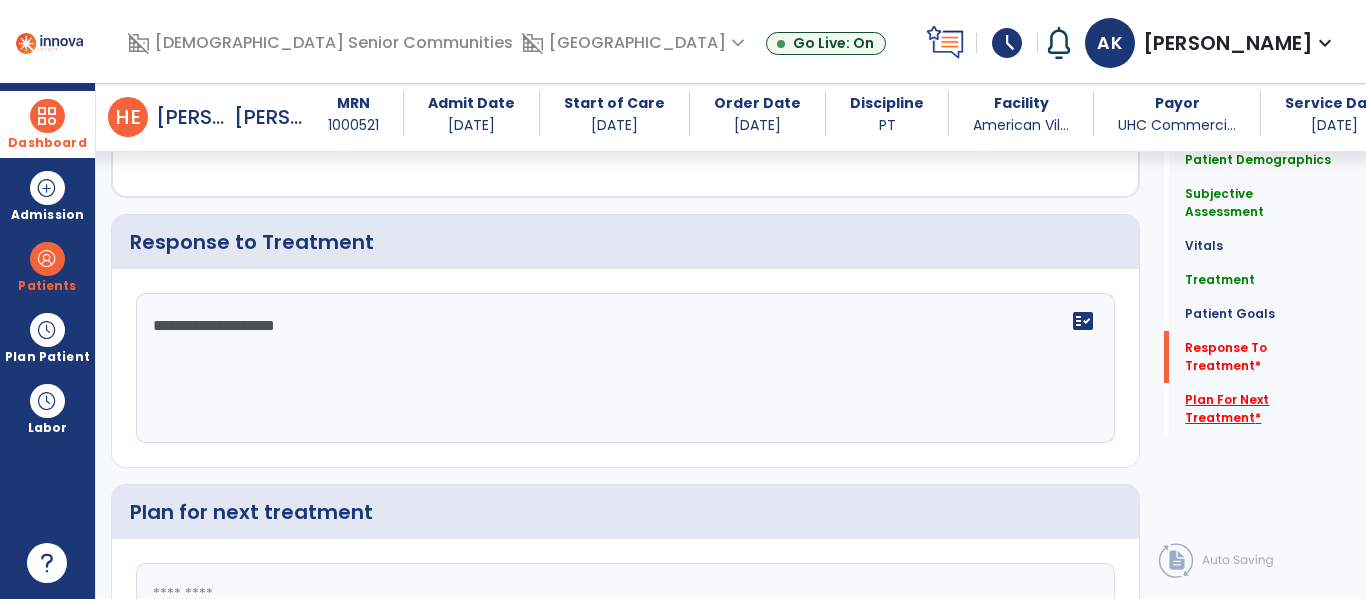 type on "**********" 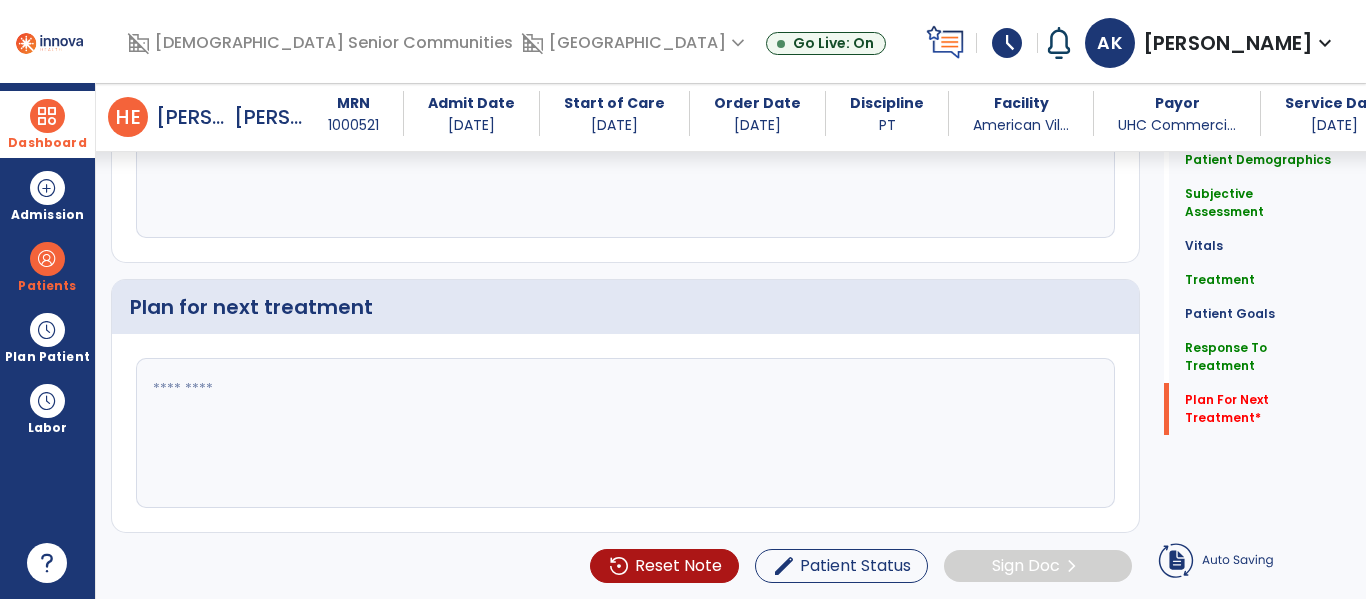 click 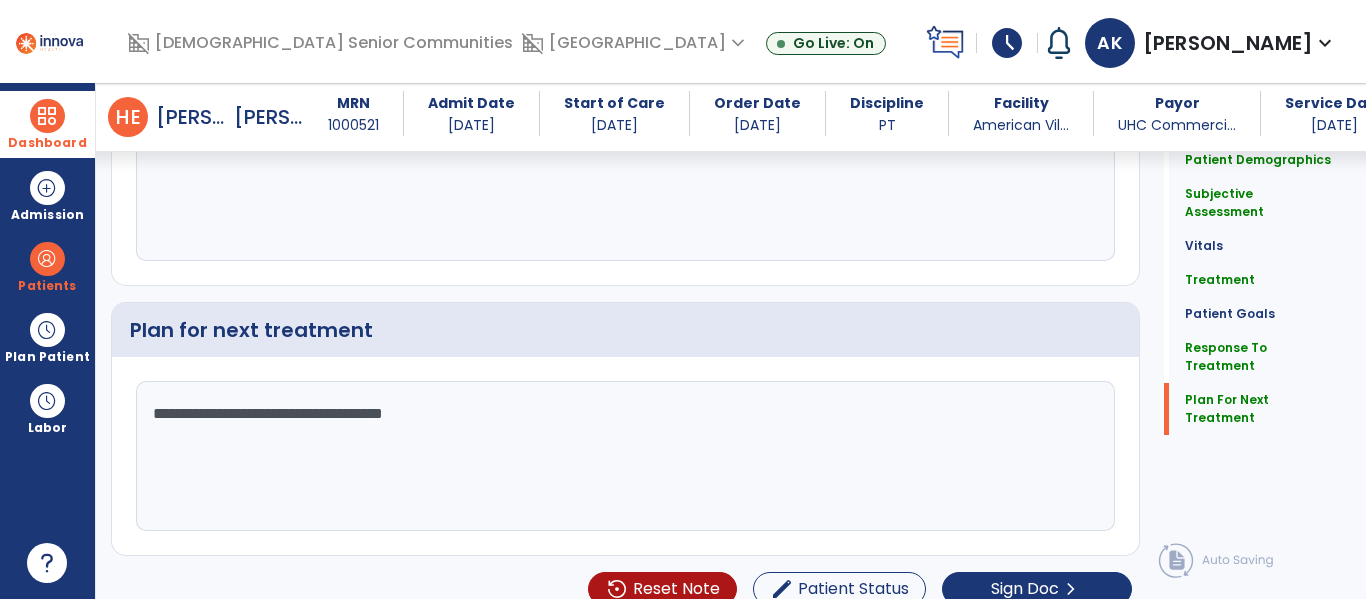 scroll, scrollTop: 2218, scrollLeft: 0, axis: vertical 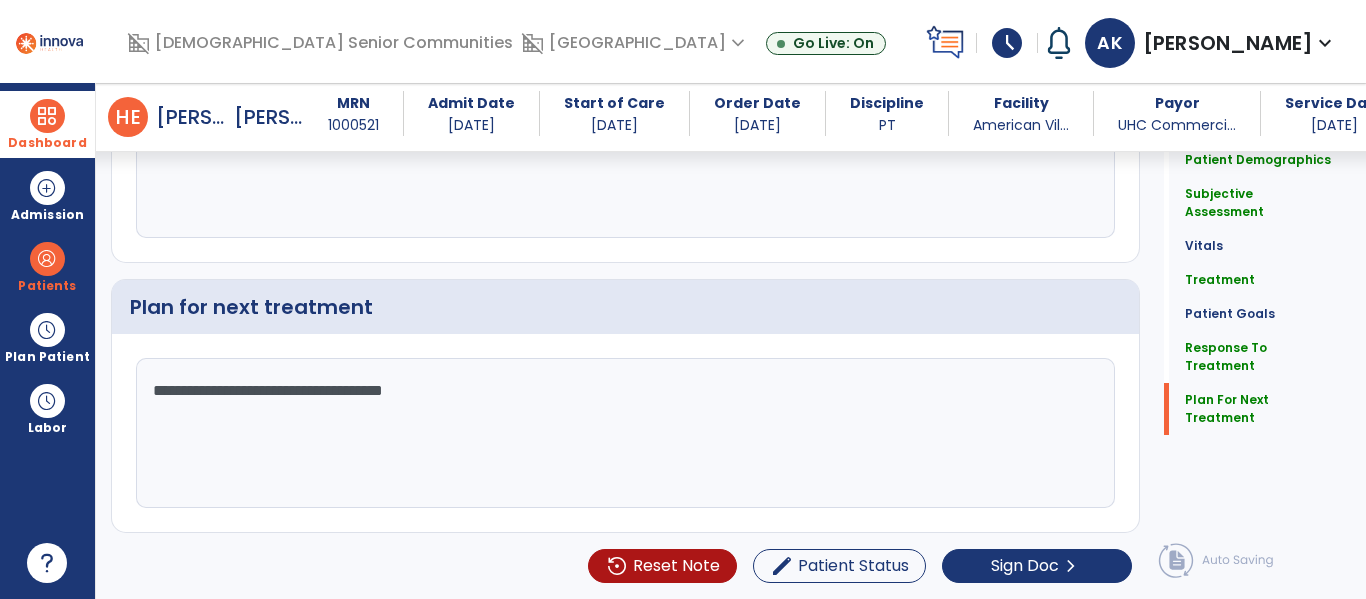 click on "**********" 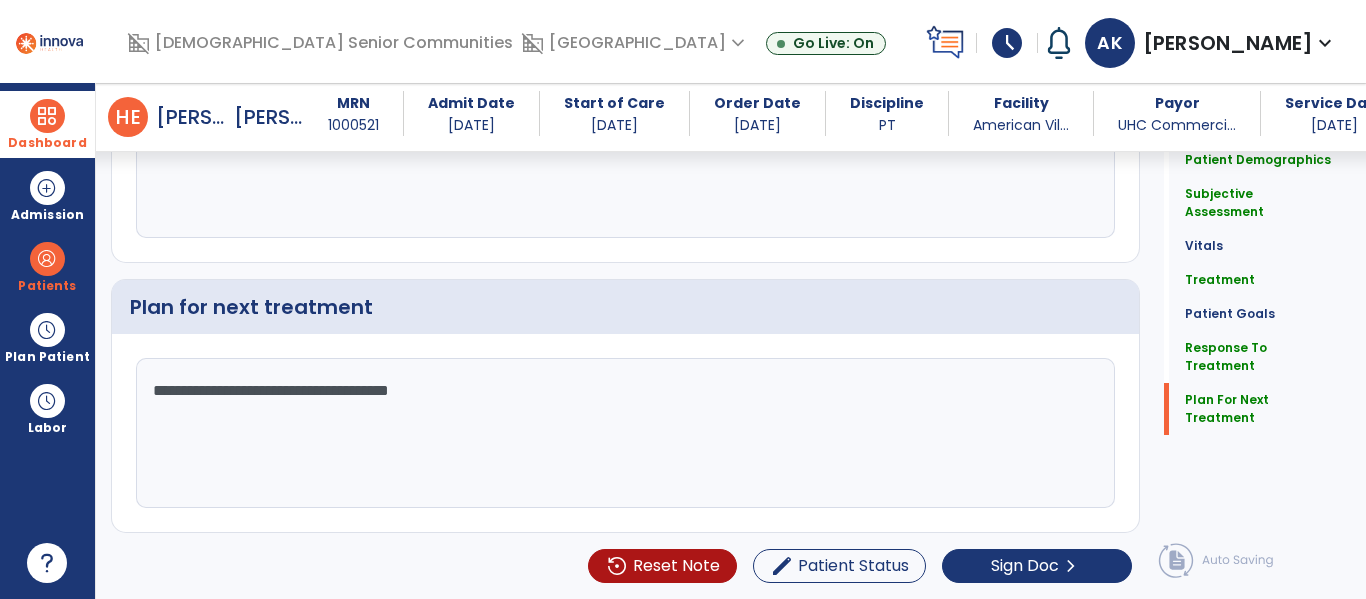 click on "**********" 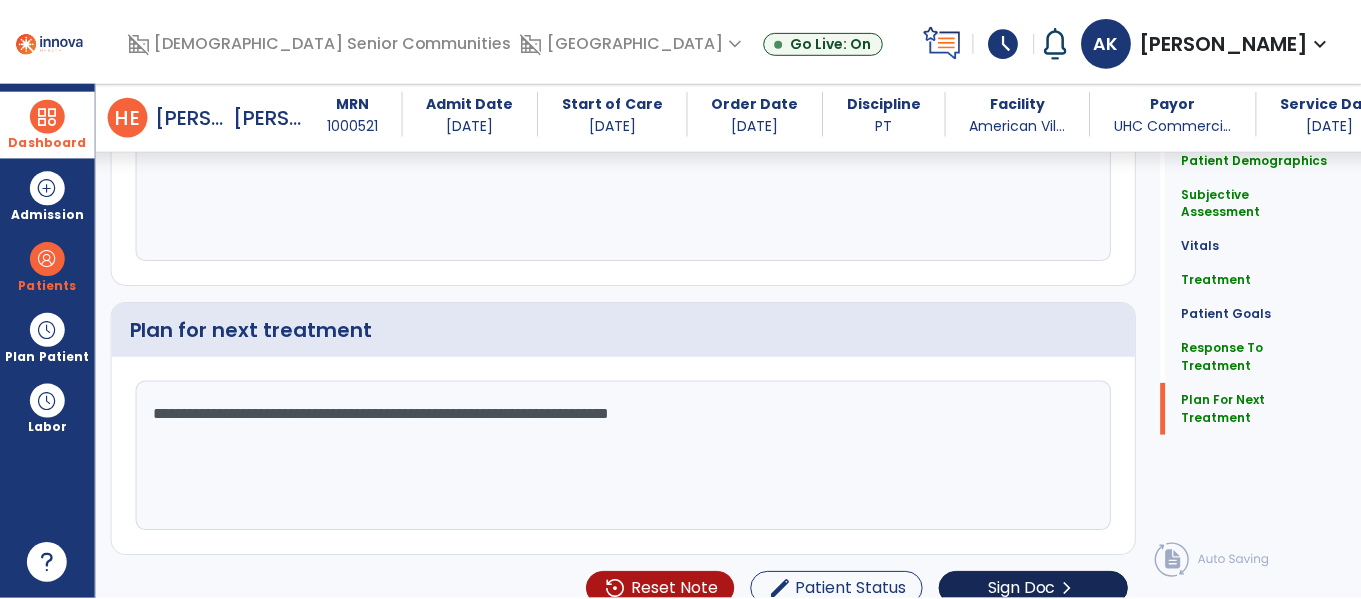 scroll, scrollTop: 2218, scrollLeft: 0, axis: vertical 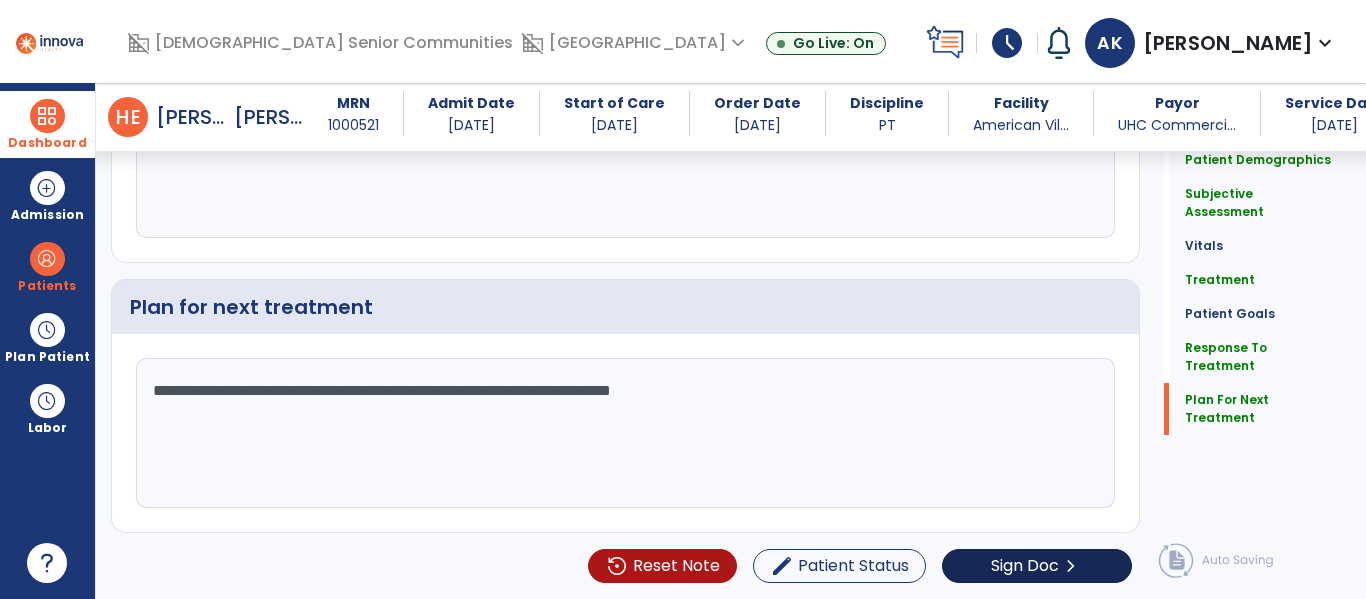type on "**********" 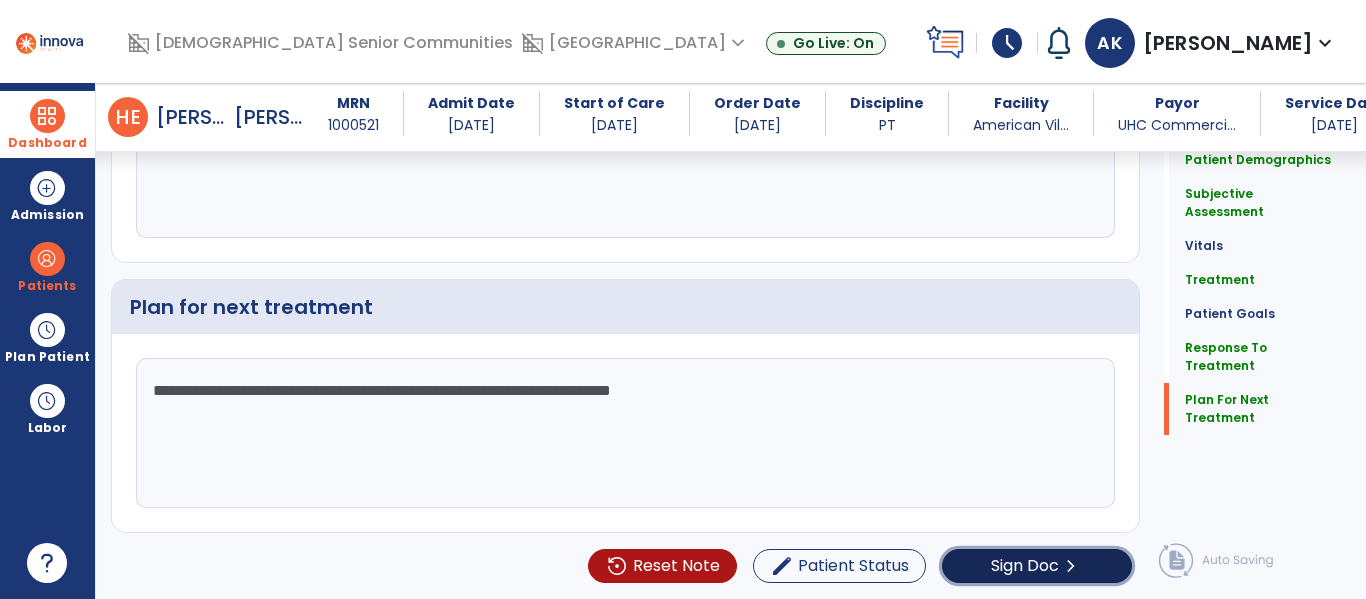 click on "Sign Doc" 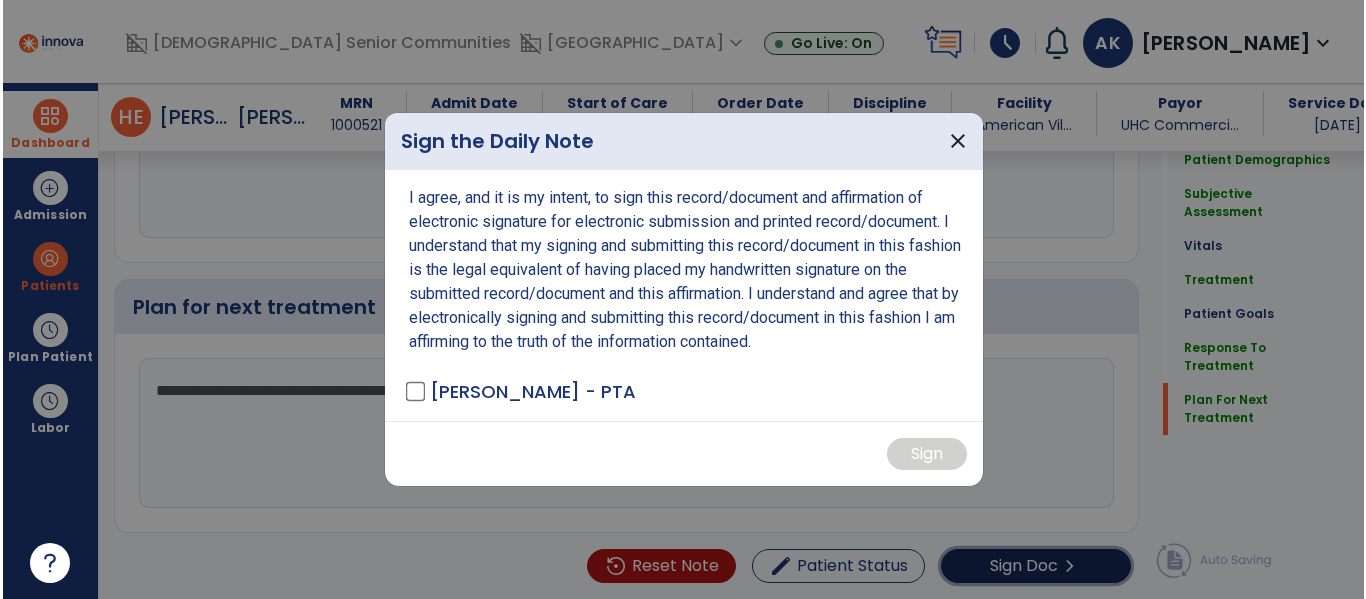 scroll, scrollTop: 2218, scrollLeft: 0, axis: vertical 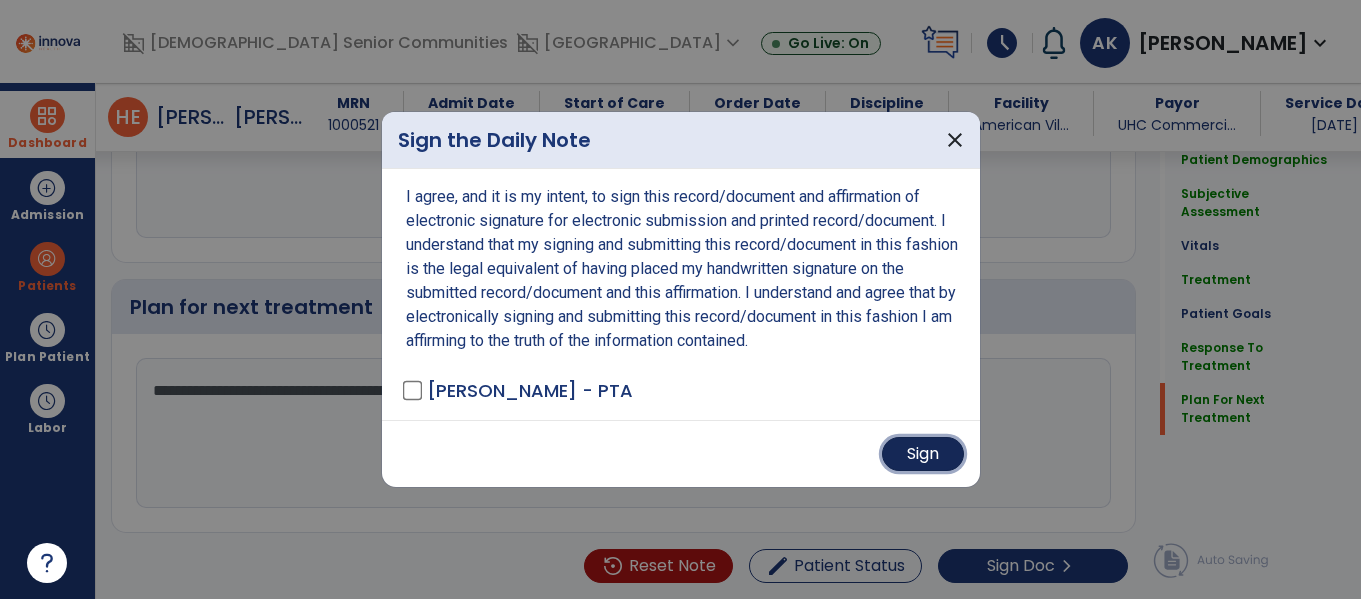 click on "Sign" at bounding box center (923, 454) 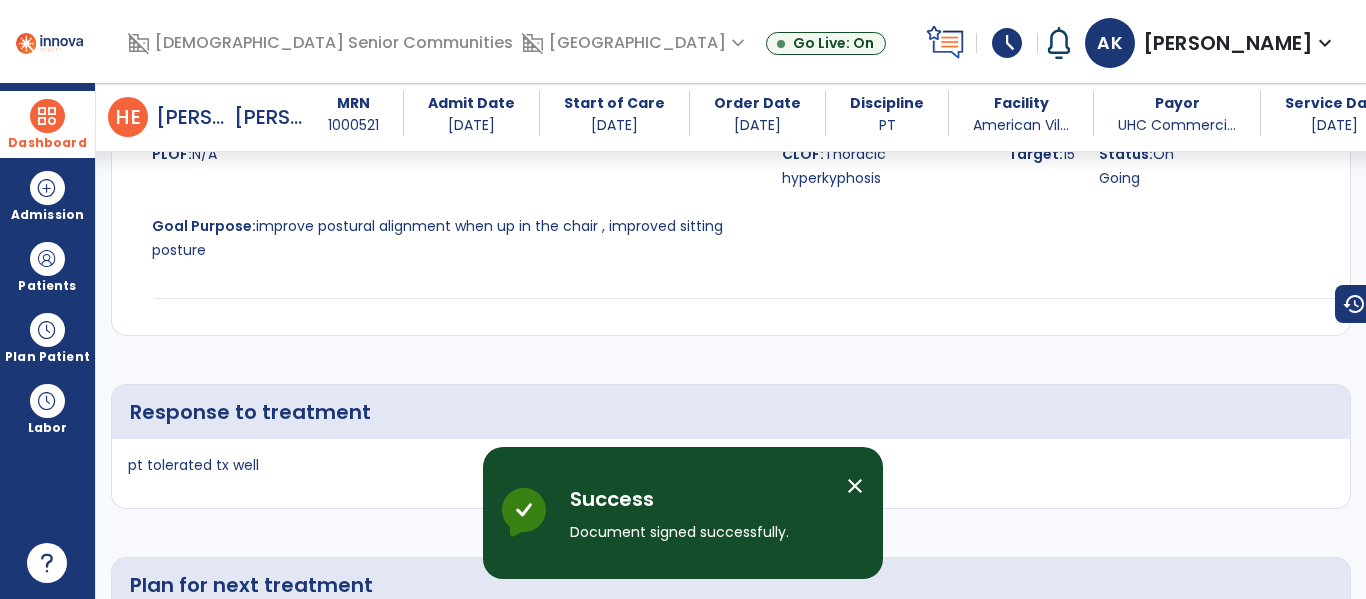 scroll, scrollTop: 2571, scrollLeft: 0, axis: vertical 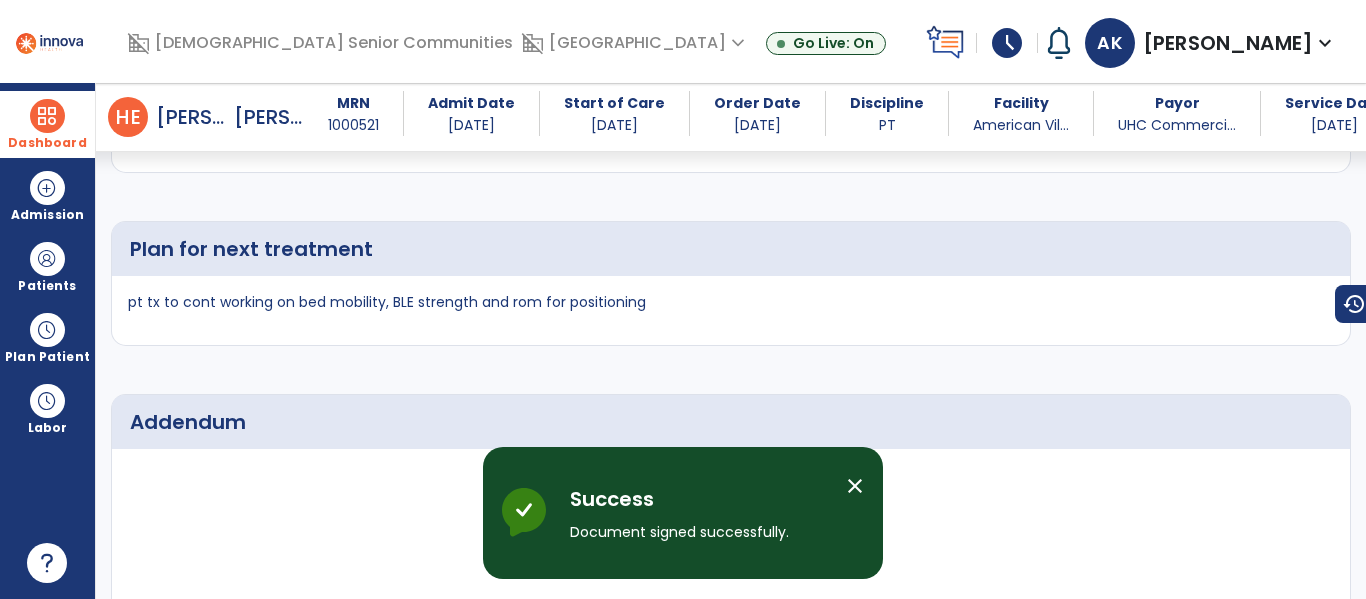 click on "Dashboard" at bounding box center (47, 124) 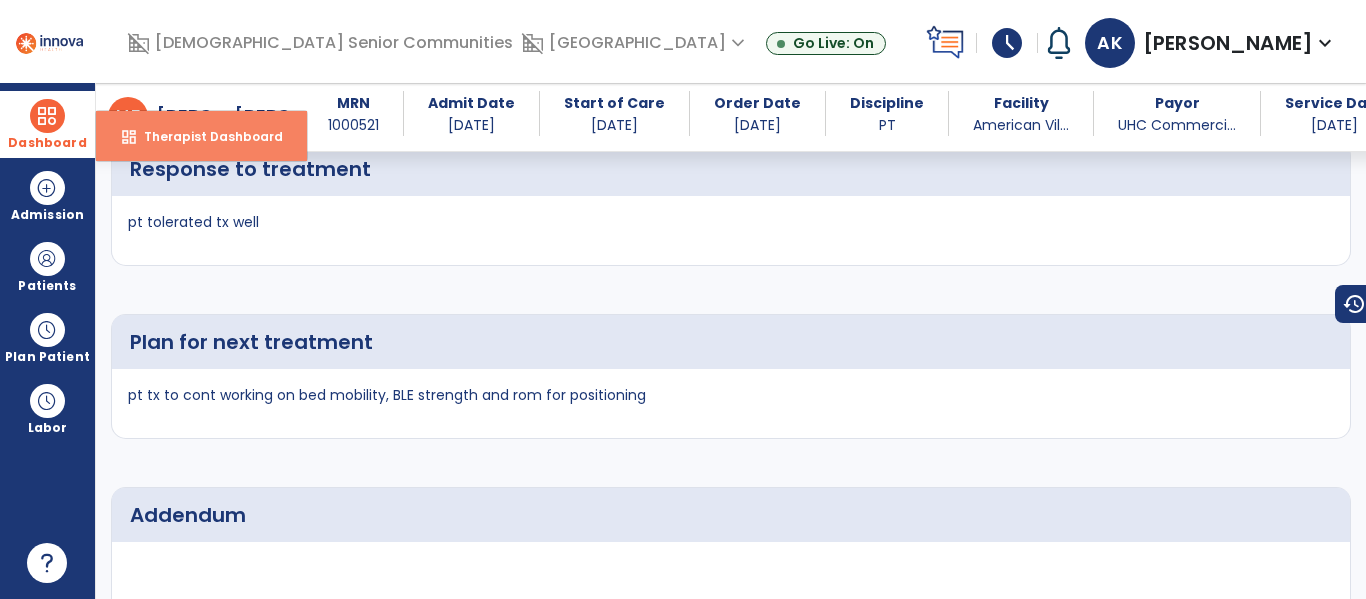 click on "Therapist Dashboard" at bounding box center (205, 136) 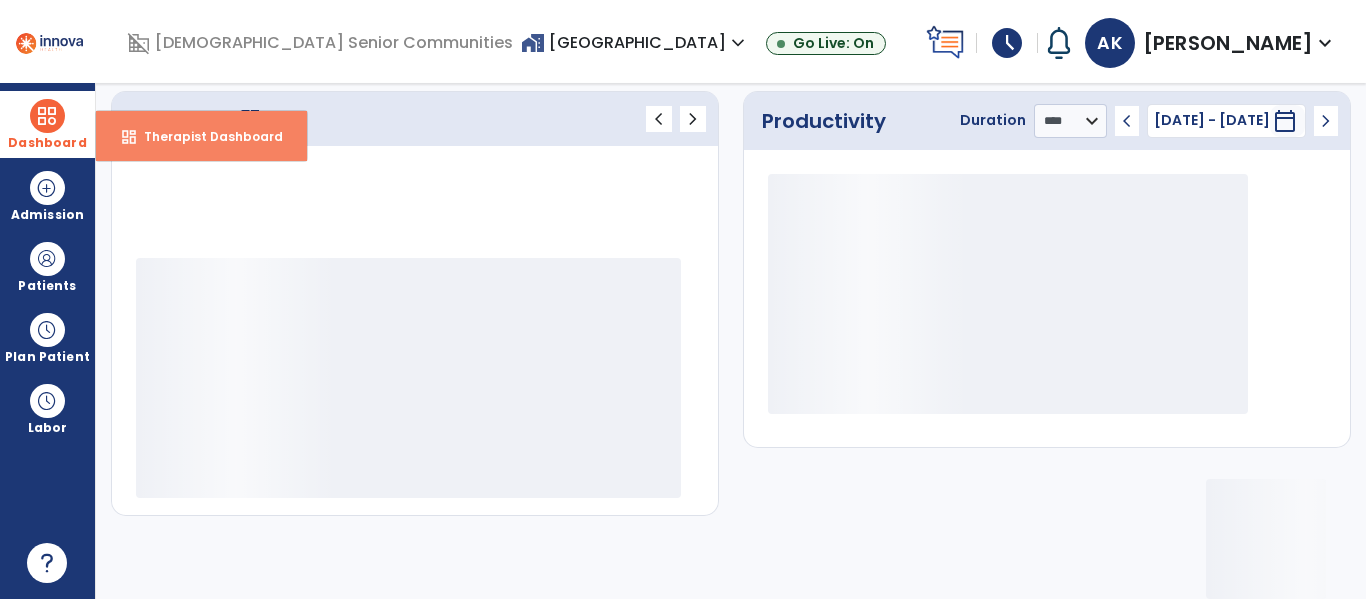 scroll, scrollTop: 276, scrollLeft: 0, axis: vertical 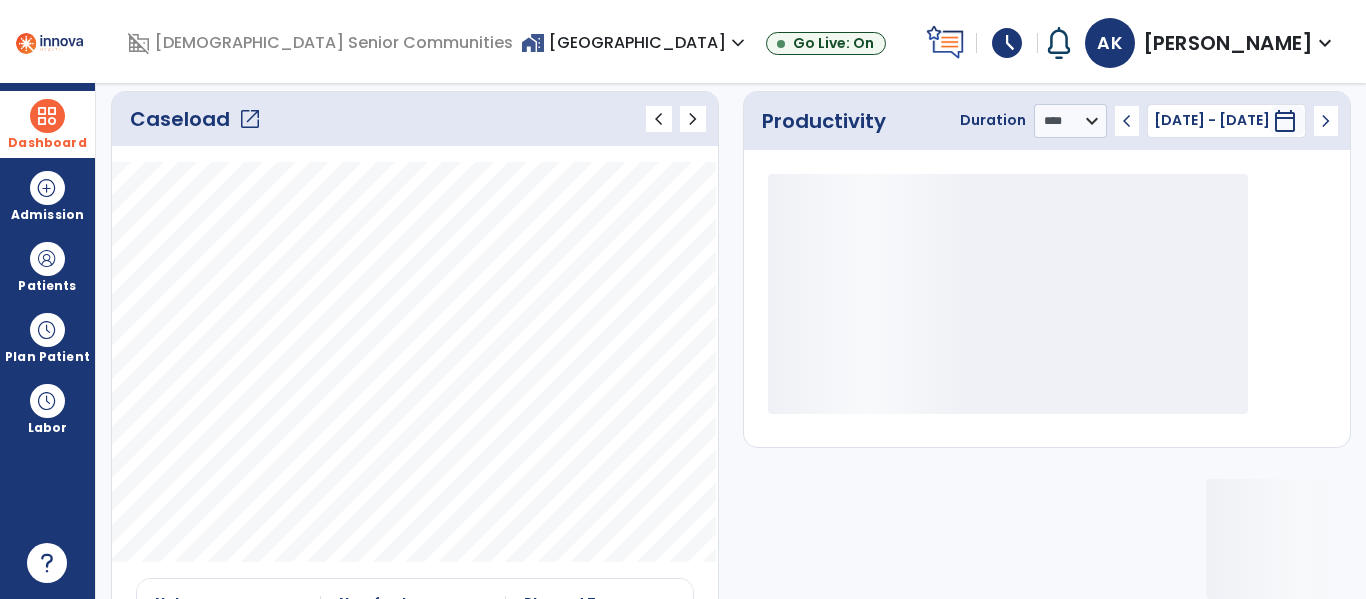click on "open_in_new" 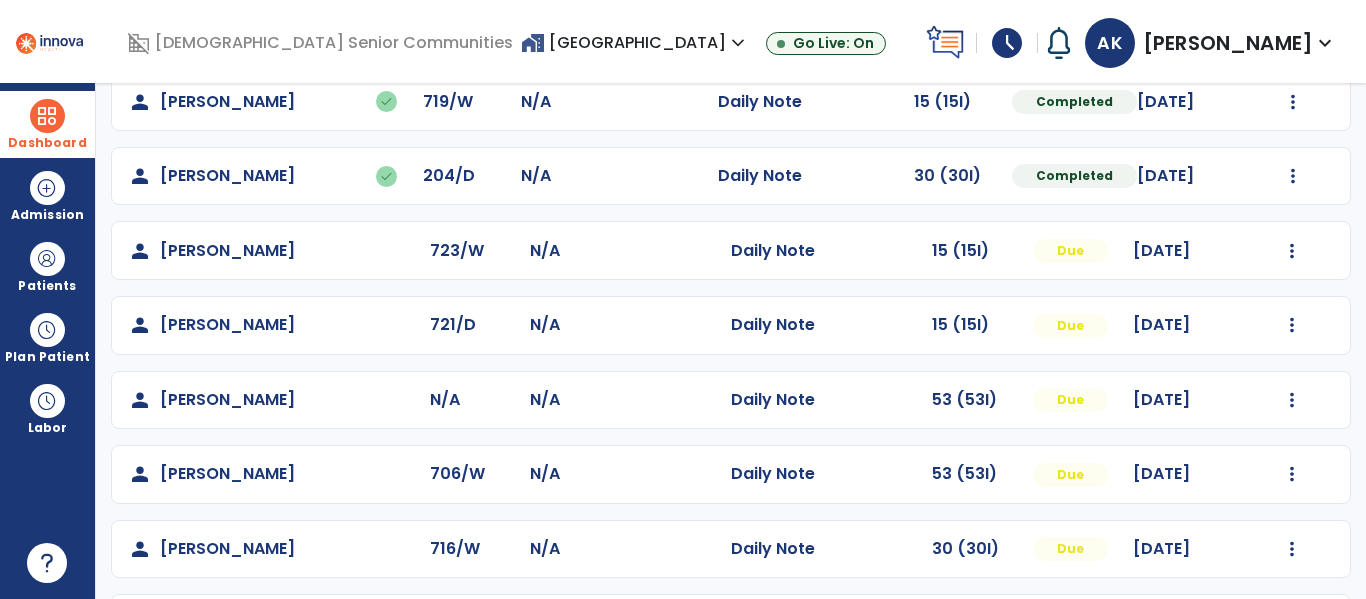 scroll, scrollTop: 260, scrollLeft: 0, axis: vertical 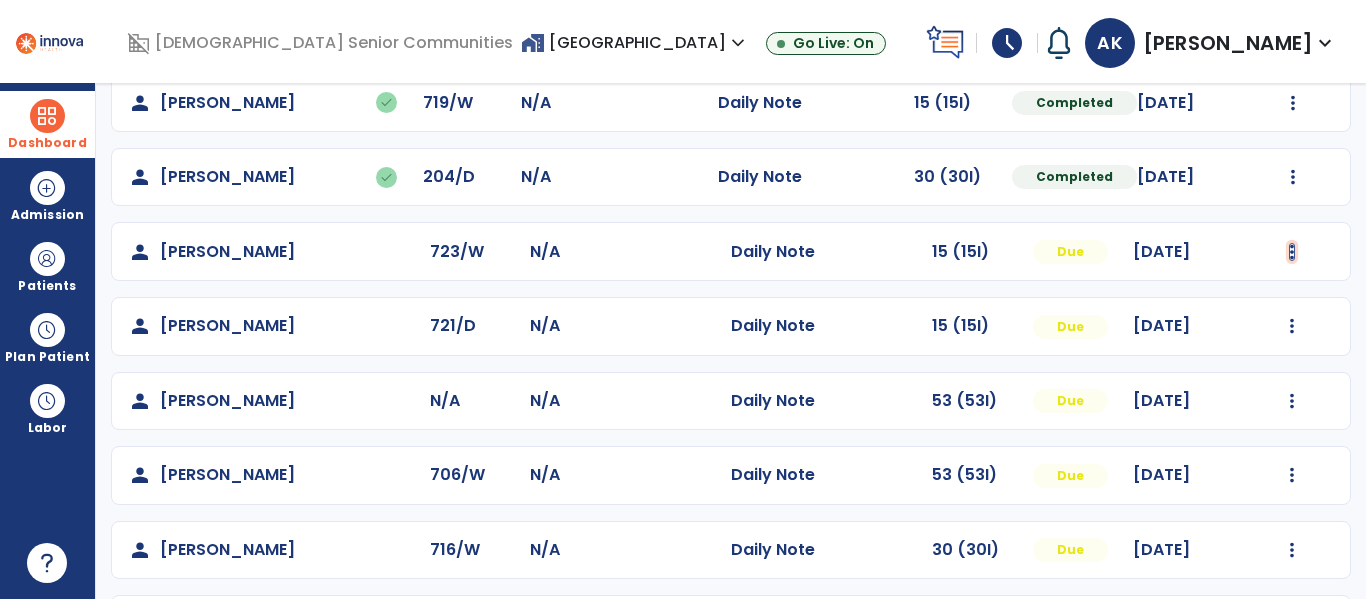 click at bounding box center (1293, 28) 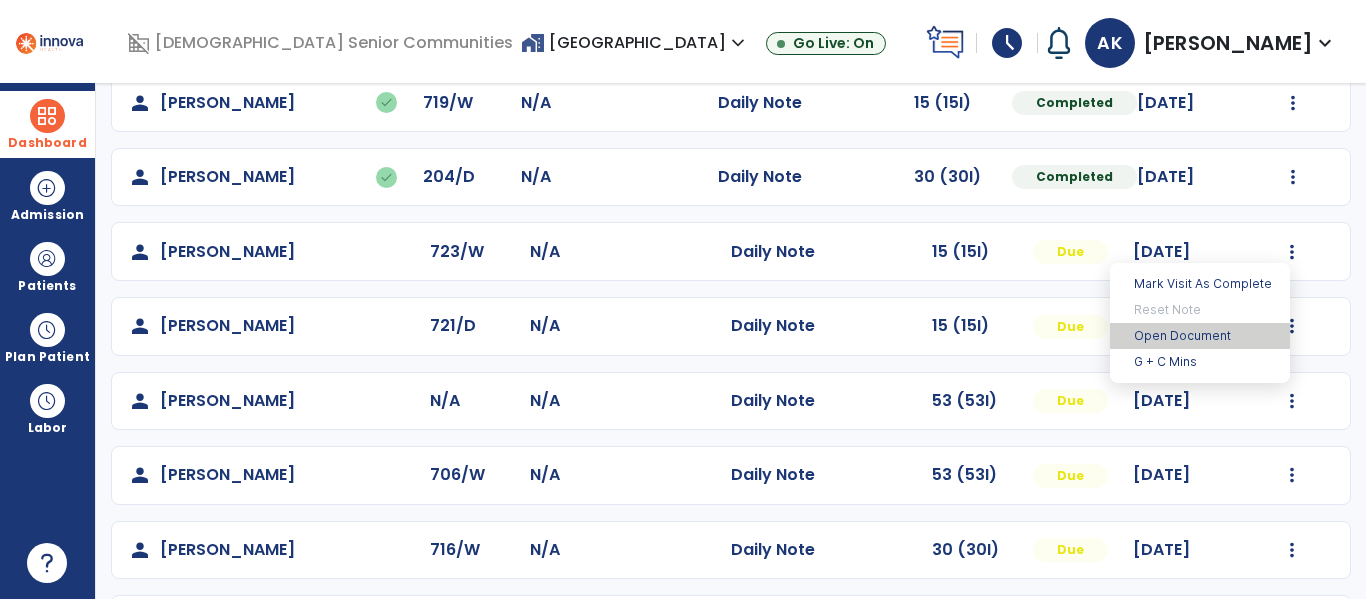 click on "Open Document" at bounding box center [1200, 336] 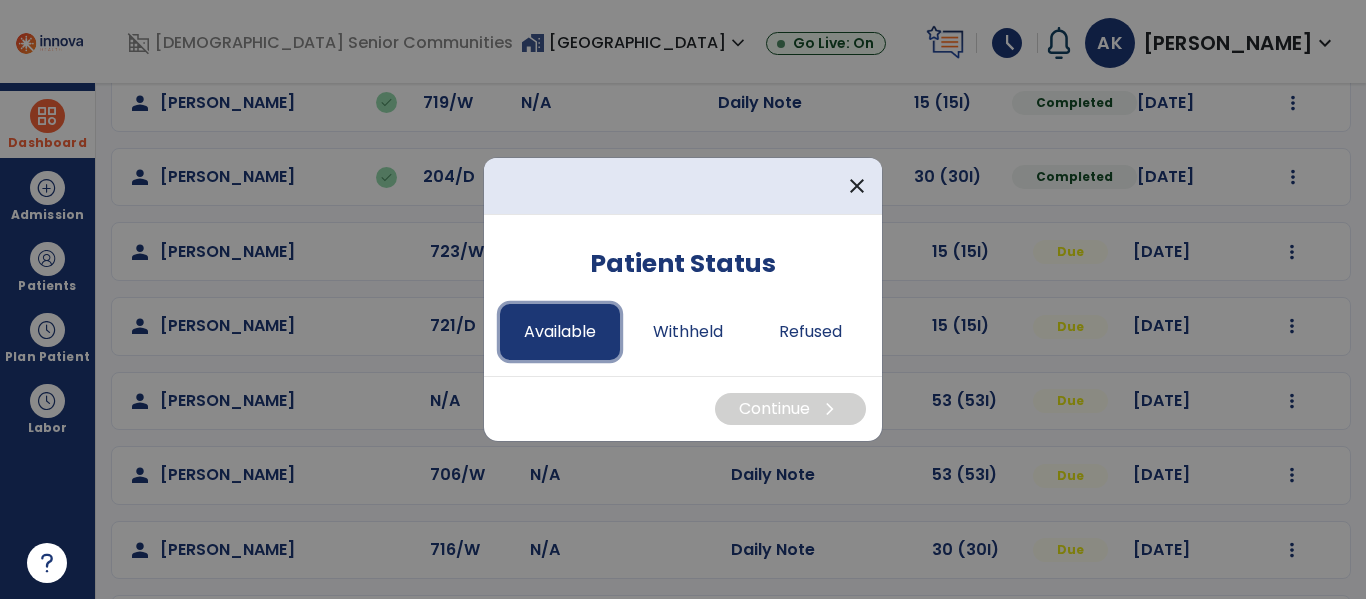 click on "Available" at bounding box center [560, 332] 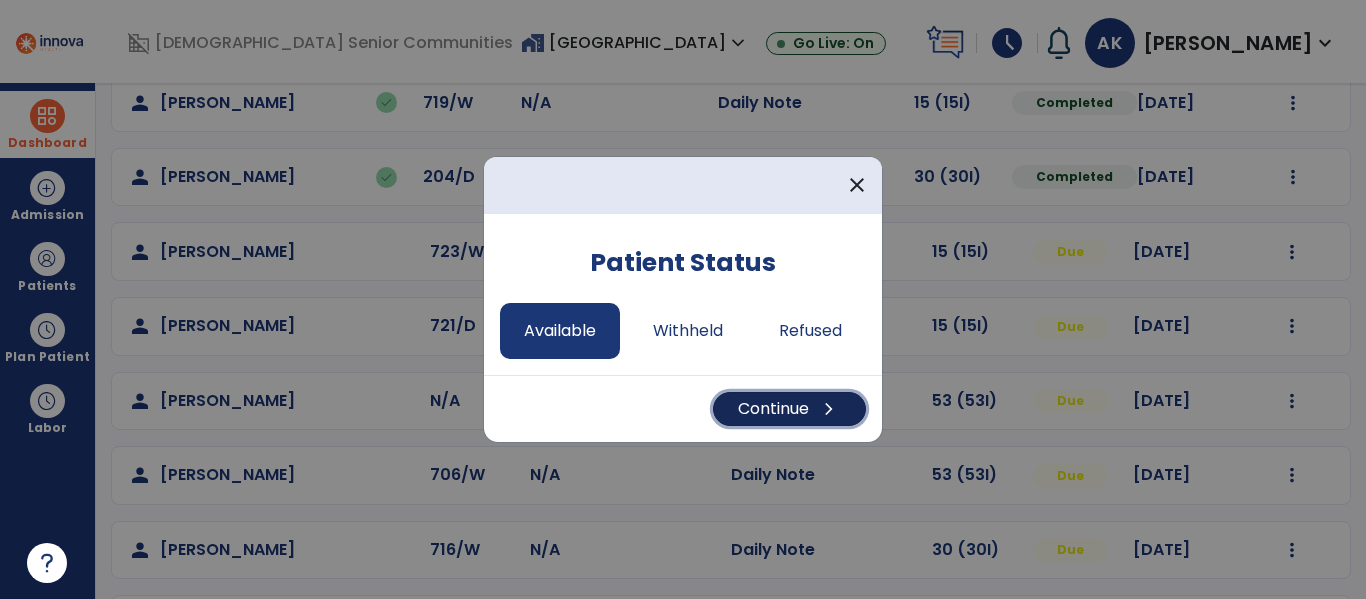 click on "Continue   chevron_right" at bounding box center [789, 409] 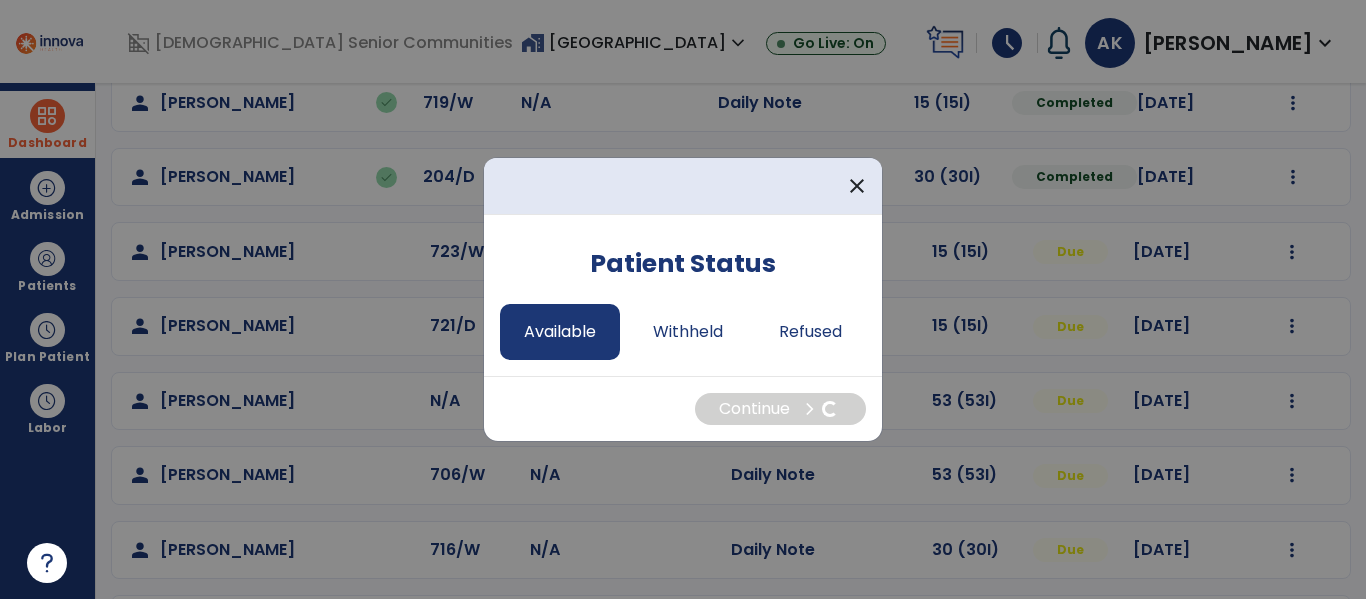 select on "*" 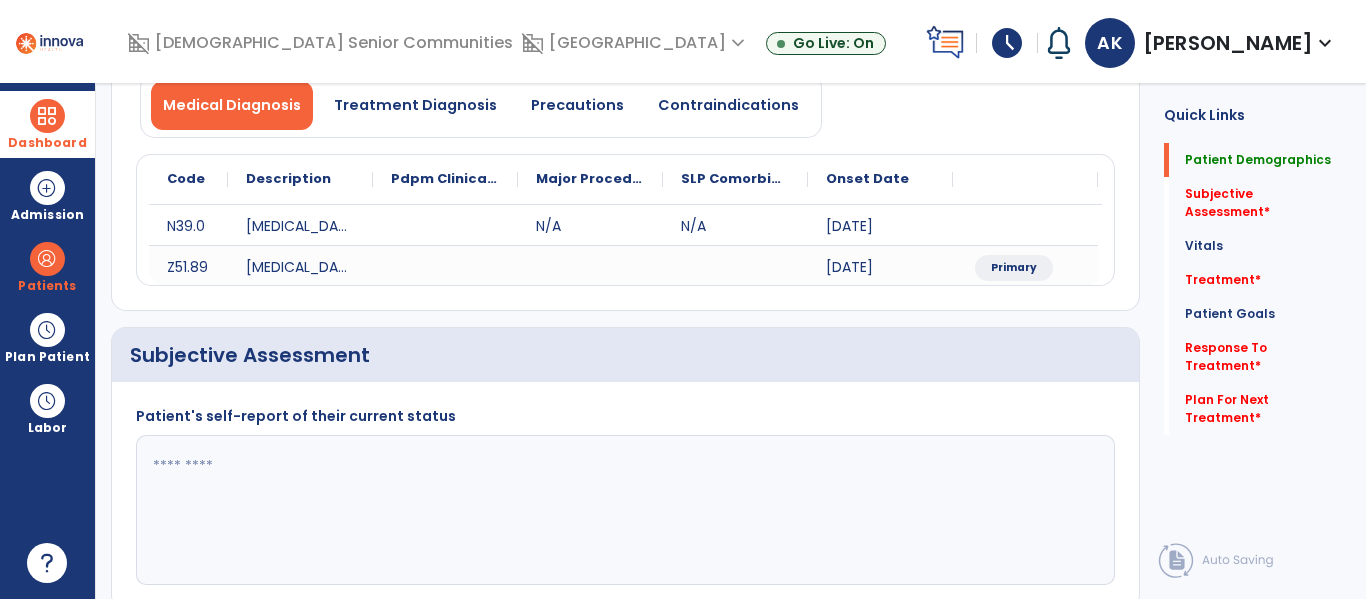 click 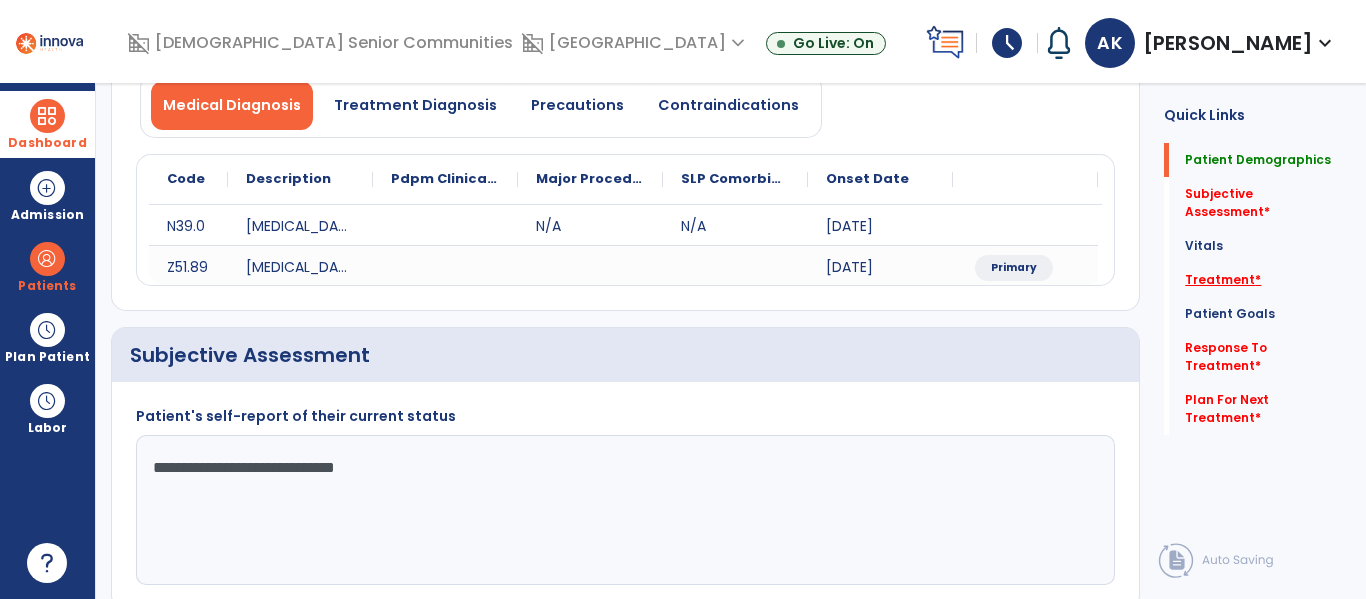 type on "**********" 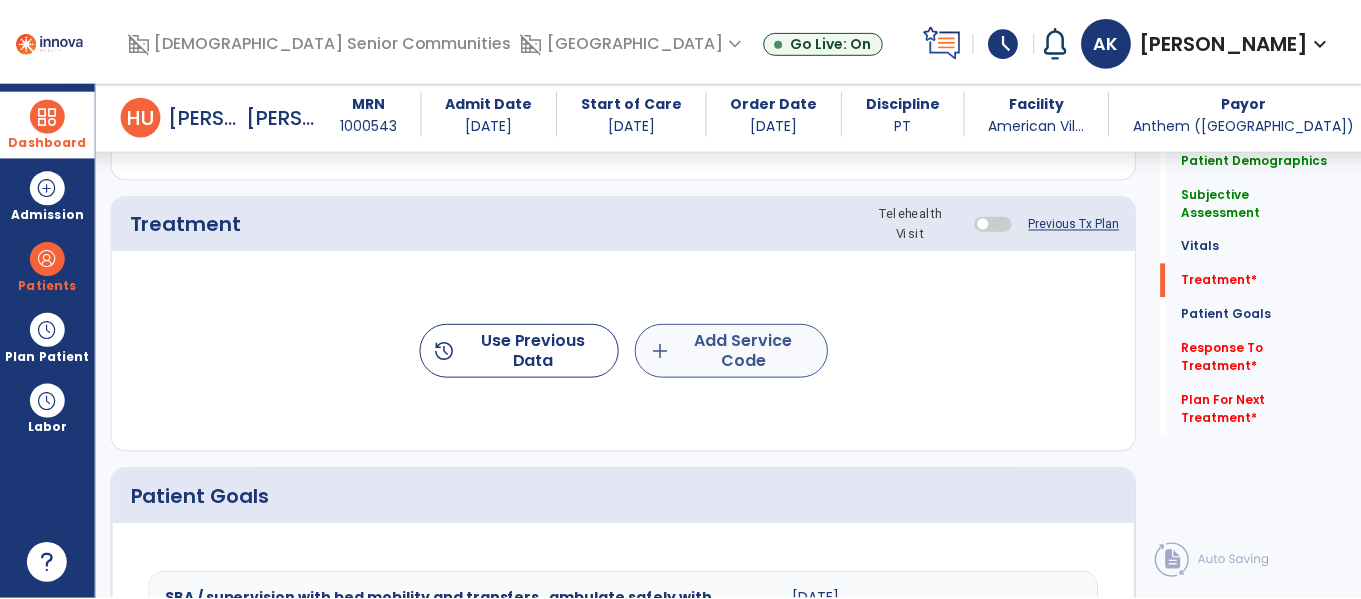 scroll, scrollTop: 1095, scrollLeft: 0, axis: vertical 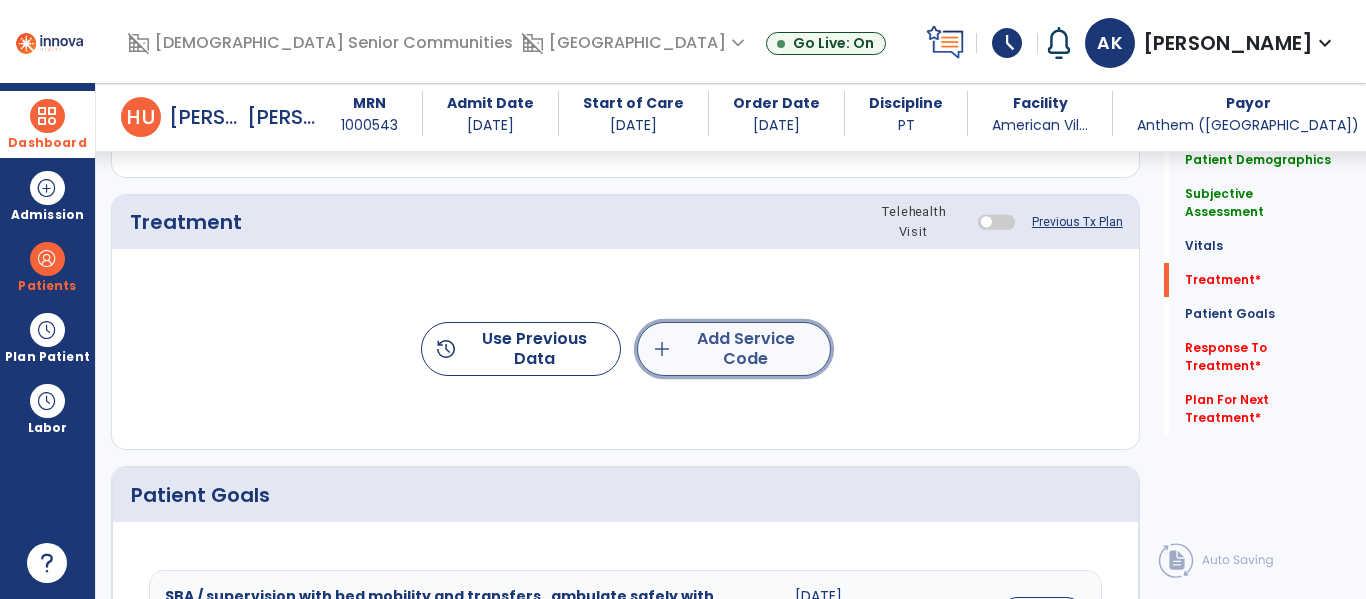 click on "add  Add Service Code" 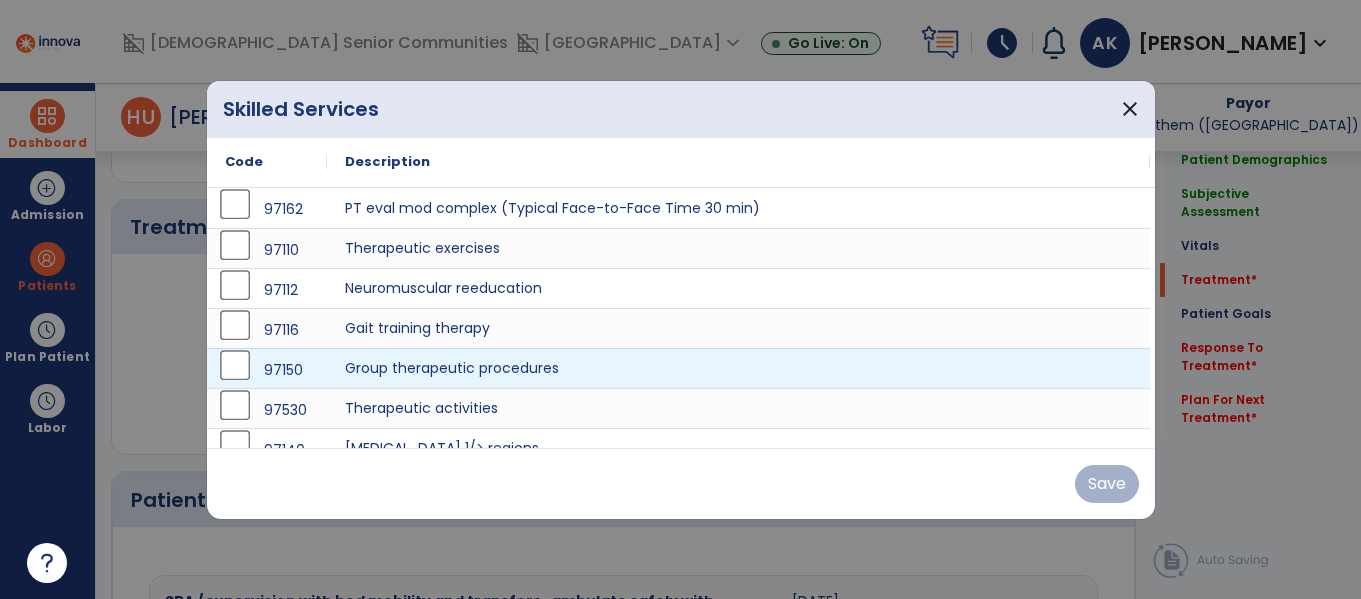 scroll, scrollTop: 1095, scrollLeft: 0, axis: vertical 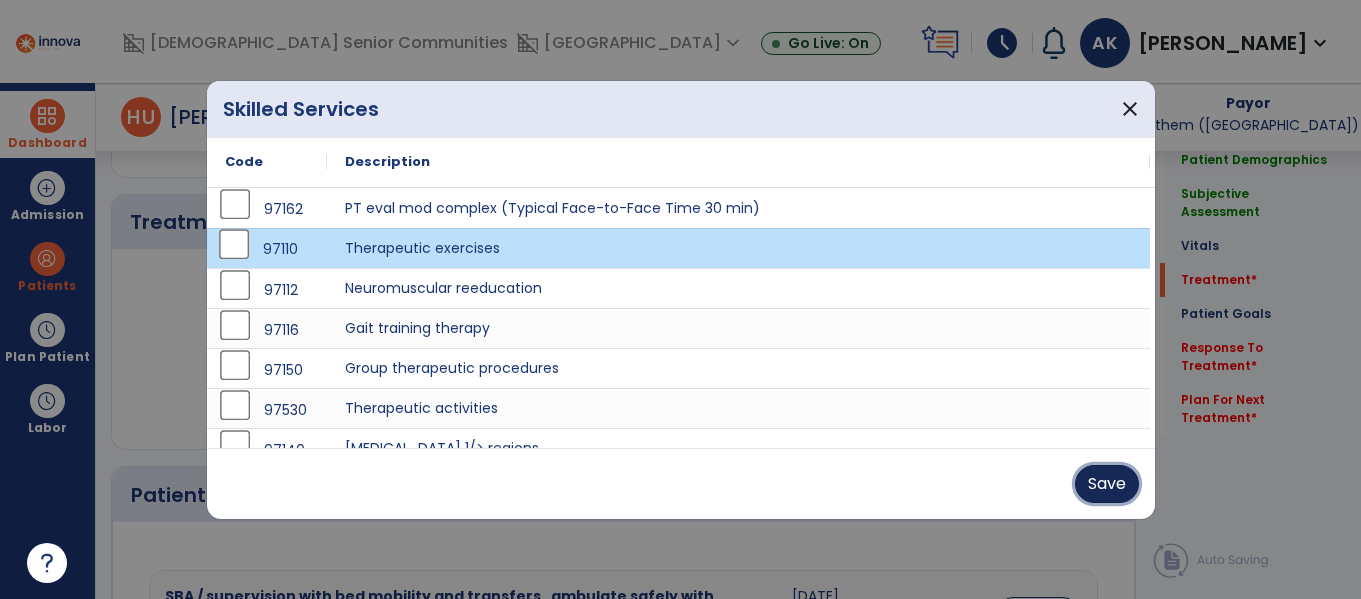 click on "Save" at bounding box center (1107, 484) 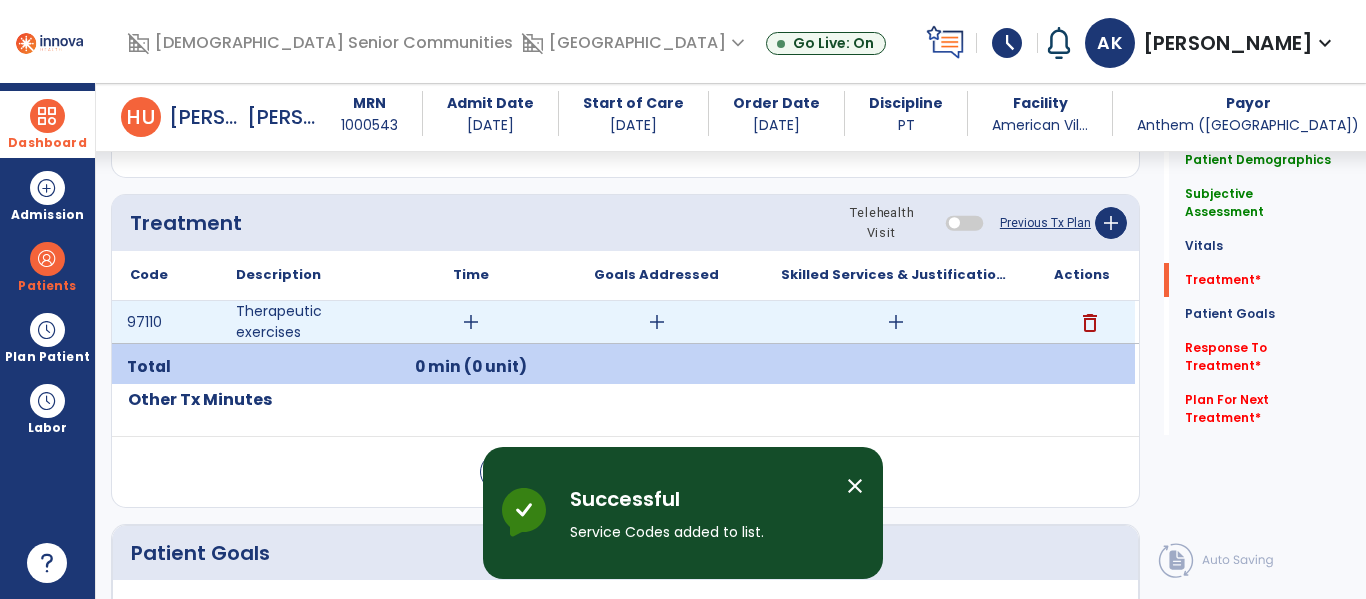 click on "add" at bounding box center [471, 322] 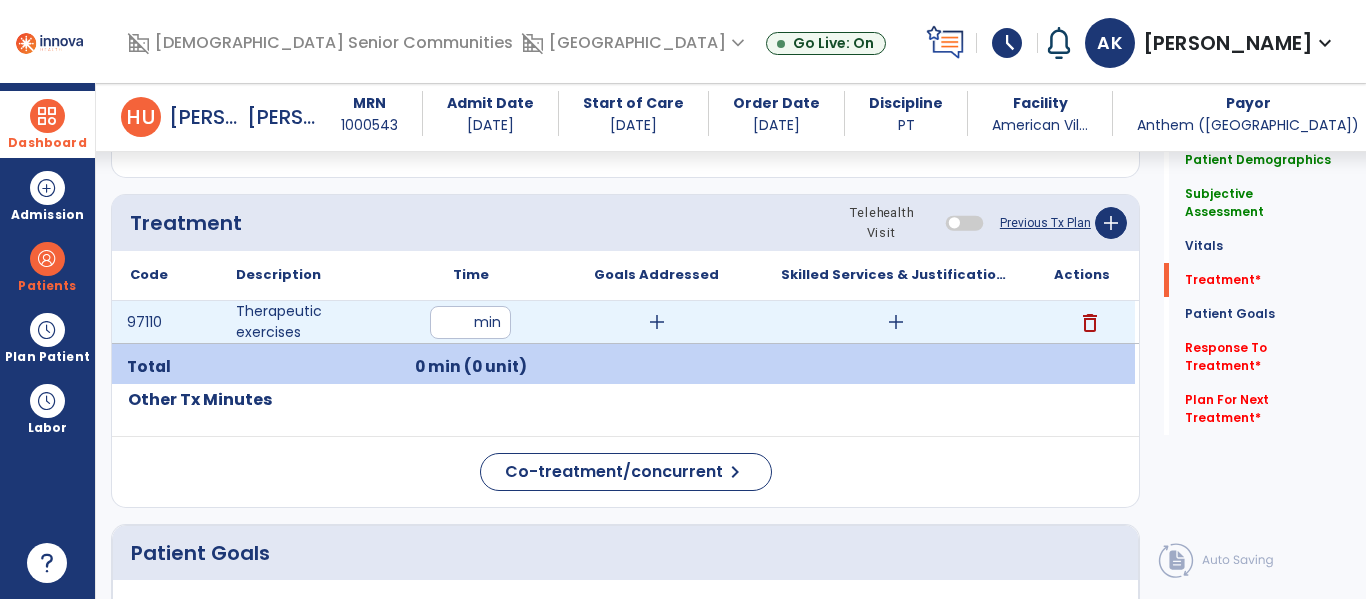 type on "**" 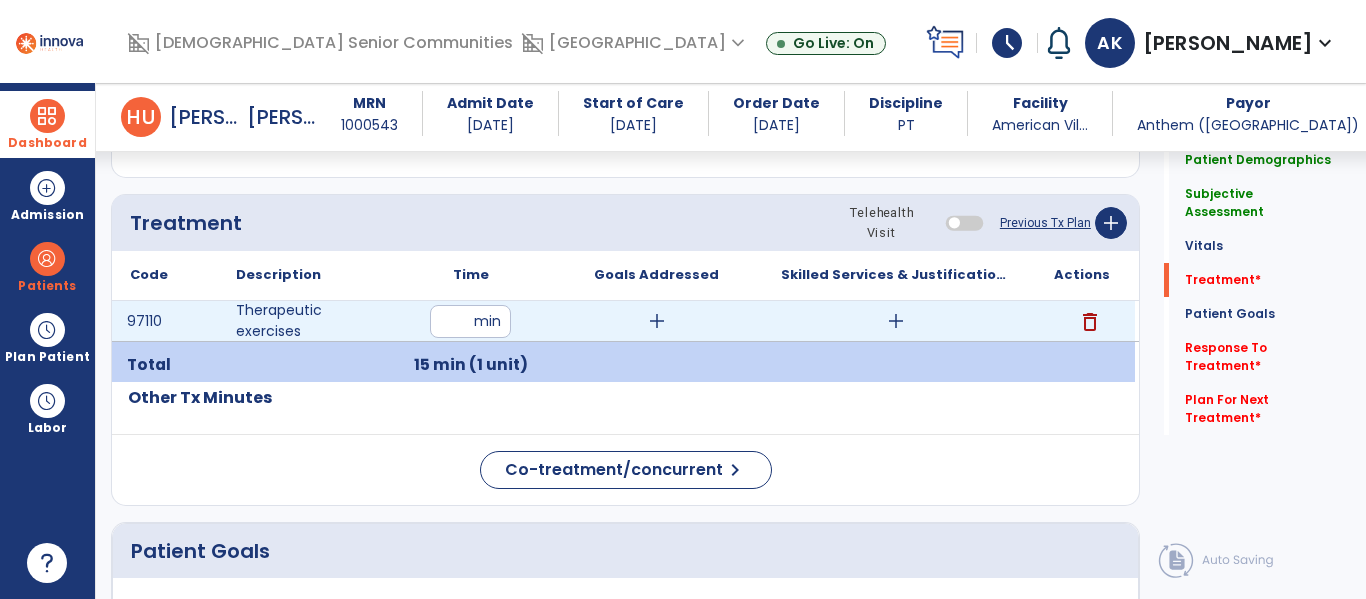 click on "add" at bounding box center [896, 321] 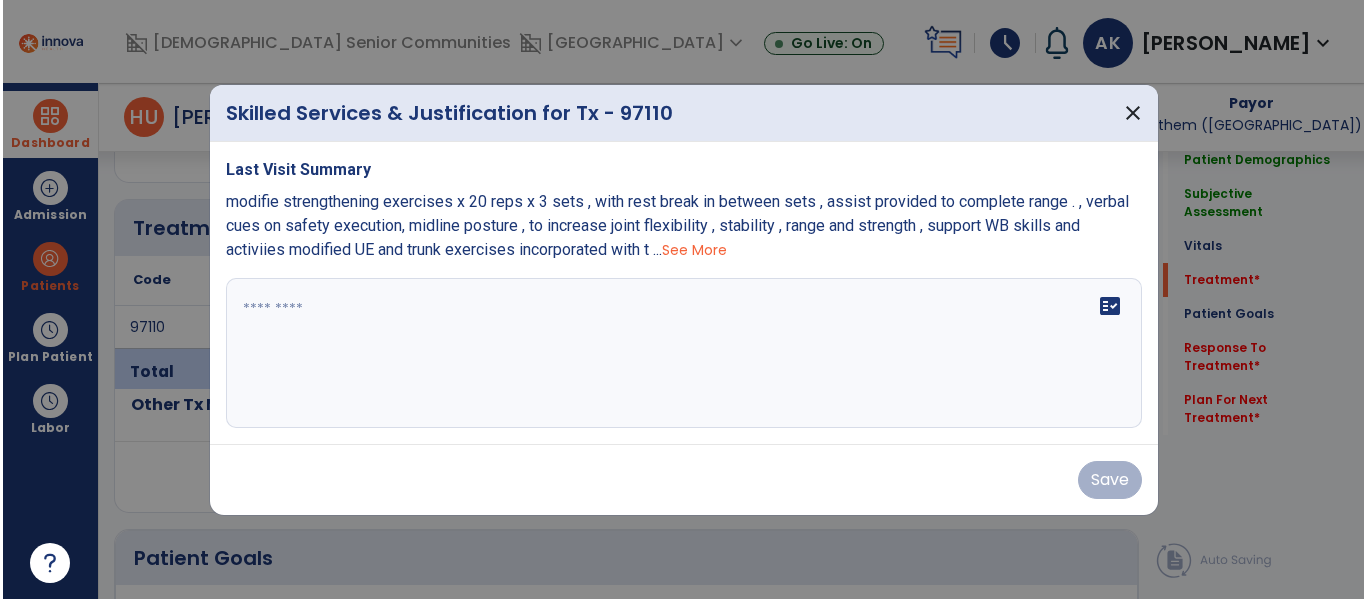 scroll, scrollTop: 1095, scrollLeft: 0, axis: vertical 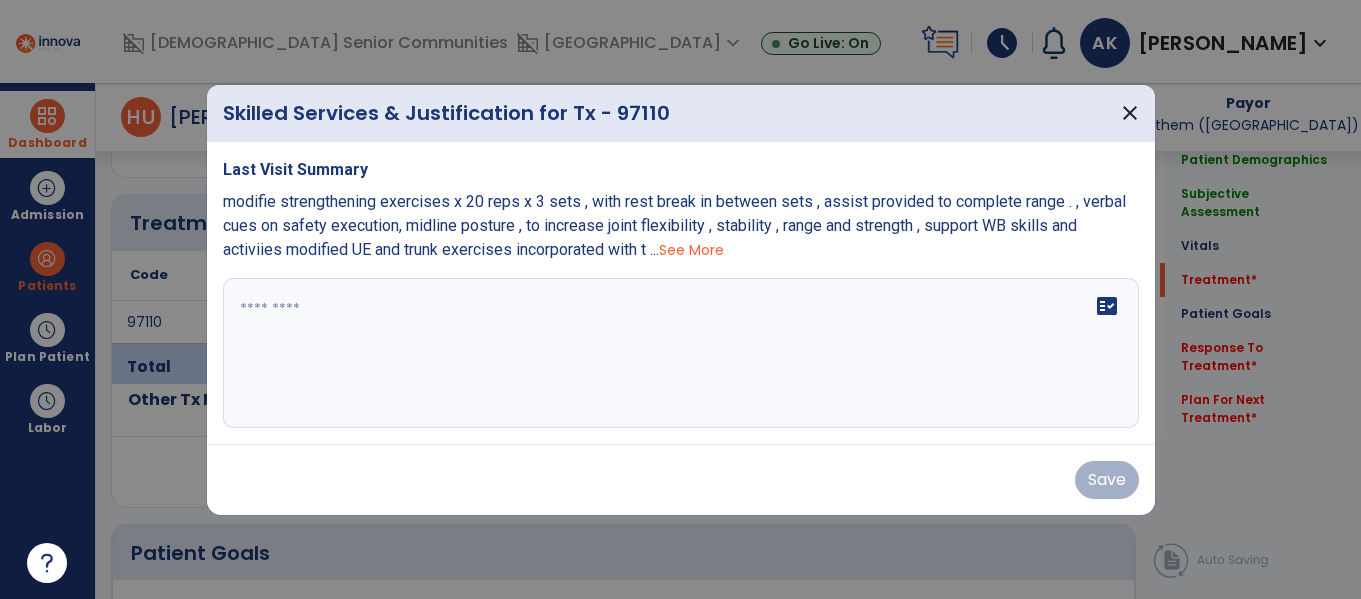 click on "fact_check" at bounding box center (681, 353) 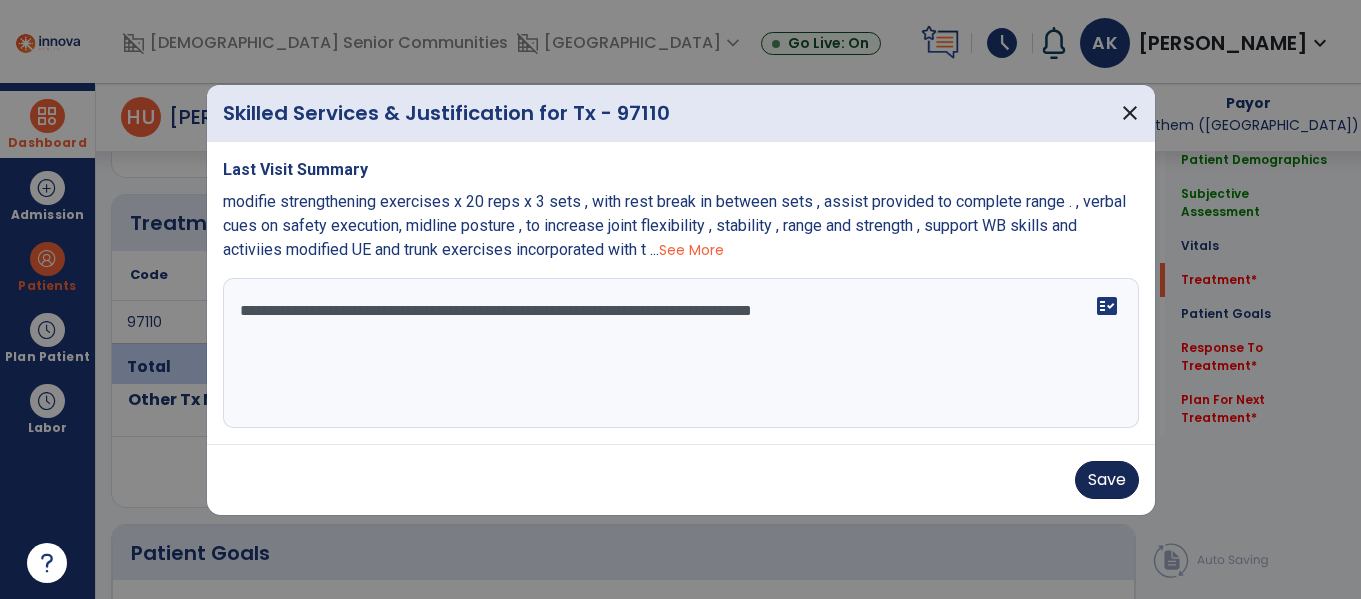 type on "**********" 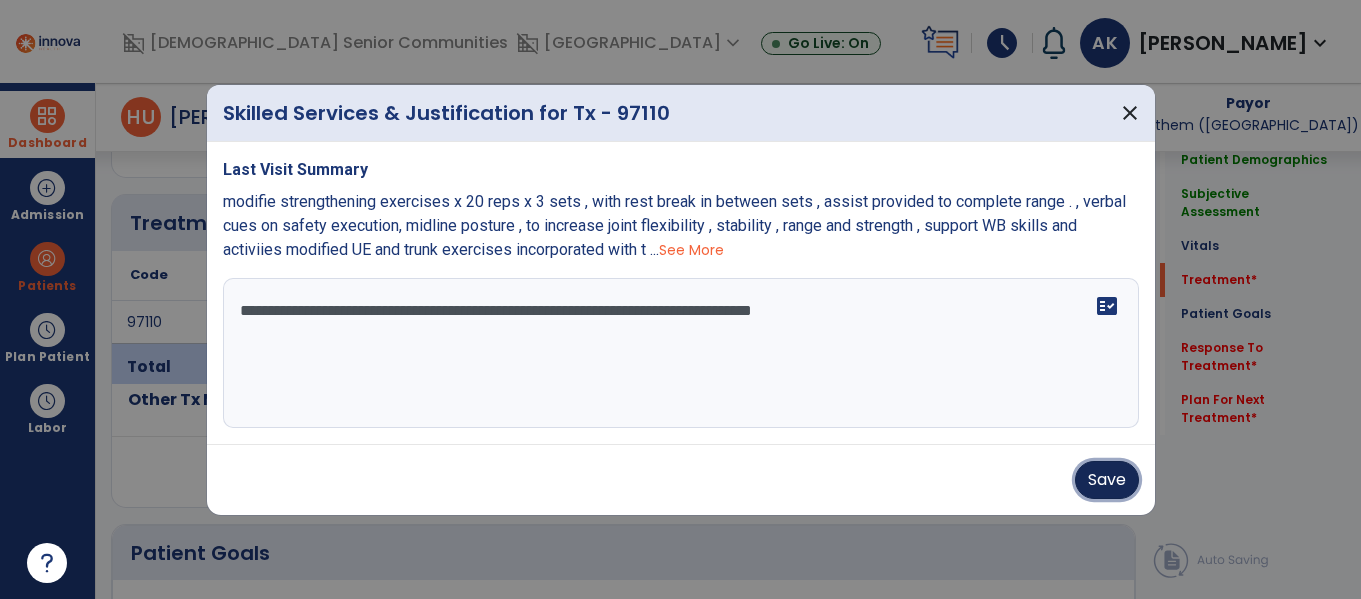 click on "Save" at bounding box center (1107, 480) 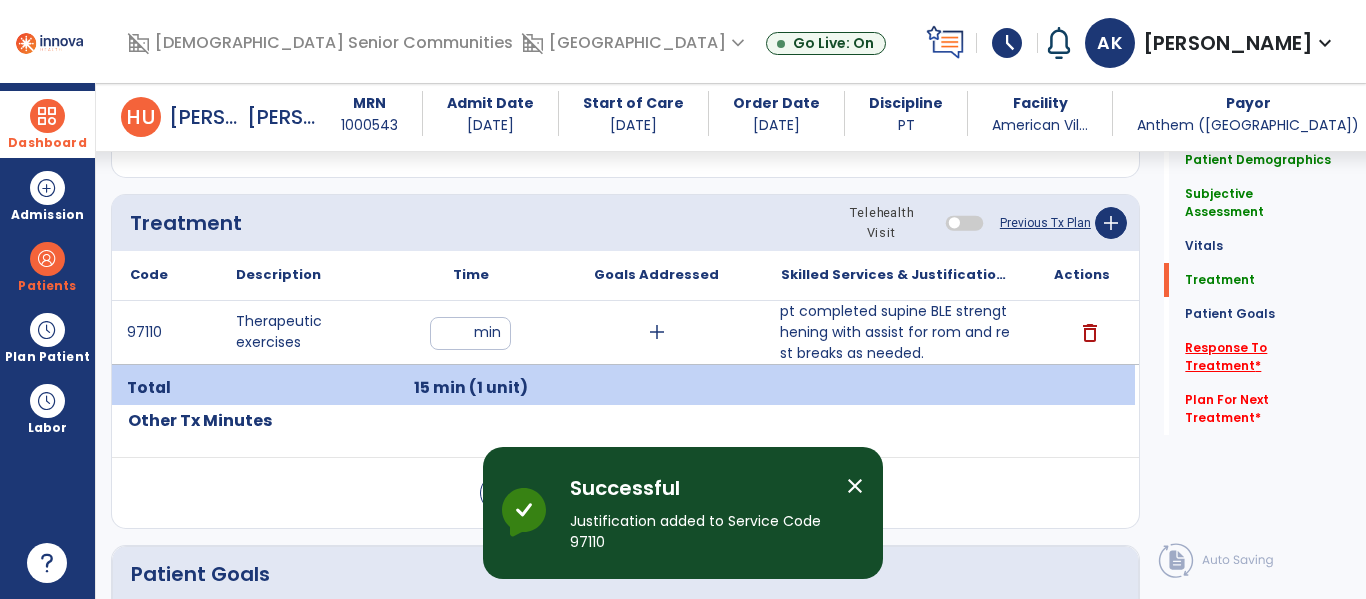 click on "Response To Treatment   *" 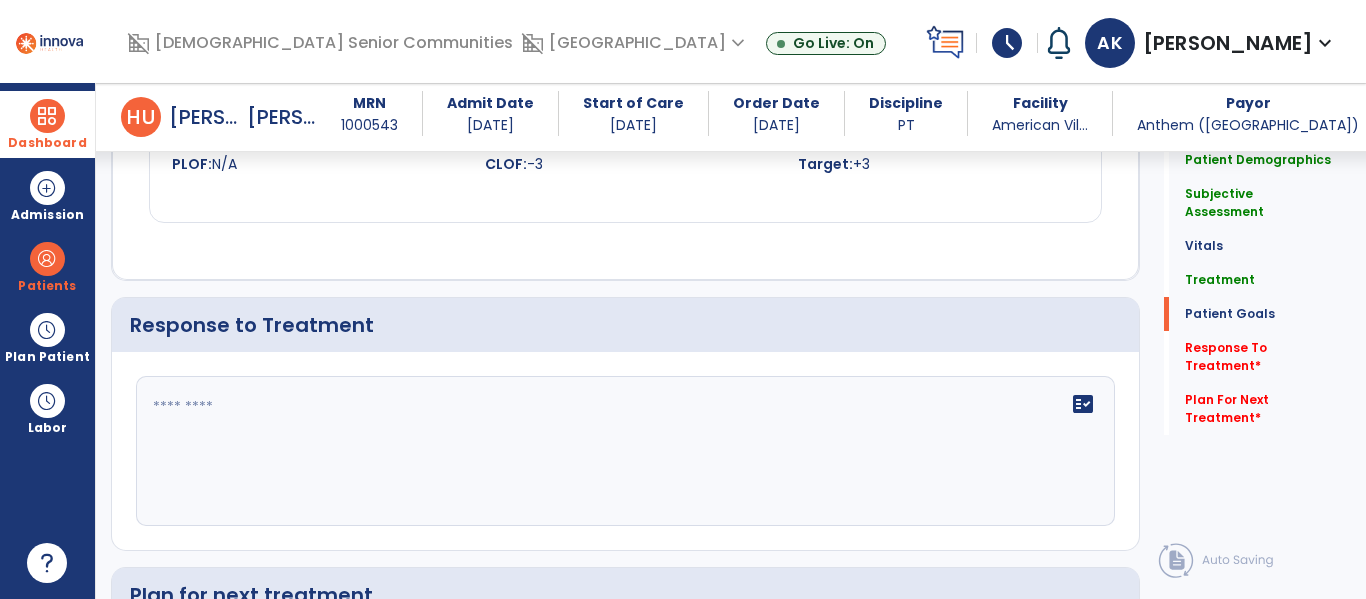 scroll, scrollTop: 2284, scrollLeft: 0, axis: vertical 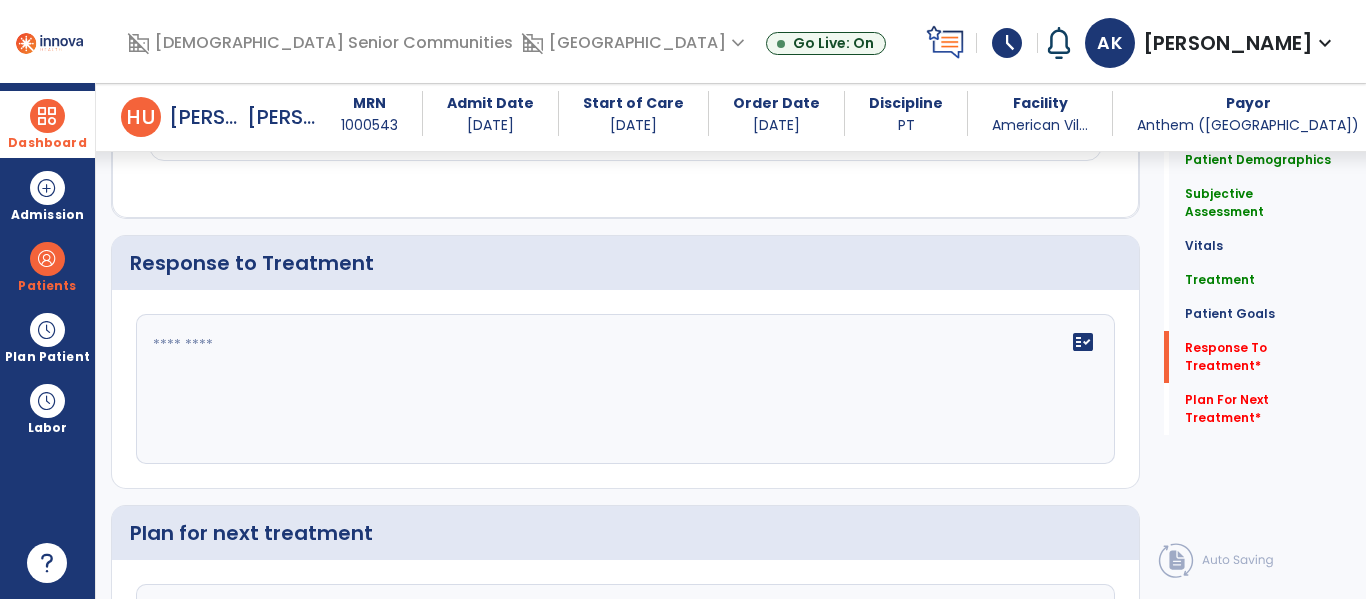 click on "fact_check" 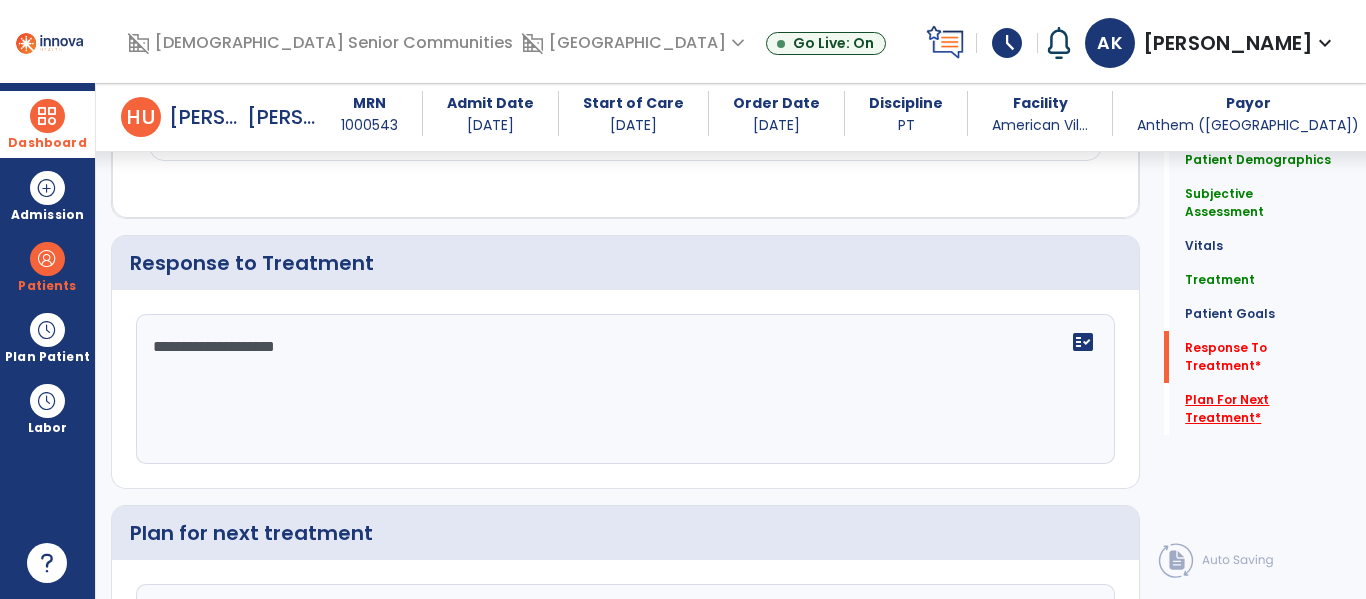 type on "**********" 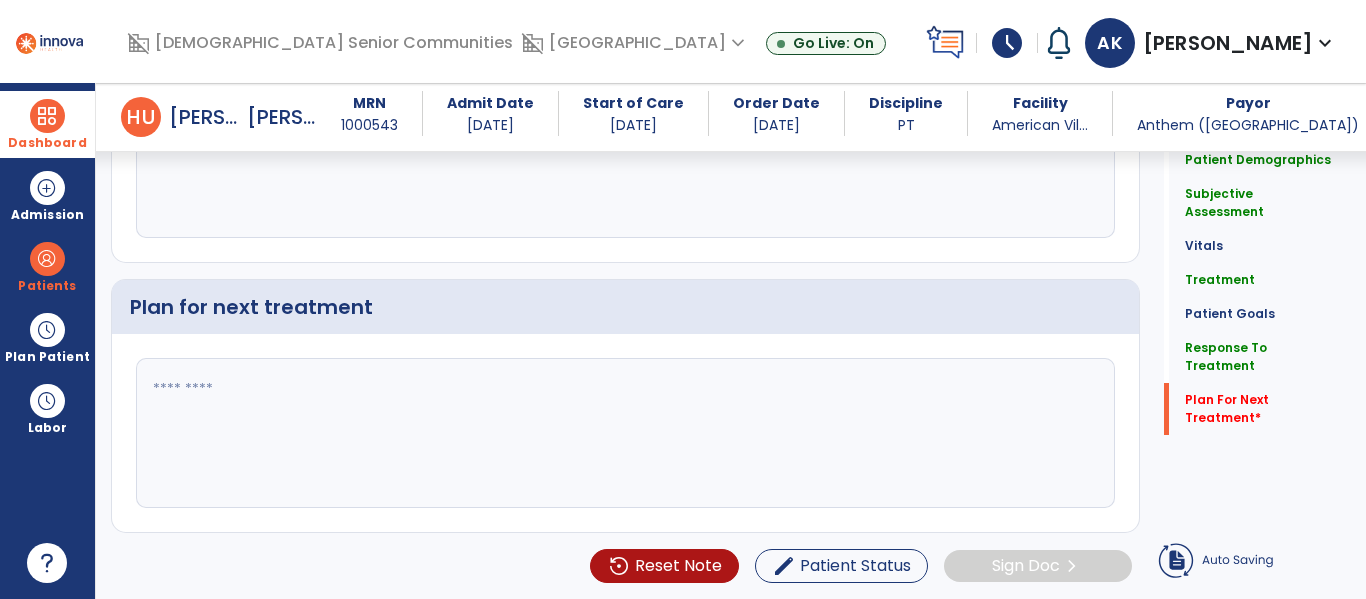 click 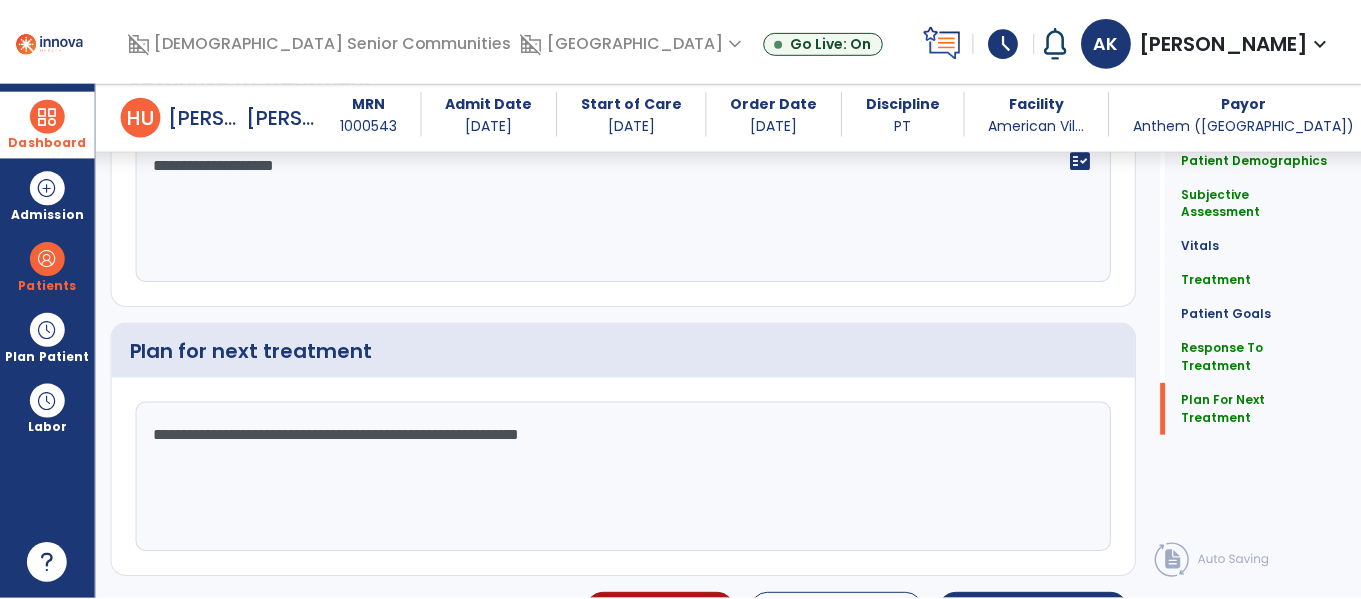 scroll, scrollTop: 2489, scrollLeft: 0, axis: vertical 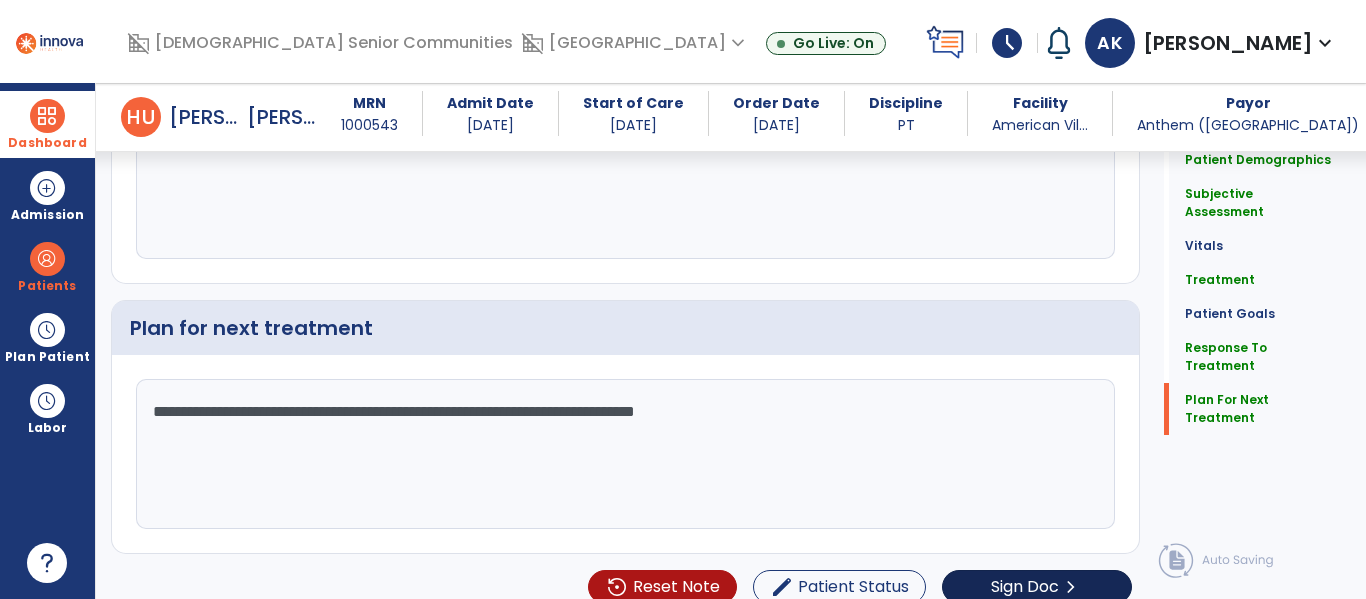 type on "**********" 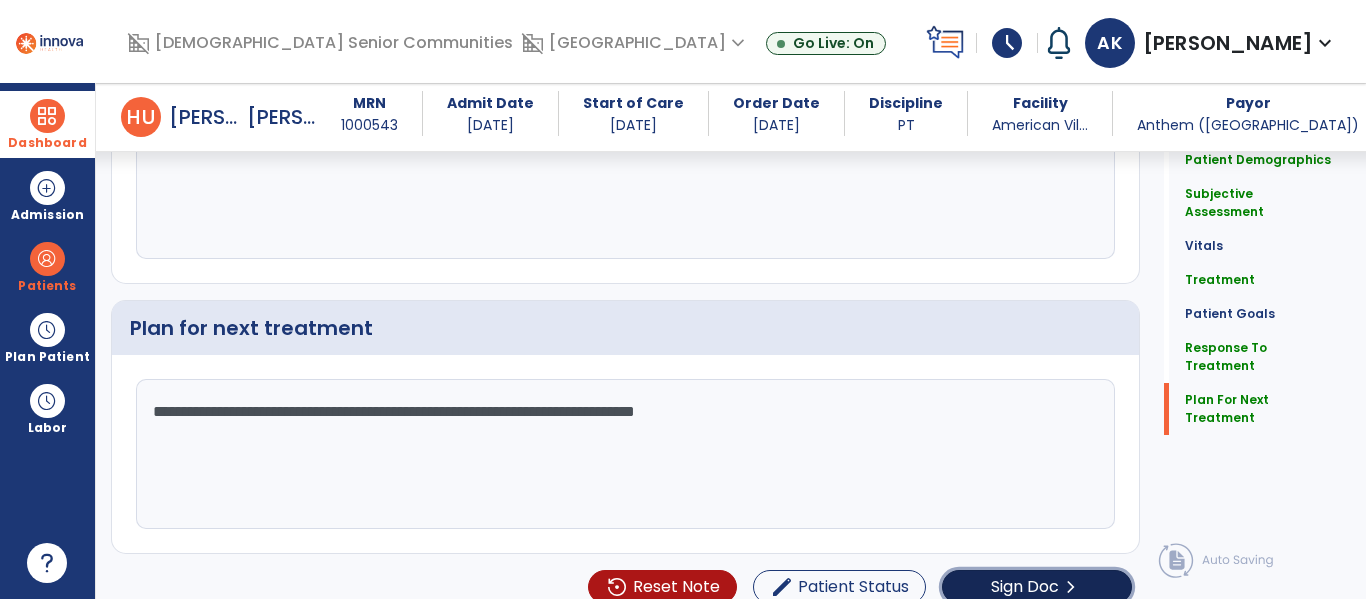 click on "Sign Doc  chevron_right" 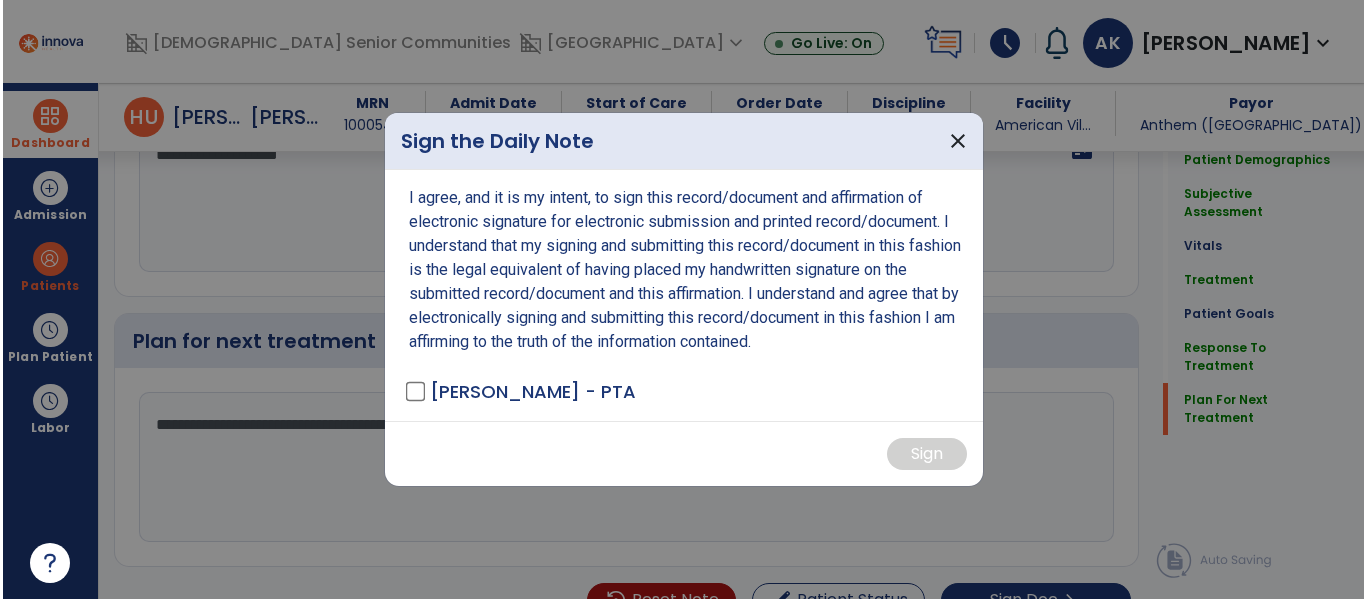 scroll, scrollTop: 2489, scrollLeft: 0, axis: vertical 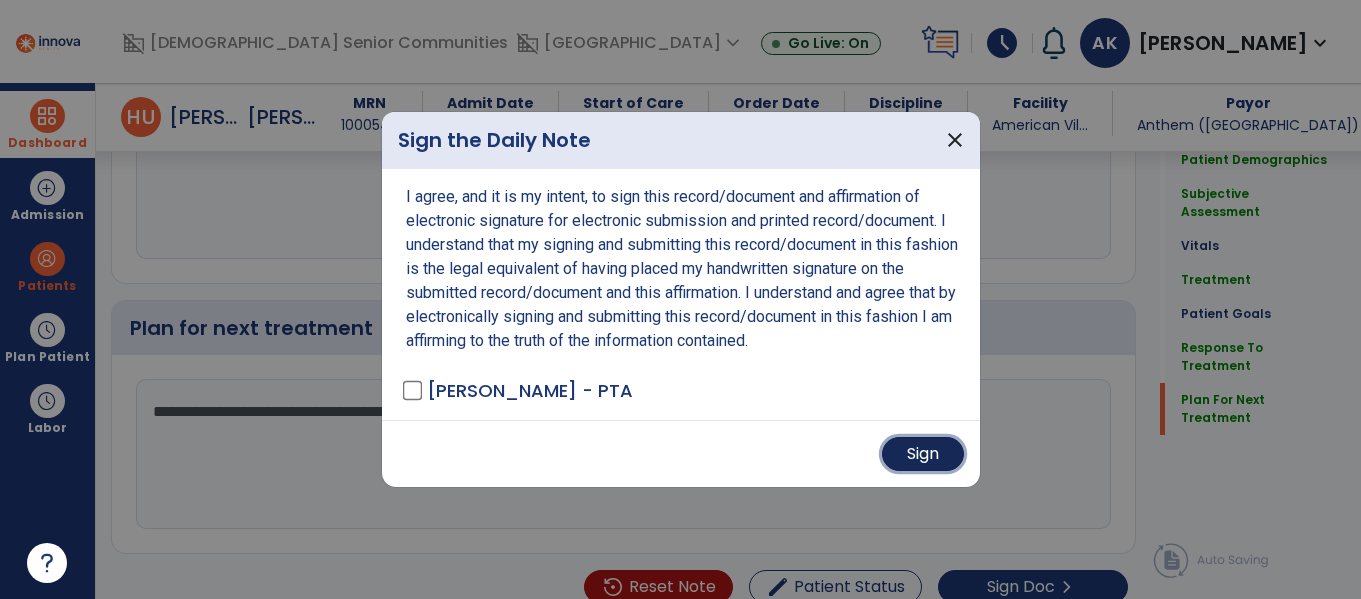 click on "Sign" at bounding box center [923, 454] 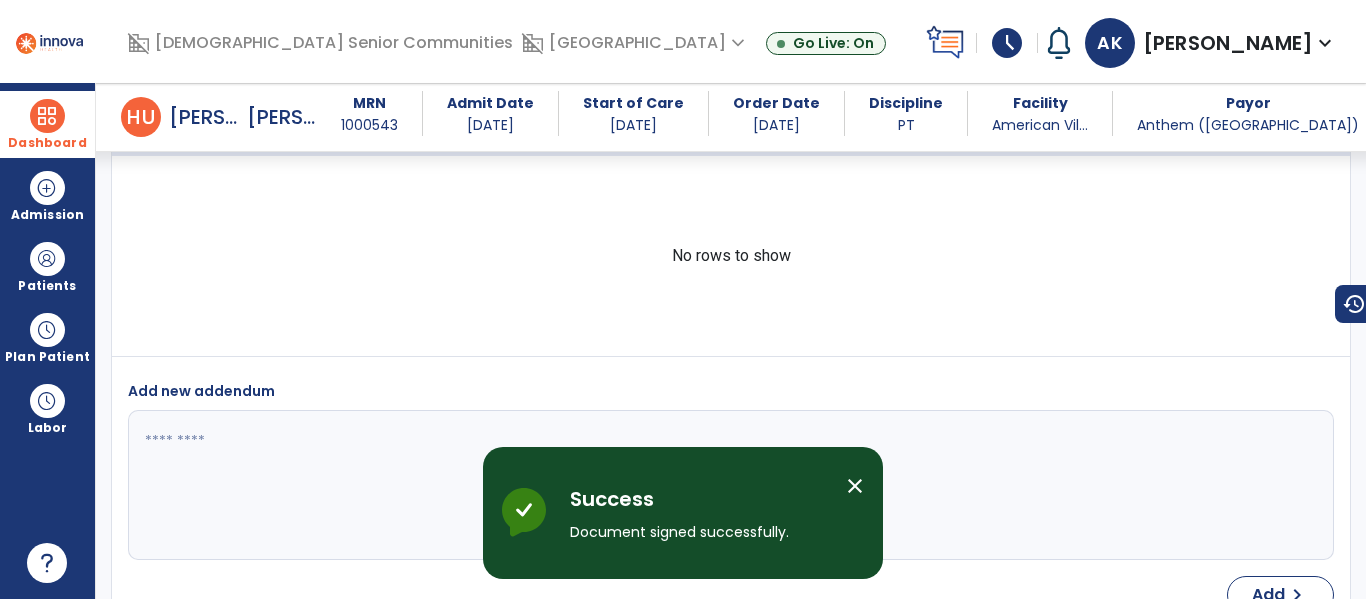 click at bounding box center [47, 116] 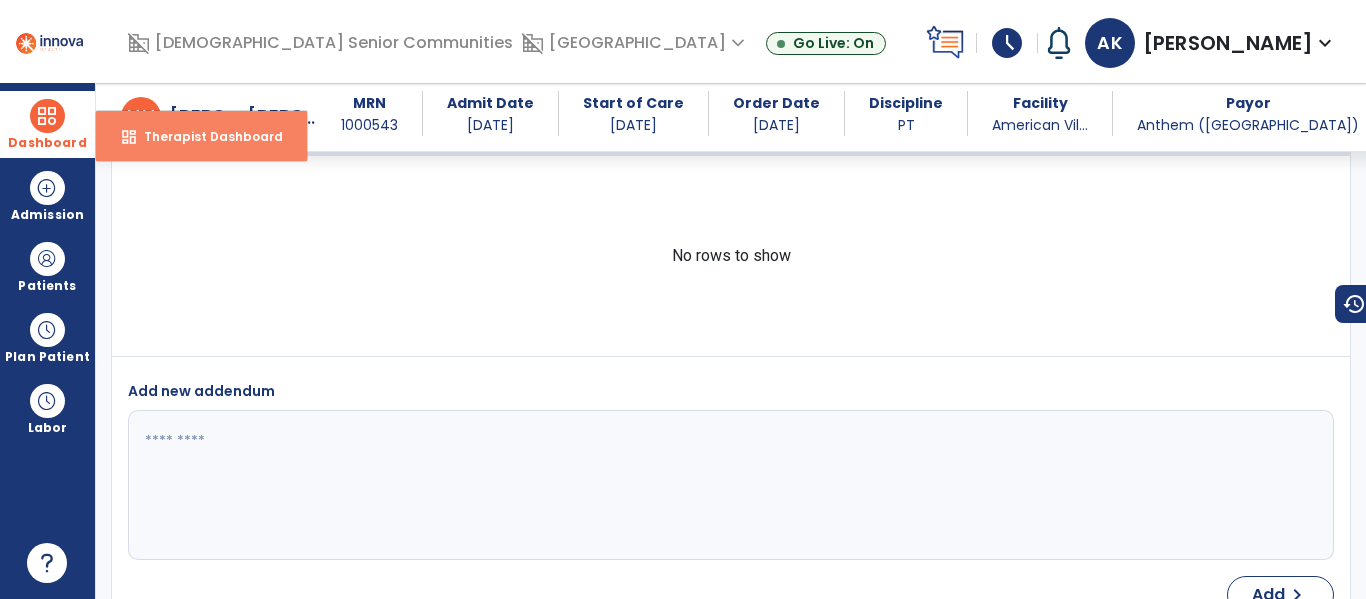 click on "Therapist Dashboard" at bounding box center (205, 136) 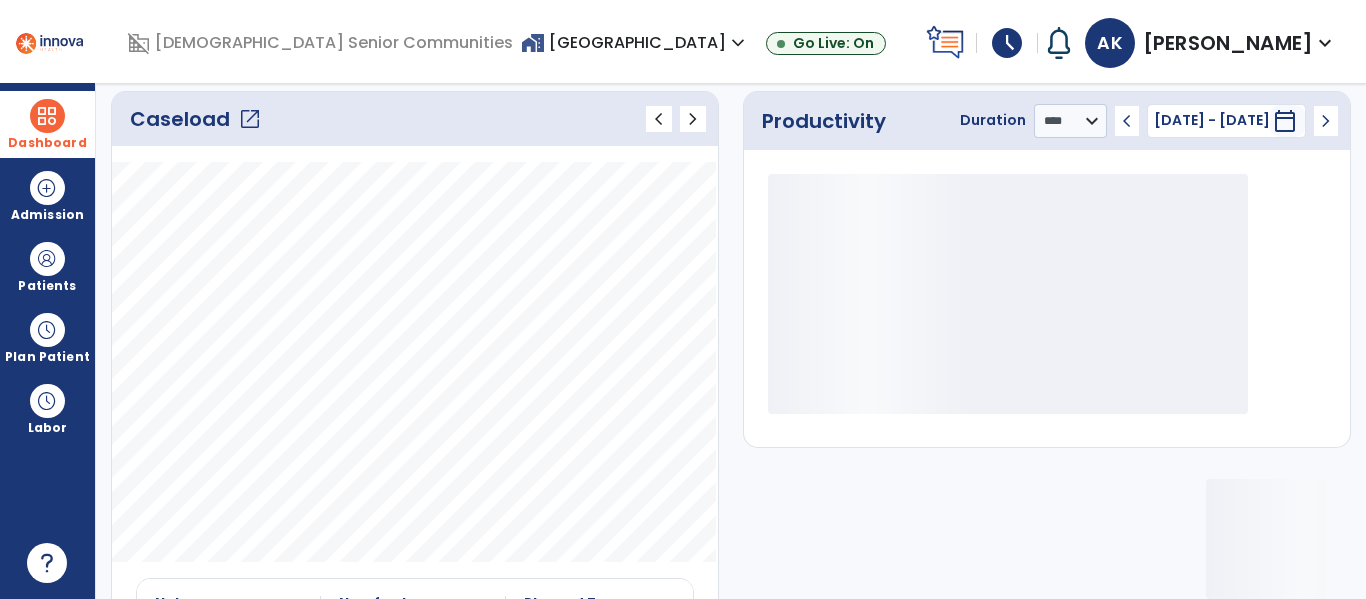 click on "open_in_new" 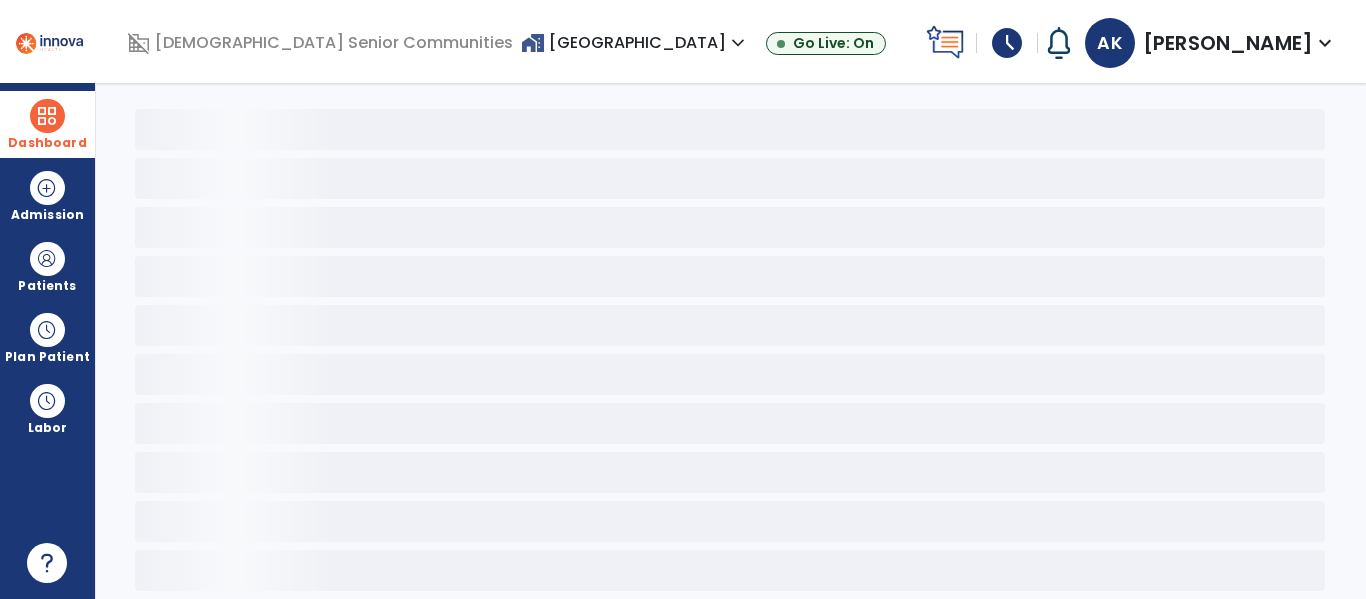scroll, scrollTop: 78, scrollLeft: 0, axis: vertical 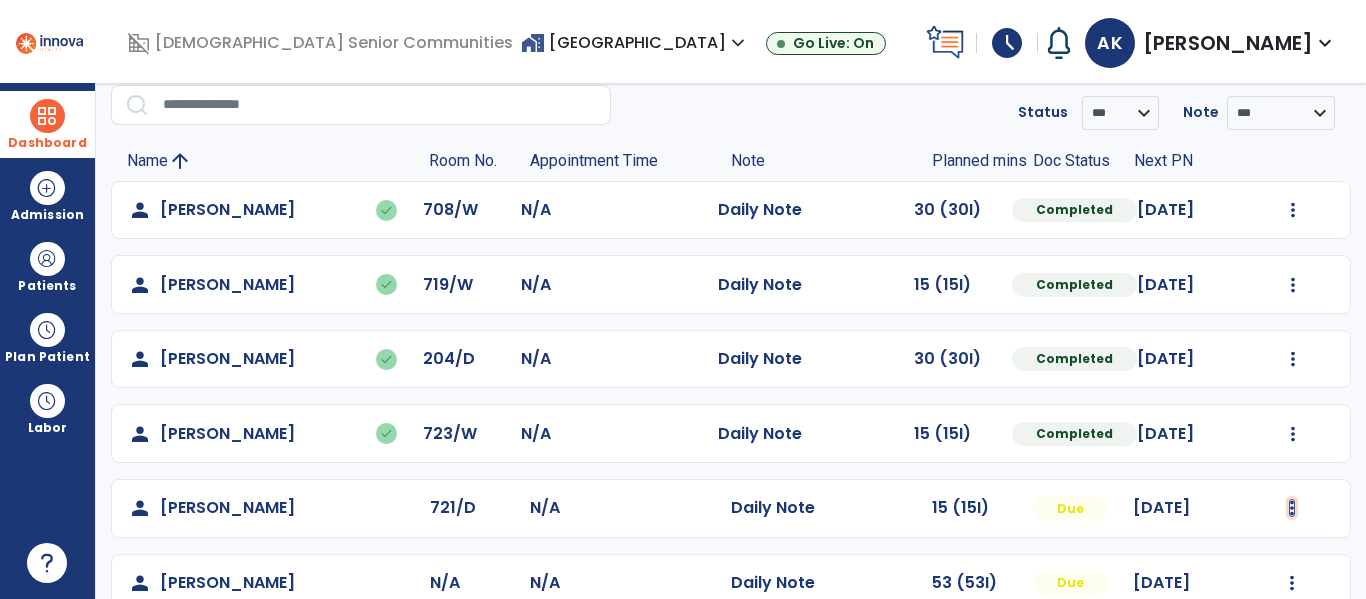 click at bounding box center (1293, 210) 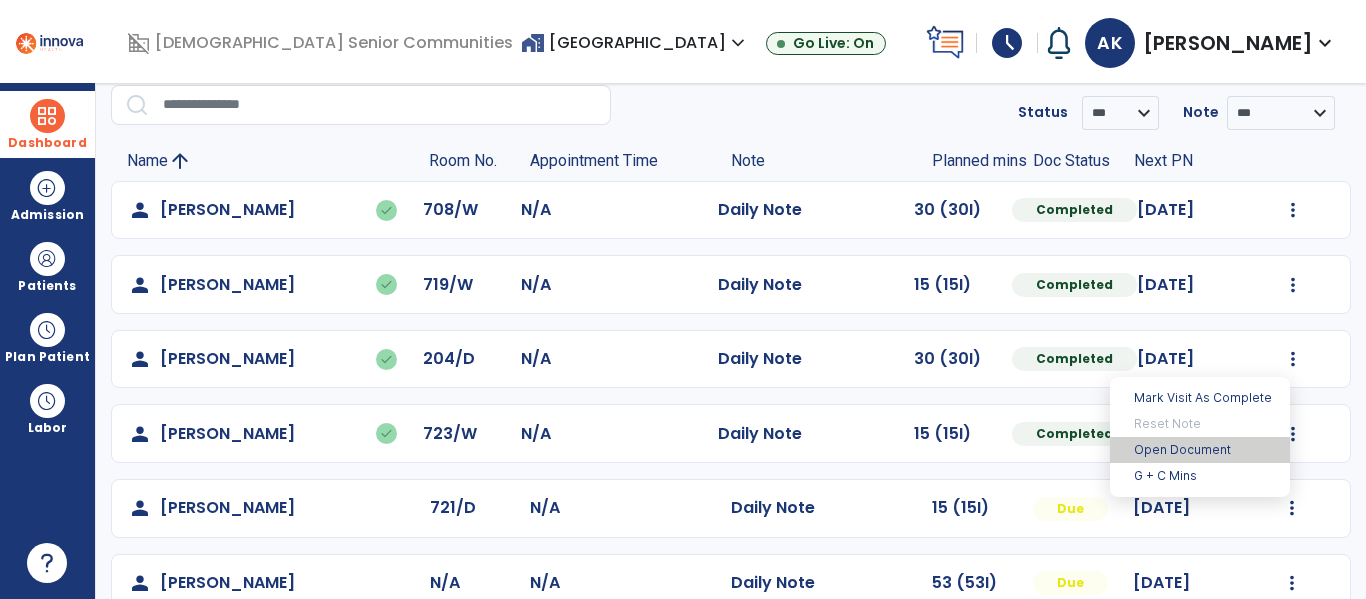 click on "Open Document" at bounding box center [1200, 450] 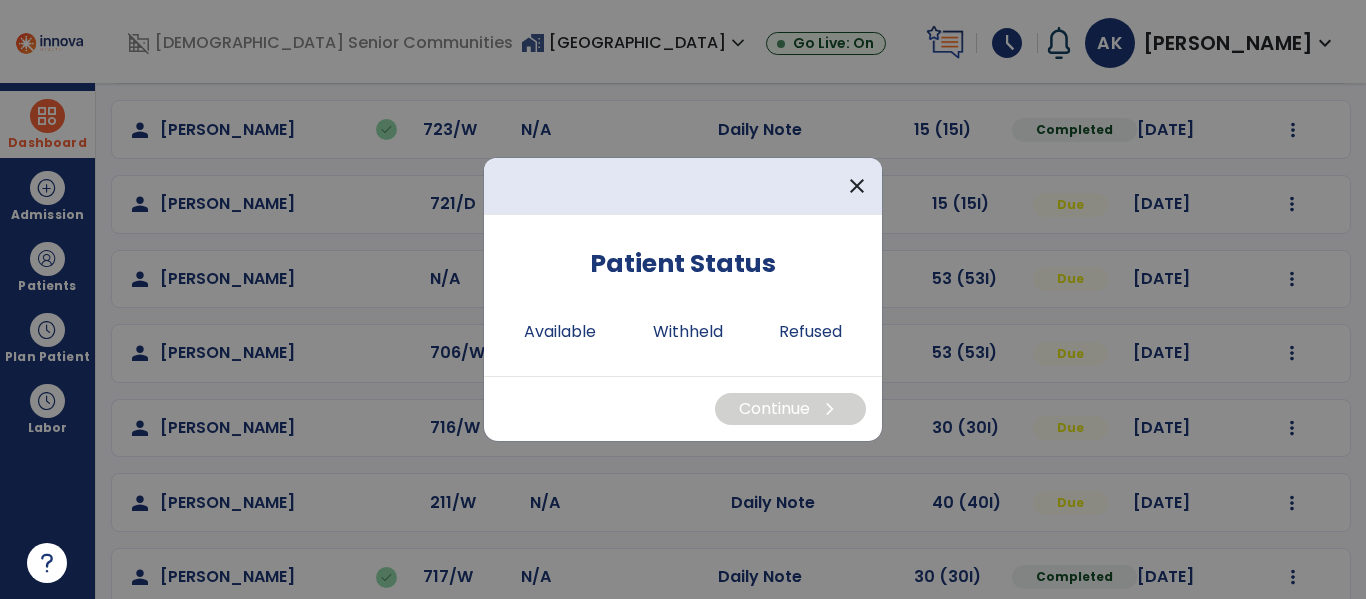 scroll, scrollTop: 413, scrollLeft: 0, axis: vertical 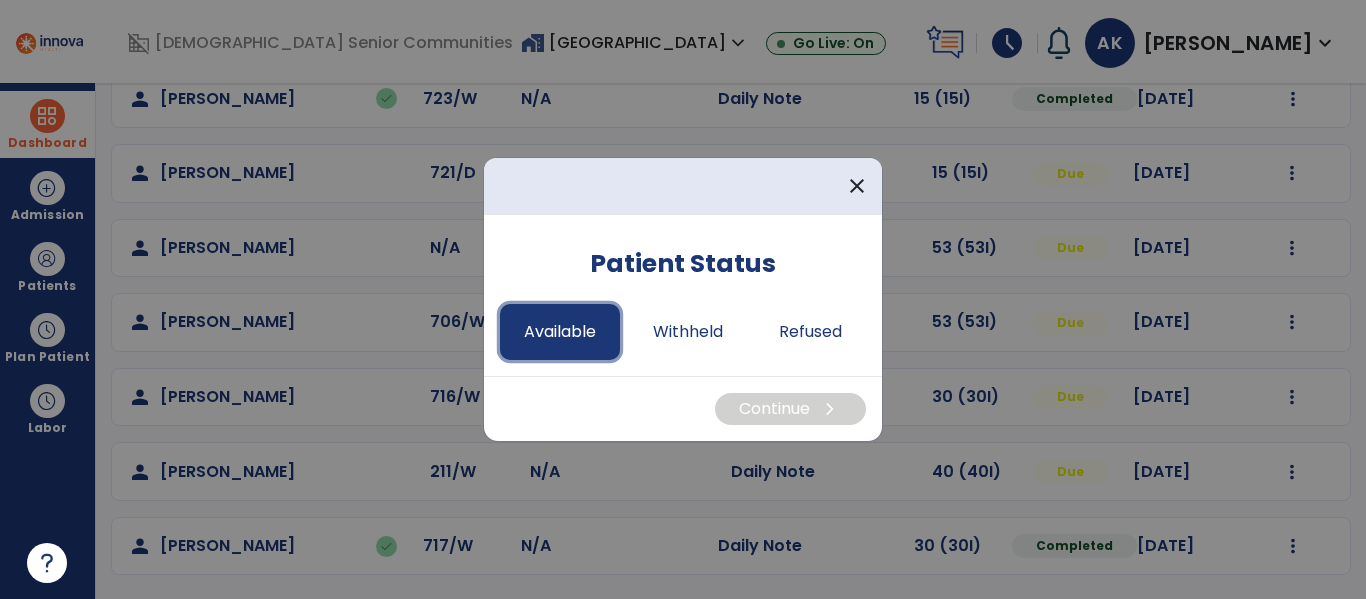 click on "Available" at bounding box center [560, 332] 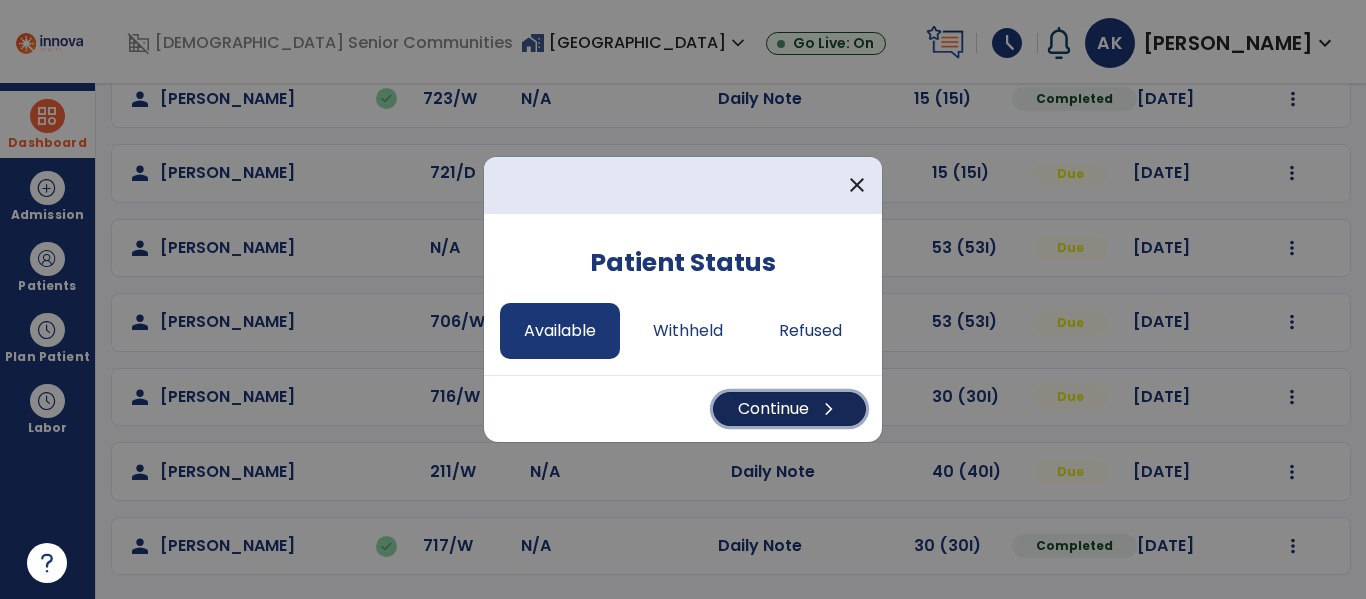 click on "Continue   chevron_right" at bounding box center (789, 409) 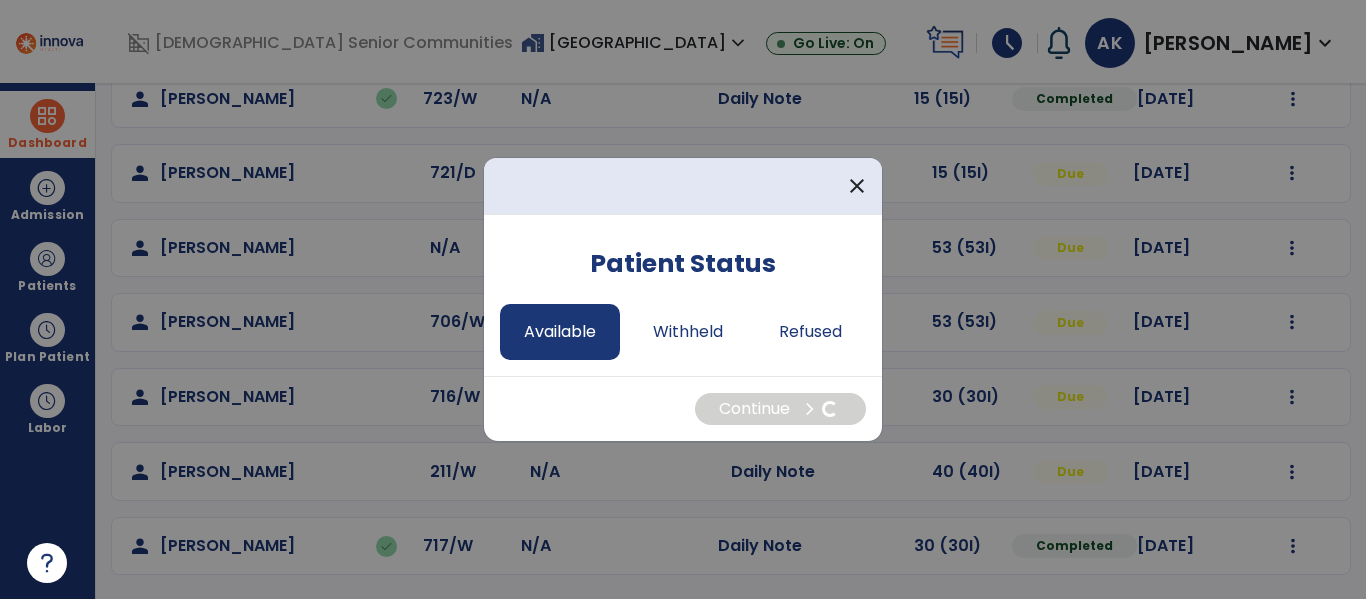 select on "*" 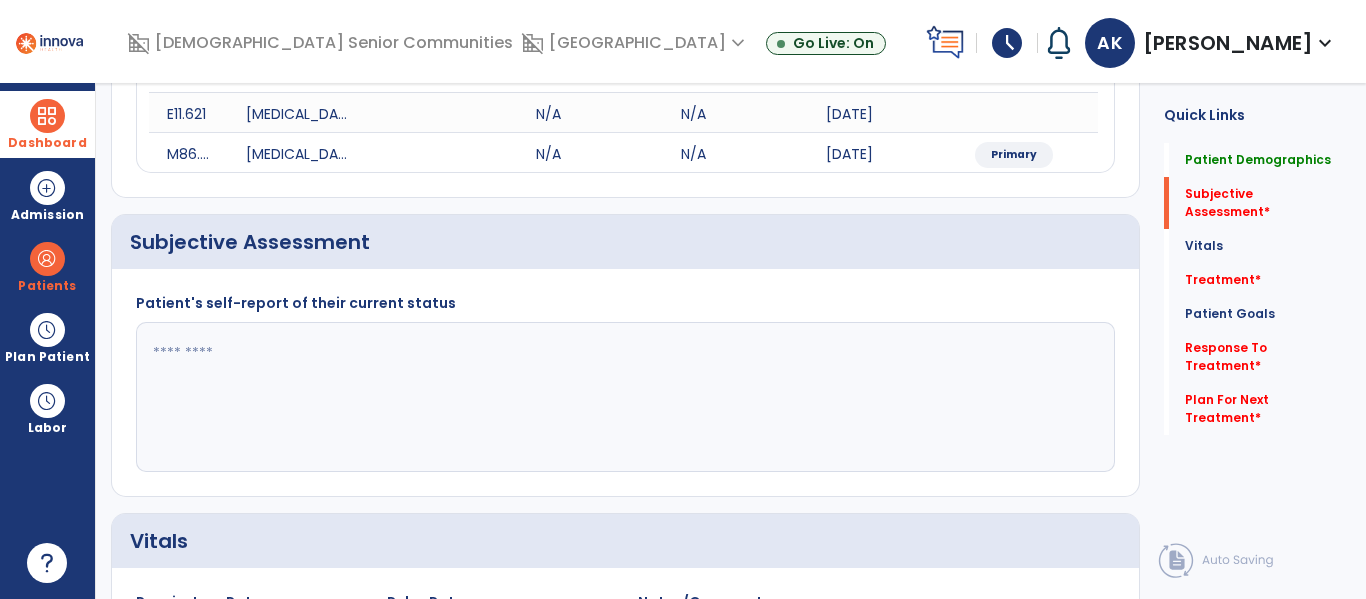 click 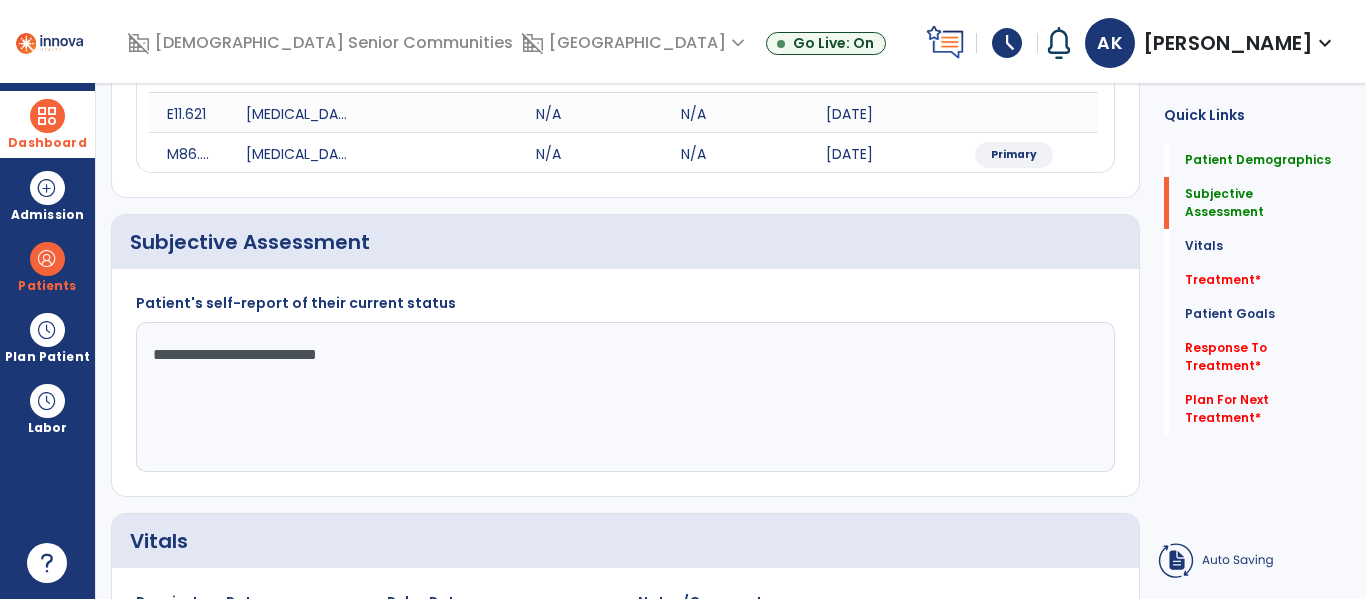 type on "**********" 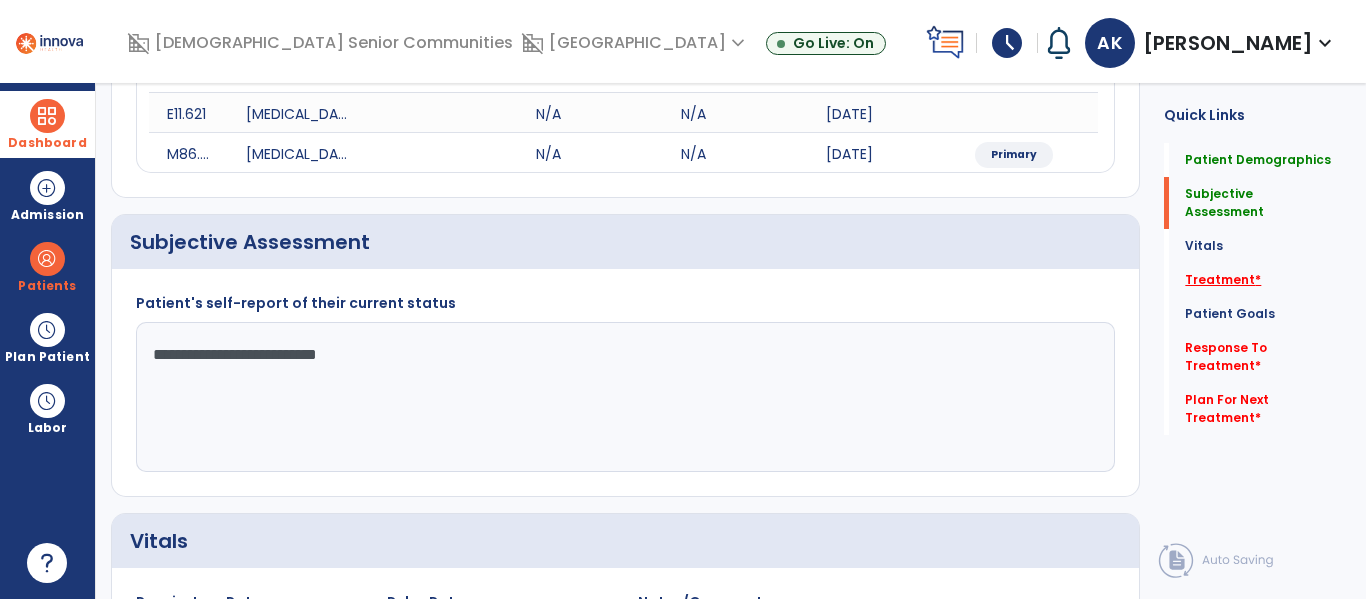 click on "Treatment   *" 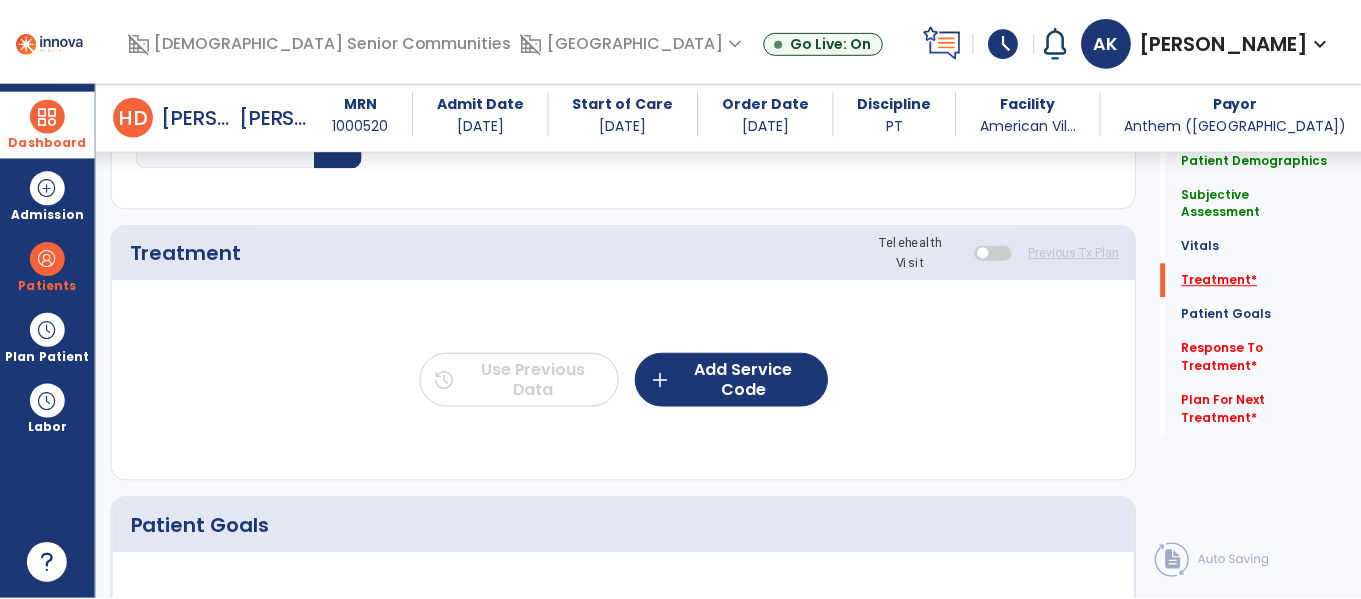 scroll, scrollTop: 1135, scrollLeft: 0, axis: vertical 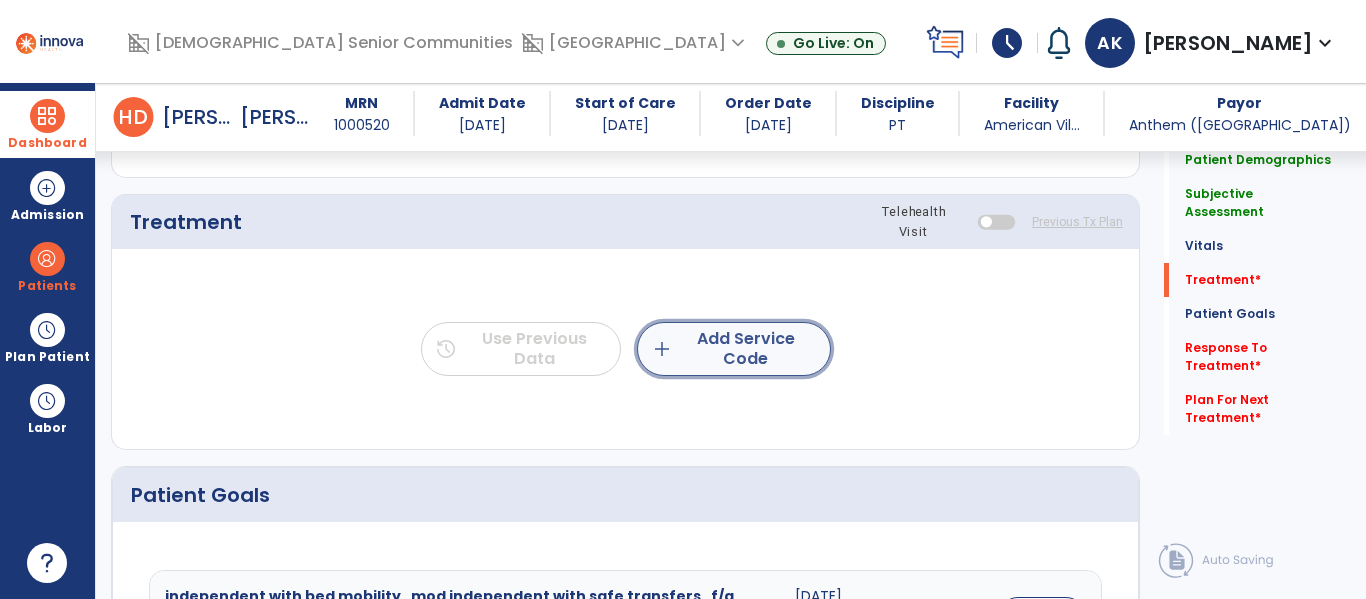 click on "add  Add Service Code" 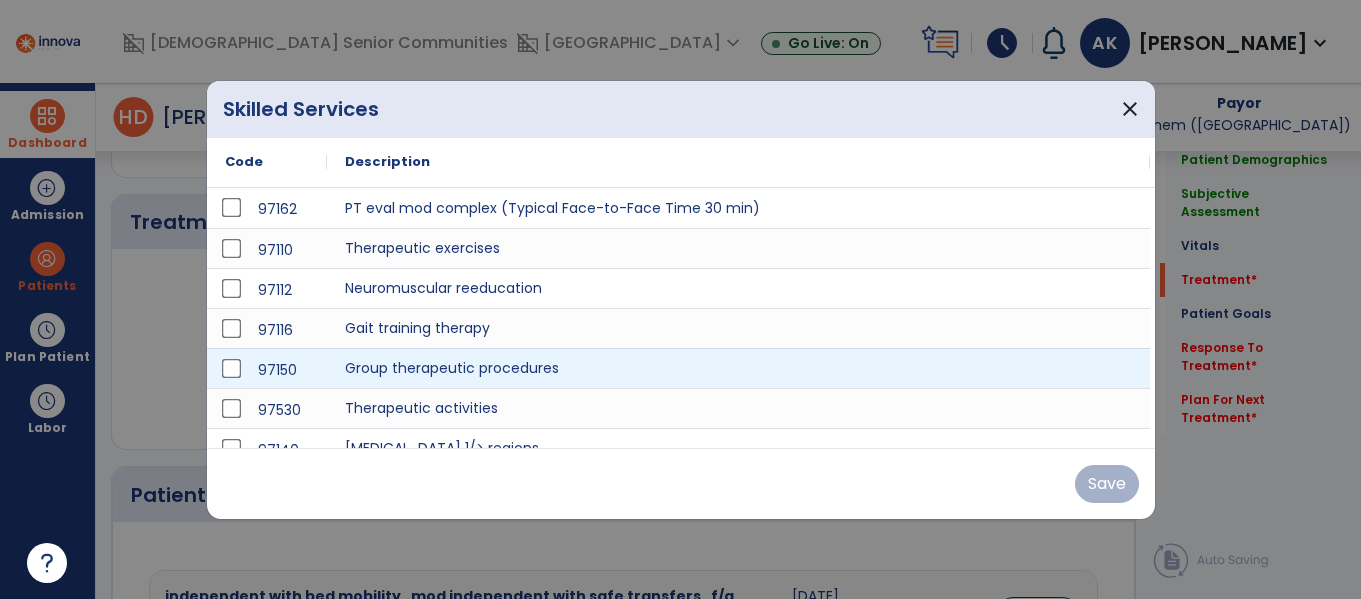 scroll, scrollTop: 1135, scrollLeft: 0, axis: vertical 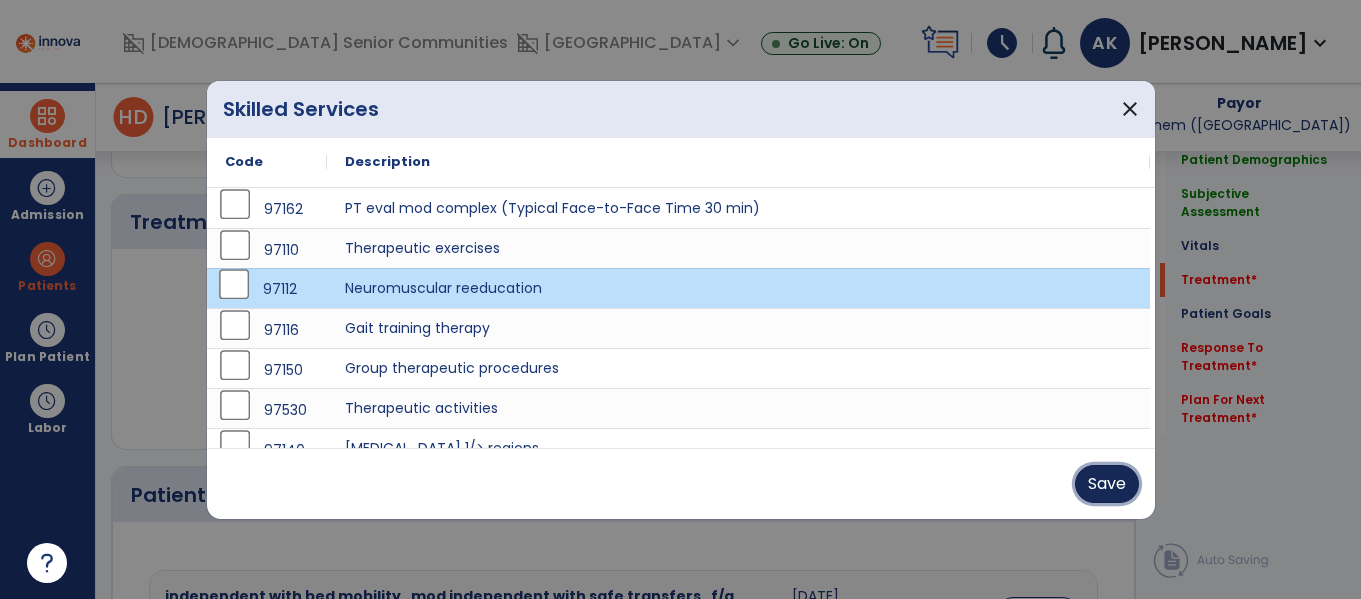 click on "Save" at bounding box center [1107, 484] 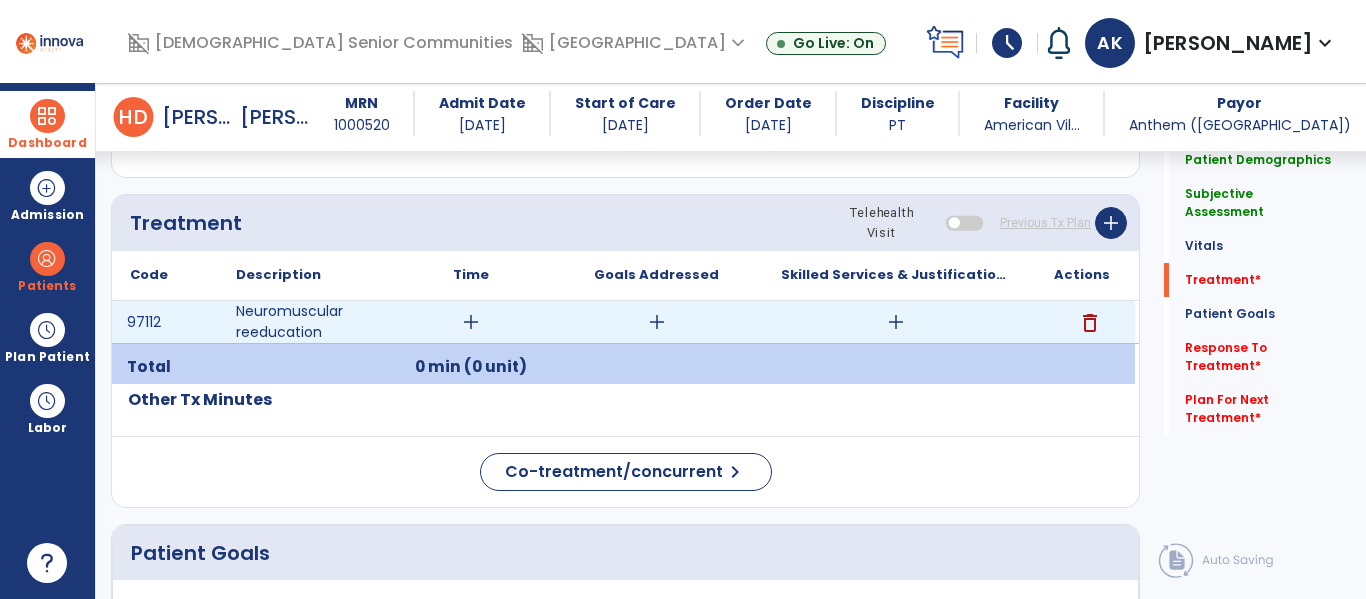 click on "add" at bounding box center (471, 322) 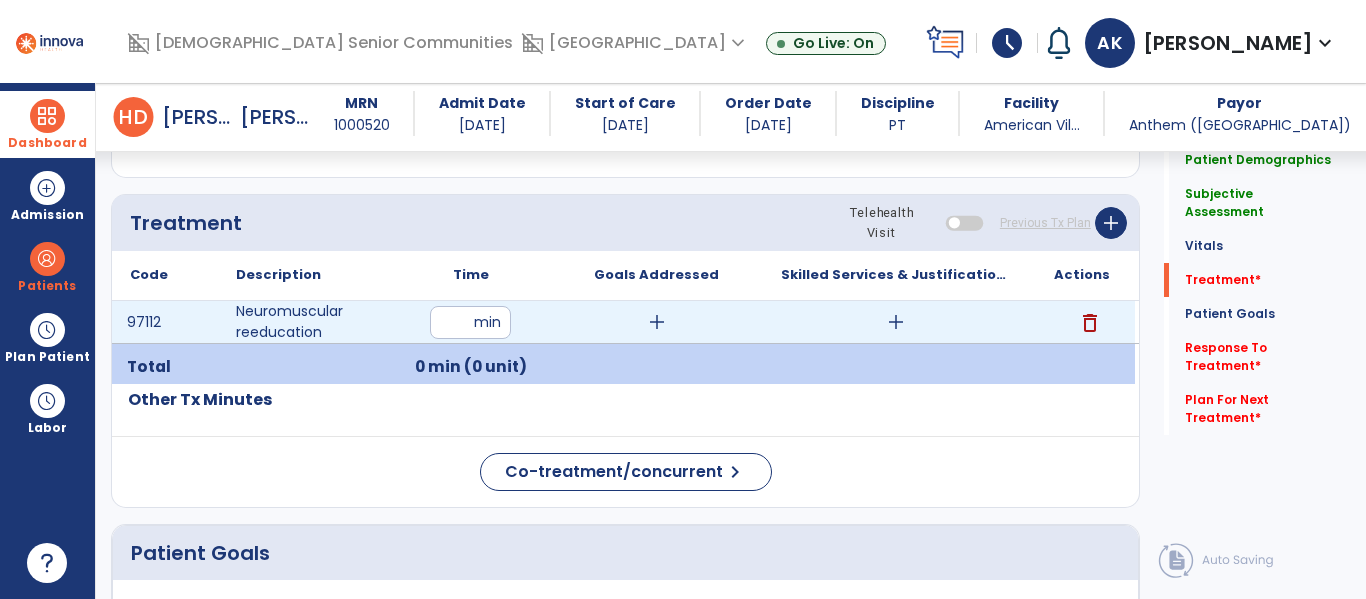 type on "**" 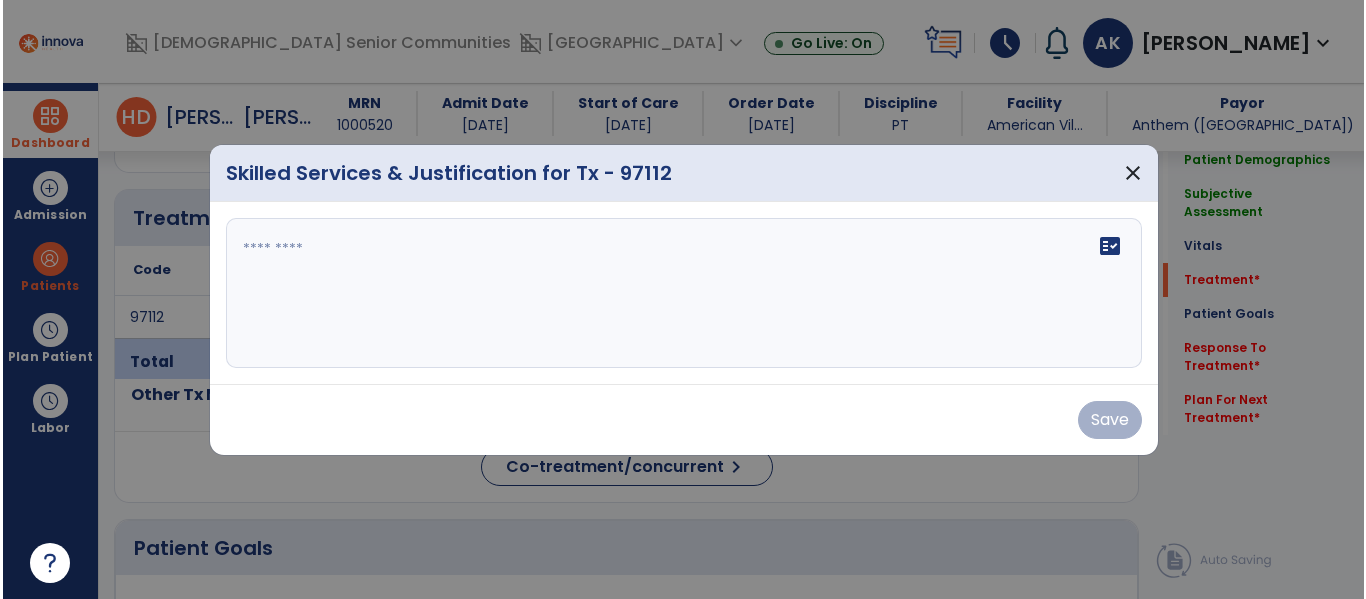 scroll, scrollTop: 1135, scrollLeft: 0, axis: vertical 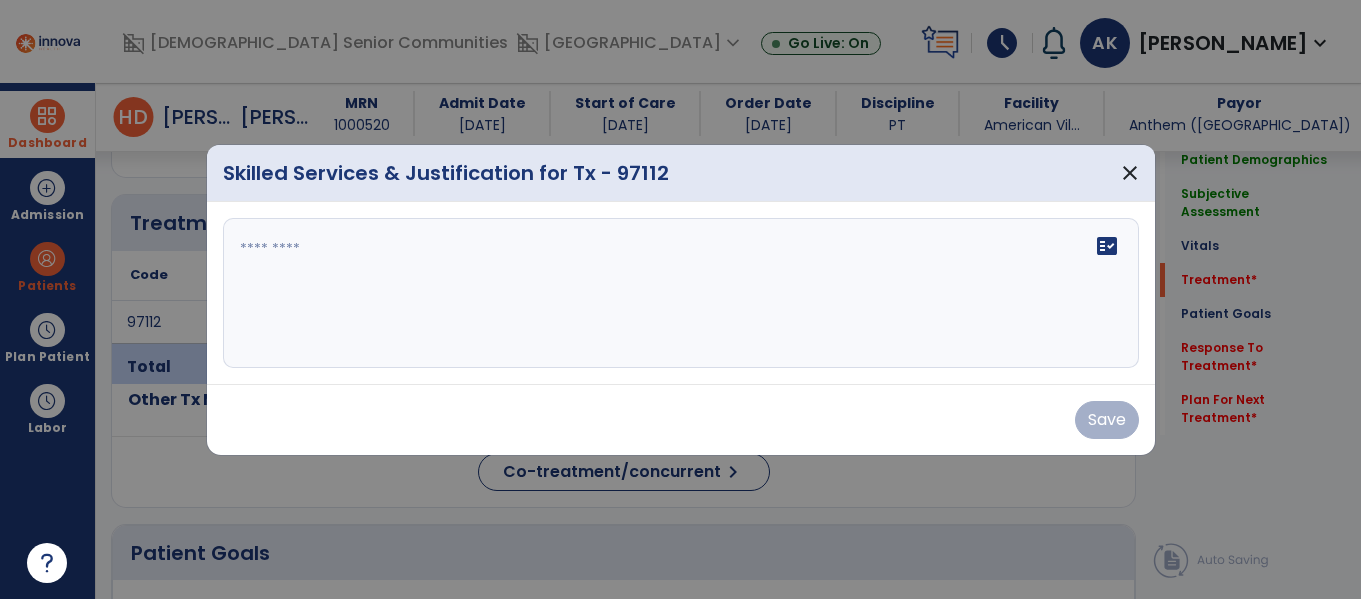 click on "fact_check" at bounding box center [681, 293] 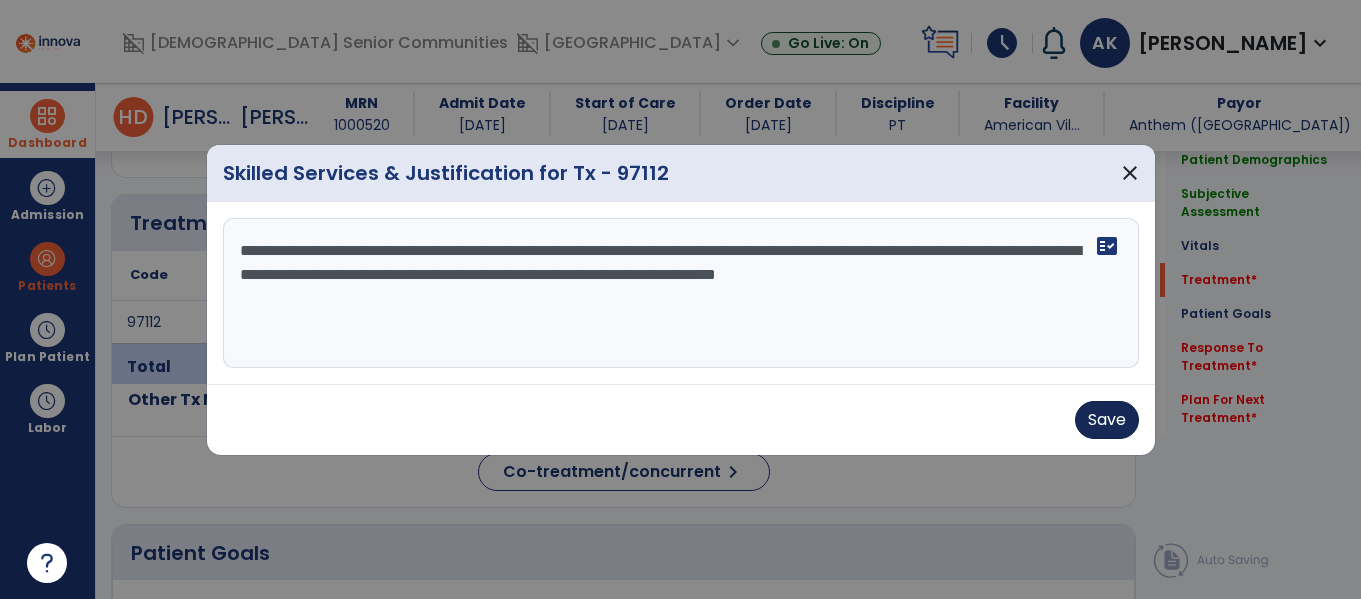type on "**********" 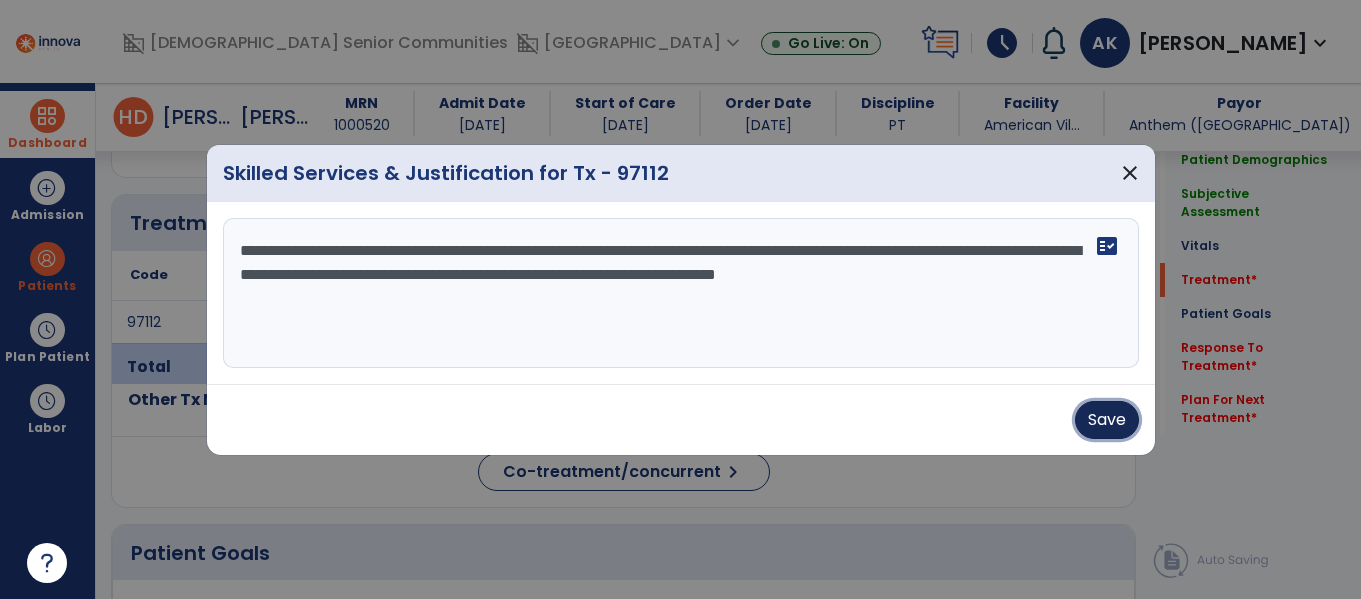 click on "Save" at bounding box center (1107, 420) 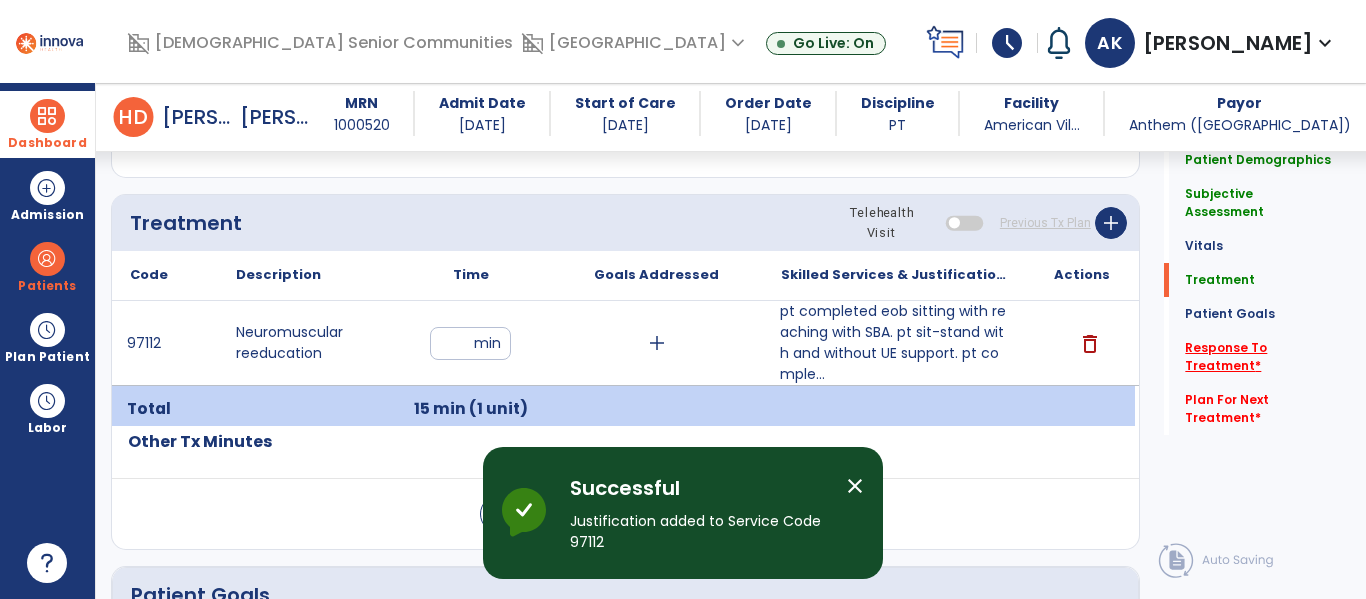 click on "Response To Treatment   *" 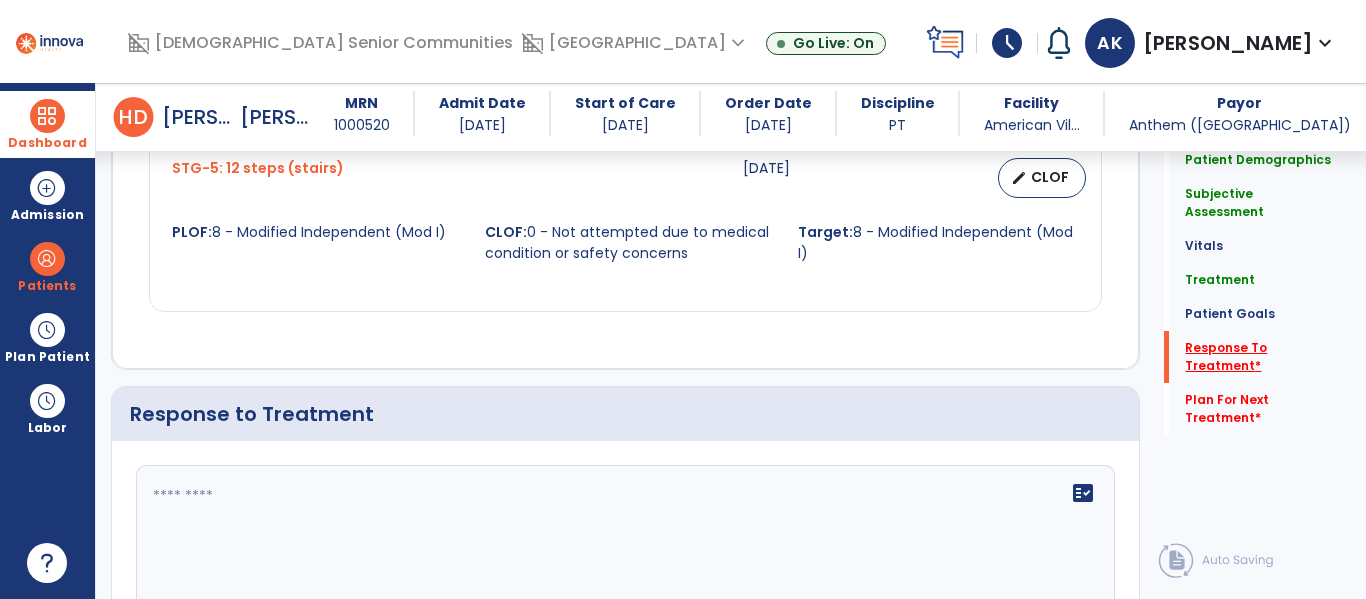 scroll, scrollTop: 2469, scrollLeft: 0, axis: vertical 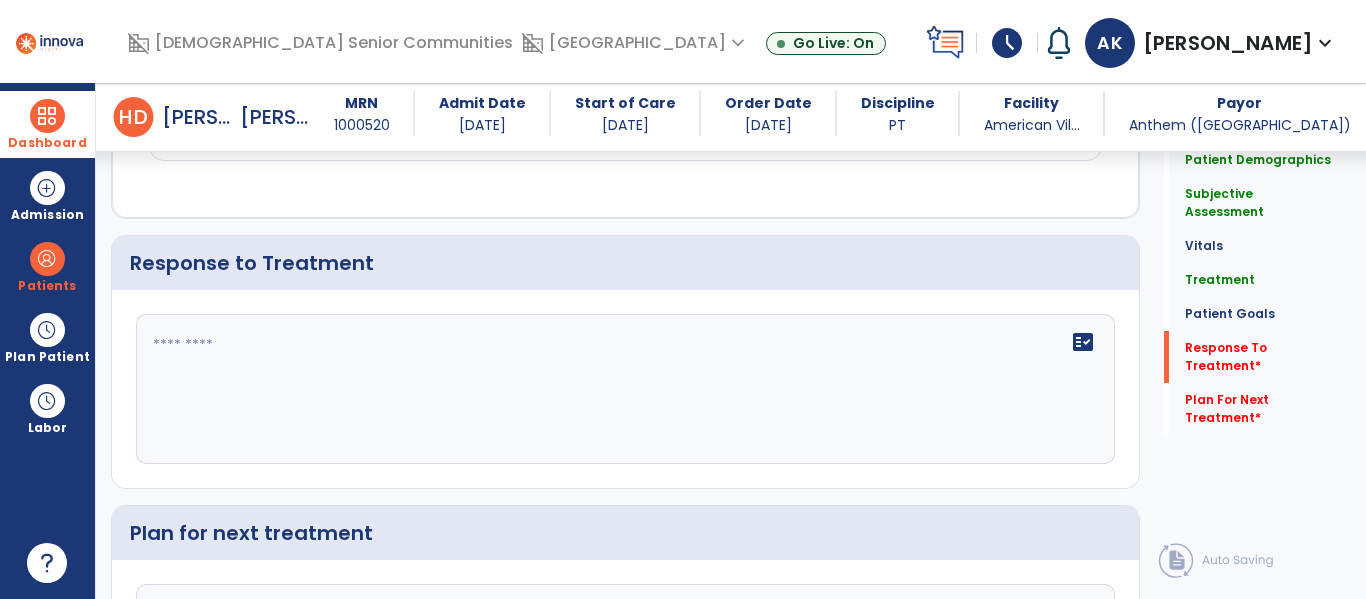 click on "fact_check" 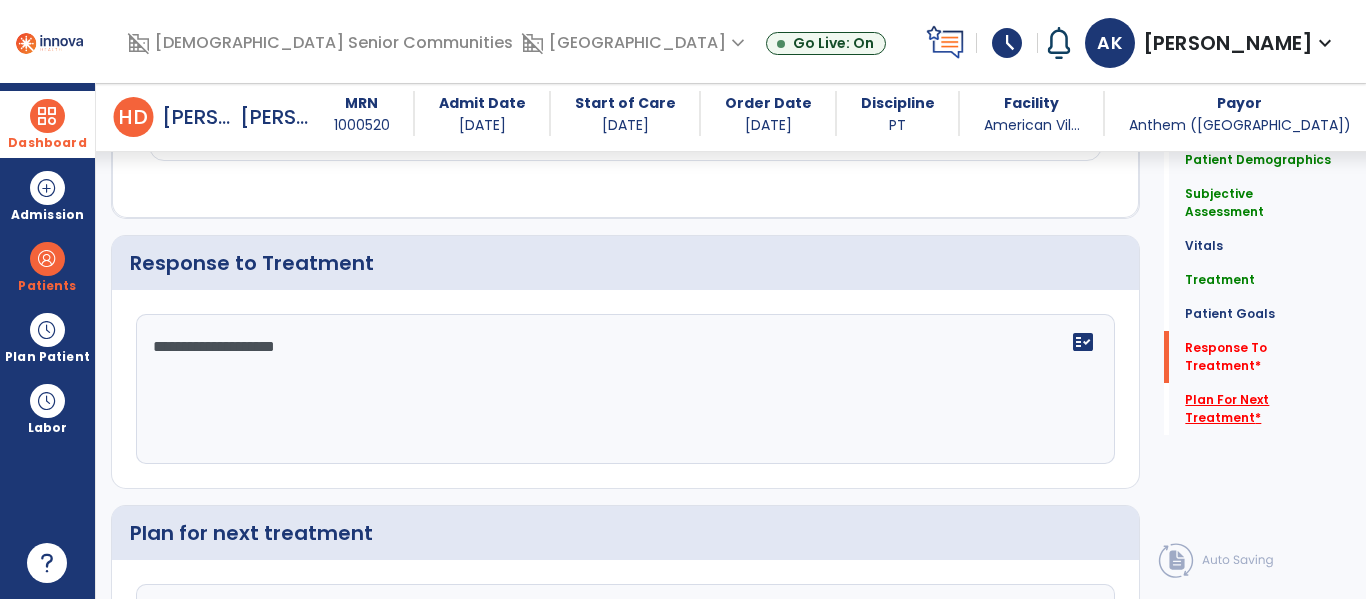 type on "**********" 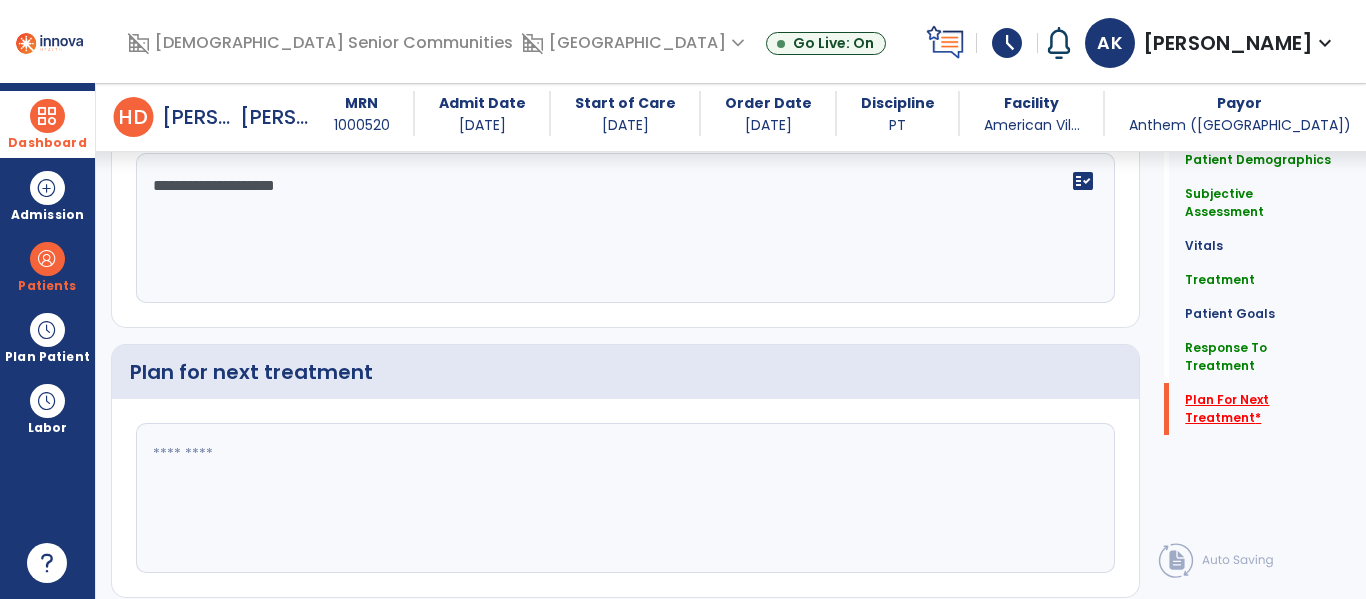scroll, scrollTop: 2674, scrollLeft: 0, axis: vertical 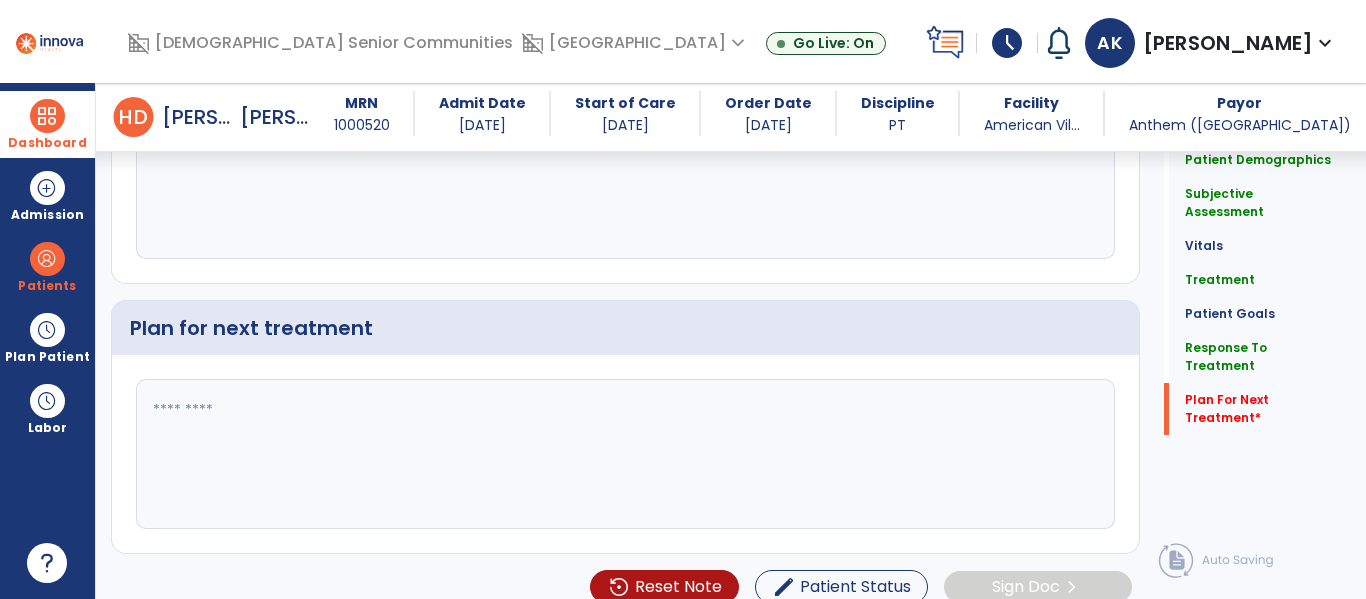 click 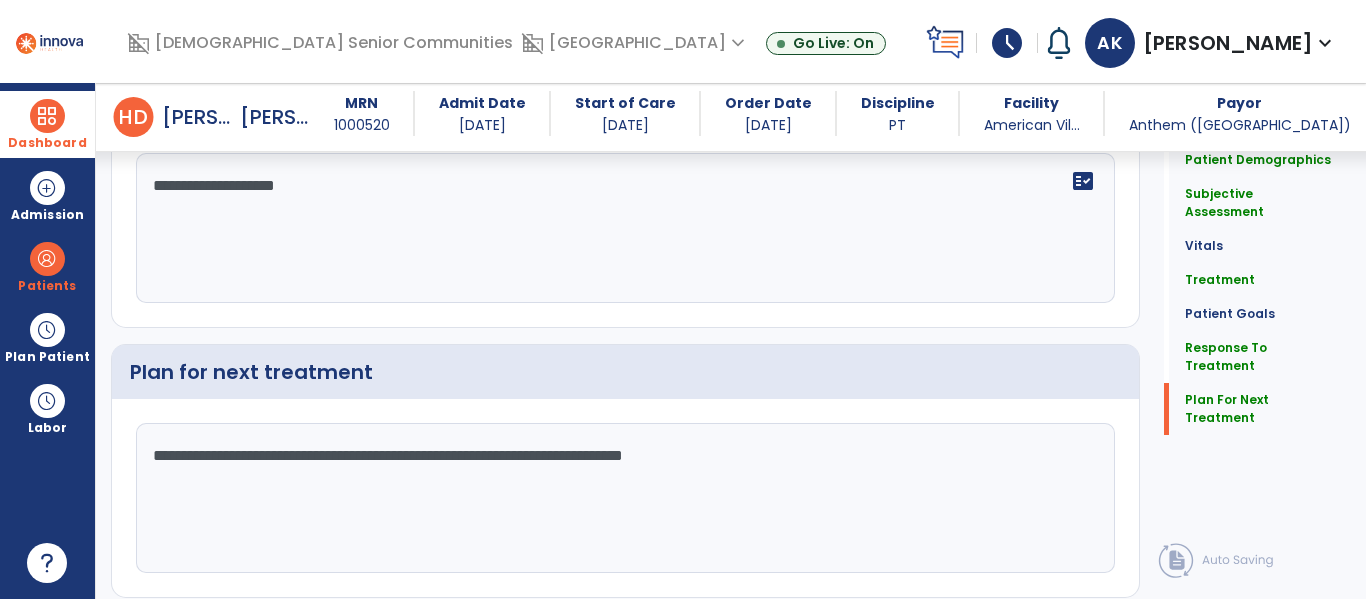 type on "**********" 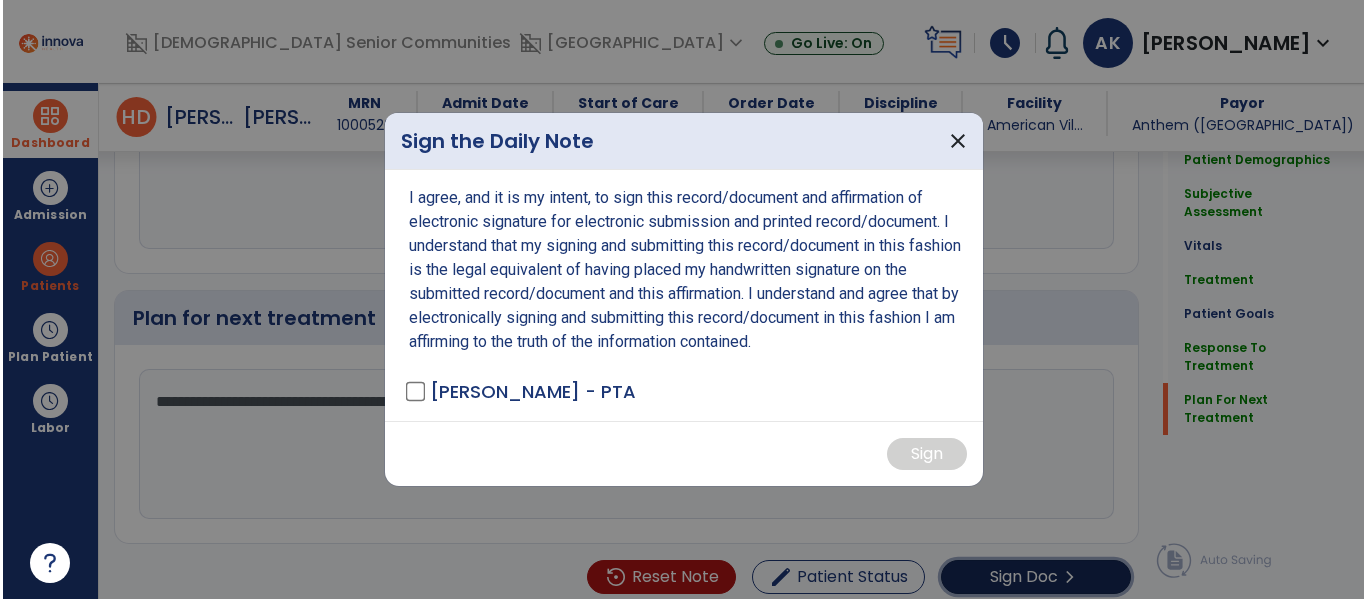 scroll, scrollTop: 2674, scrollLeft: 0, axis: vertical 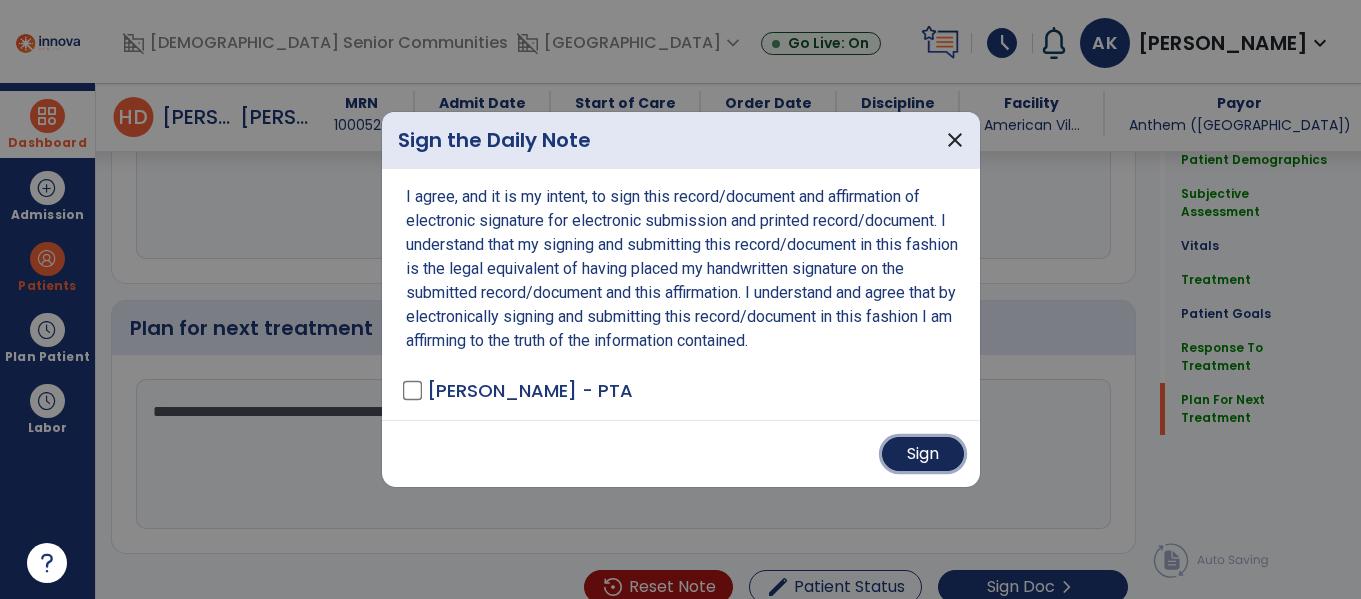 click on "Sign" at bounding box center [923, 454] 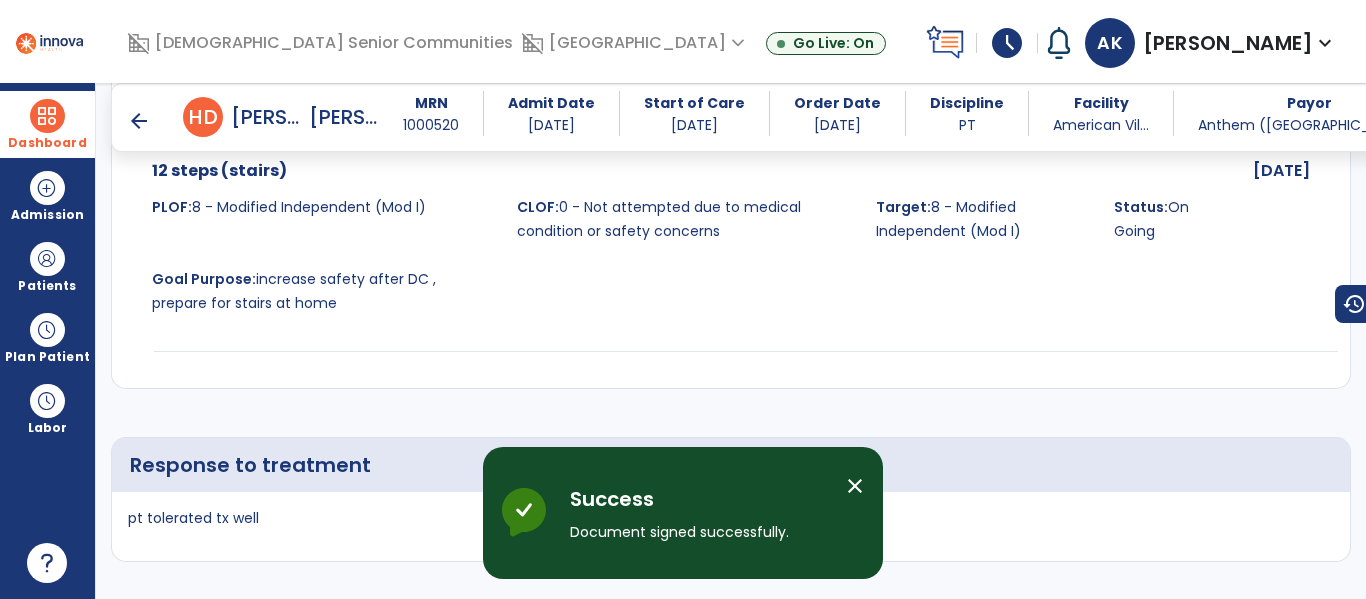 scroll, scrollTop: 3455, scrollLeft: 0, axis: vertical 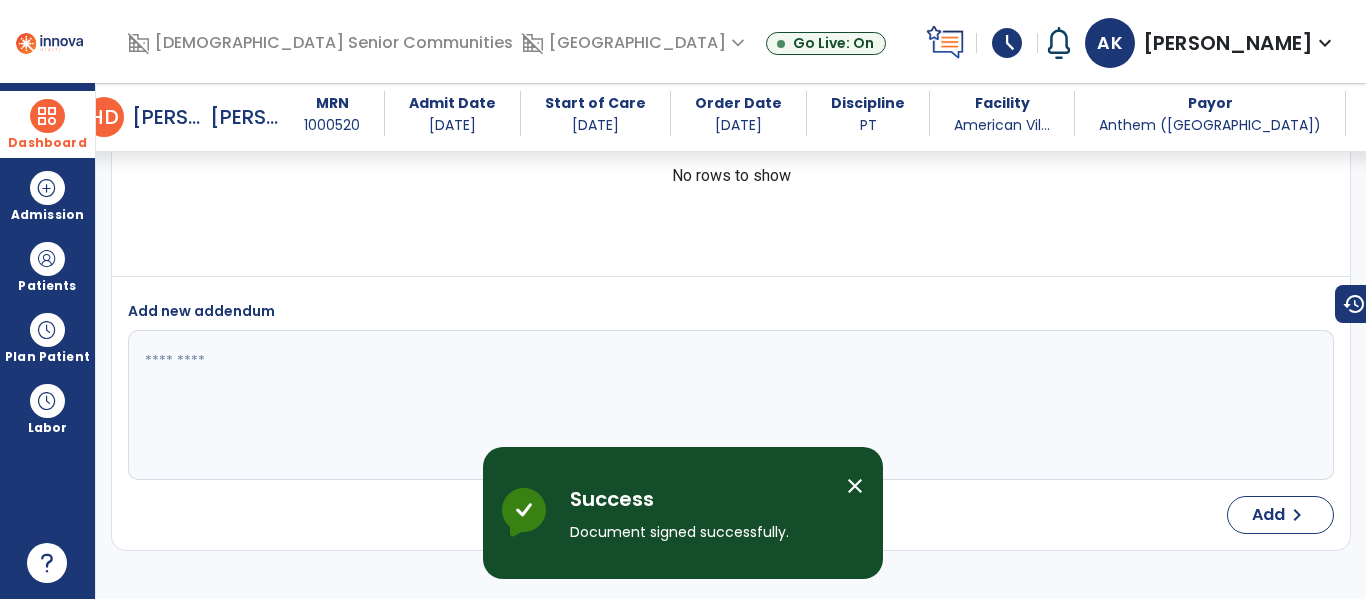 click at bounding box center (47, 116) 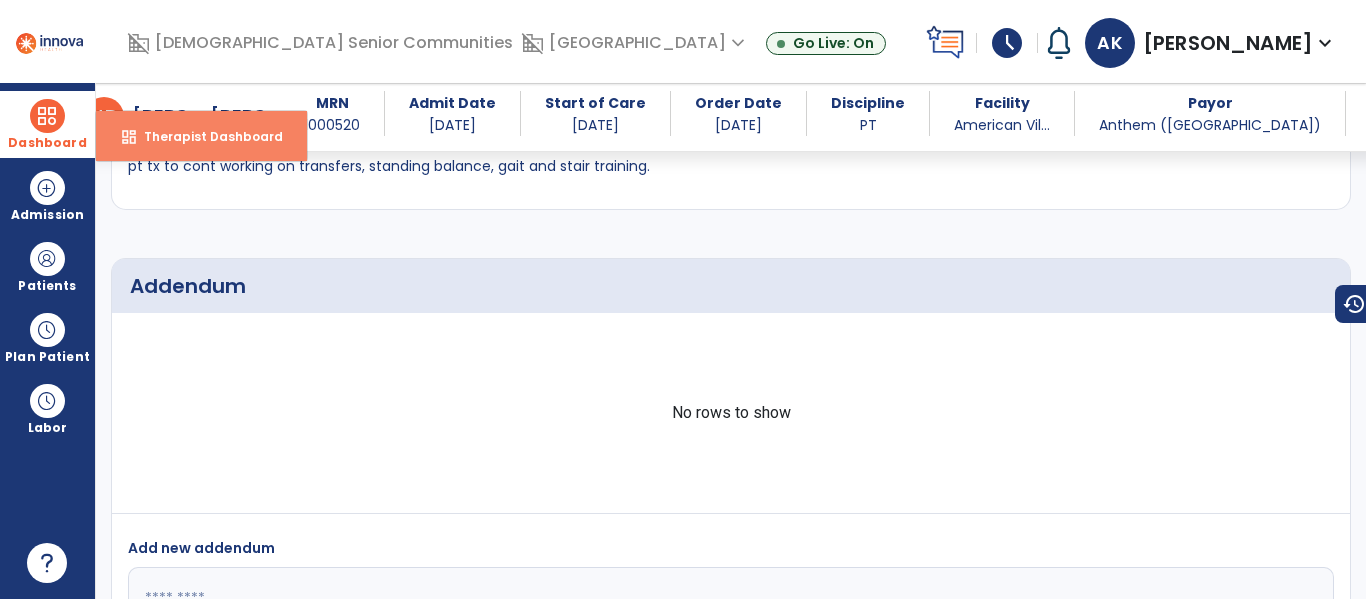 click on "Therapist Dashboard" at bounding box center [205, 136] 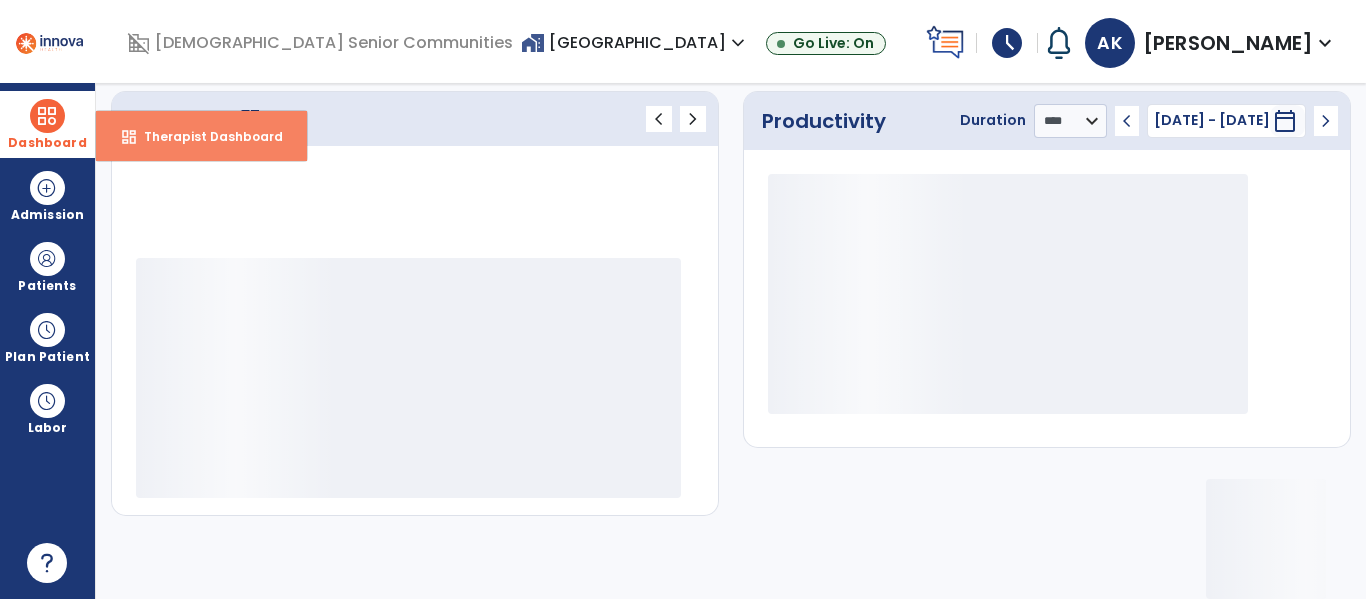 scroll, scrollTop: 276, scrollLeft: 0, axis: vertical 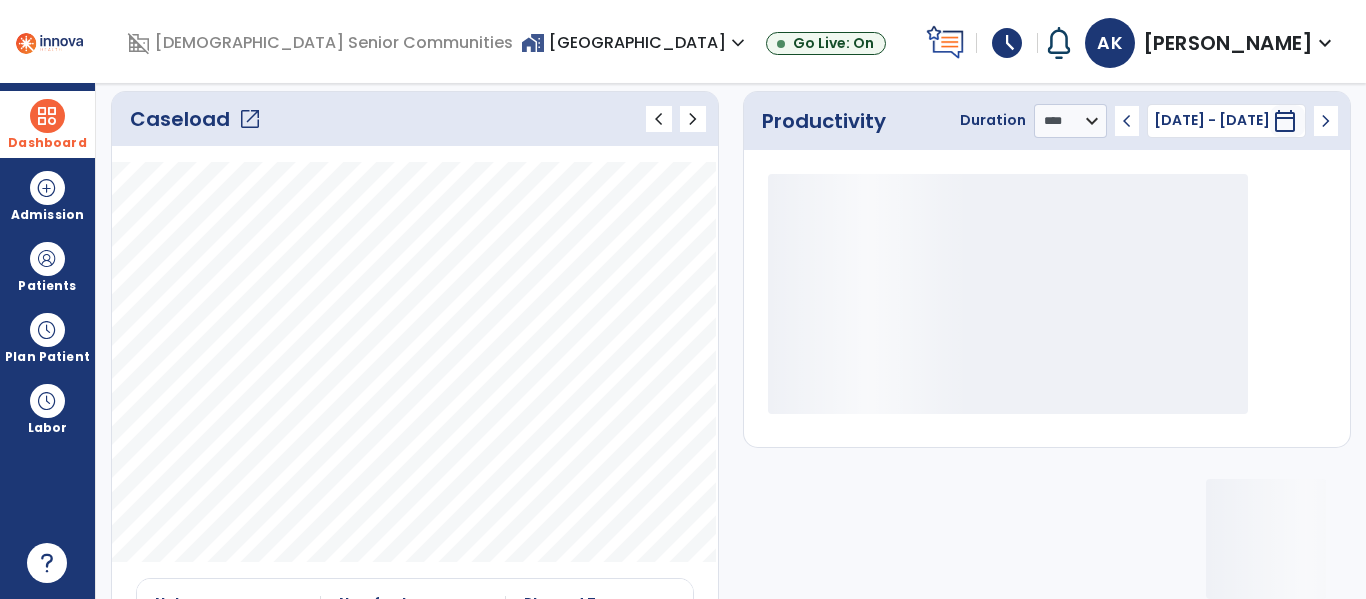 click on "open_in_new" 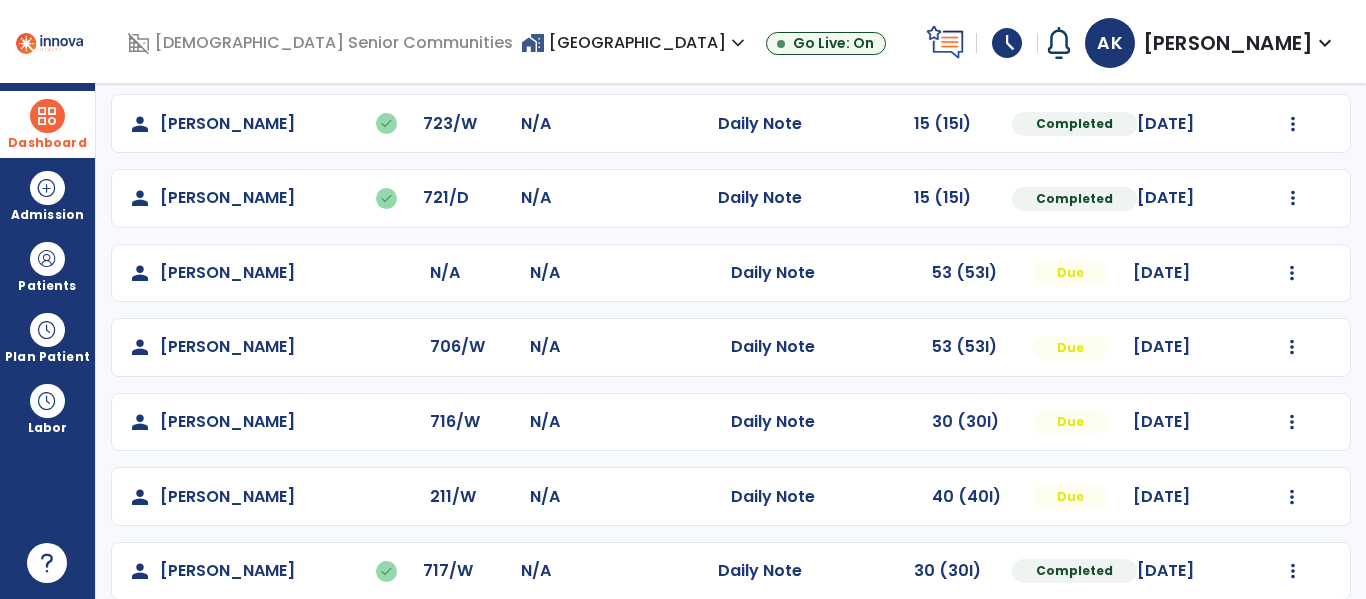 scroll, scrollTop: 413, scrollLeft: 0, axis: vertical 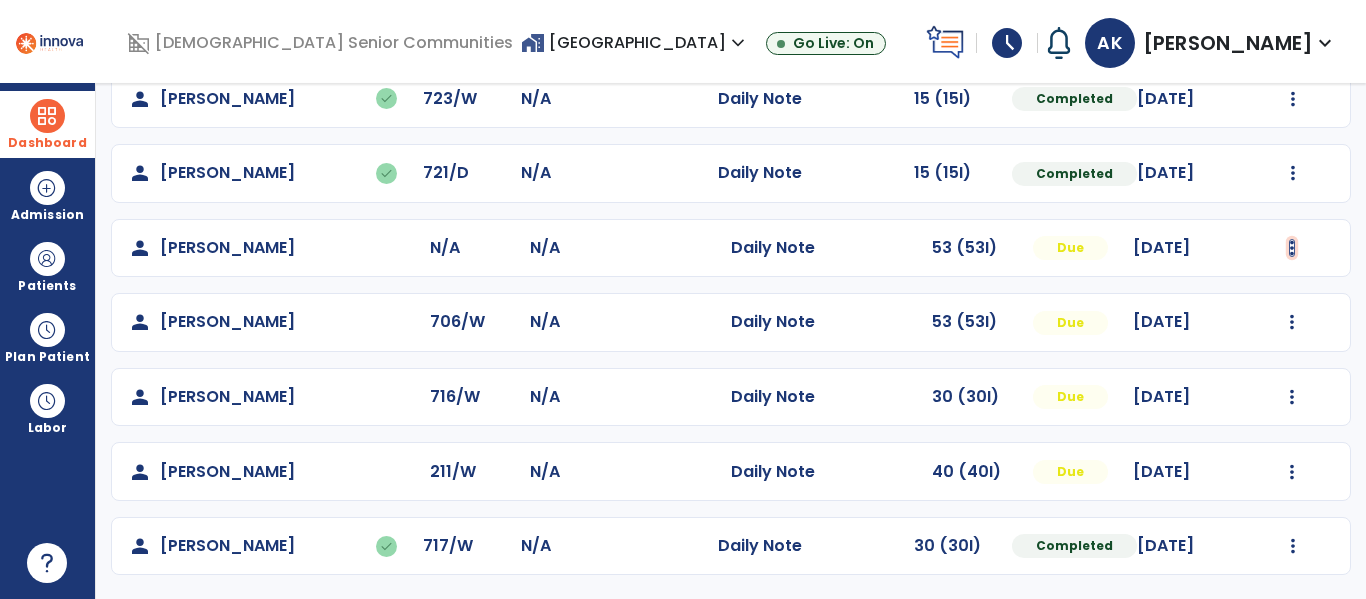 click at bounding box center [1293, -125] 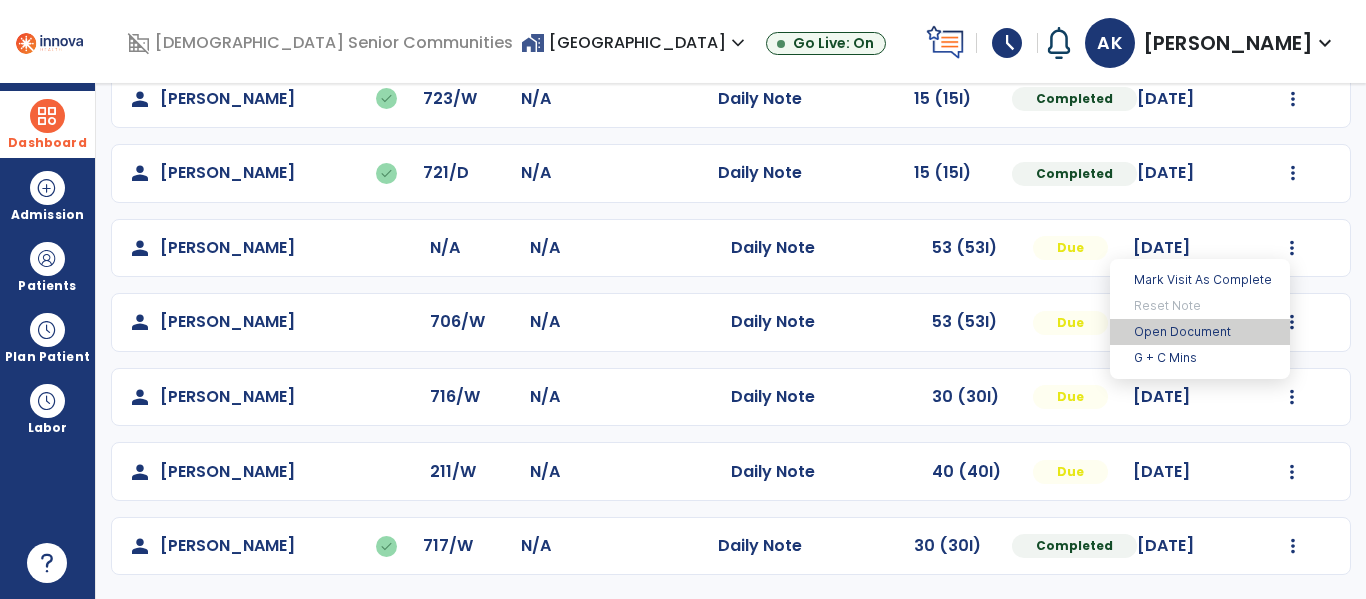 click on "Open Document" at bounding box center (1200, 332) 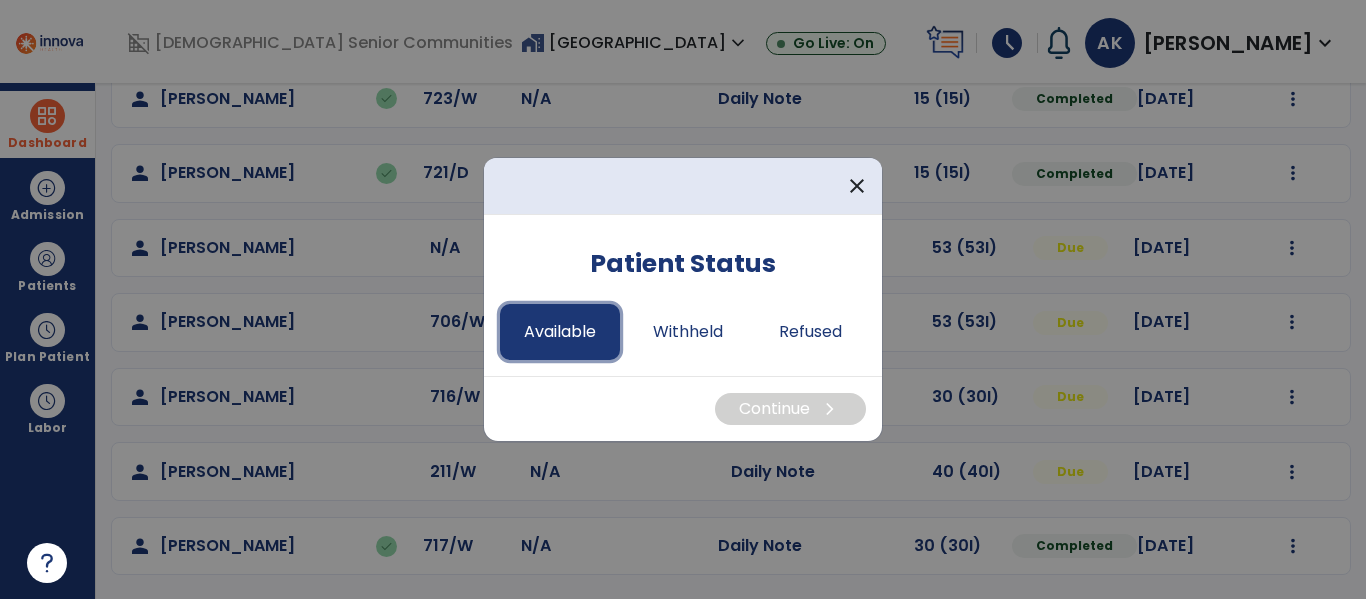 click on "Available" at bounding box center [560, 332] 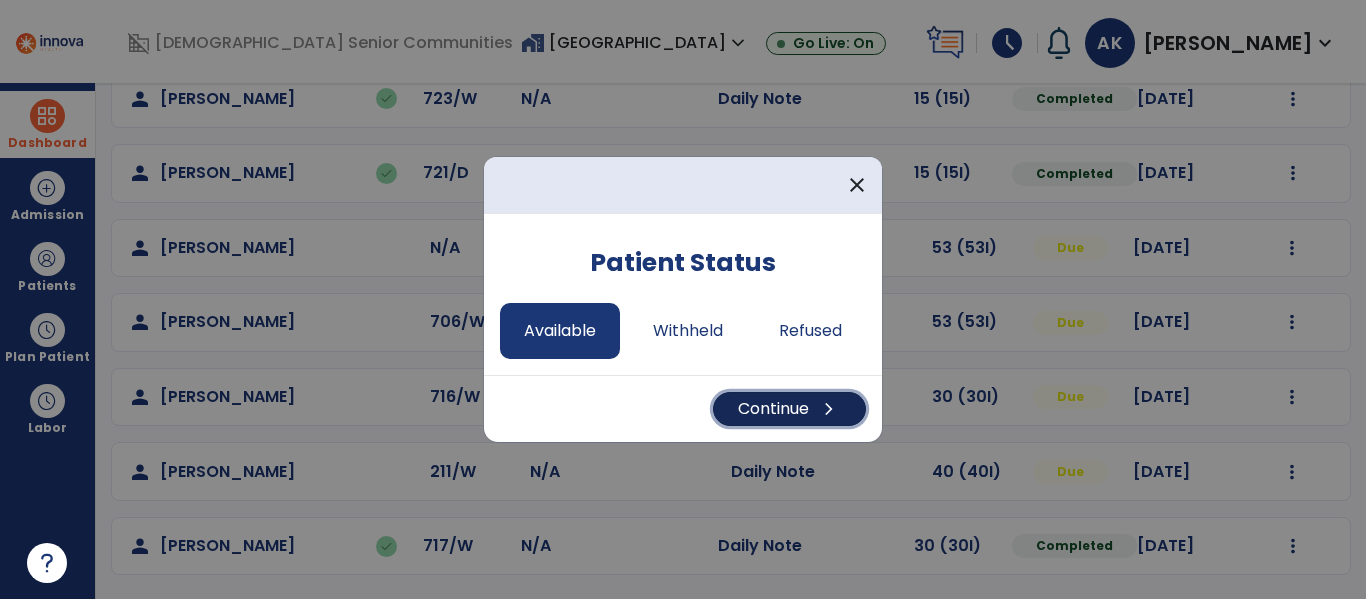click on "Continue   chevron_right" at bounding box center (789, 409) 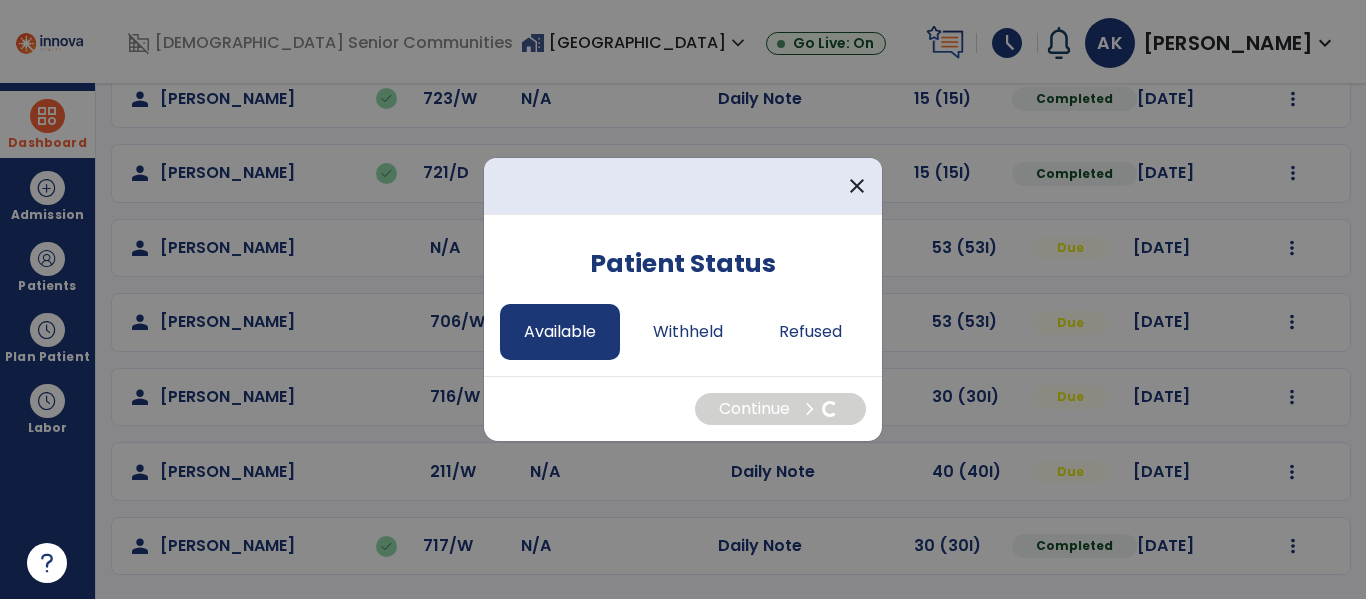 select on "*" 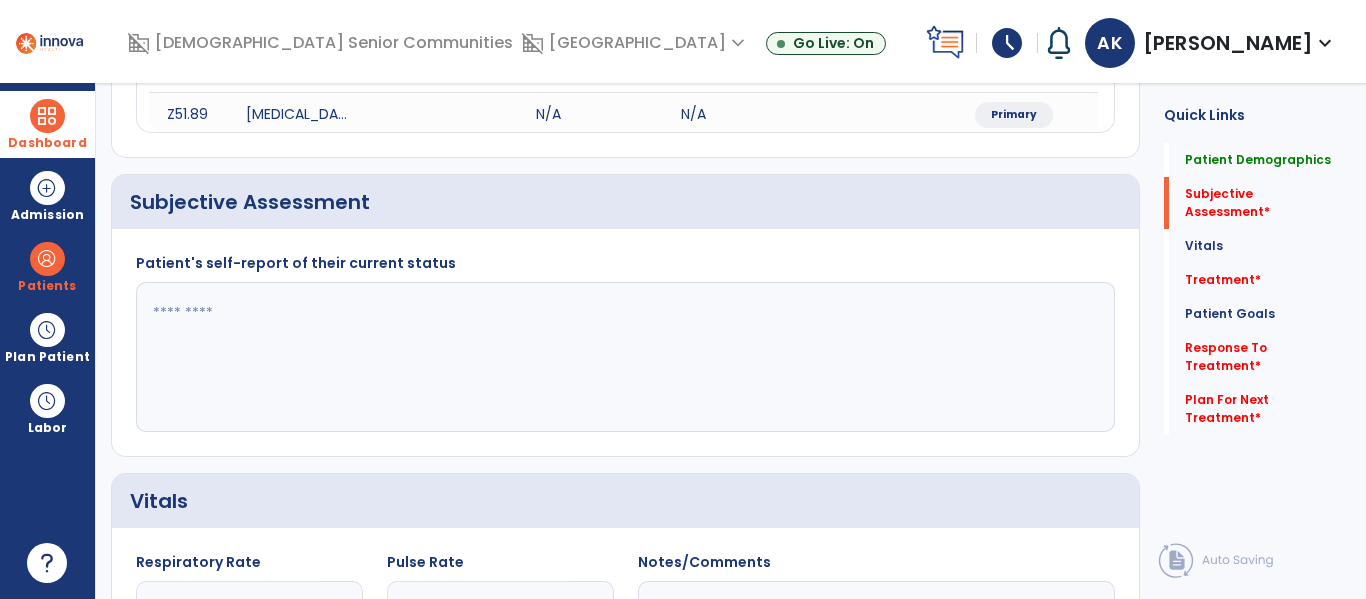 click 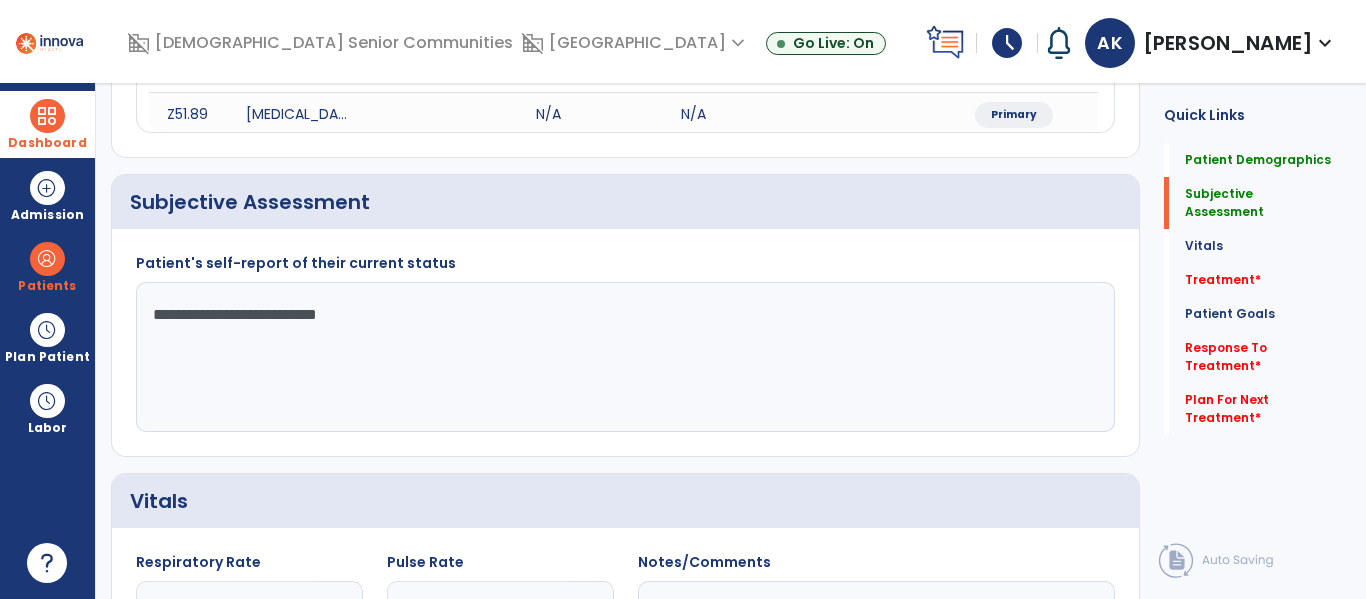 type on "**********" 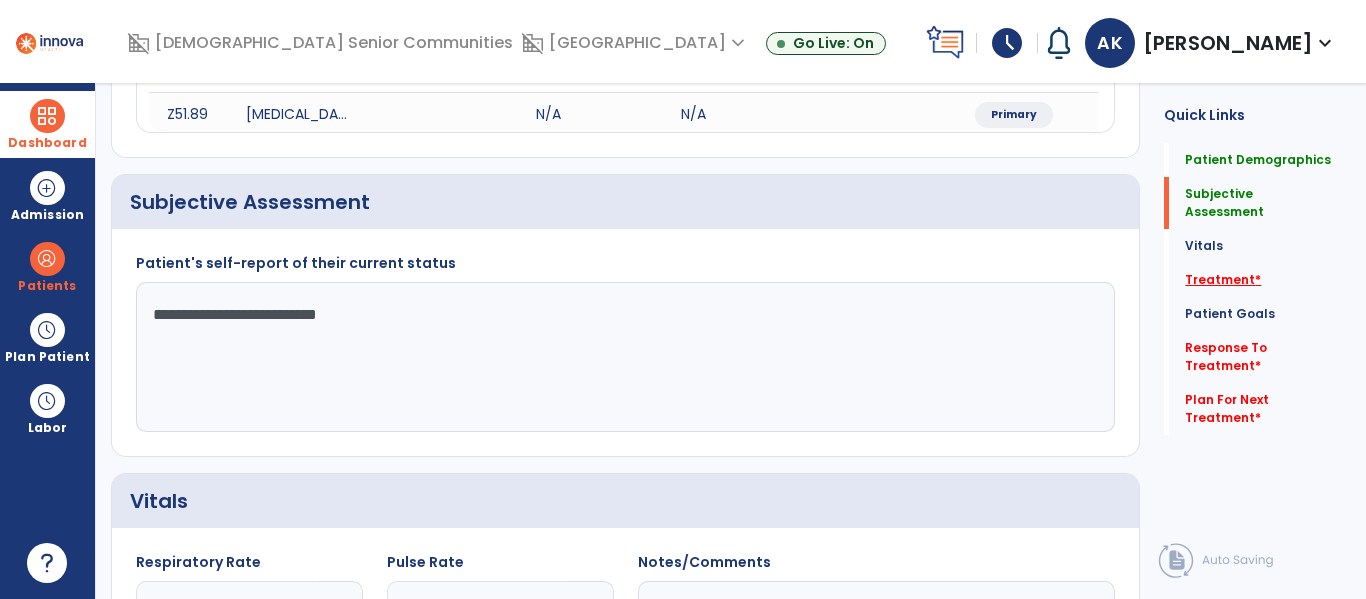 click on "Treatment   *" 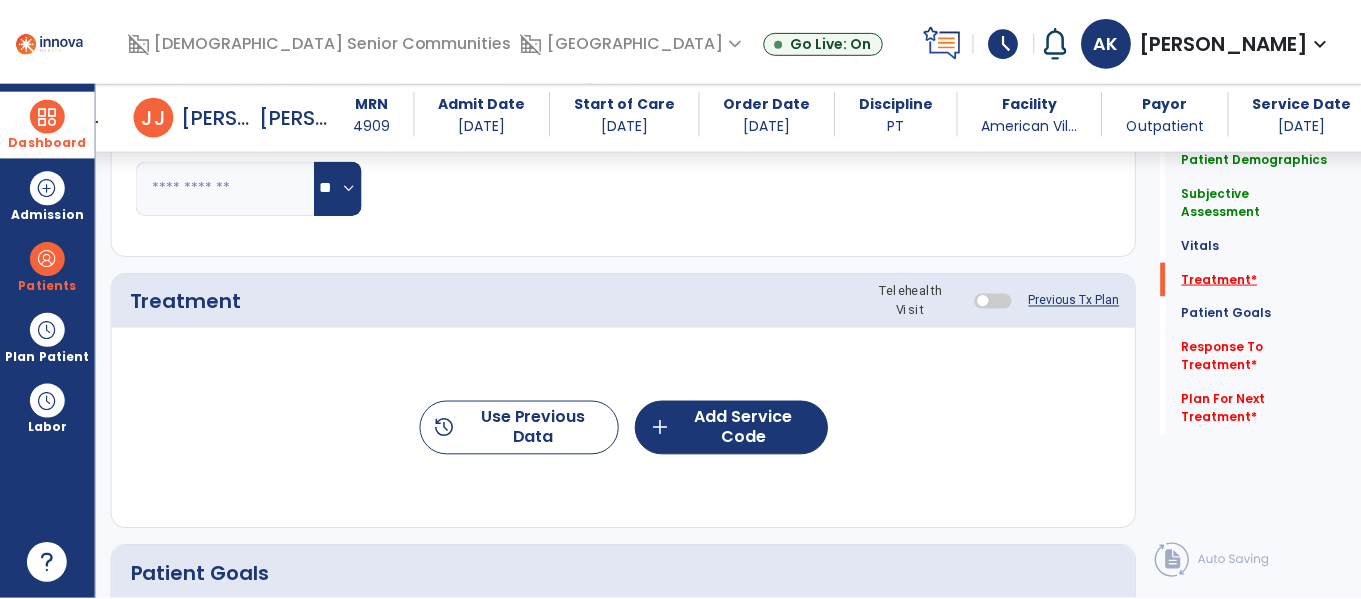 scroll, scrollTop: 1095, scrollLeft: 0, axis: vertical 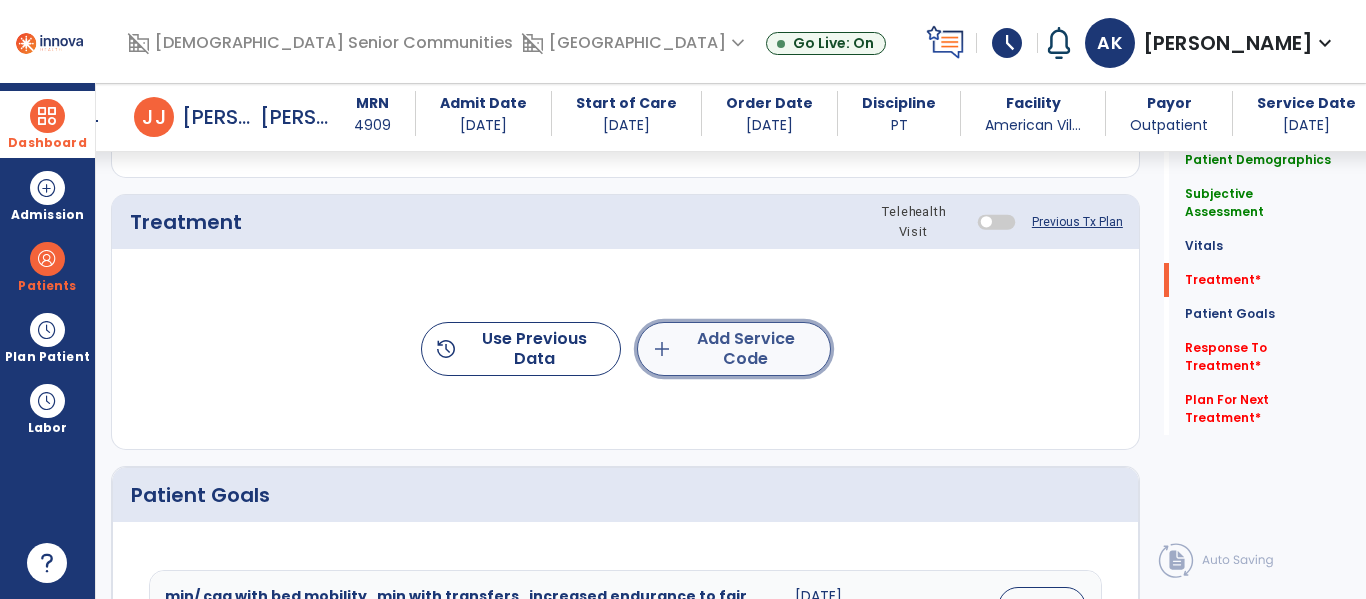 click on "add  Add Service Code" 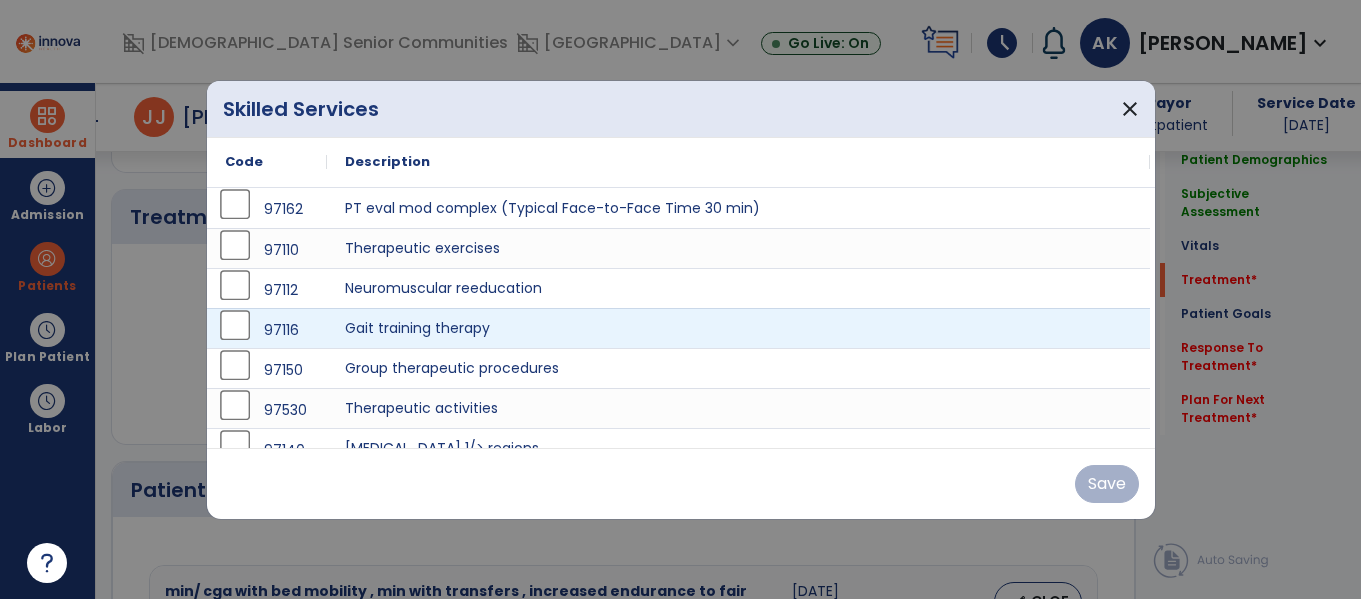 scroll, scrollTop: 1095, scrollLeft: 0, axis: vertical 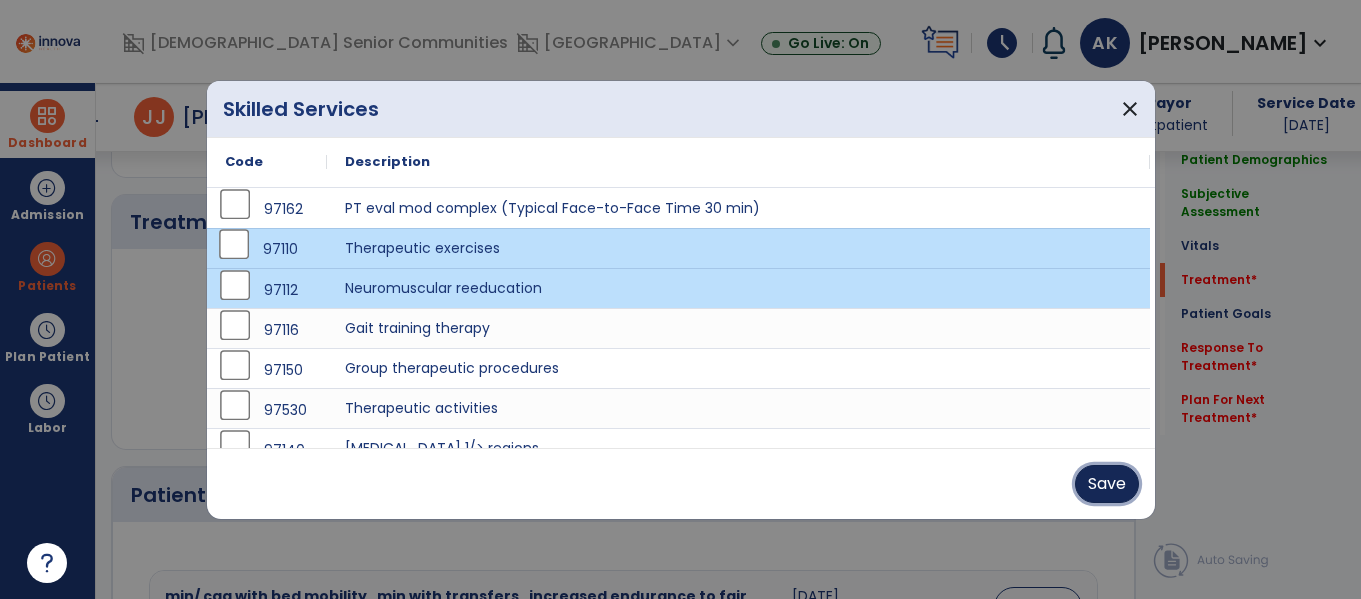 click on "Save" at bounding box center [1107, 484] 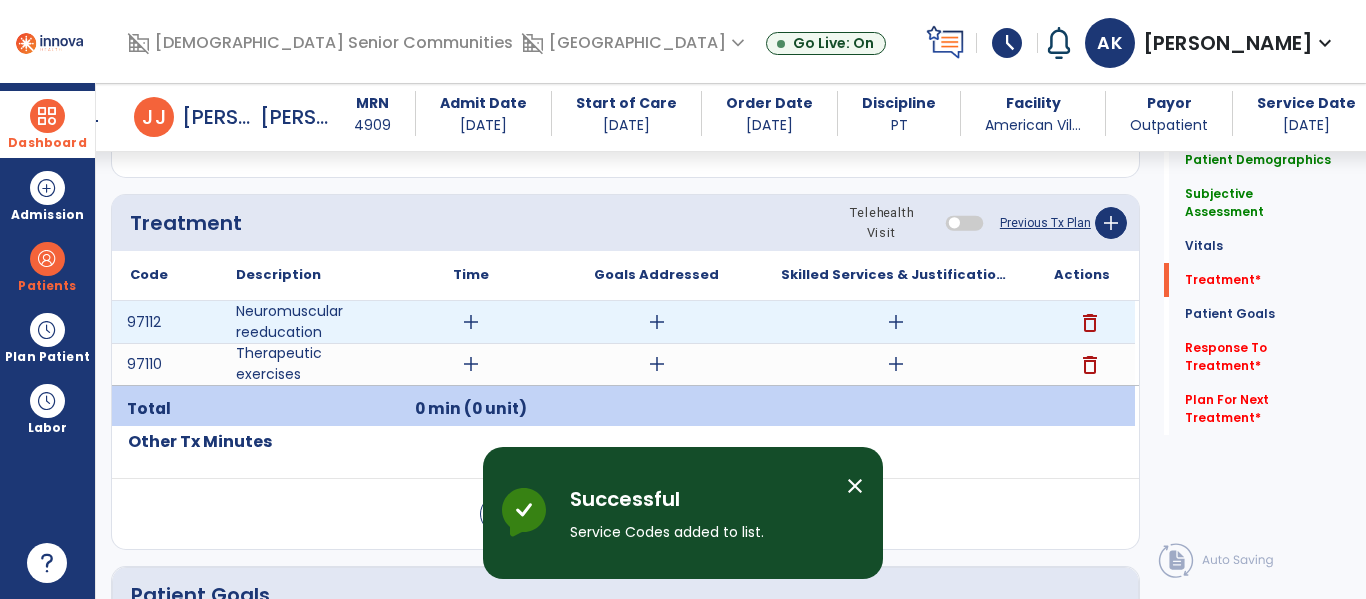 click on "add" at bounding box center [471, 322] 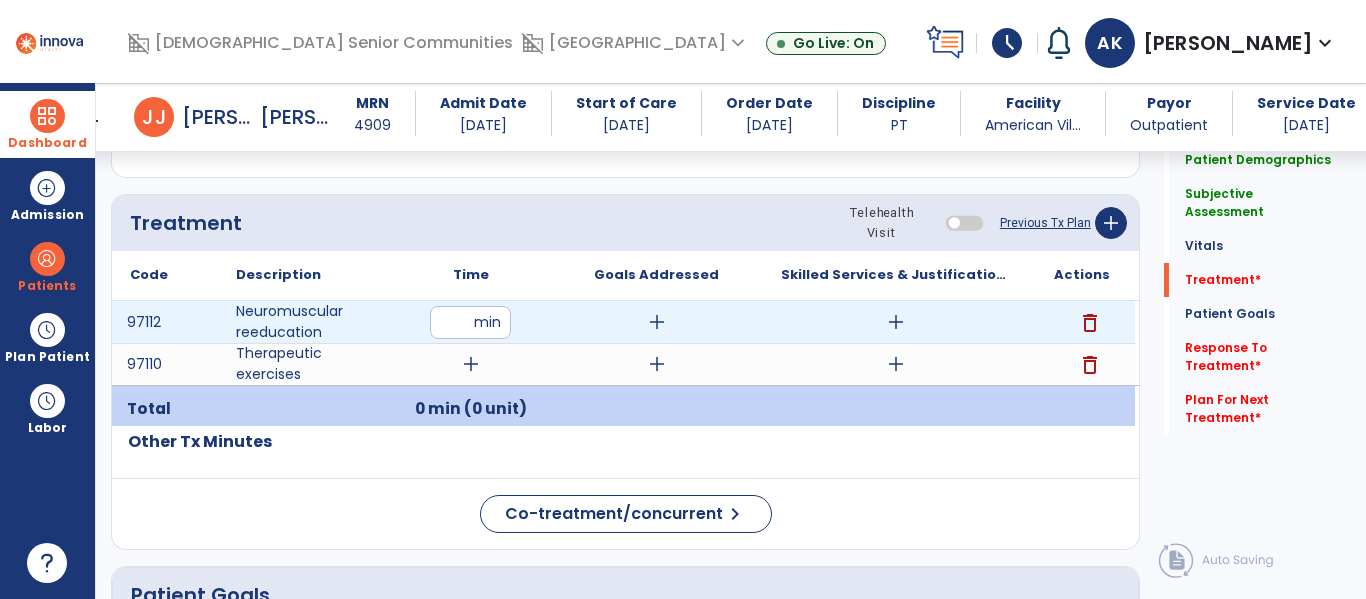 type on "**" 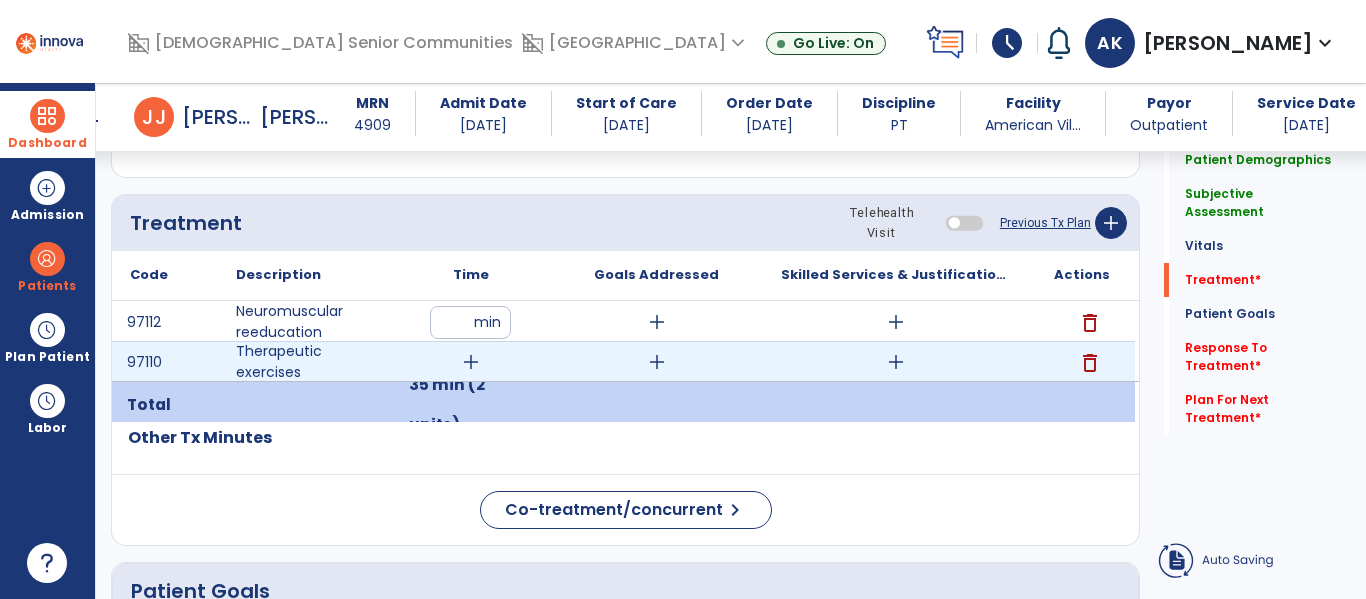 click on "add" at bounding box center (471, 362) 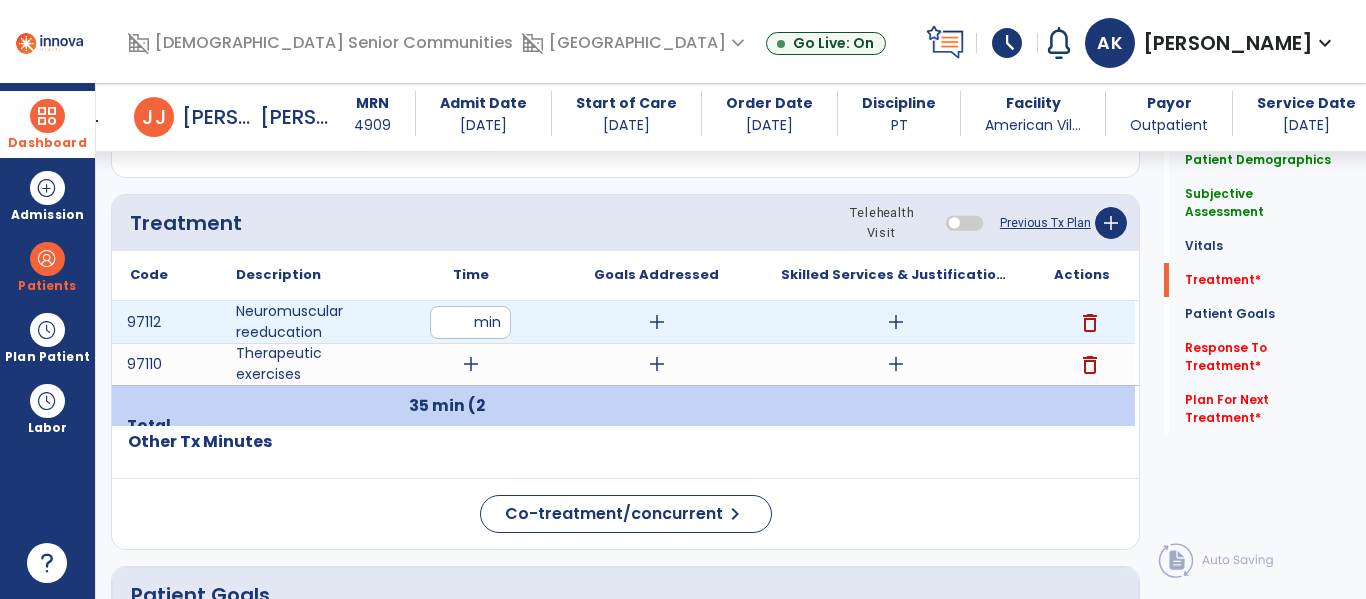 click on "**" at bounding box center (470, 322) 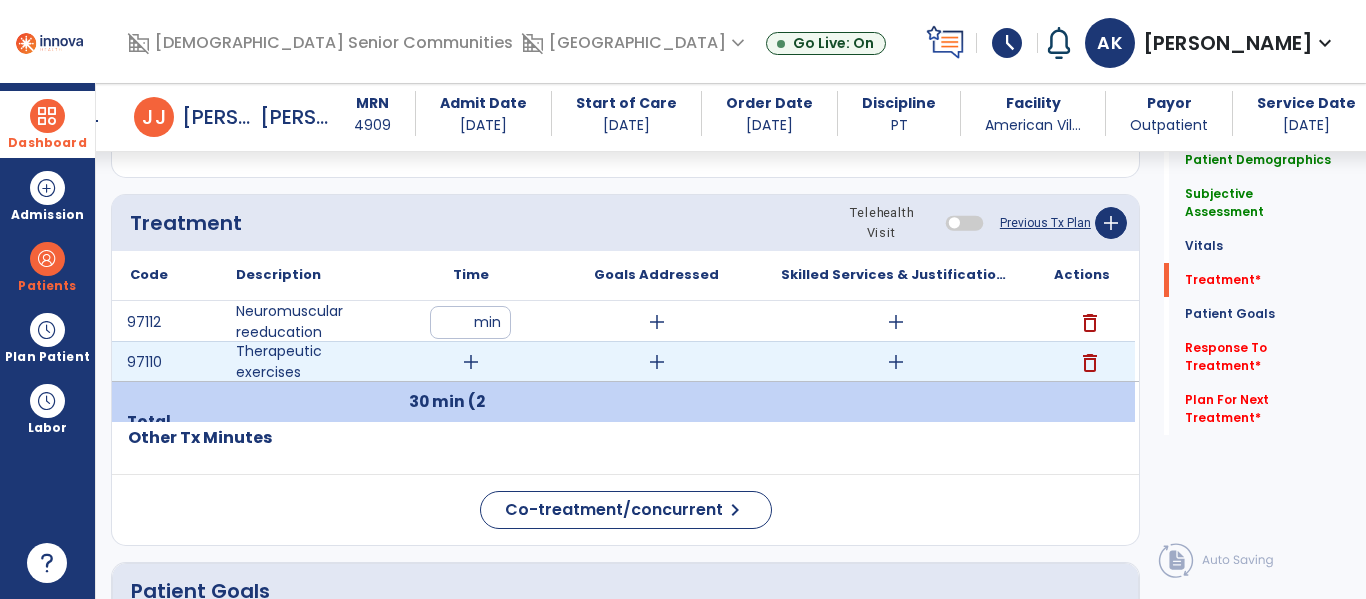 click on "add" at bounding box center [471, 362] 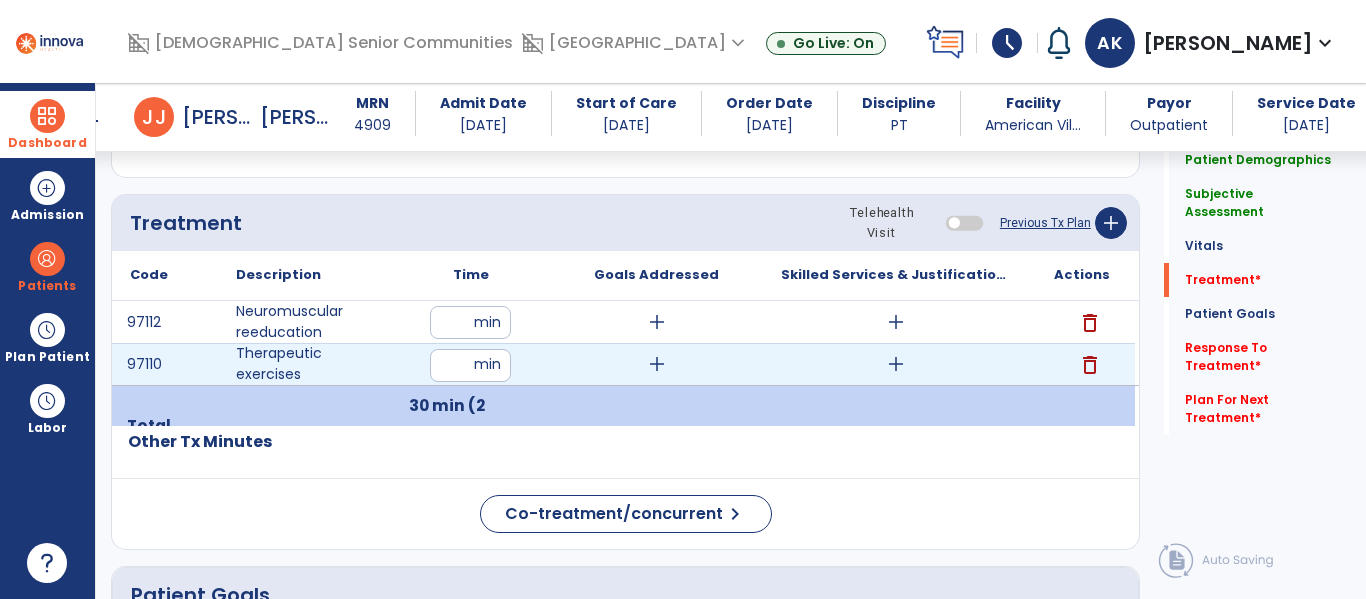 type on "**" 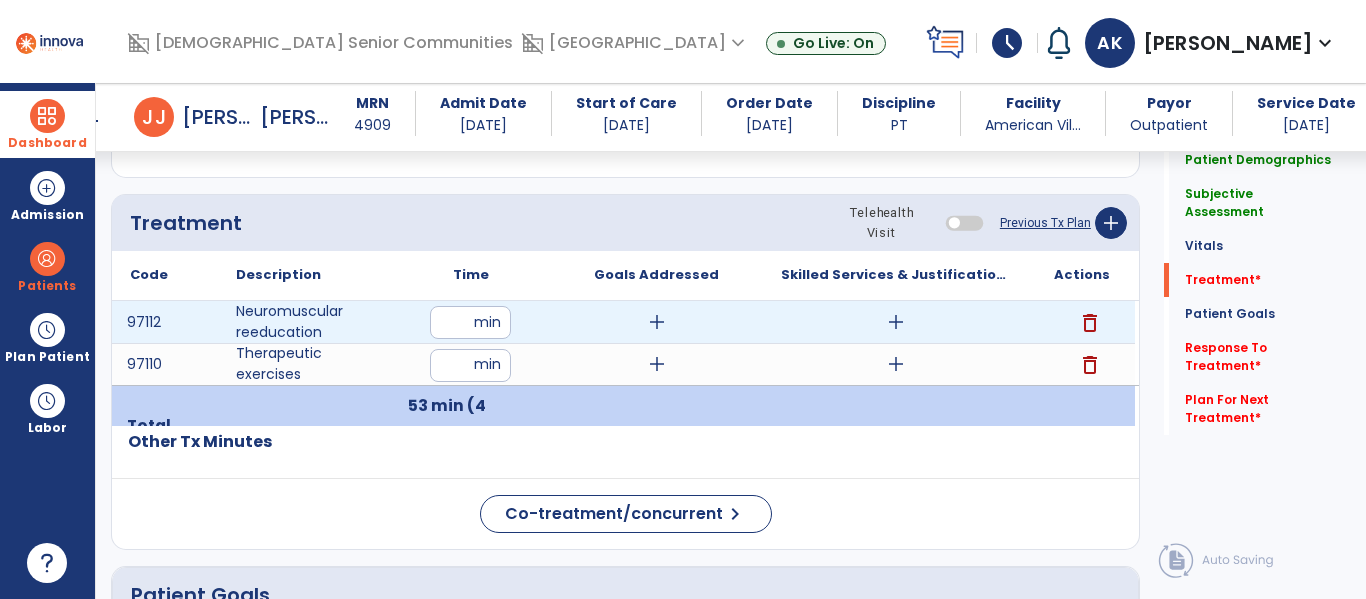 click on "add" at bounding box center [896, 322] 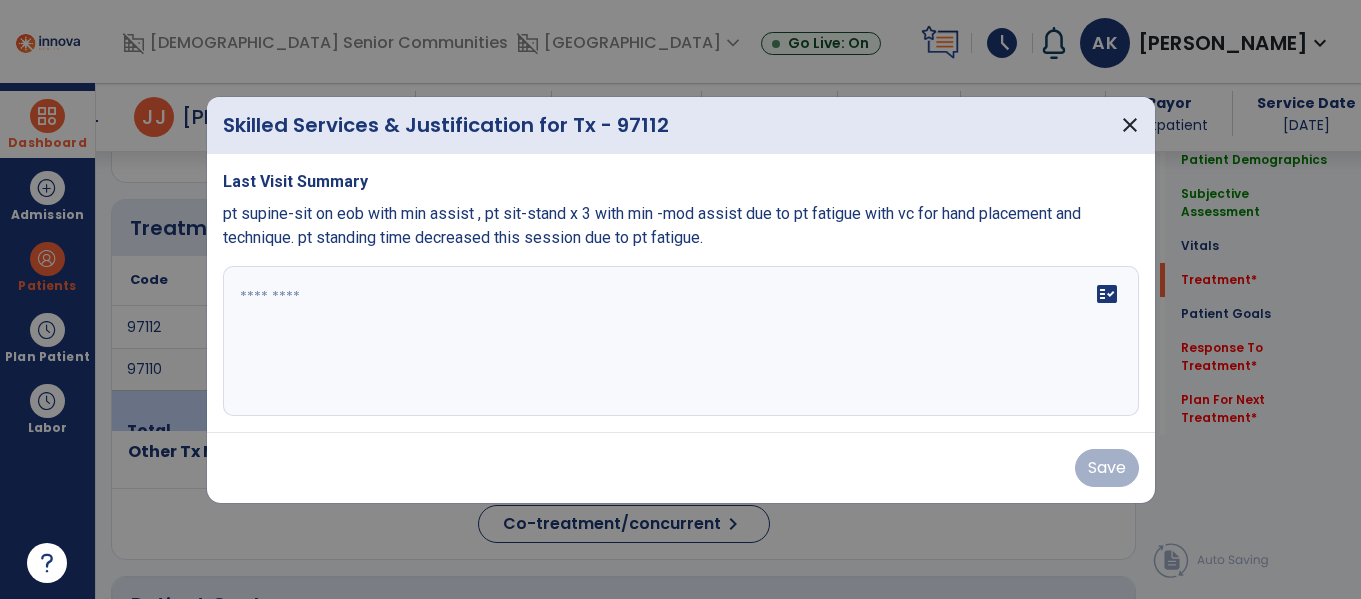scroll, scrollTop: 1095, scrollLeft: 0, axis: vertical 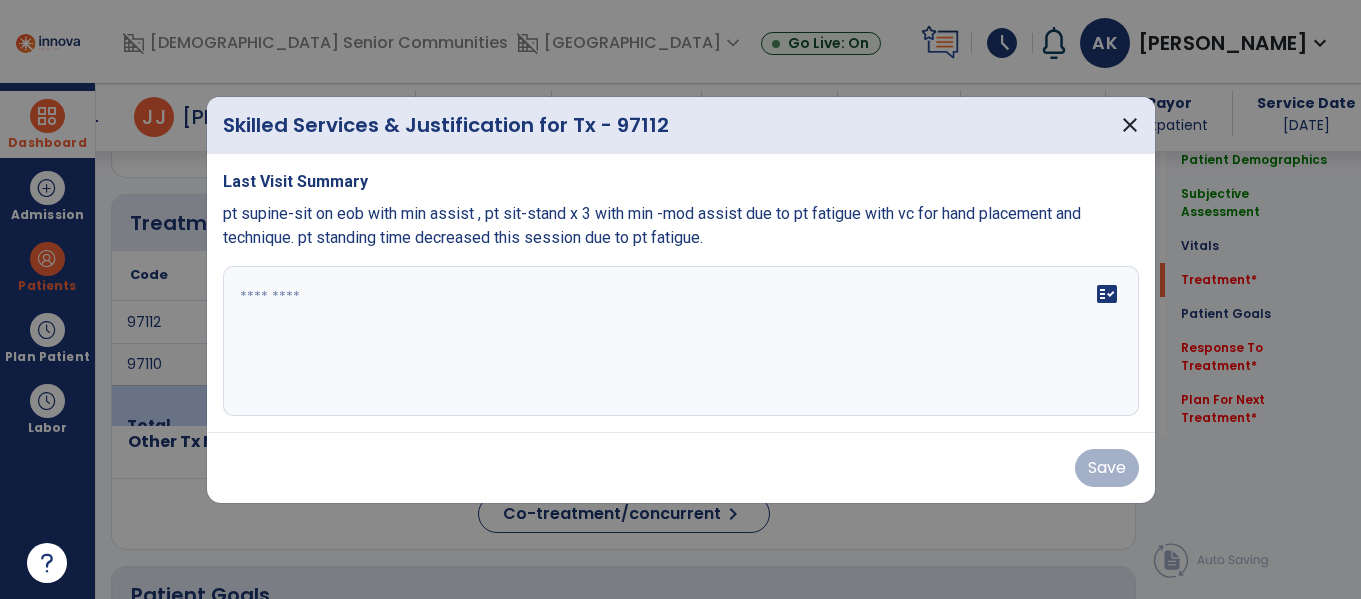 click on "fact_check" at bounding box center [681, 341] 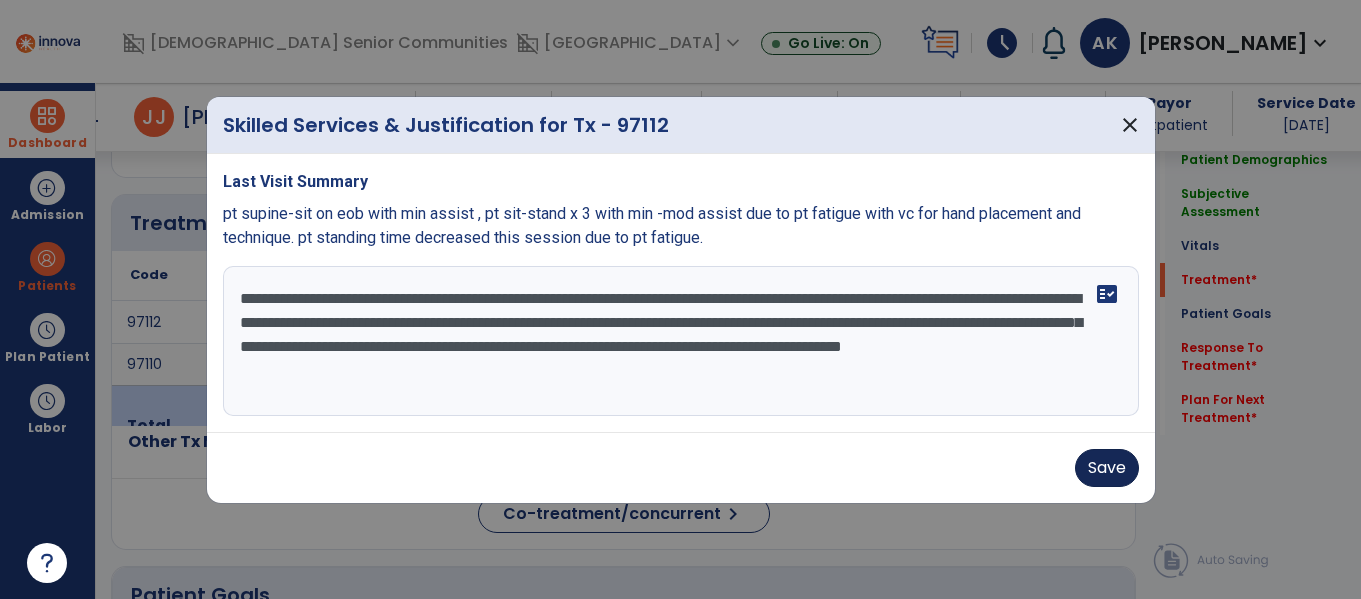 type on "**********" 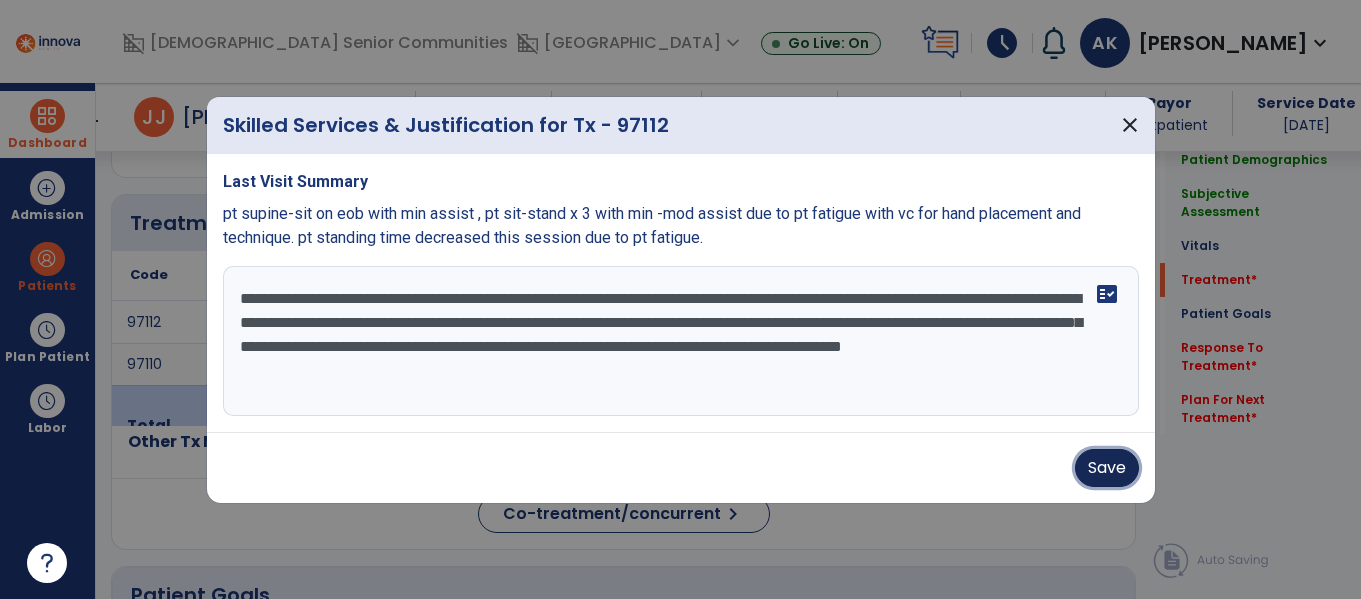 click on "Save" at bounding box center [1107, 468] 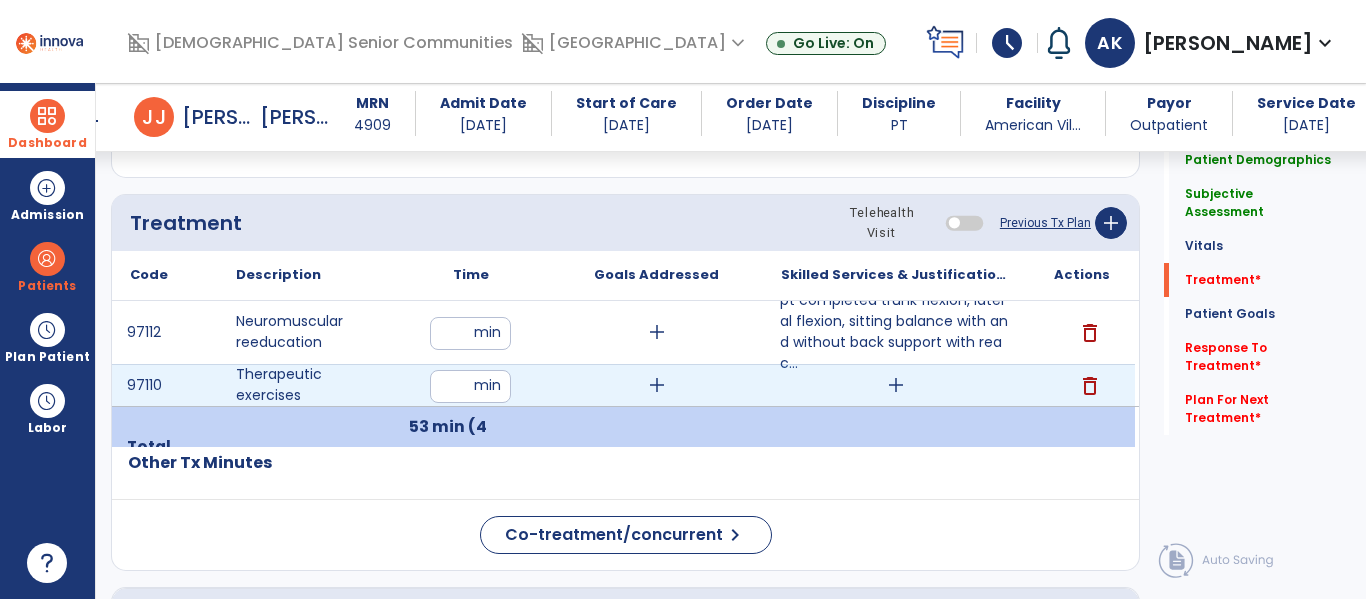 click on "add" at bounding box center [896, 385] 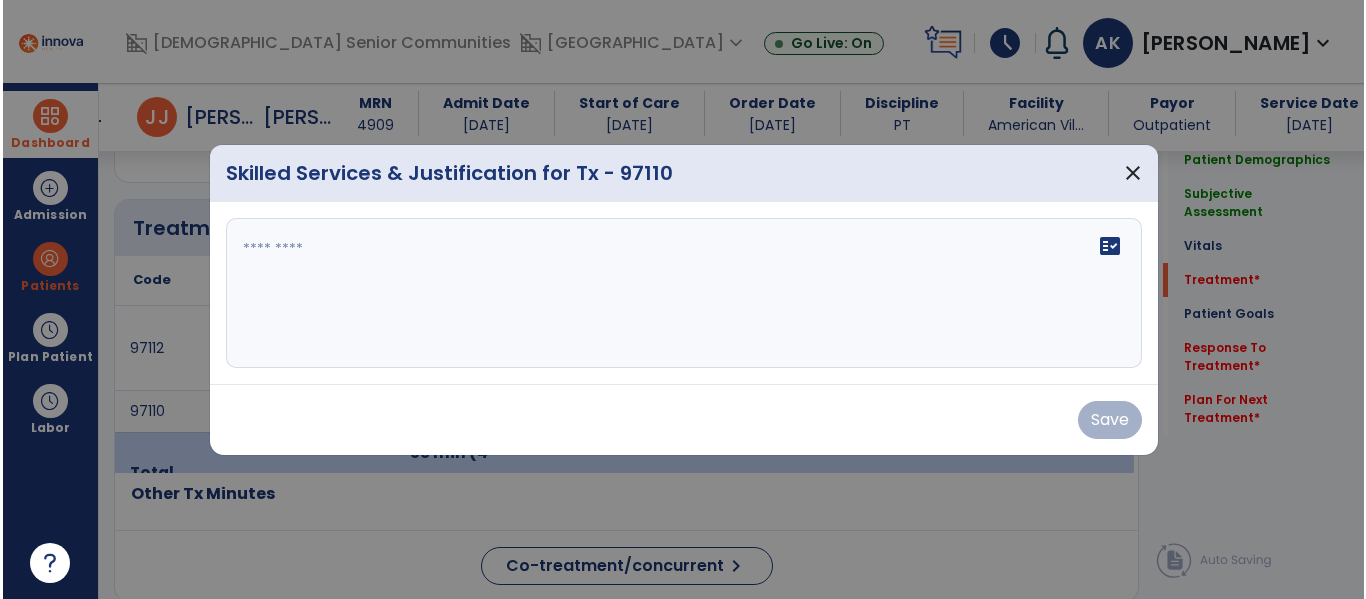 scroll, scrollTop: 1095, scrollLeft: 0, axis: vertical 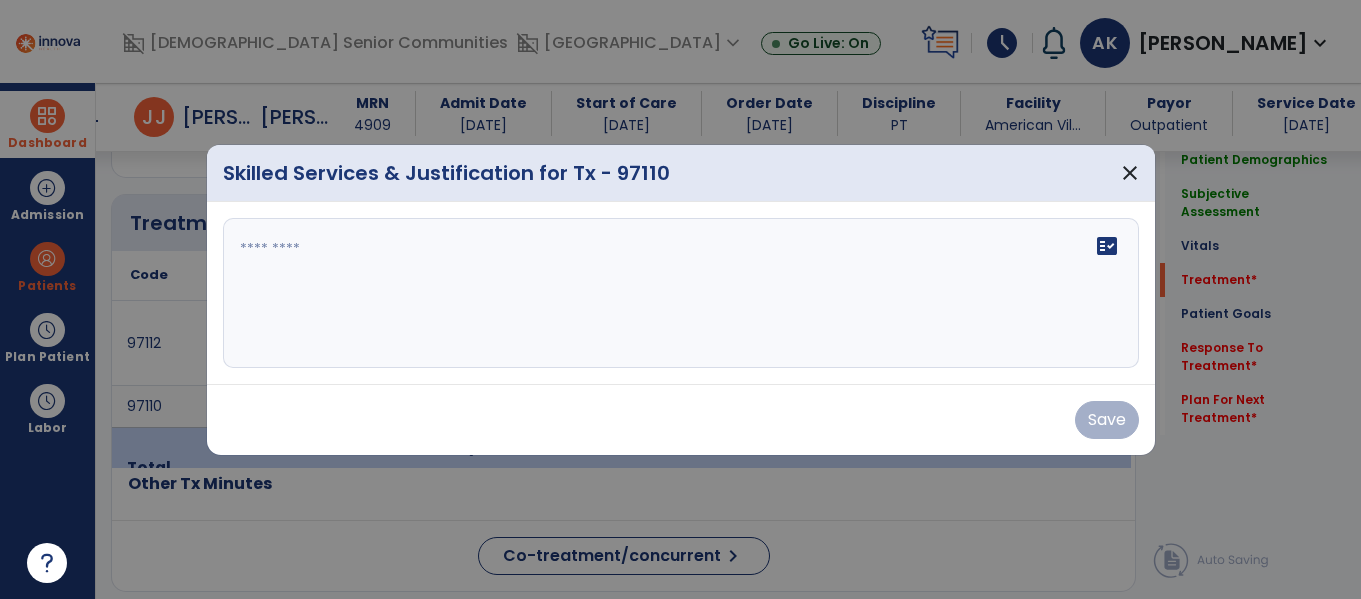 click on "fact_check" at bounding box center [681, 293] 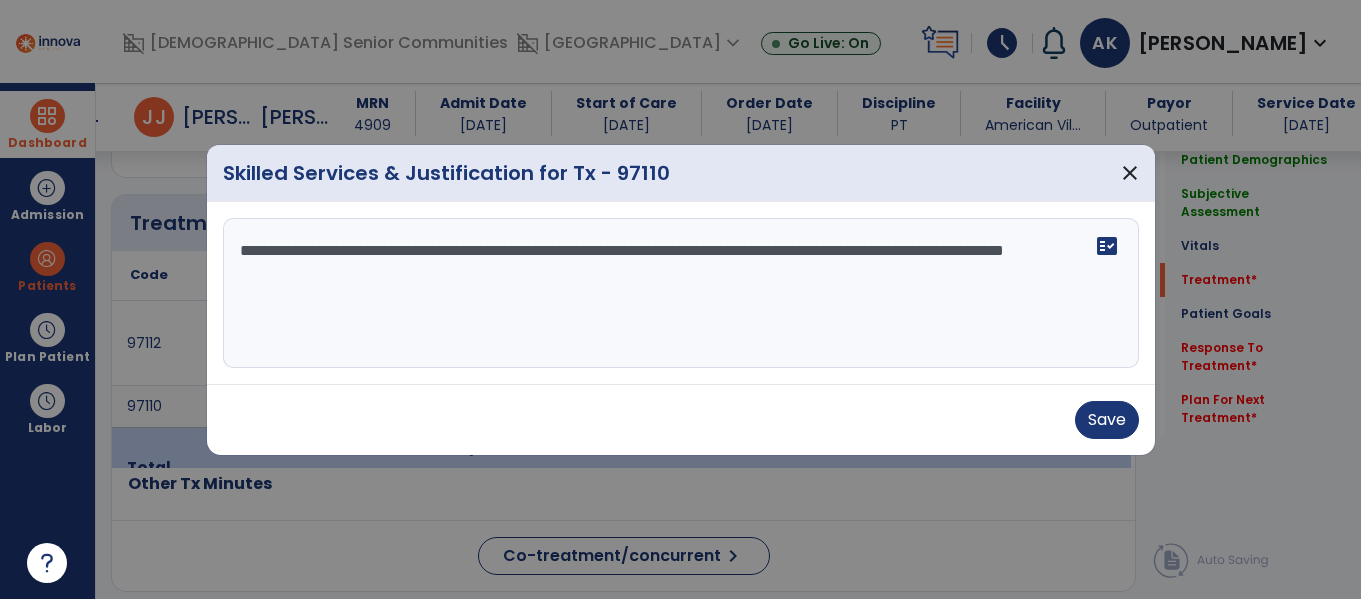 type on "**********" 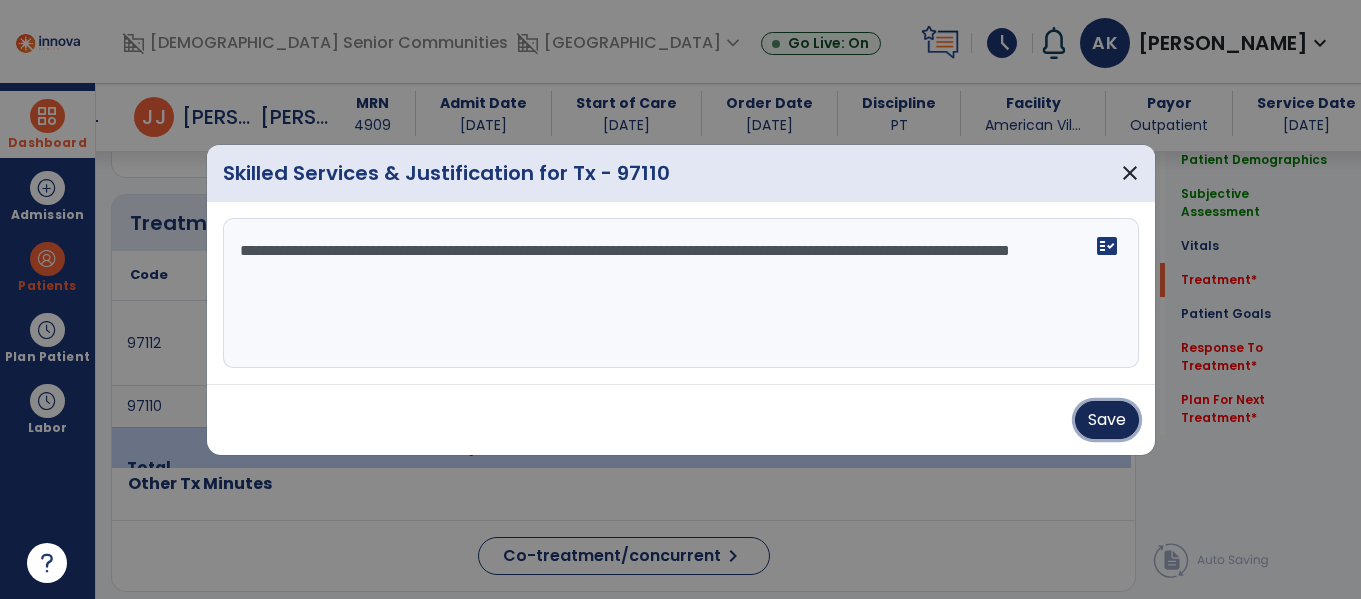 click on "Save" at bounding box center (1107, 420) 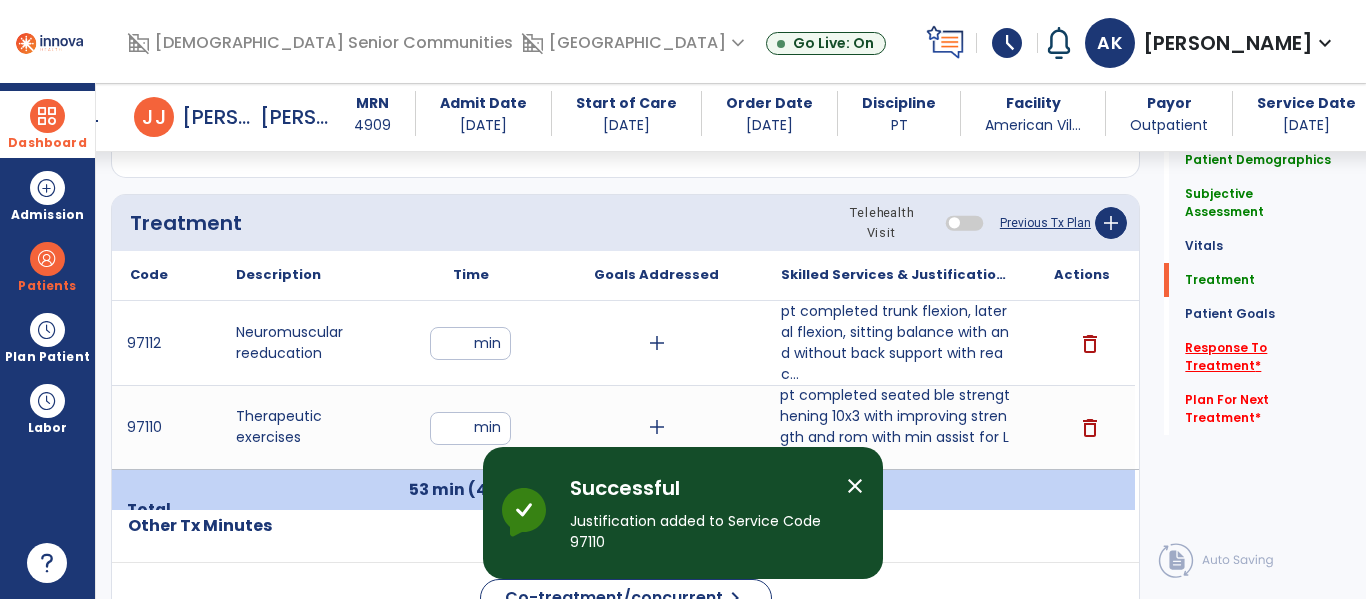 click on "Response To Treatment   *" 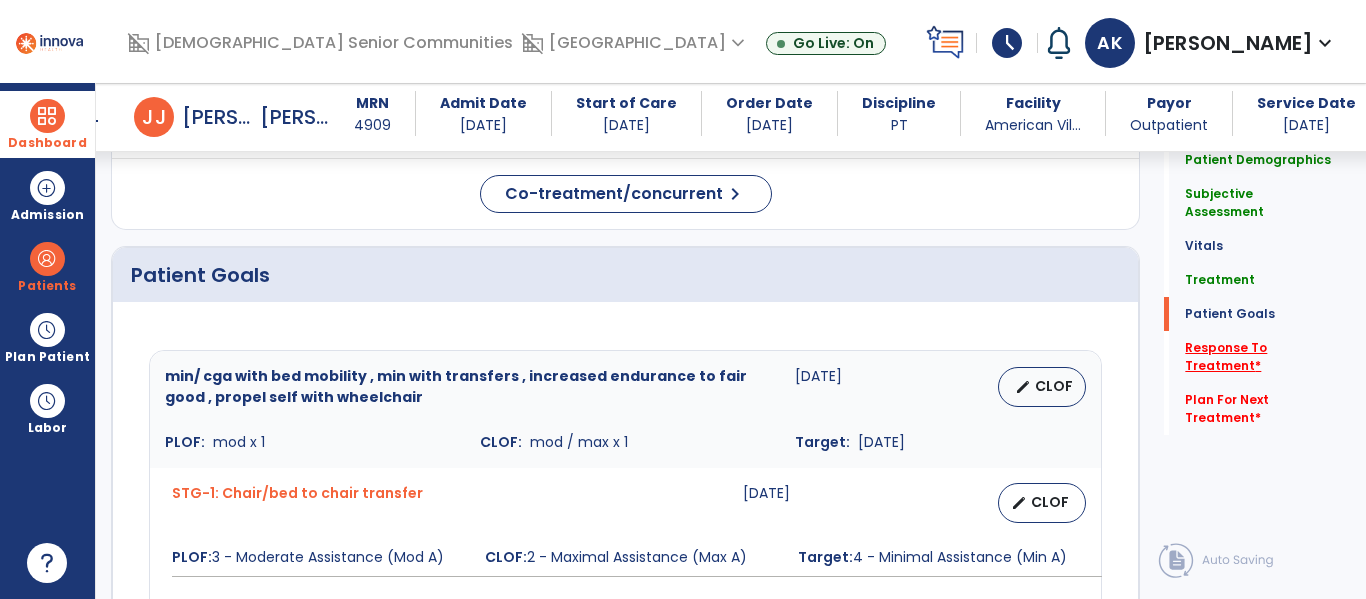 scroll, scrollTop: 2347, scrollLeft: 0, axis: vertical 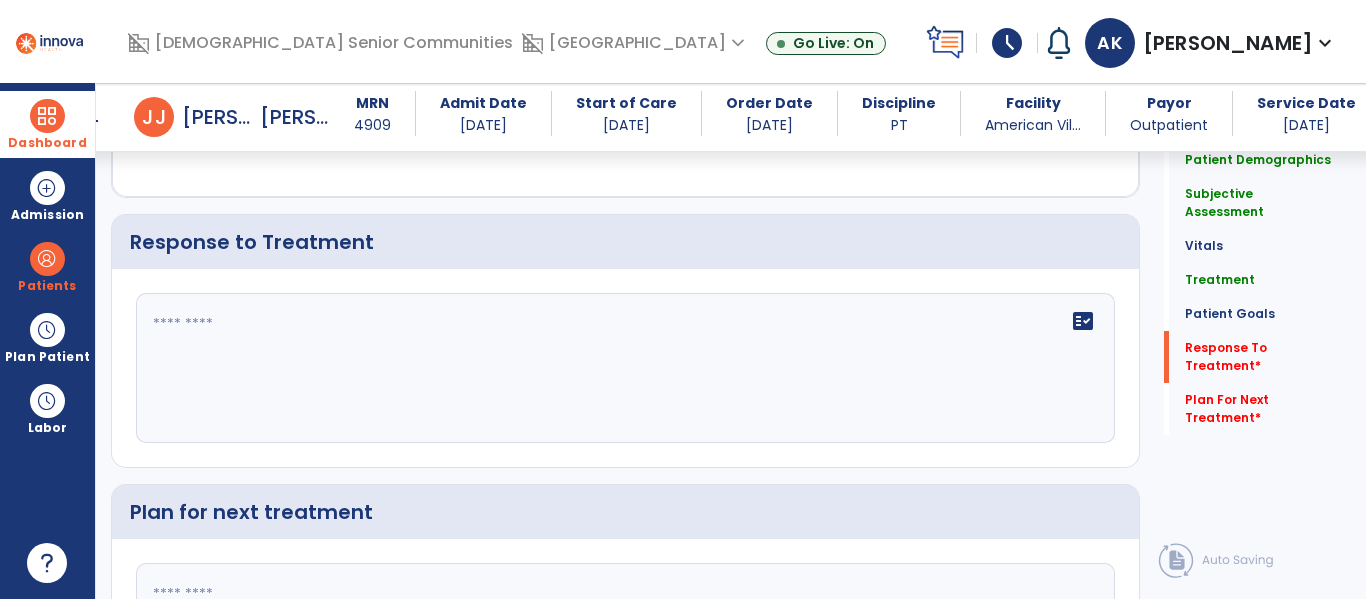 click 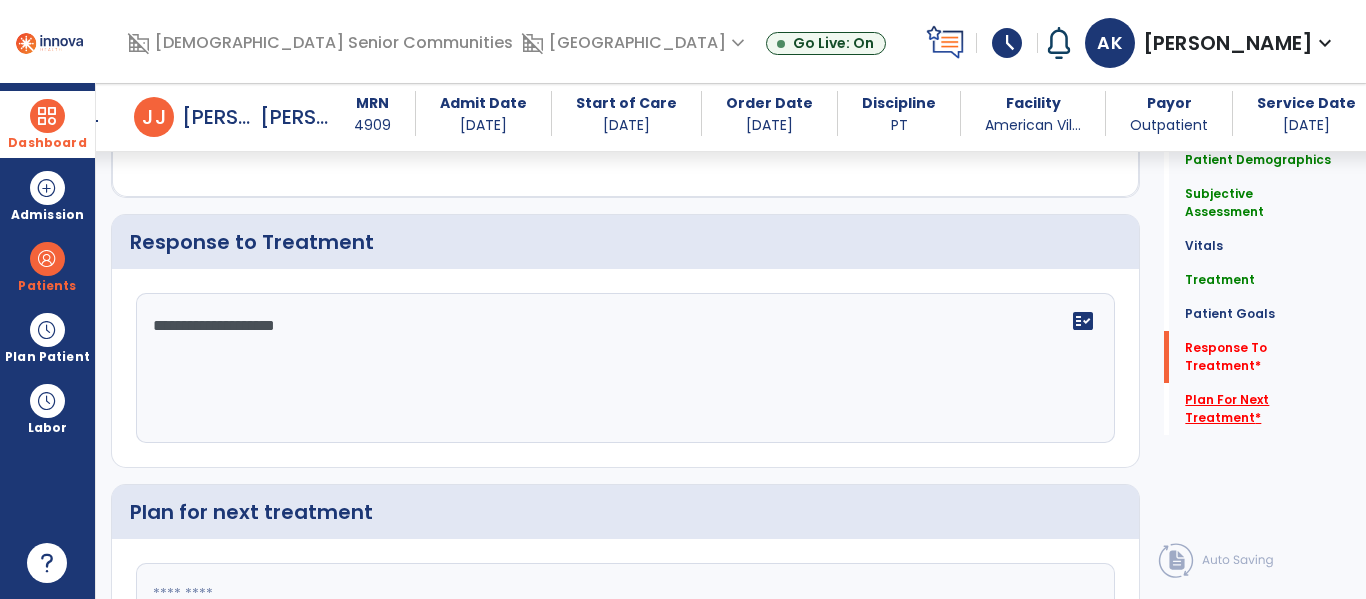 type on "**********" 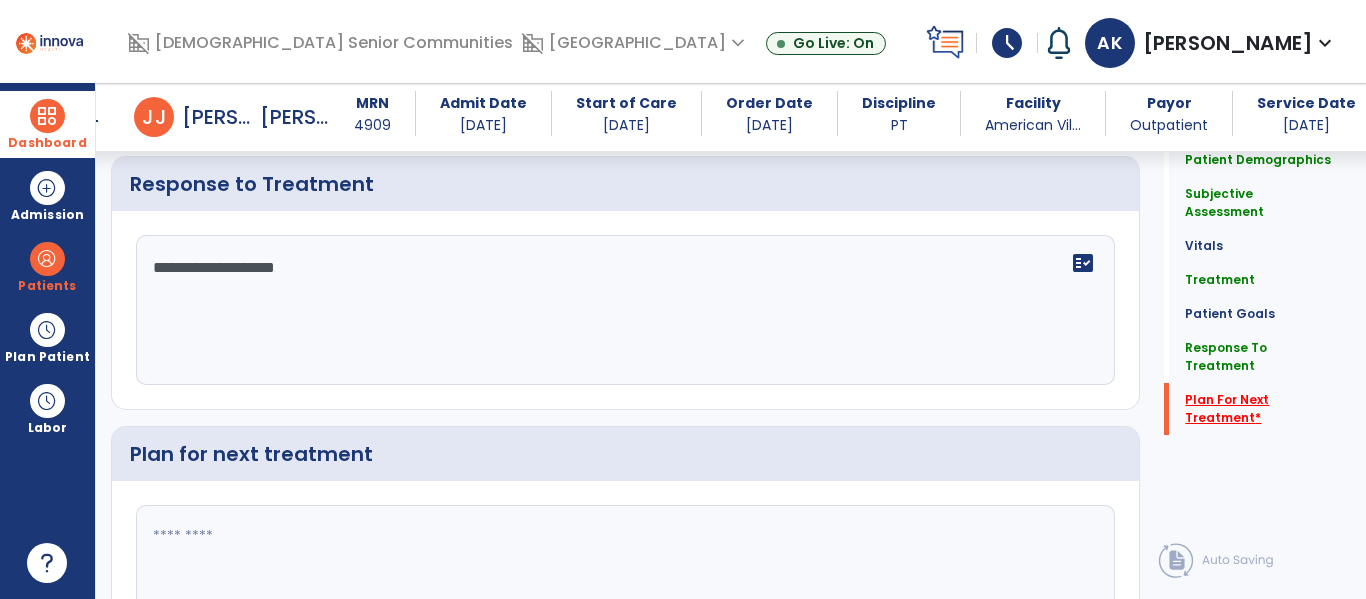 scroll, scrollTop: 2552, scrollLeft: 0, axis: vertical 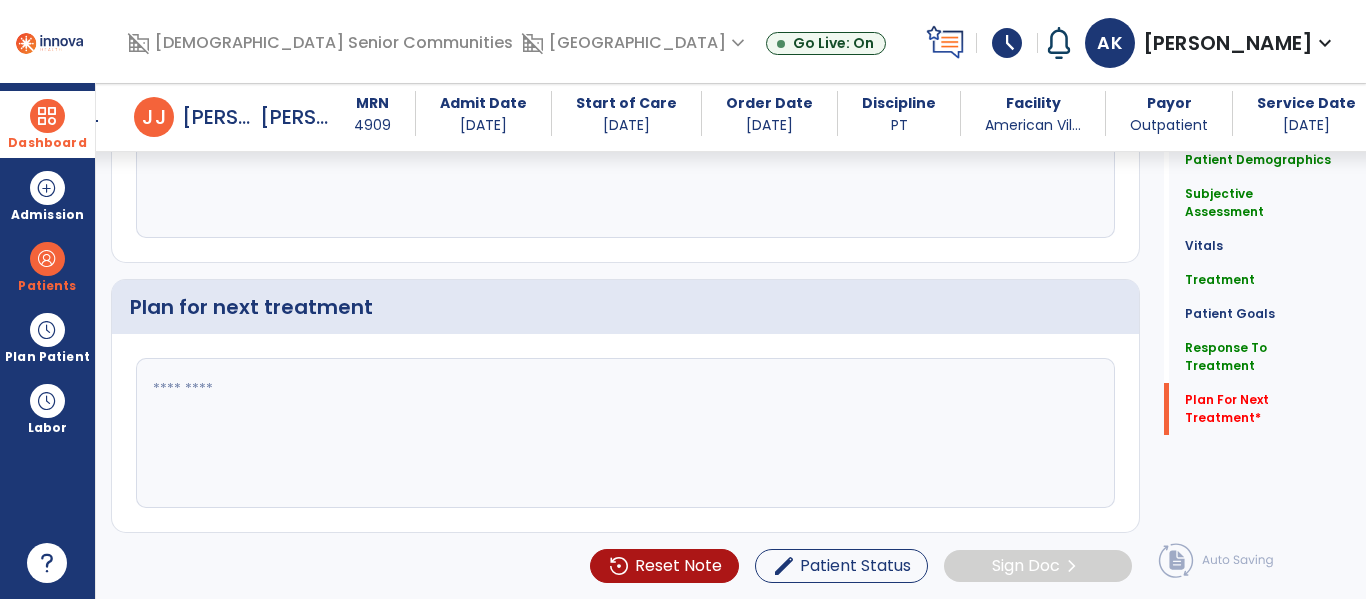click 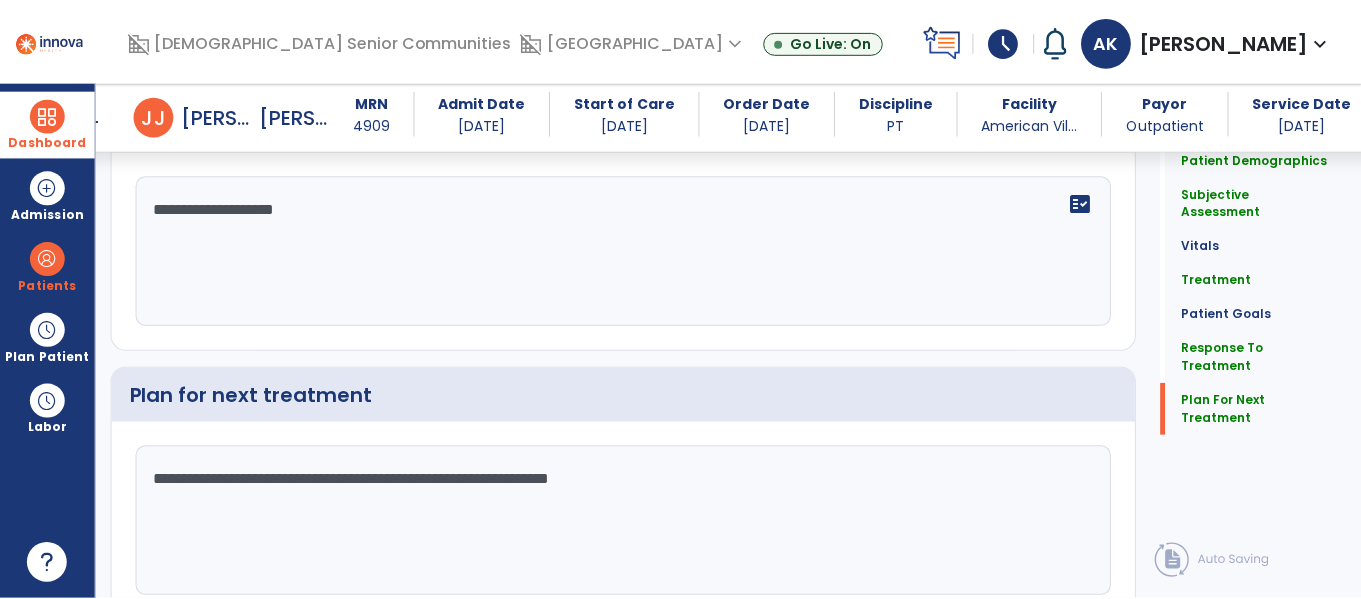 scroll, scrollTop: 2552, scrollLeft: 0, axis: vertical 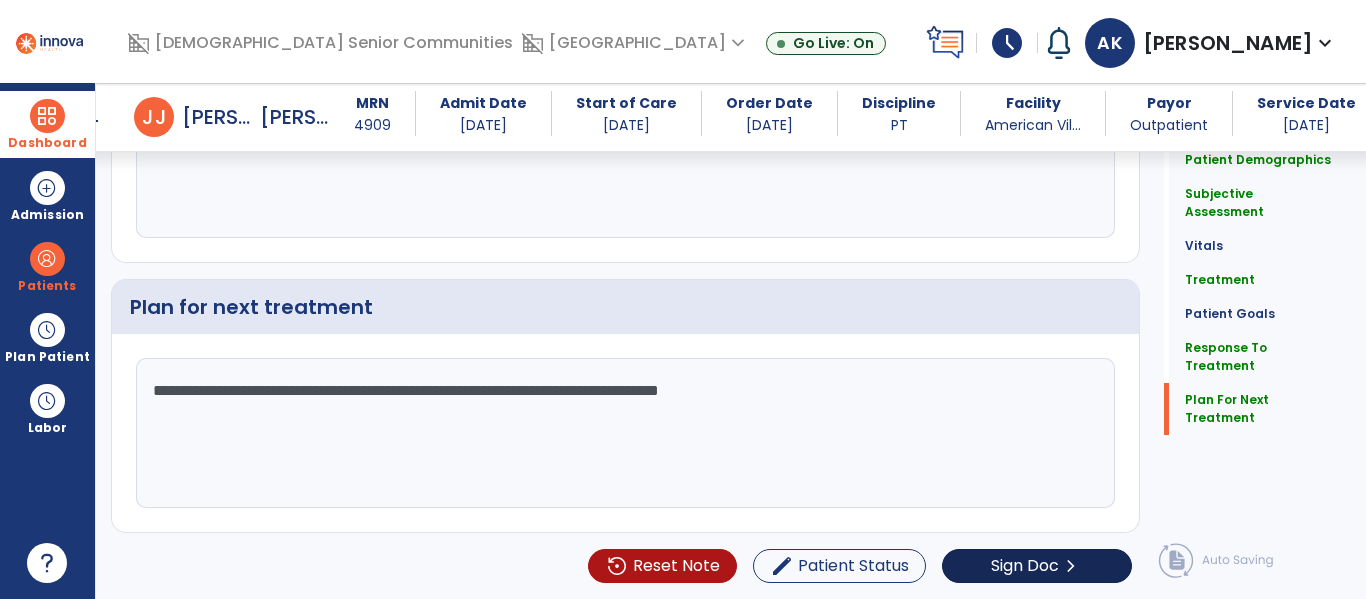 type on "**********" 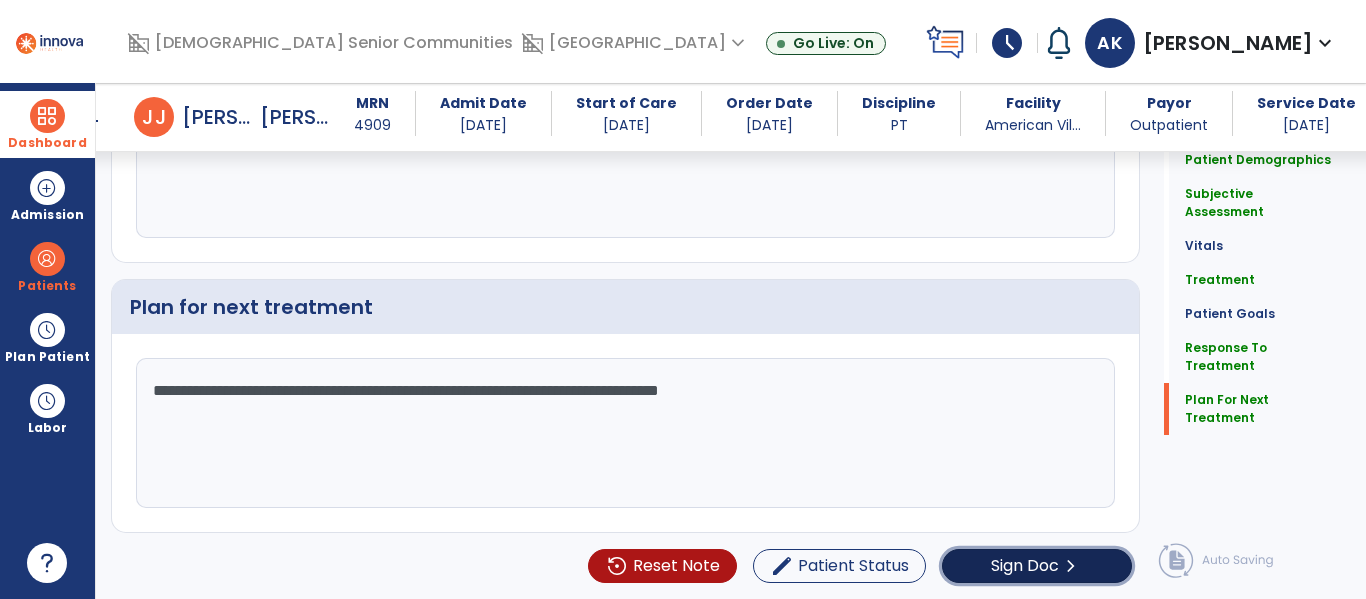 click on "Sign Doc" 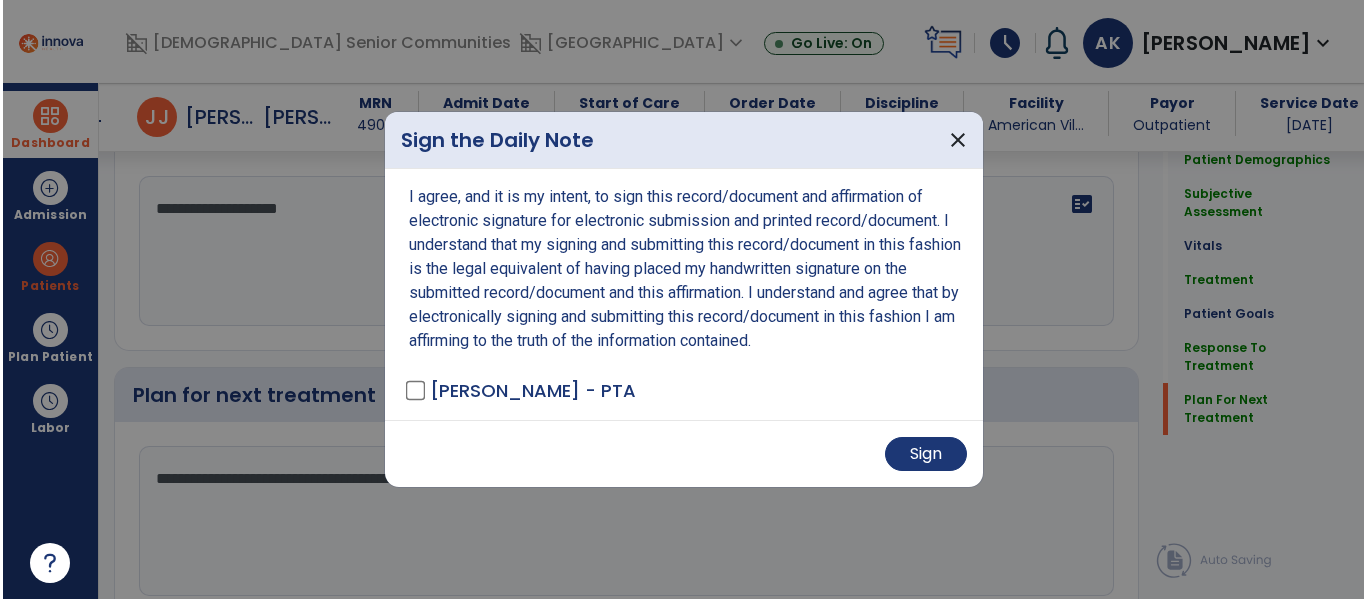 scroll, scrollTop: 2552, scrollLeft: 0, axis: vertical 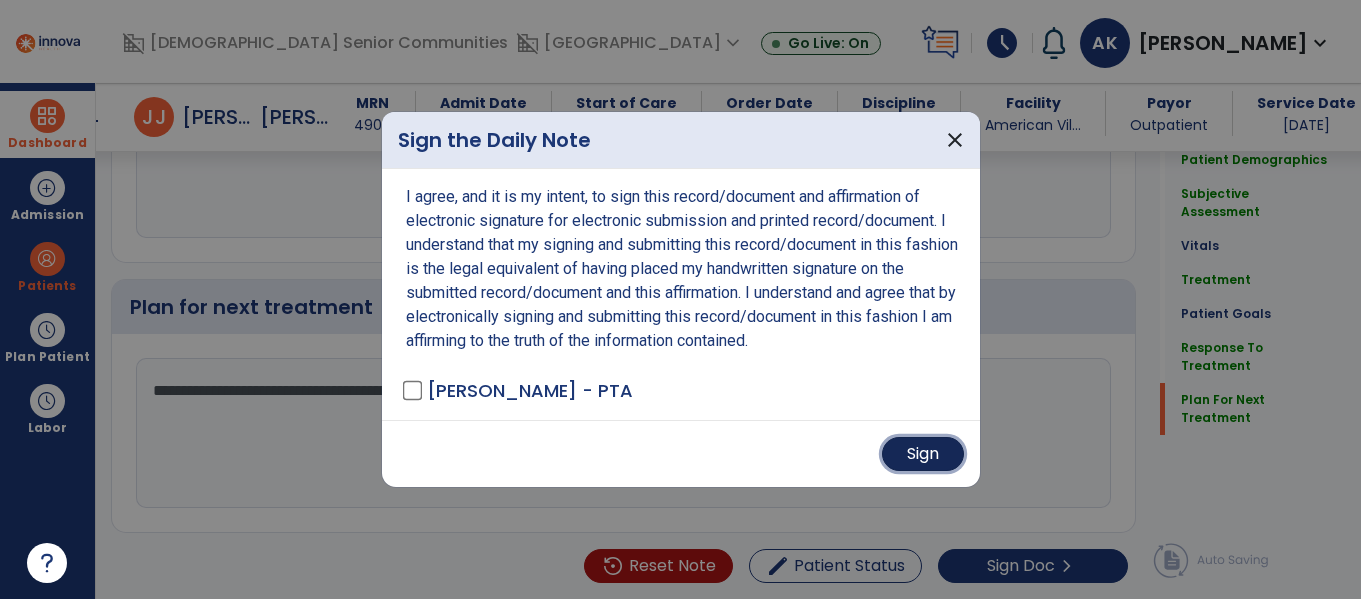 click on "Sign" at bounding box center (923, 454) 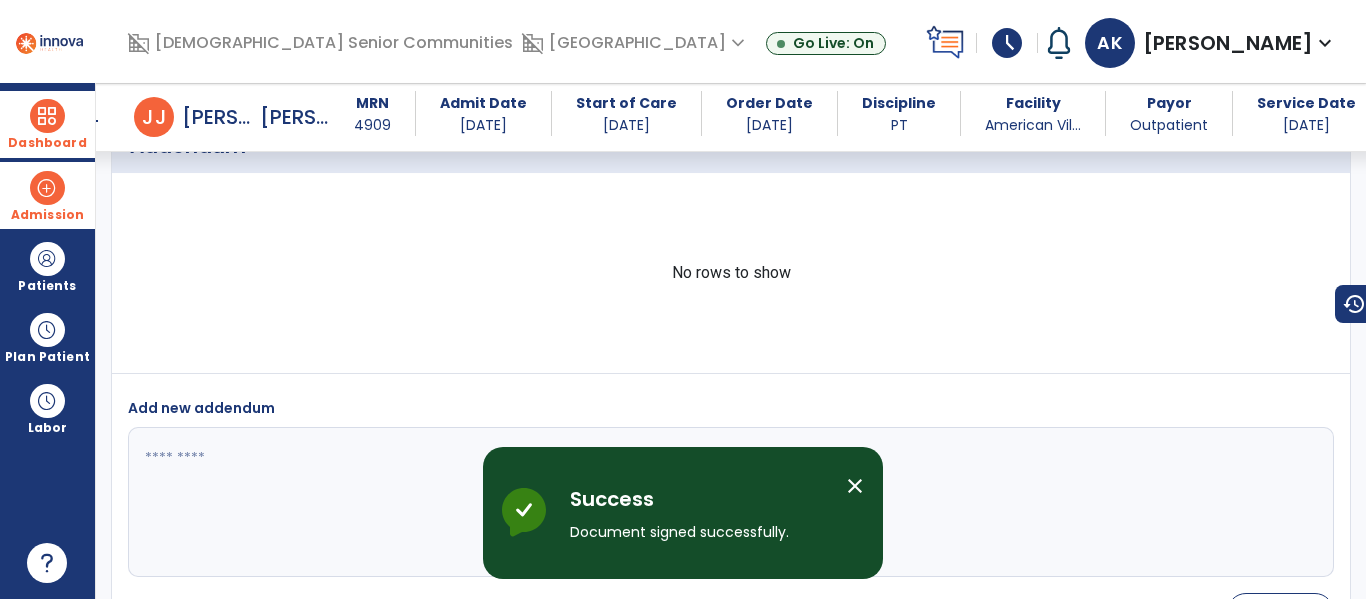 scroll, scrollTop: 3679, scrollLeft: 0, axis: vertical 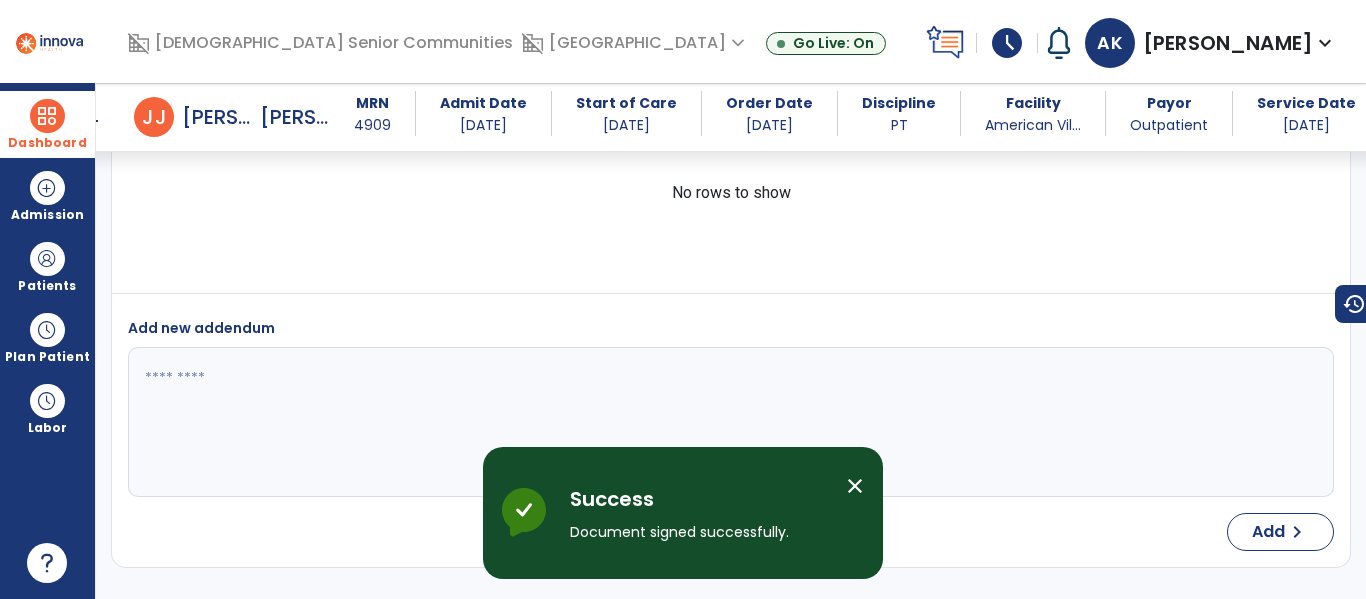click at bounding box center (47, 116) 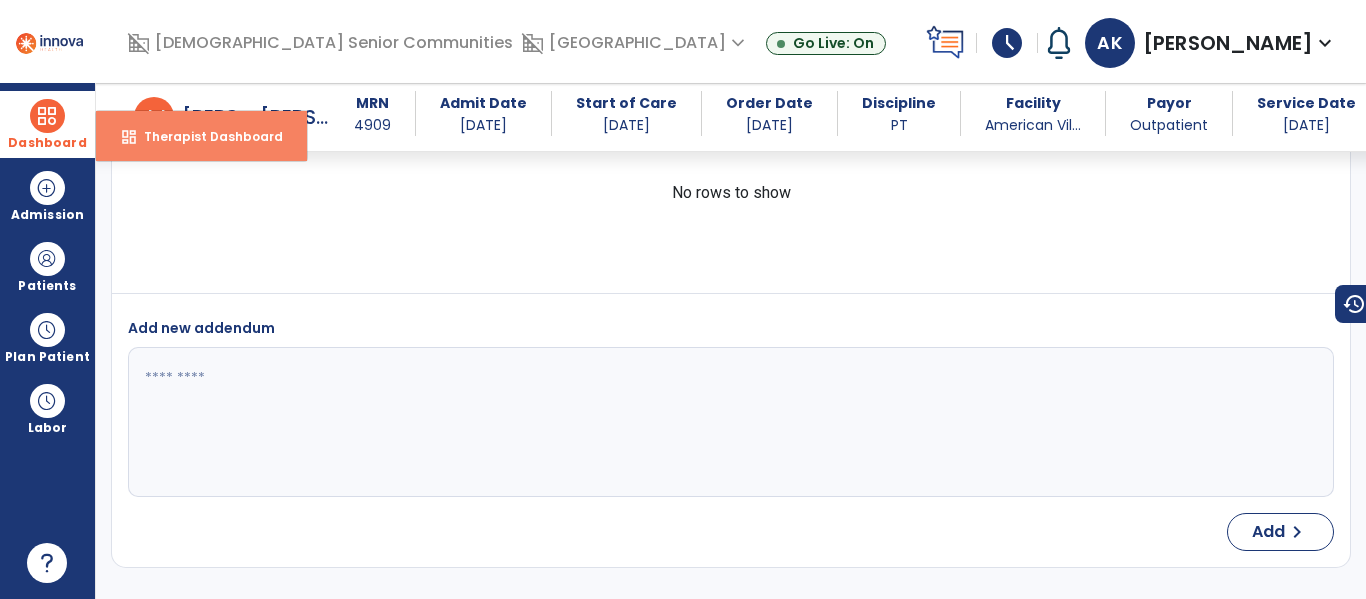 click on "Therapist Dashboard" at bounding box center (205, 136) 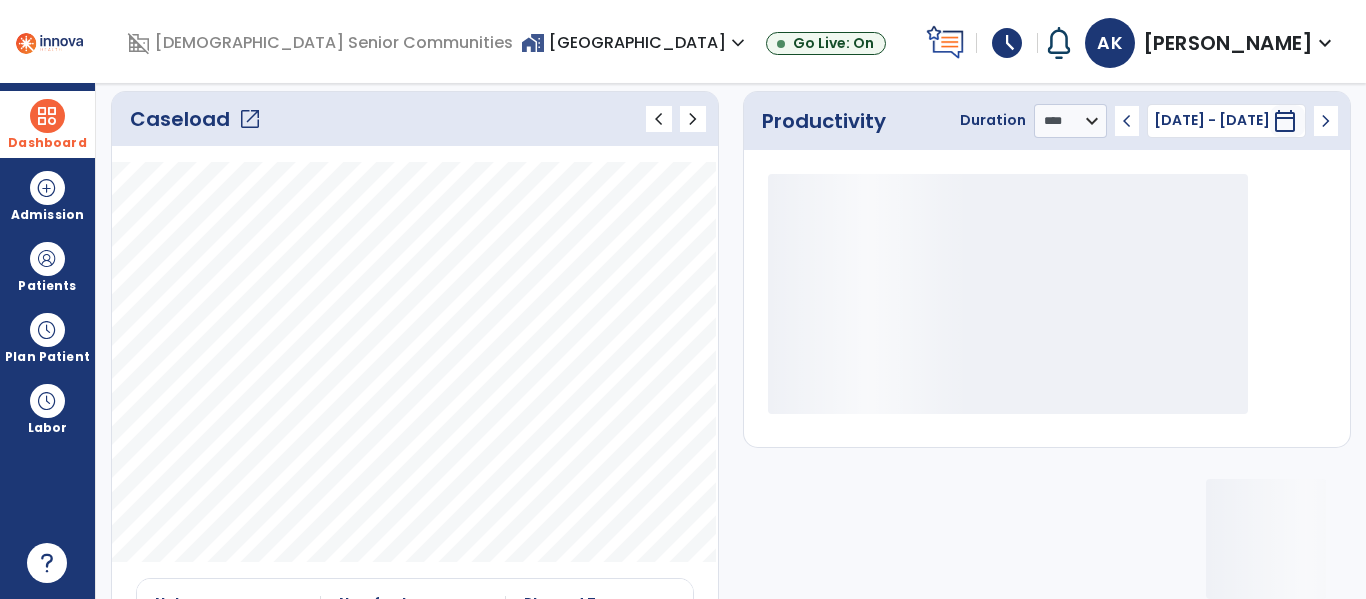 click on "open_in_new" 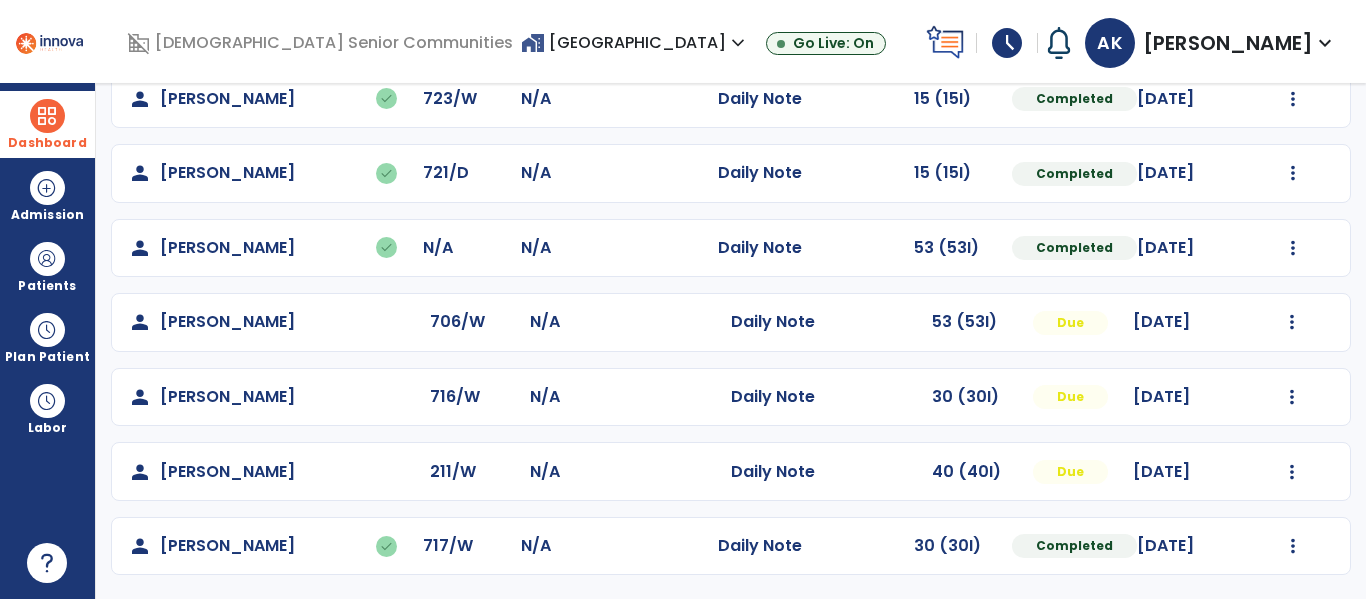 scroll, scrollTop: 413, scrollLeft: 0, axis: vertical 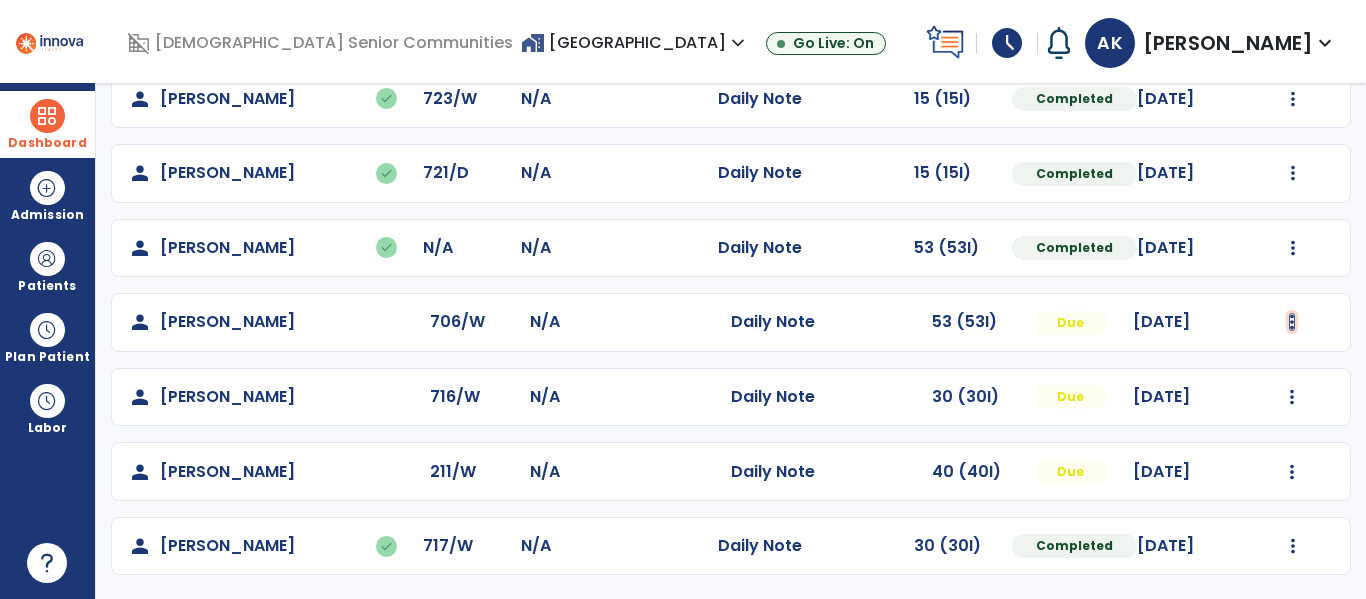 click at bounding box center [1293, -125] 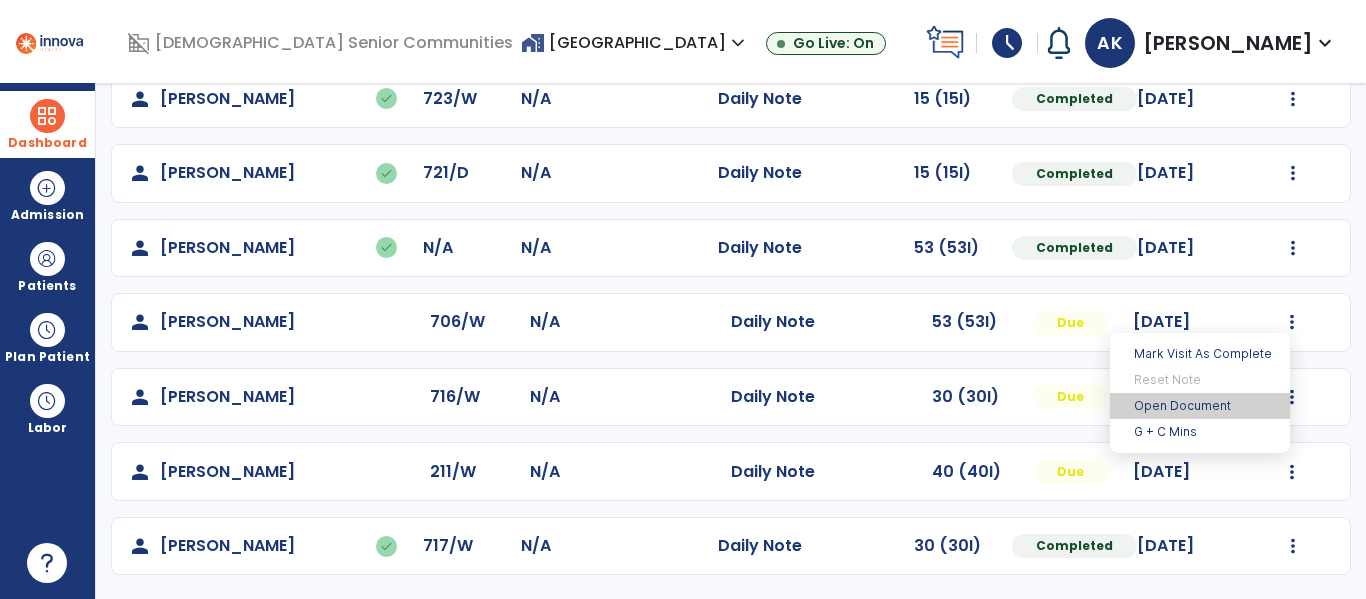 click on "Open Document" at bounding box center [1200, 406] 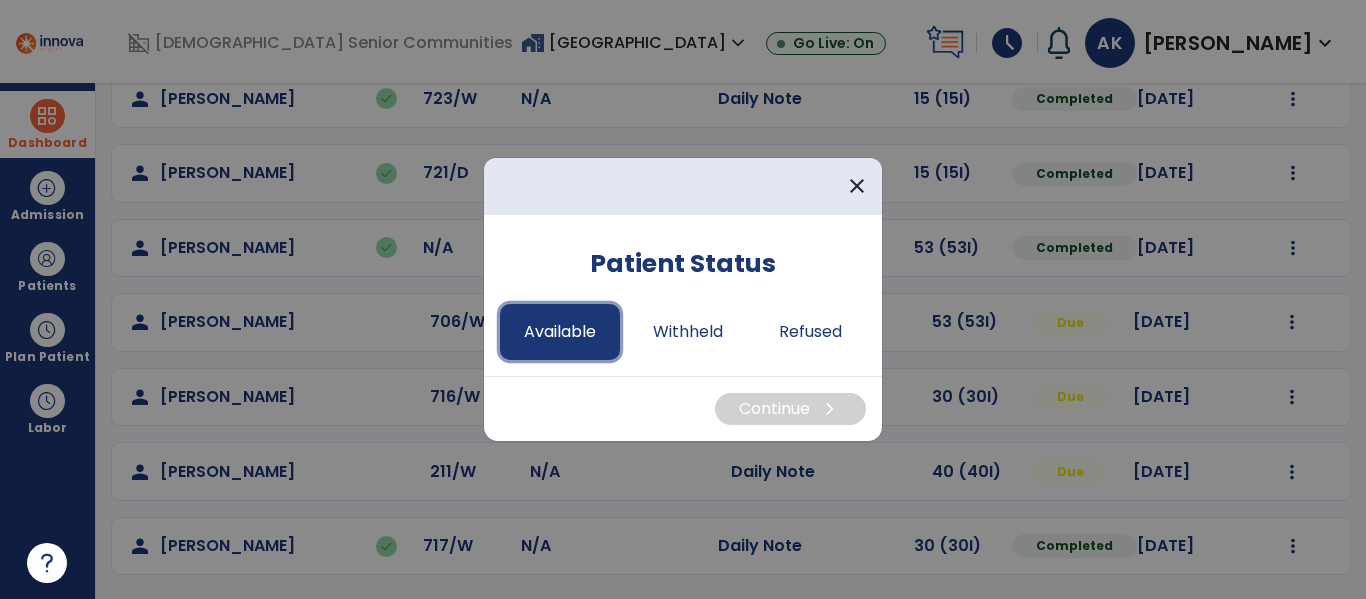 click on "Available" at bounding box center [560, 332] 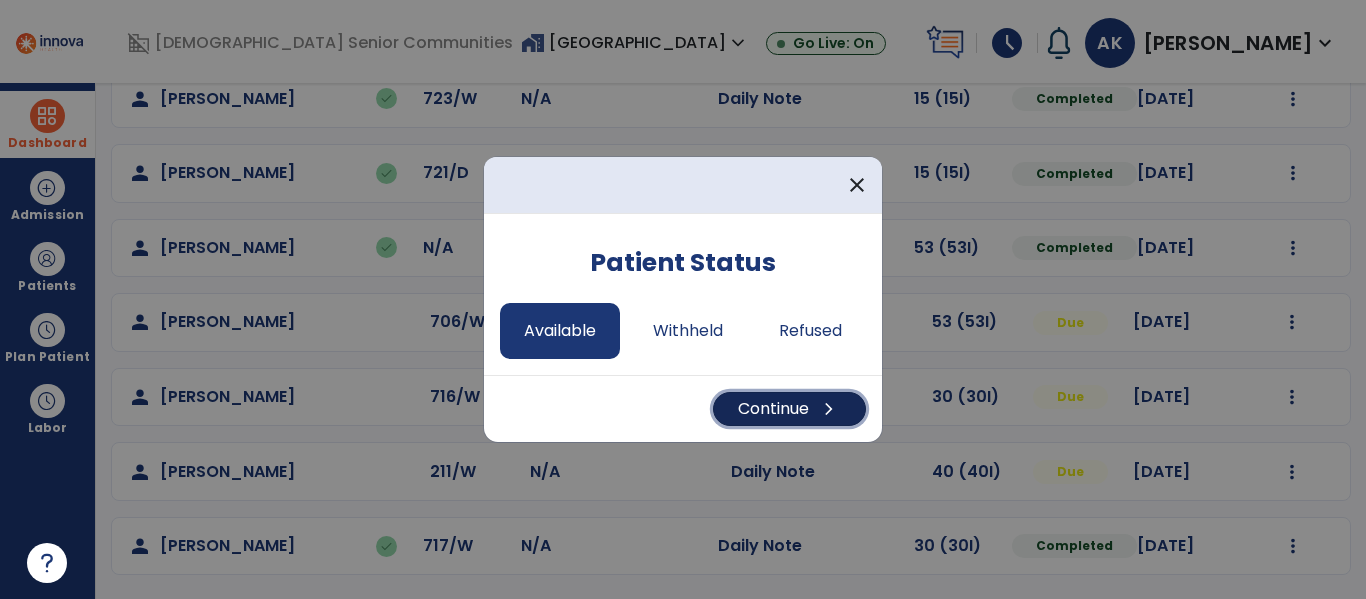 click on "Continue   chevron_right" at bounding box center [789, 409] 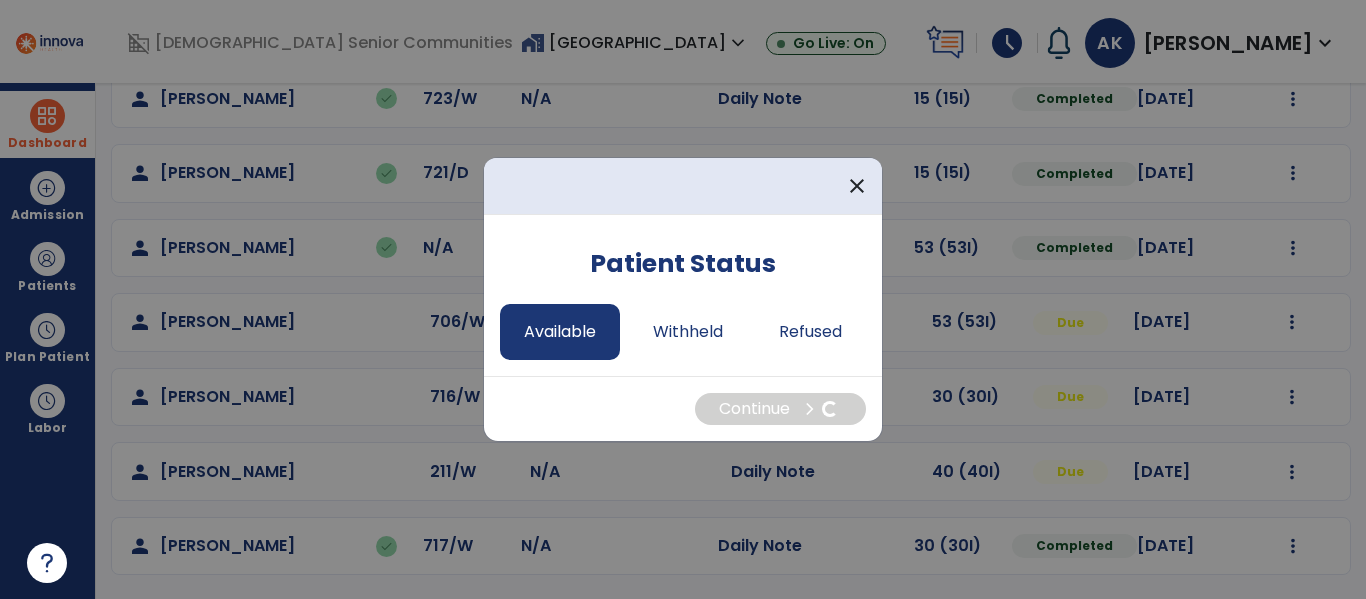select on "*" 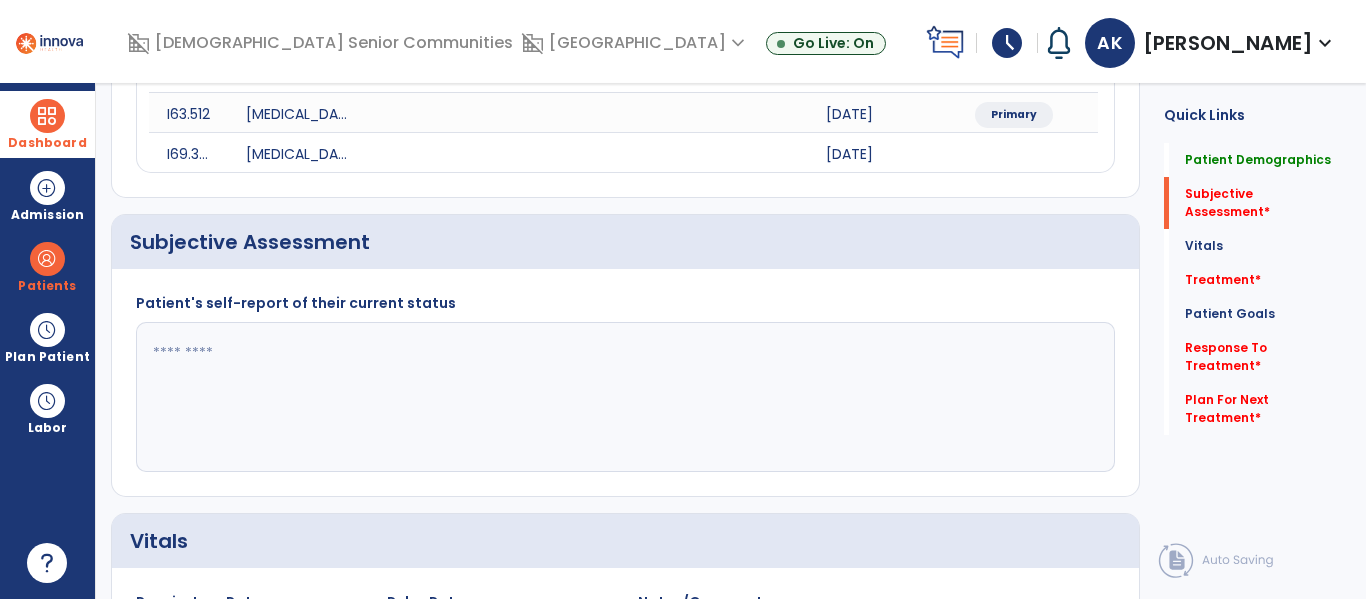 click 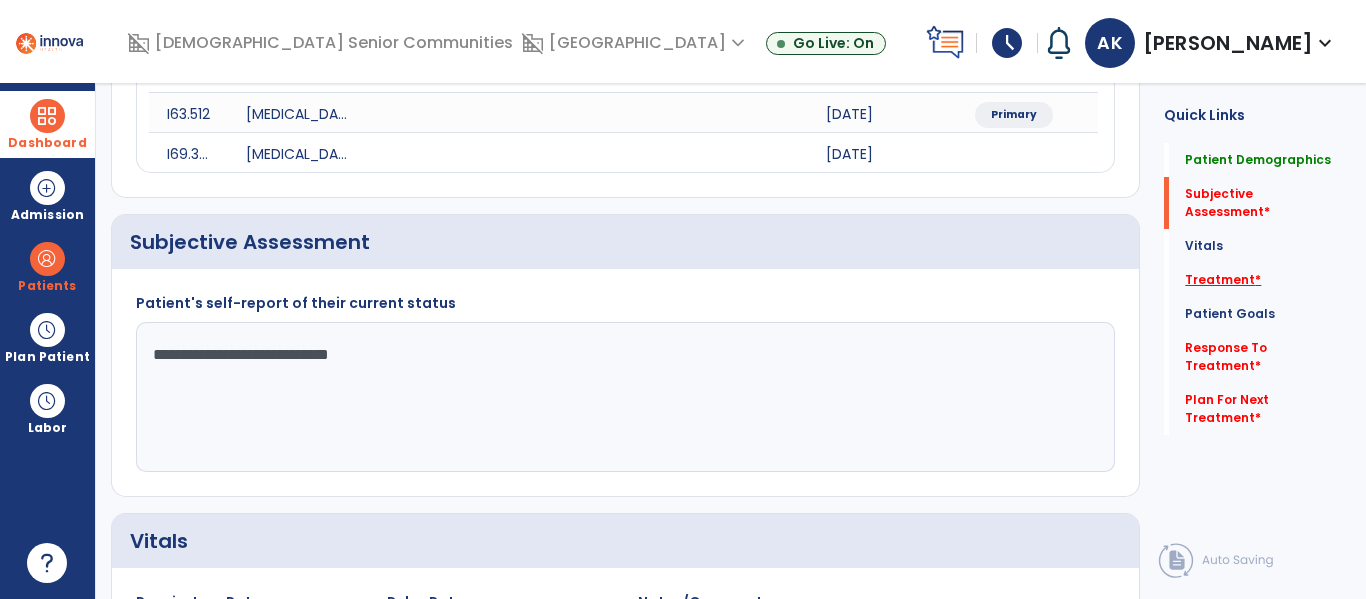 type on "**********" 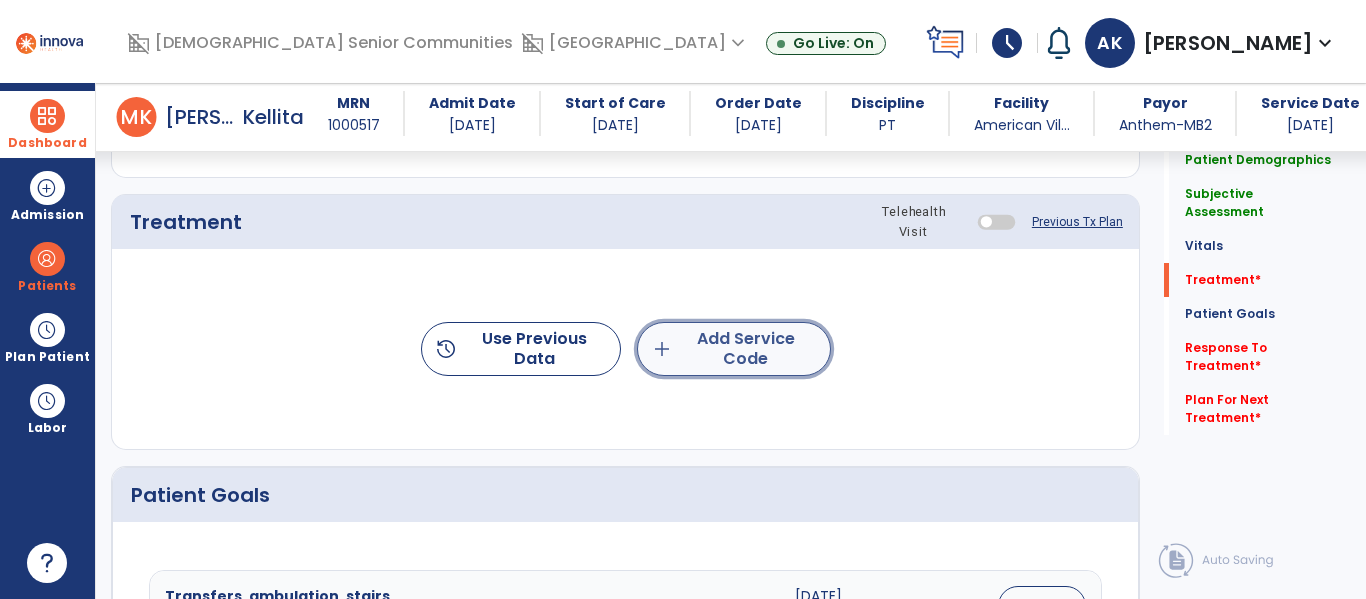 click on "add  Add Service Code" 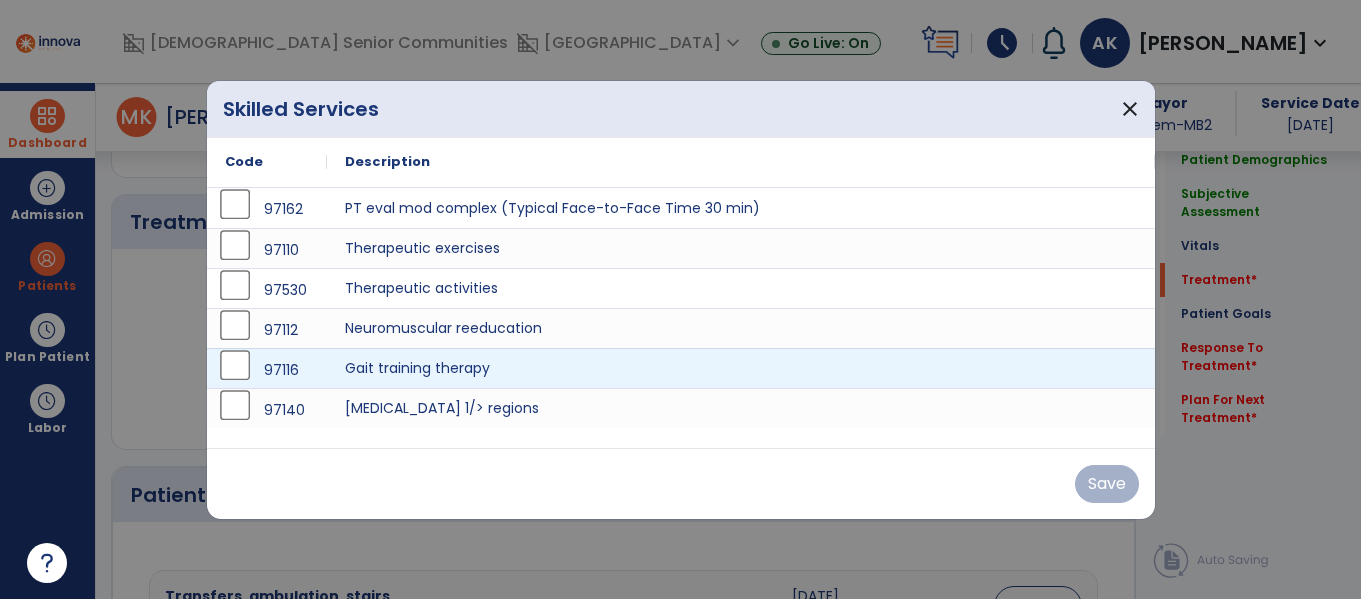 scroll, scrollTop: 1135, scrollLeft: 0, axis: vertical 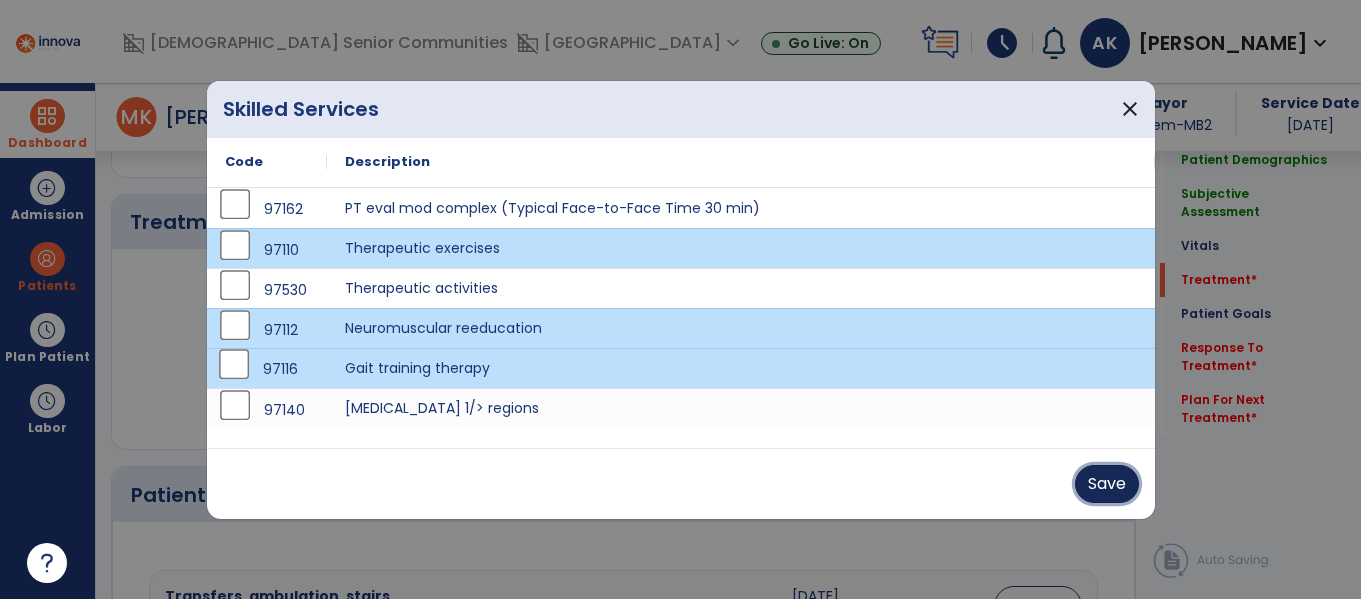 click on "Save" at bounding box center [1107, 484] 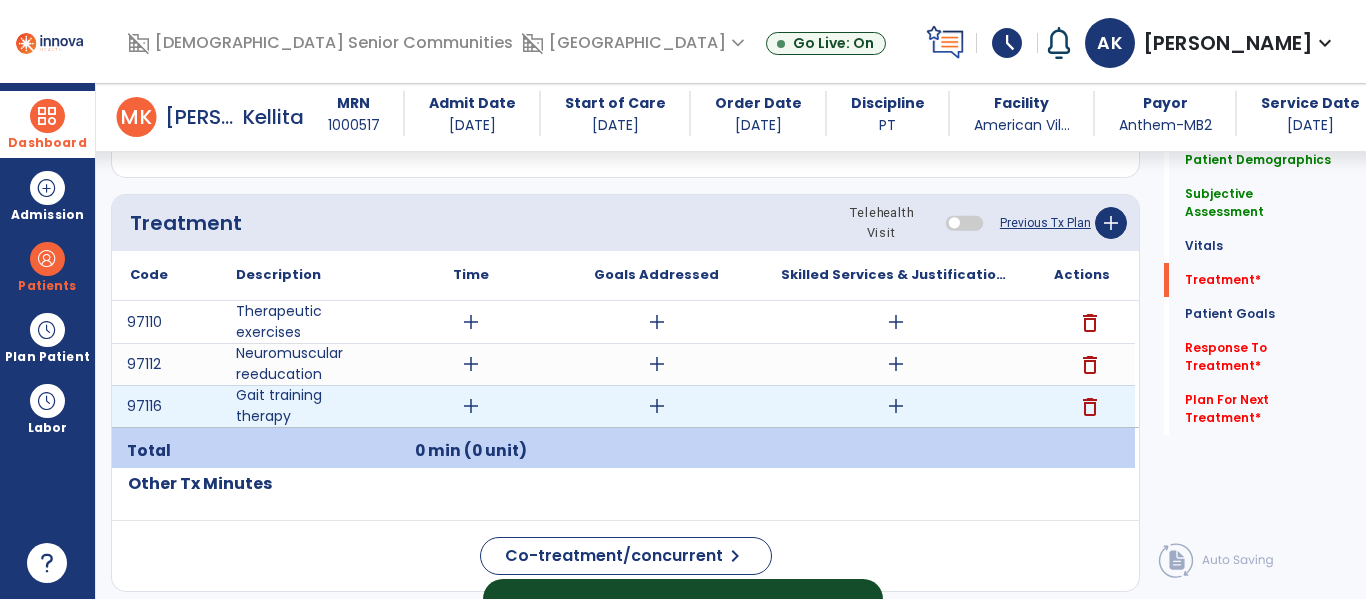 click on "add" at bounding box center [471, 406] 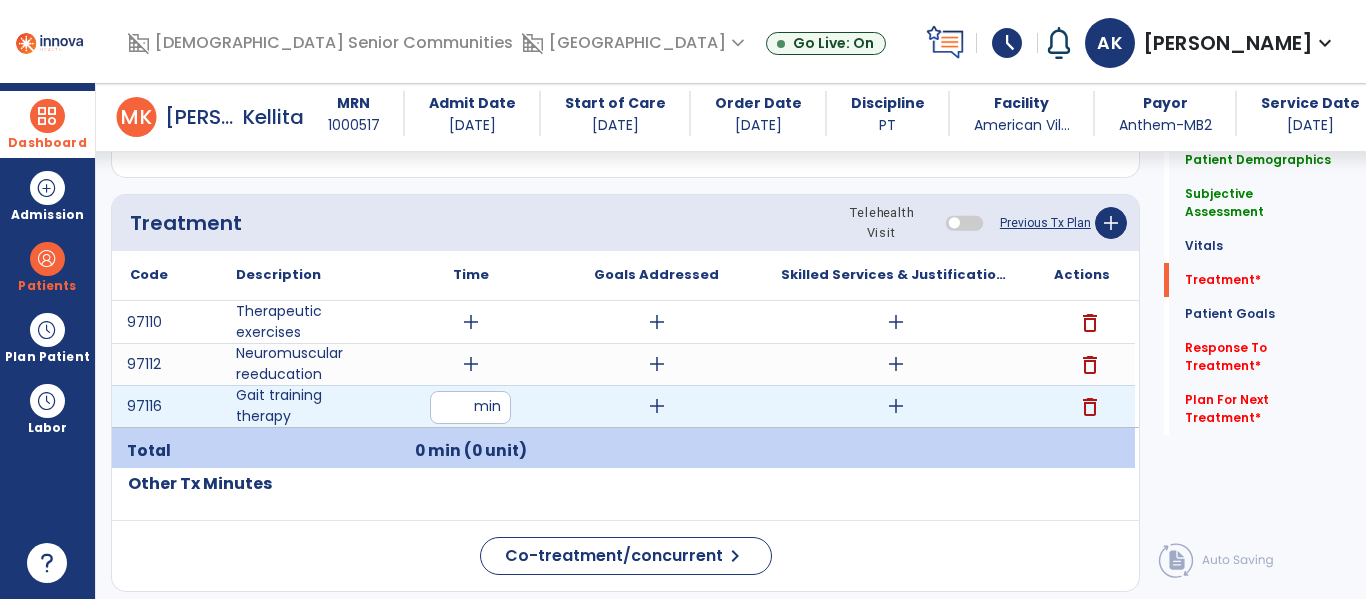 type on "**" 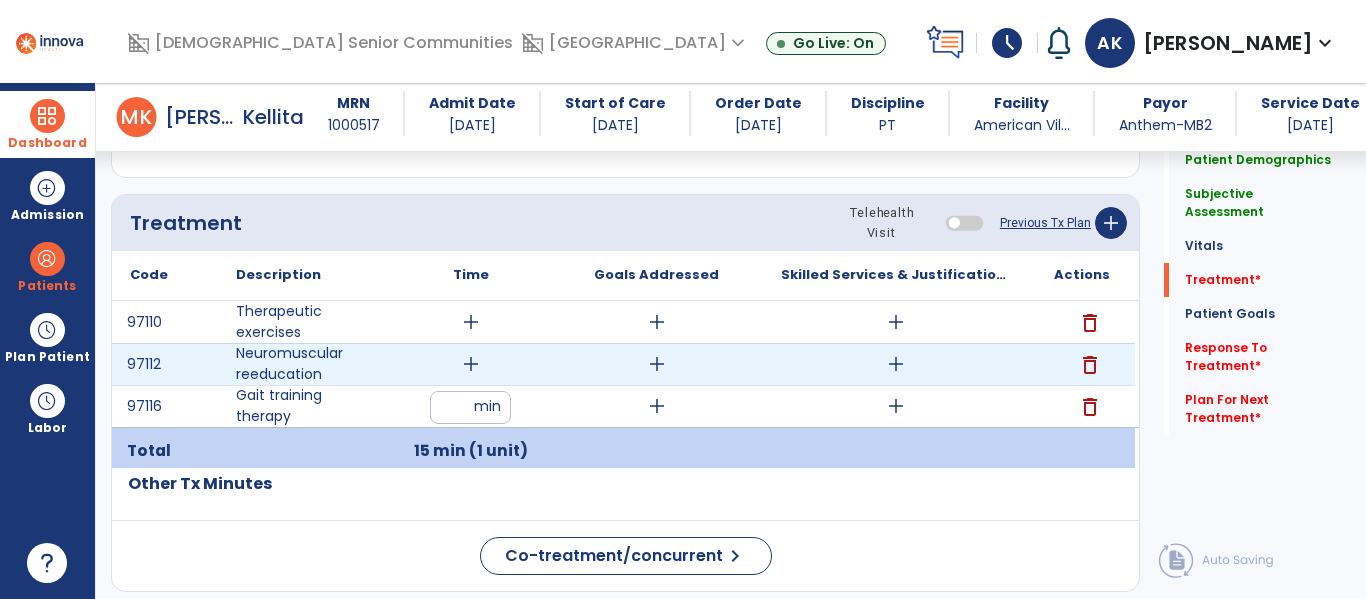 click on "add" at bounding box center [471, 364] 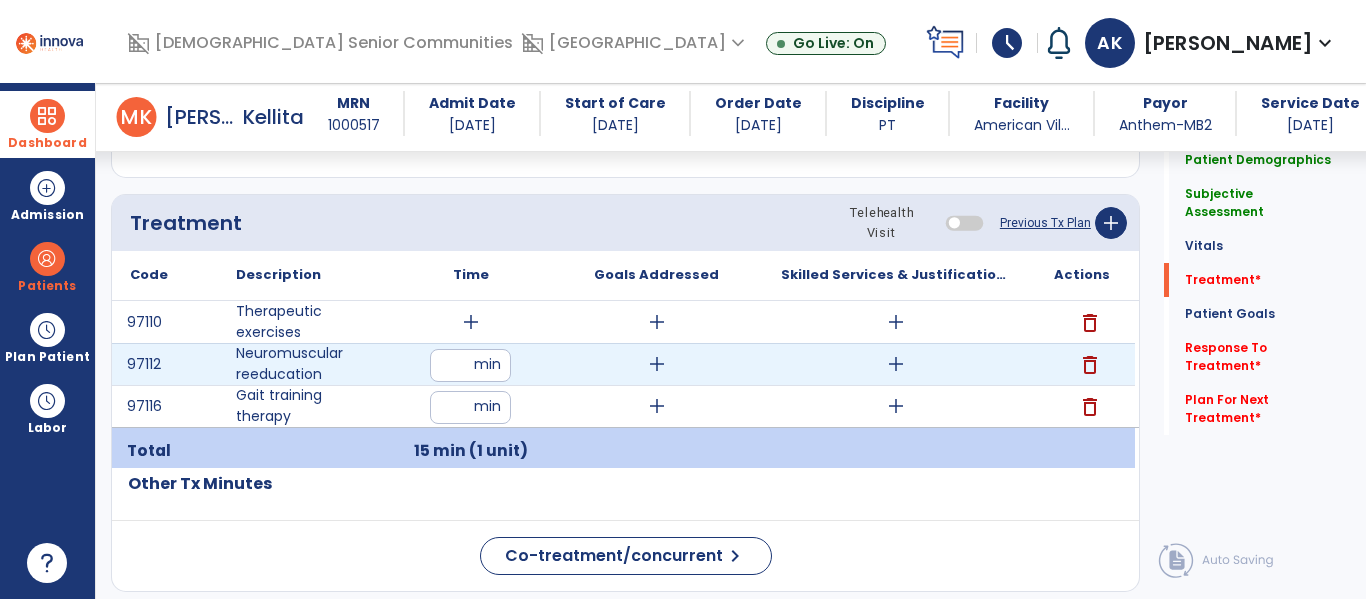 type on "**" 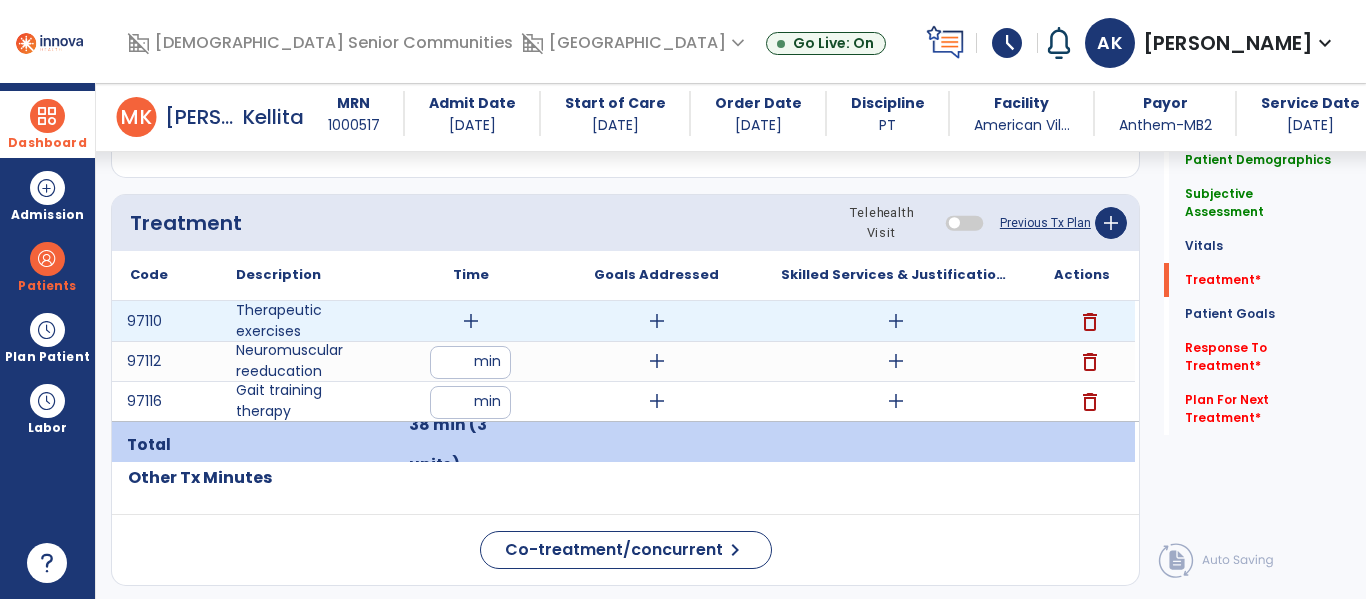 click on "add" at bounding box center [471, 321] 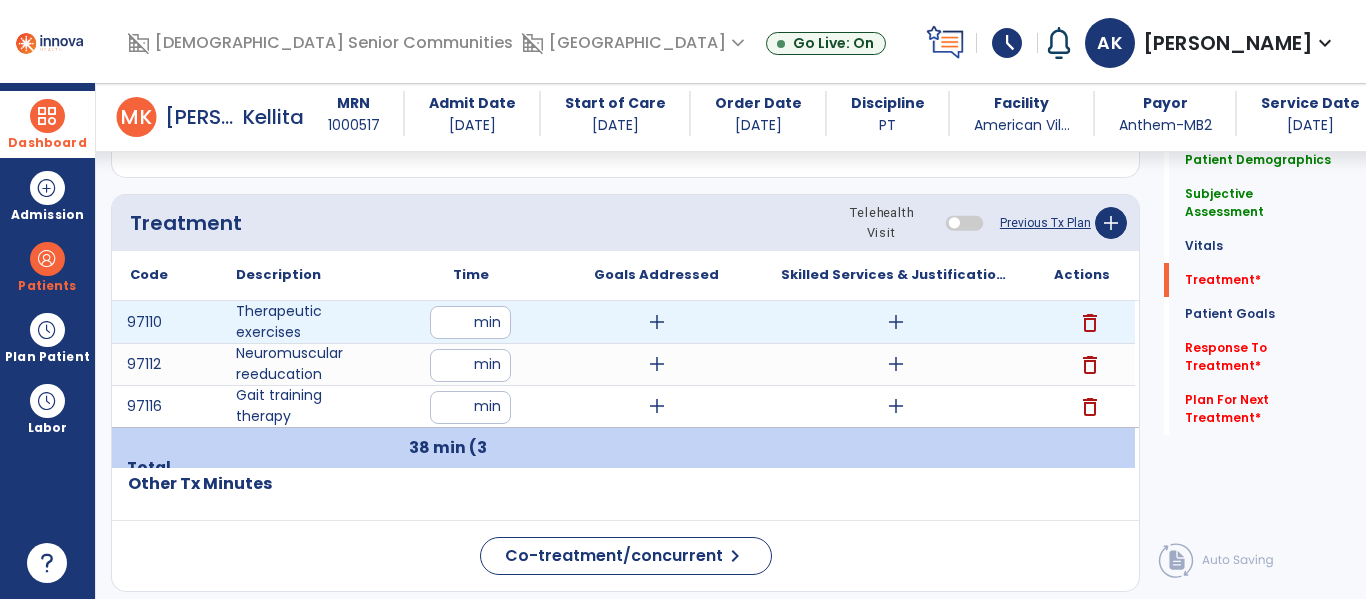 type on "**" 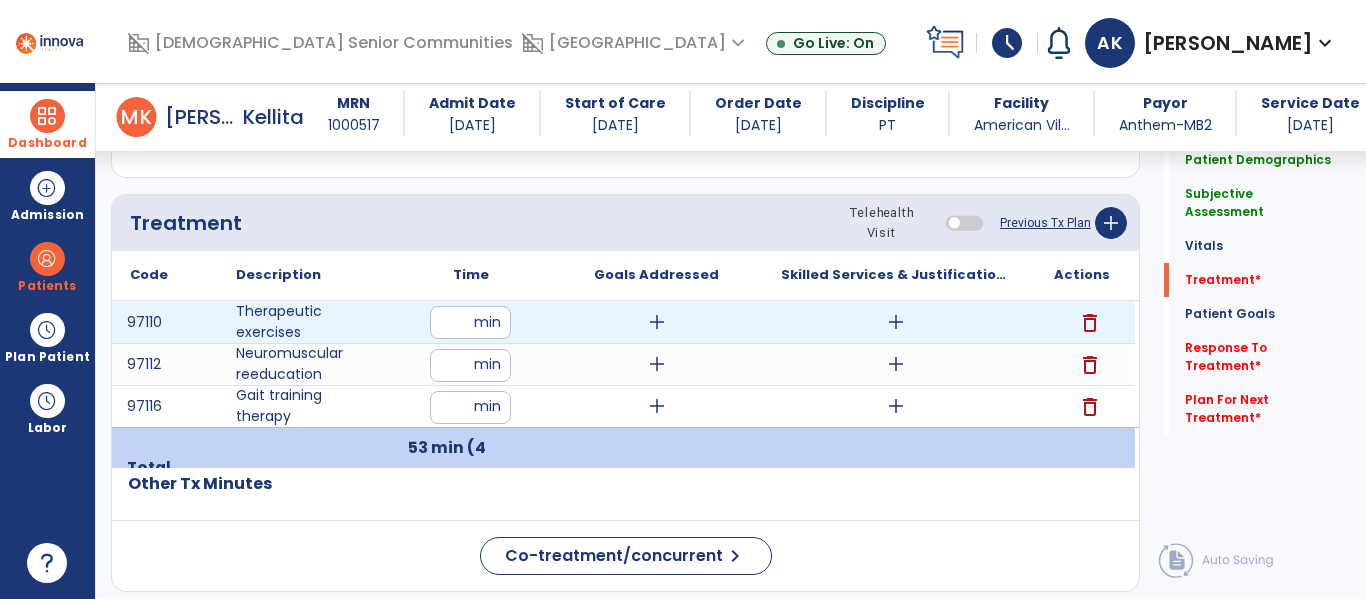 click on "add" at bounding box center (896, 322) 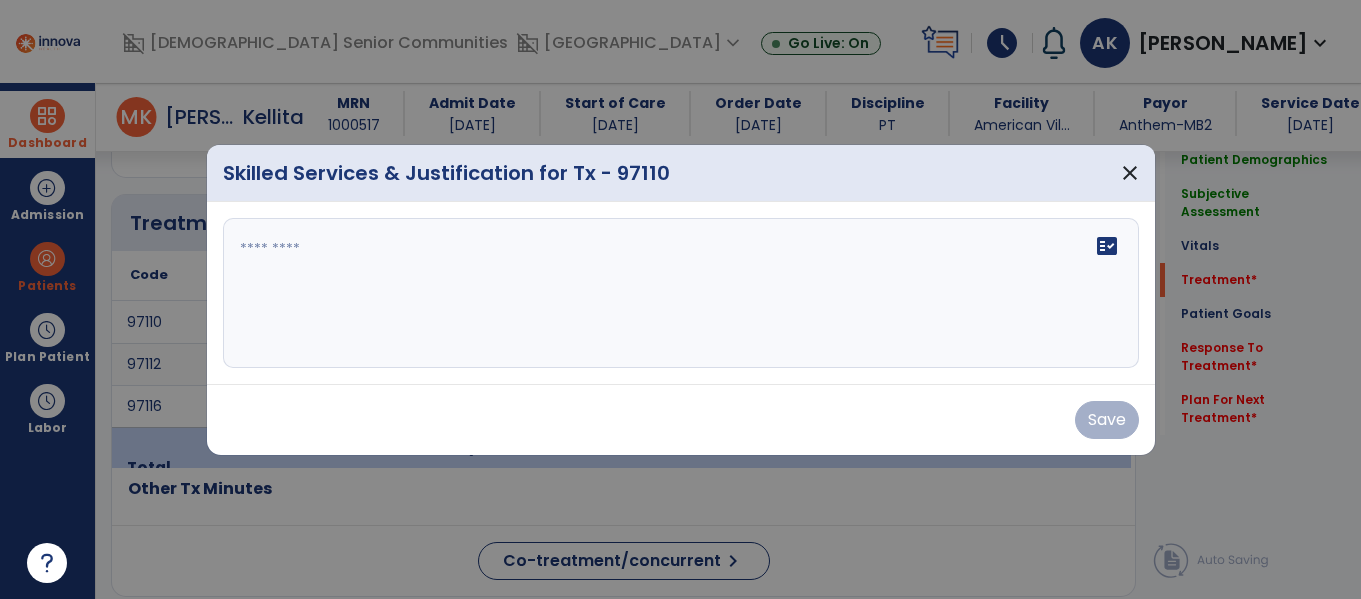 scroll, scrollTop: 1135, scrollLeft: 0, axis: vertical 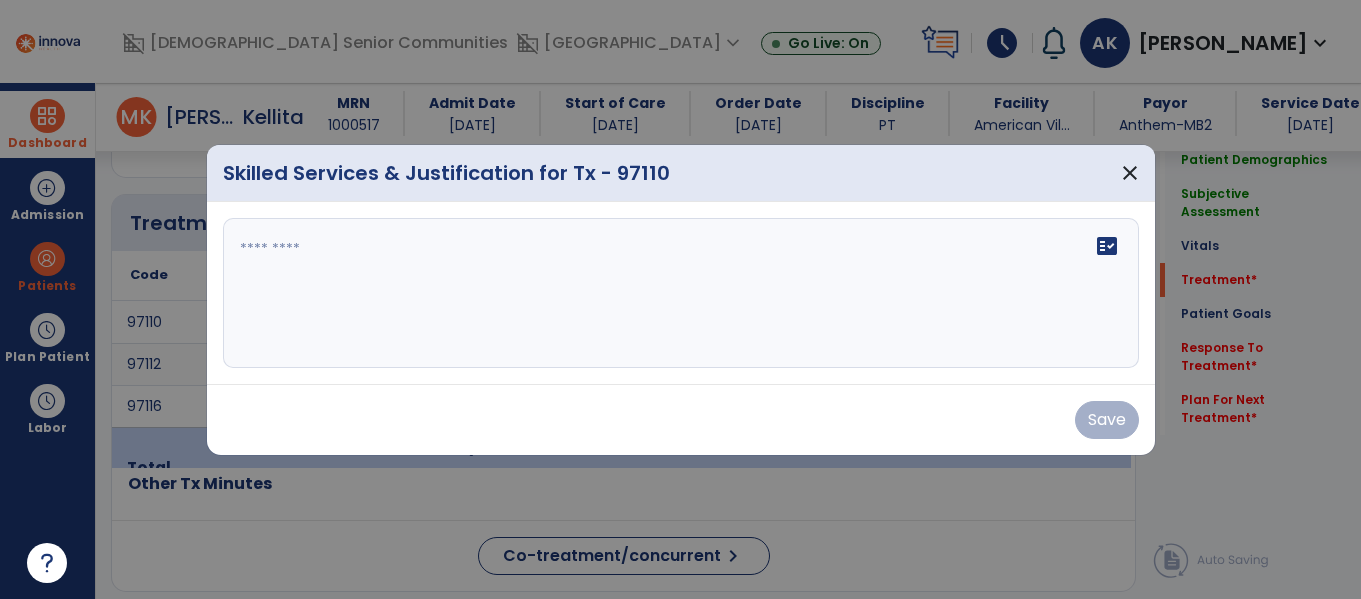 click on "fact_check" at bounding box center [681, 293] 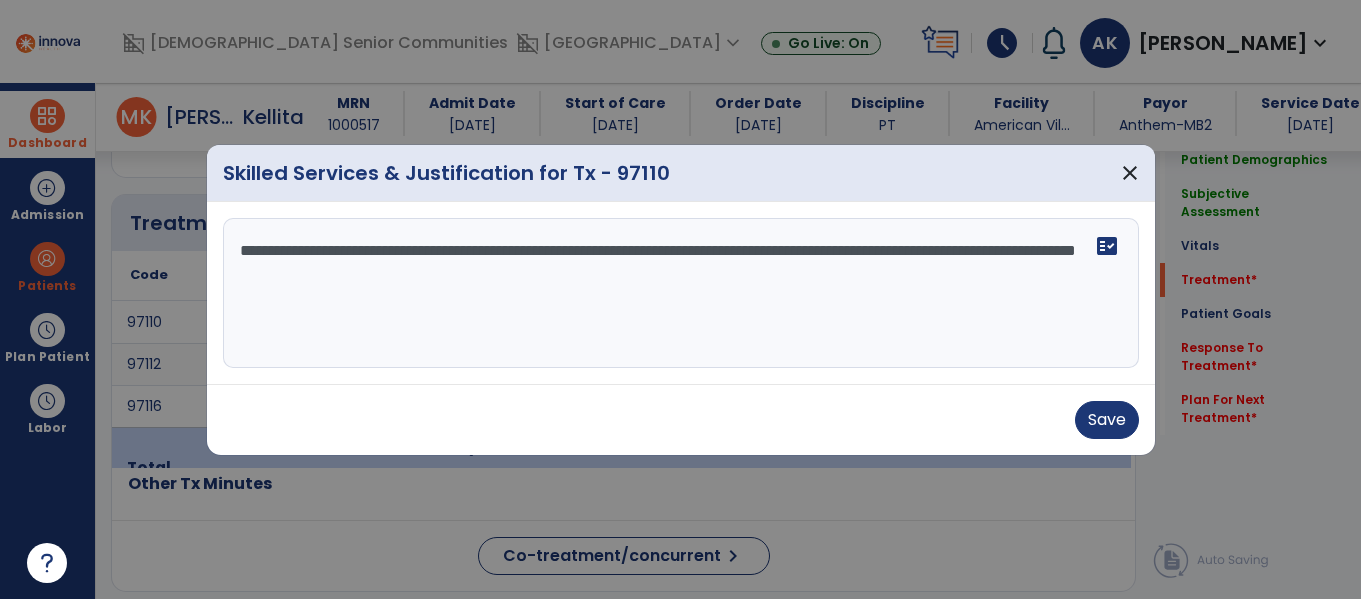 type on "**********" 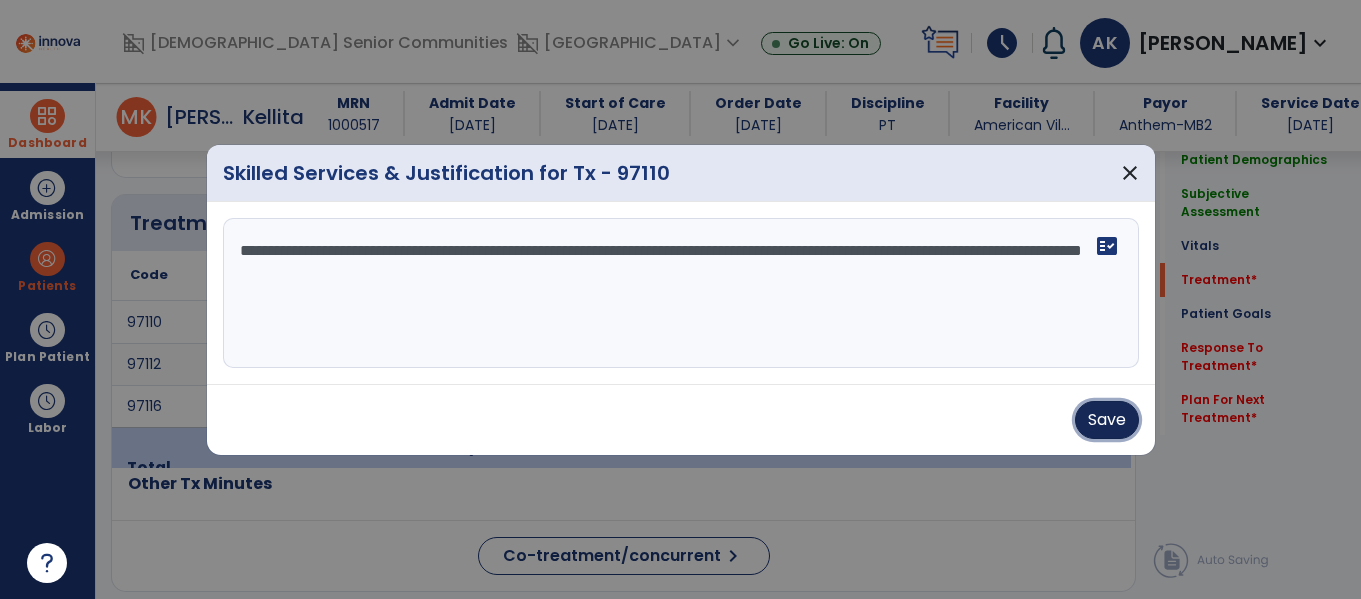 click on "Save" at bounding box center [1107, 420] 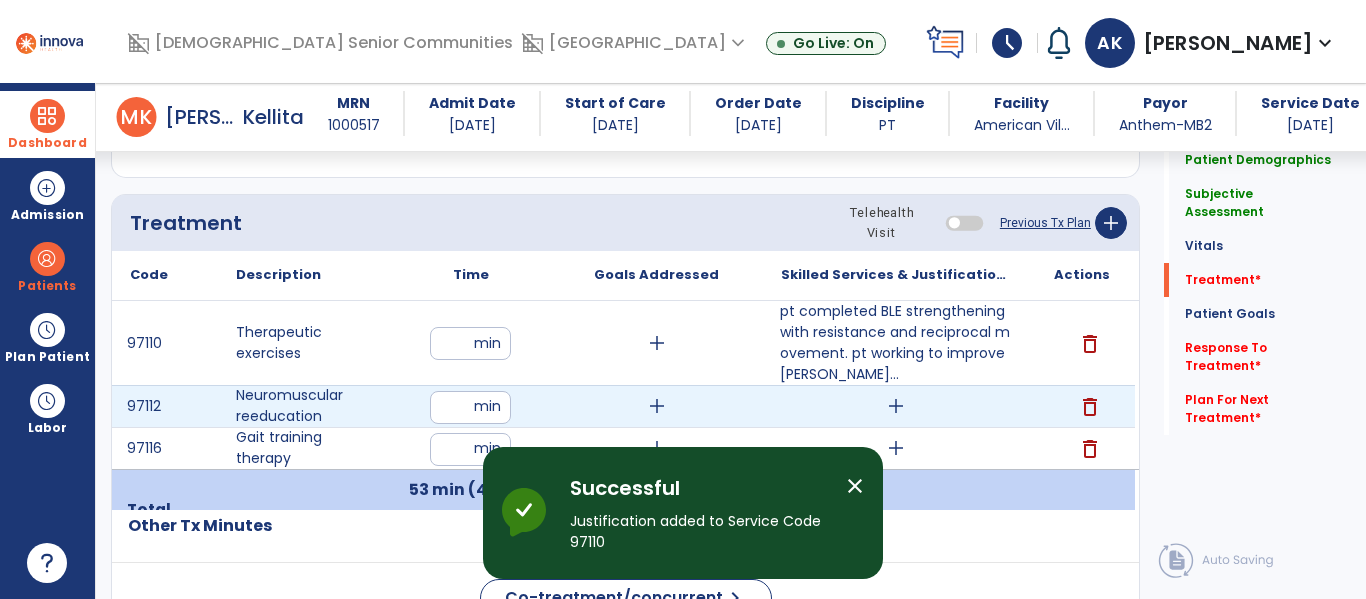 click on "add" at bounding box center (896, 406) 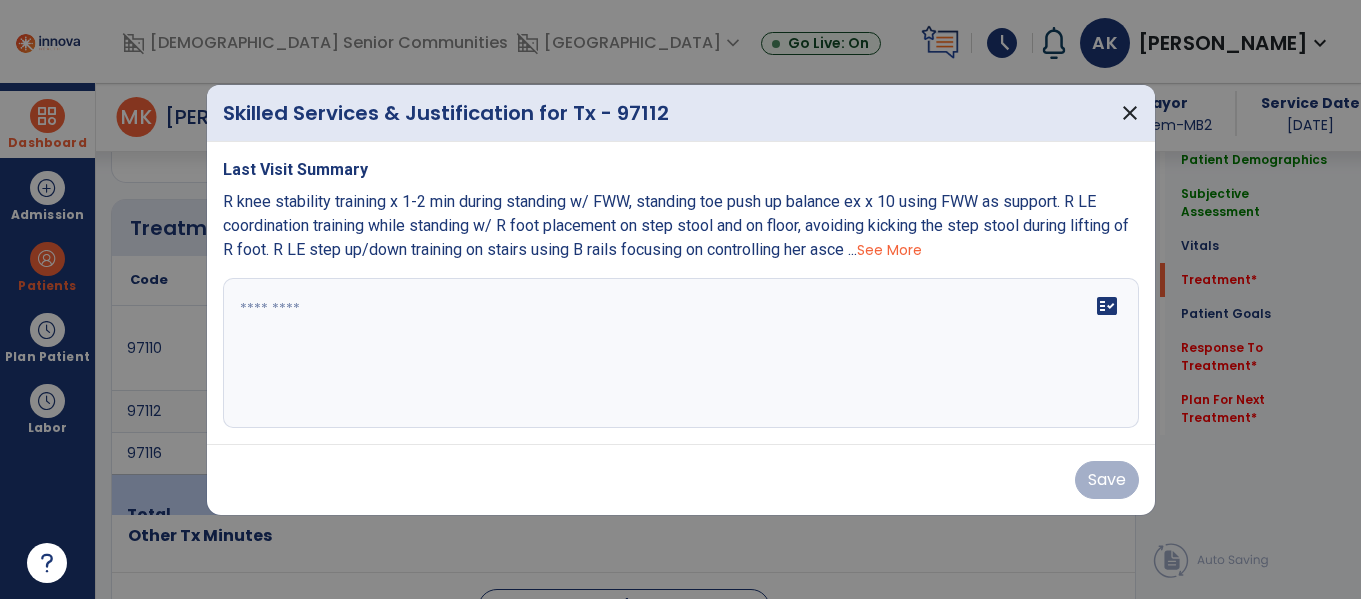 scroll, scrollTop: 1135, scrollLeft: 0, axis: vertical 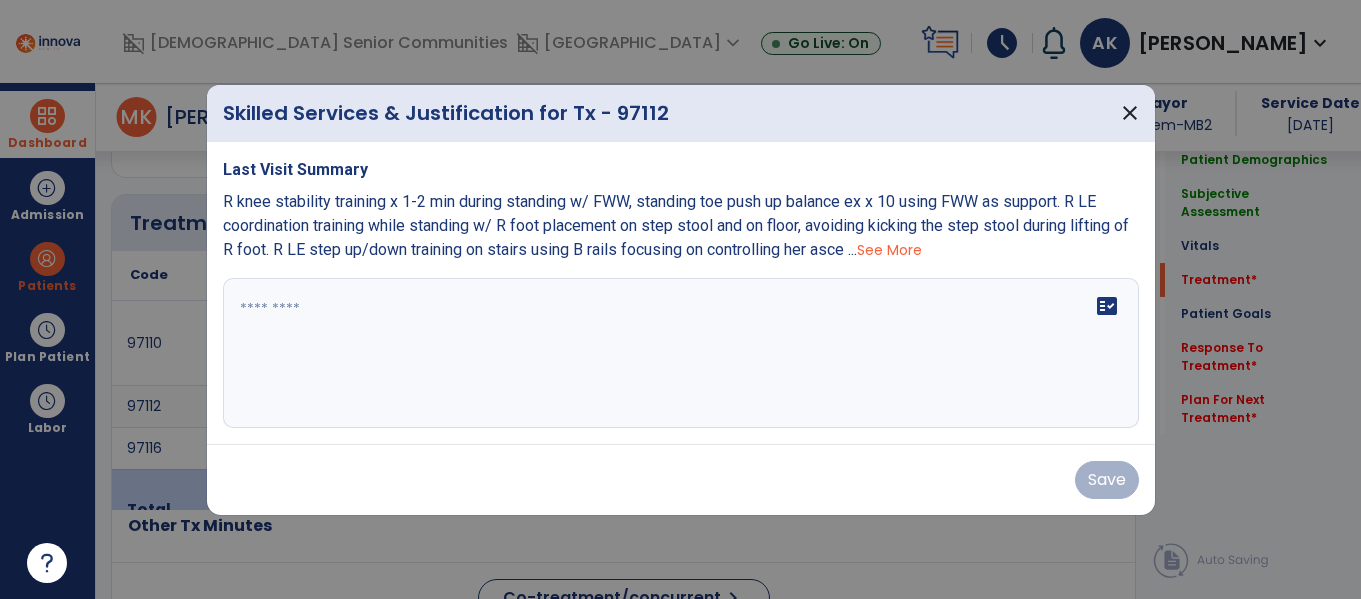 click on "fact_check" at bounding box center (681, 353) 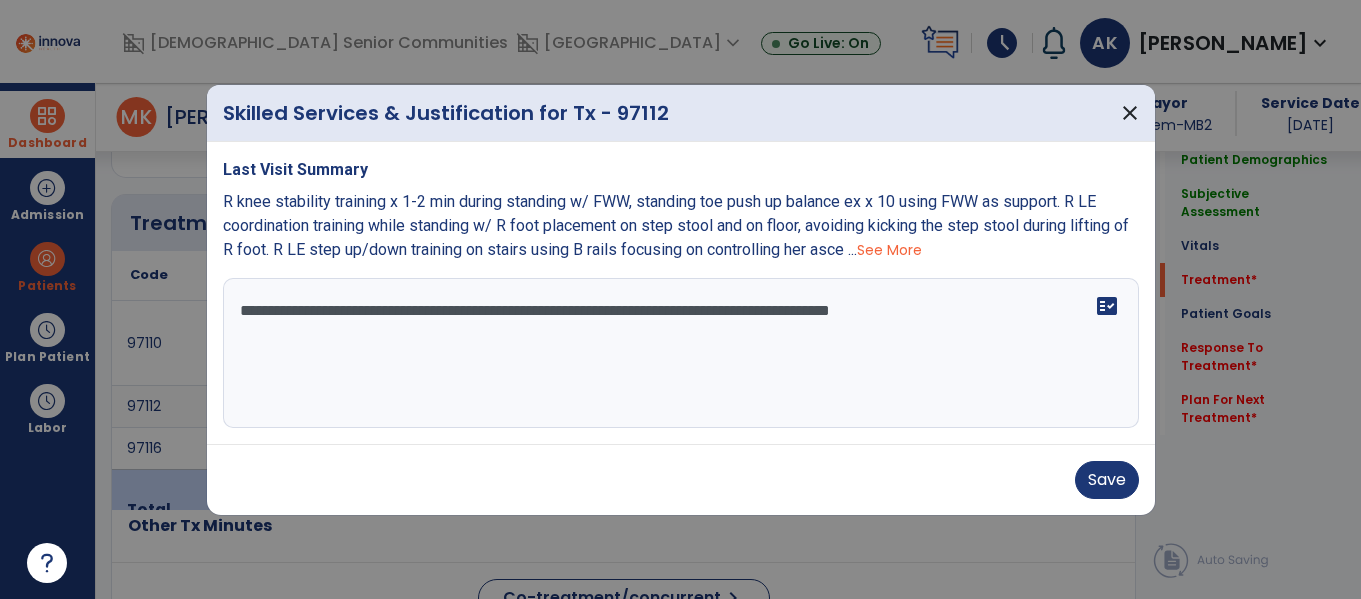 click on "**********" at bounding box center [681, 353] 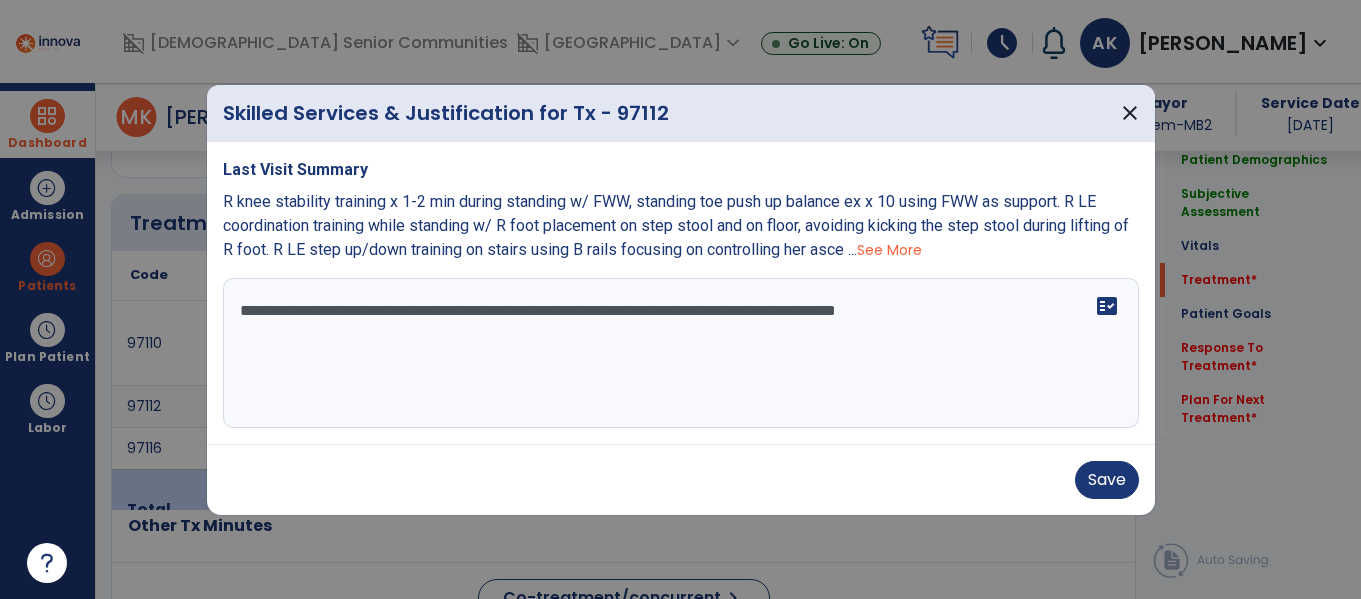 click on "**********" at bounding box center [681, 353] 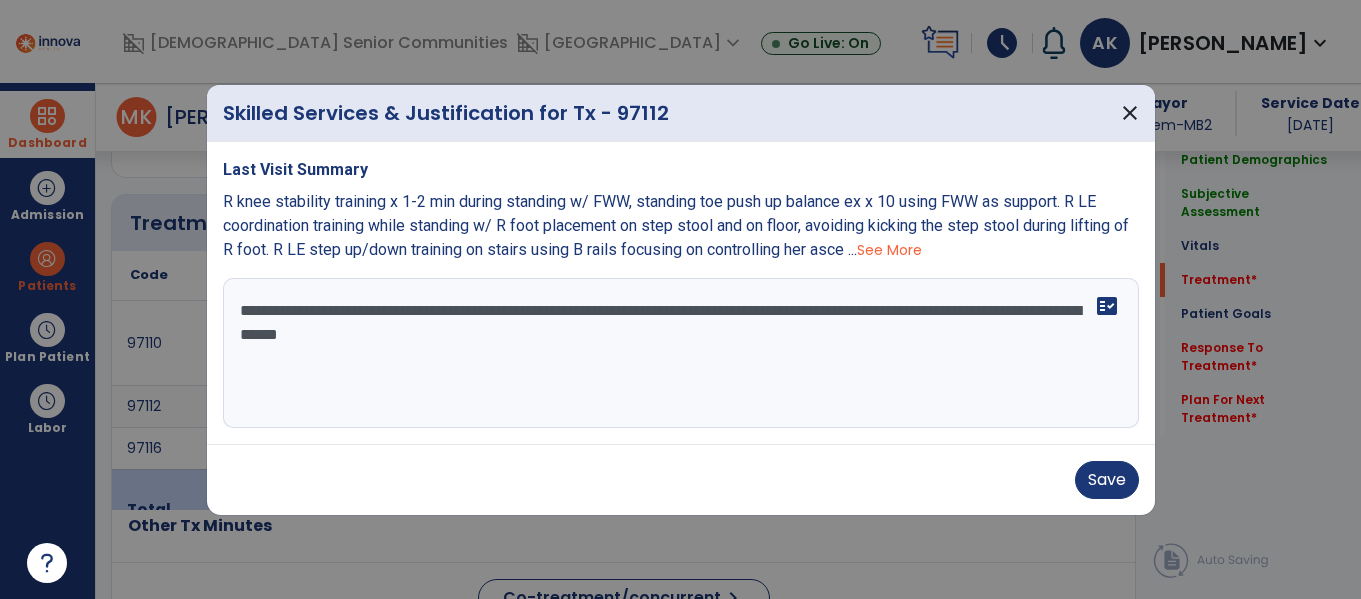 click on "See More" at bounding box center (889, 250) 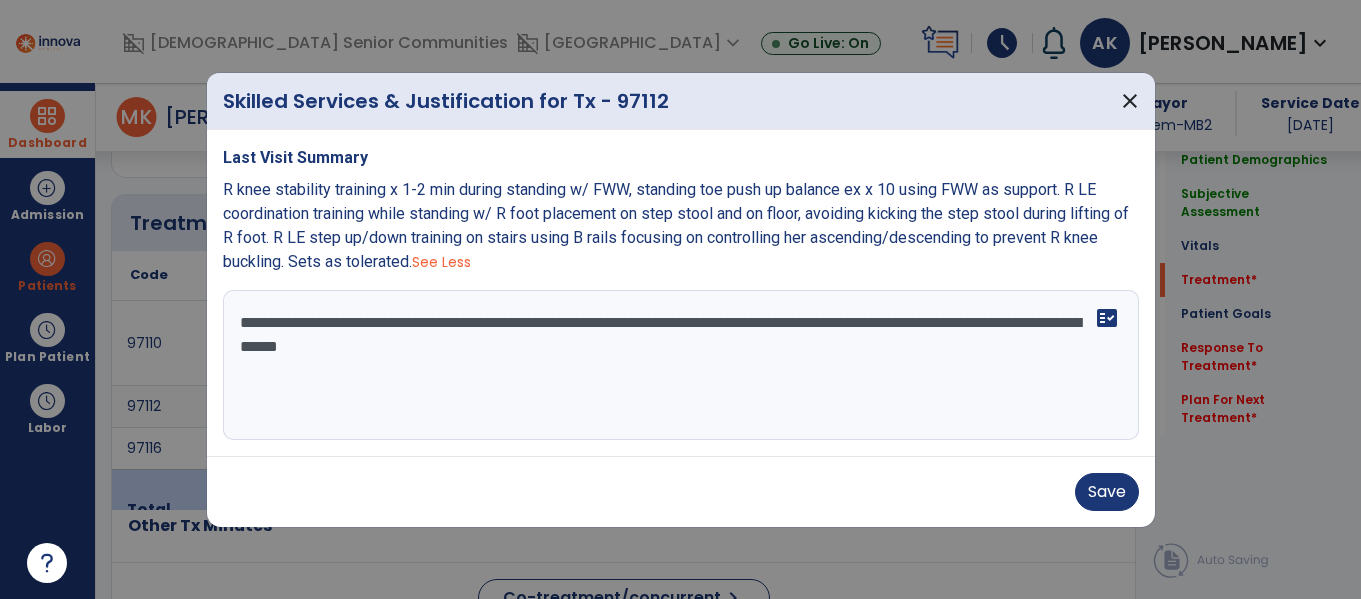 click on "**********" at bounding box center [681, 365] 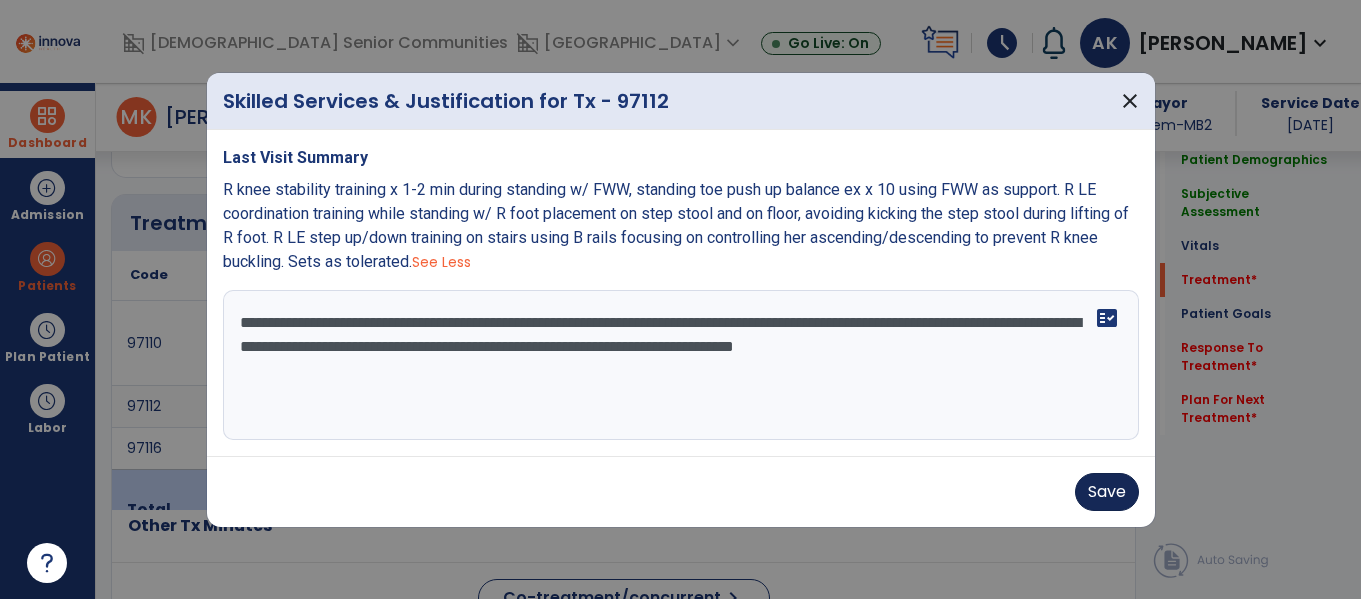 type on "**********" 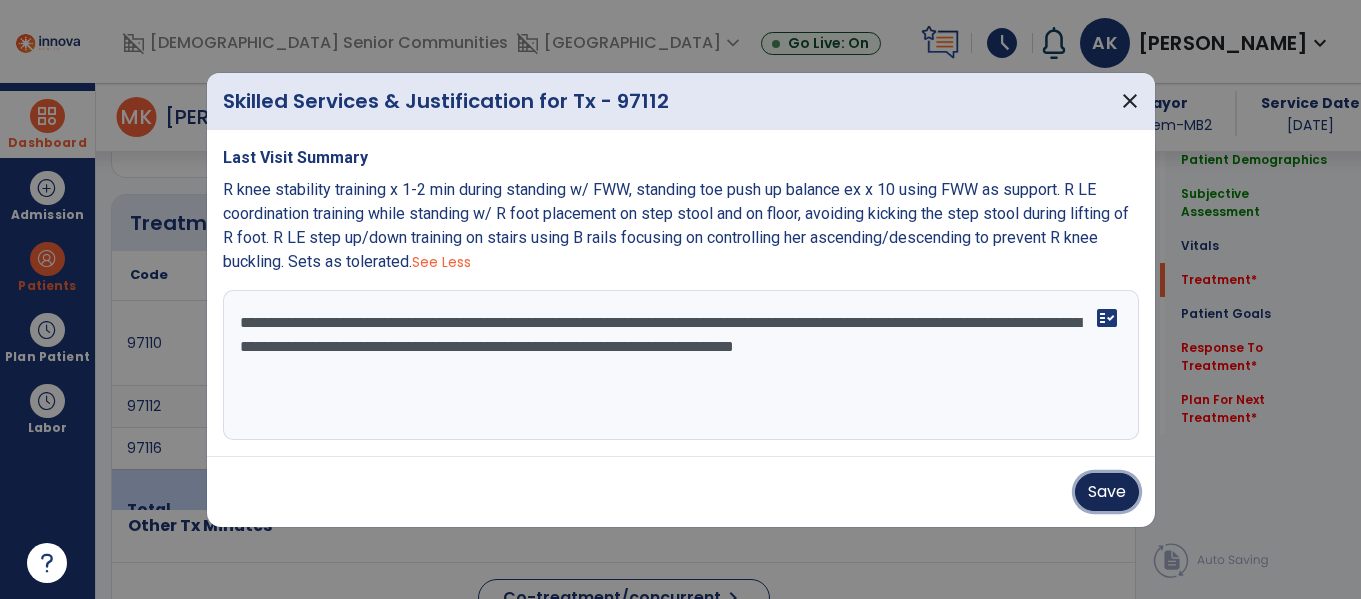 click on "Save" at bounding box center [1107, 492] 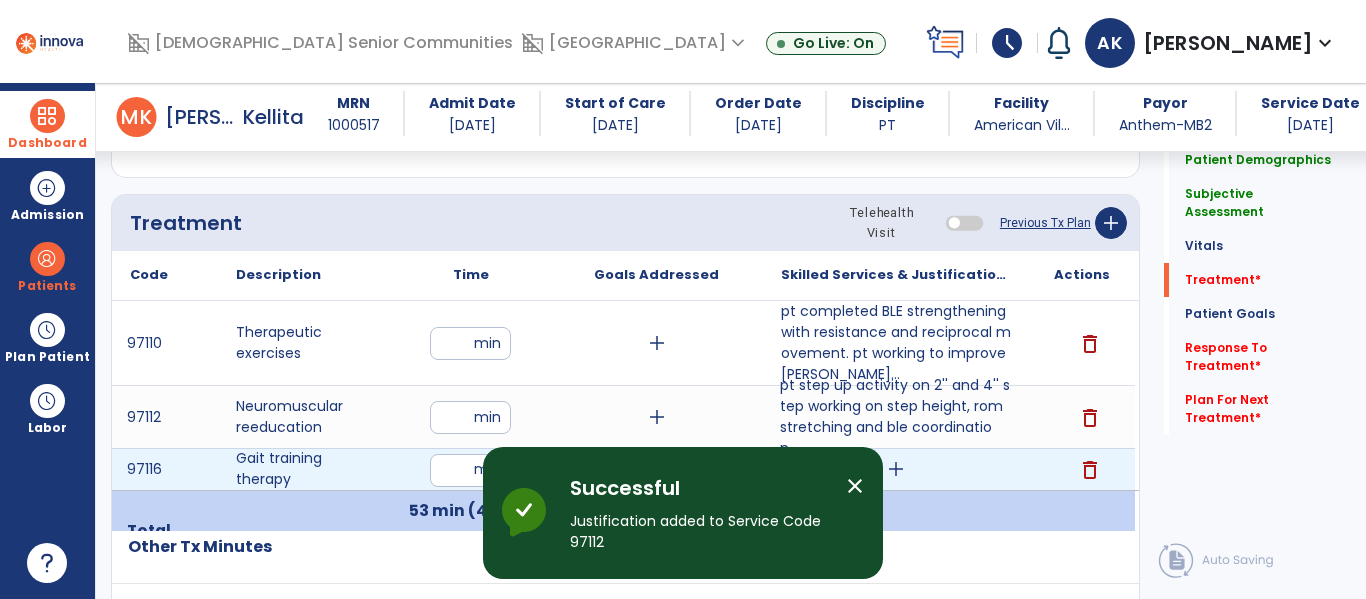 click on "add" at bounding box center [896, 469] 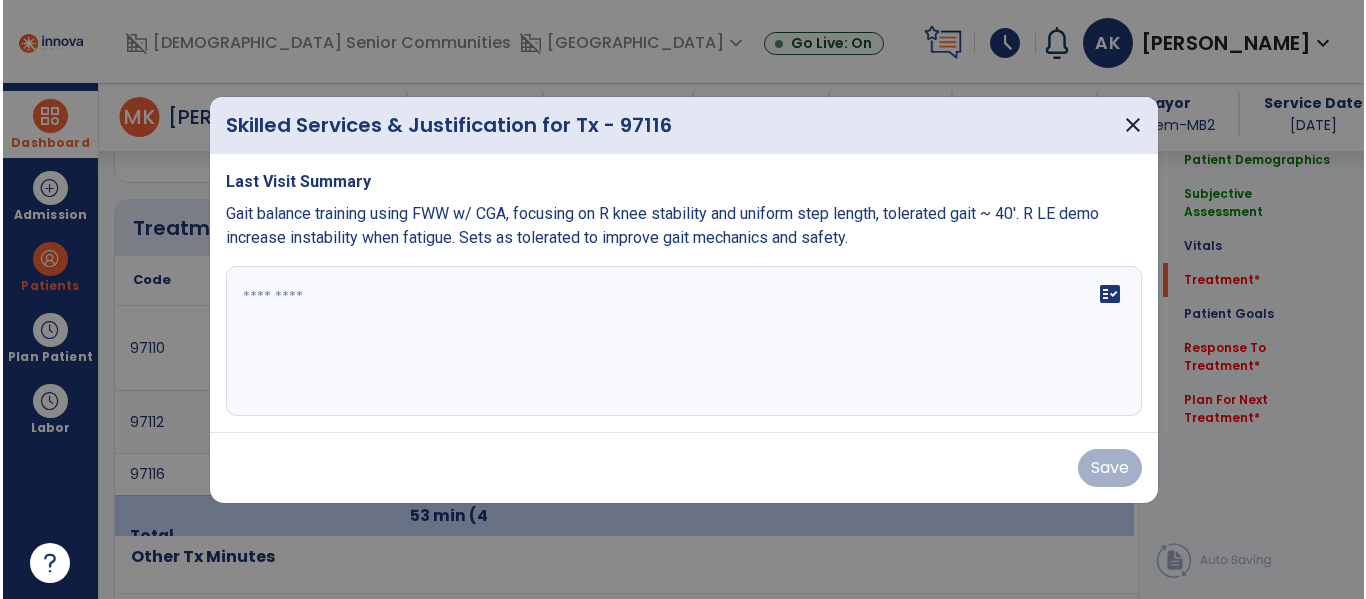 scroll, scrollTop: 1135, scrollLeft: 0, axis: vertical 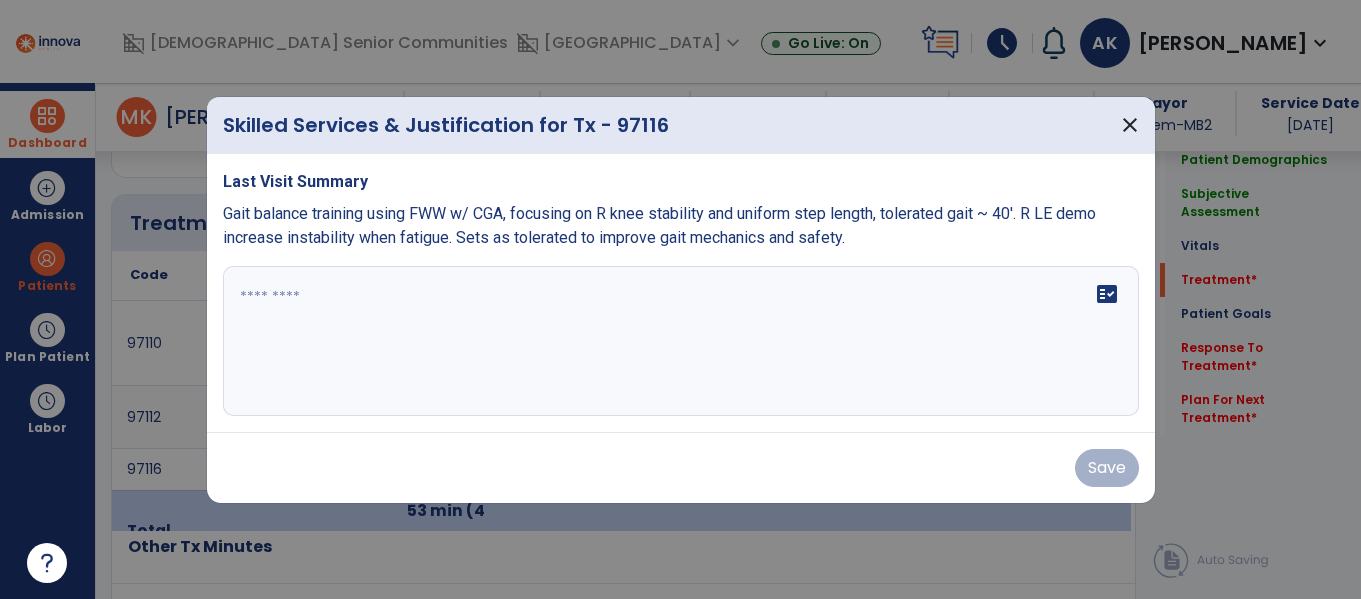 click on "fact_check" at bounding box center [681, 341] 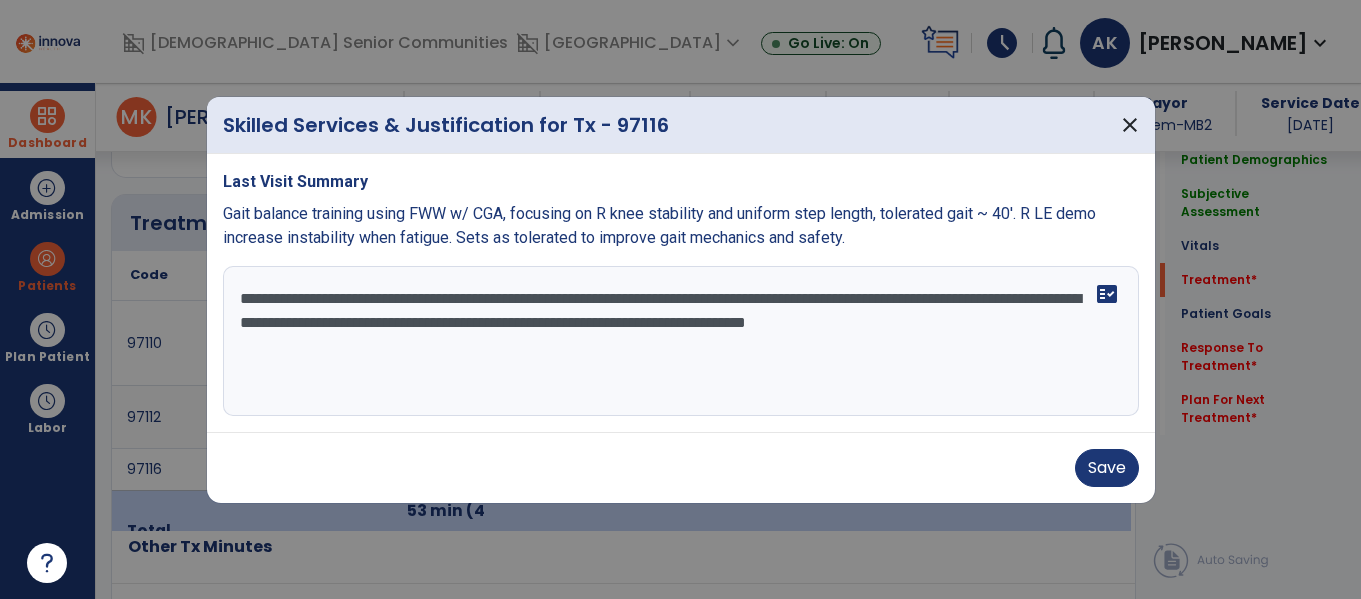 type on "**********" 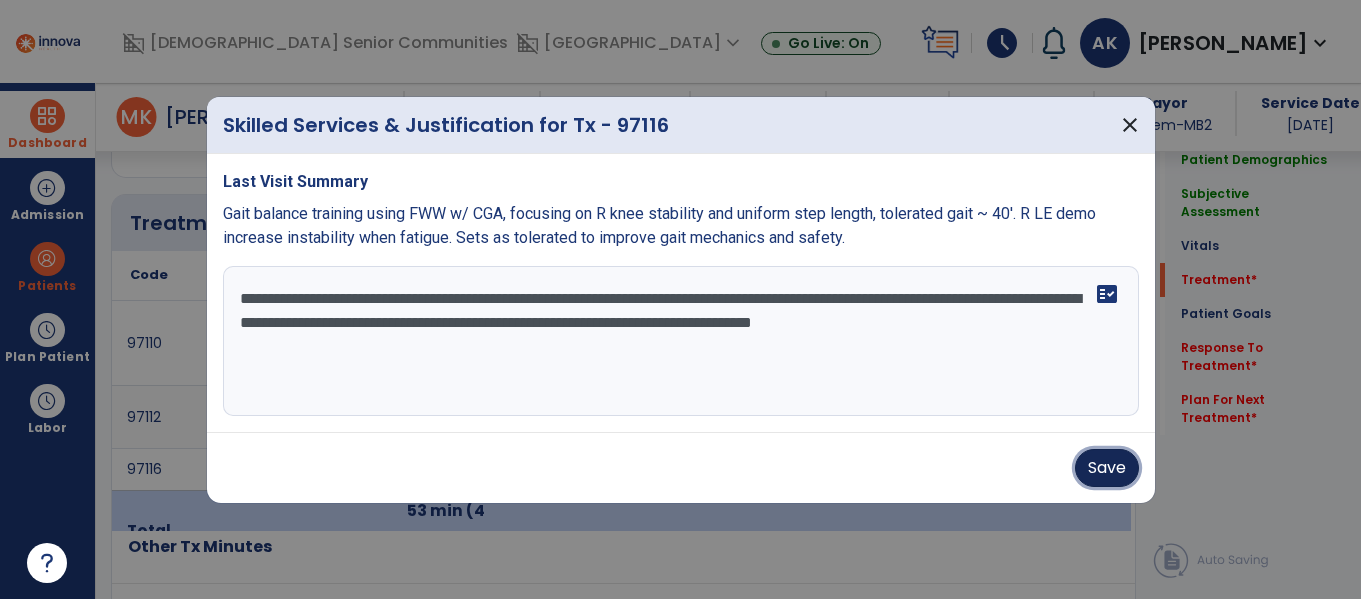 click on "Save" at bounding box center (1107, 468) 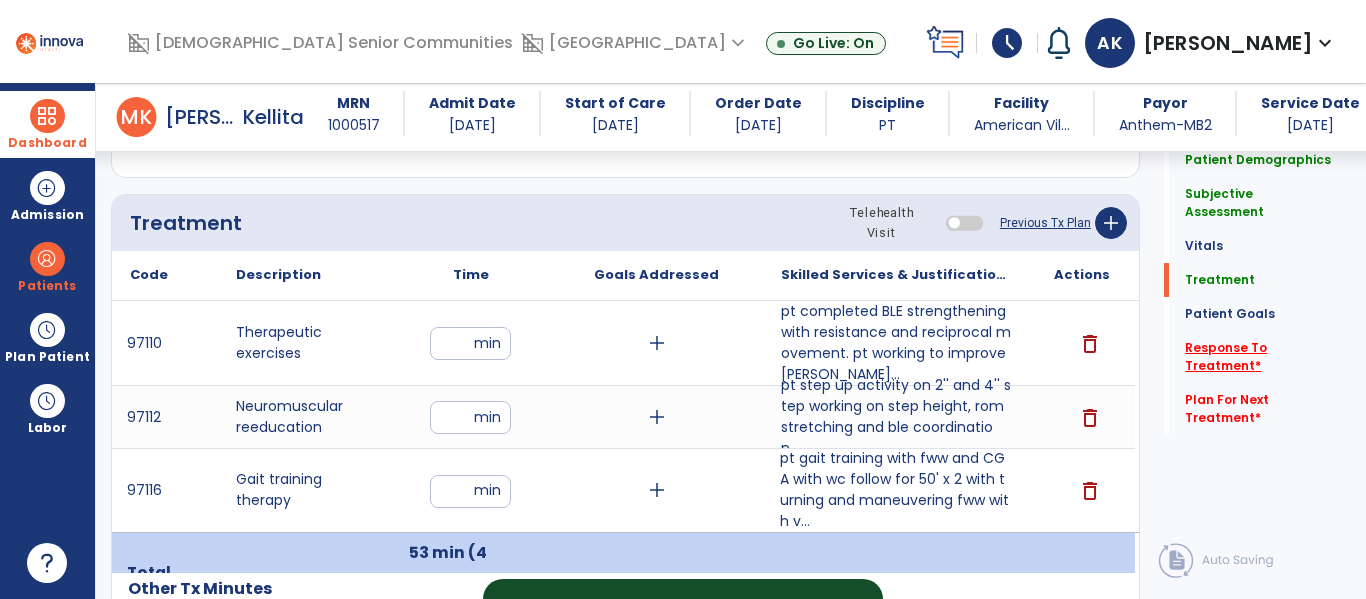 click on "Response To Treatment   *" 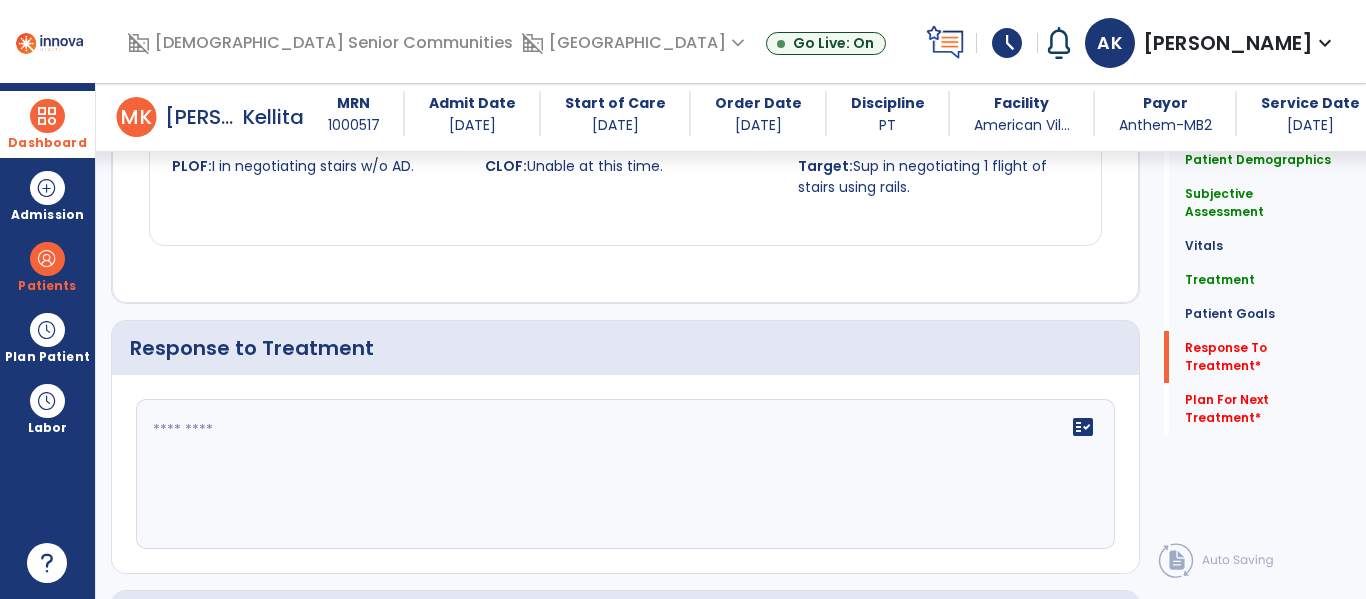 scroll, scrollTop: 2513, scrollLeft: 0, axis: vertical 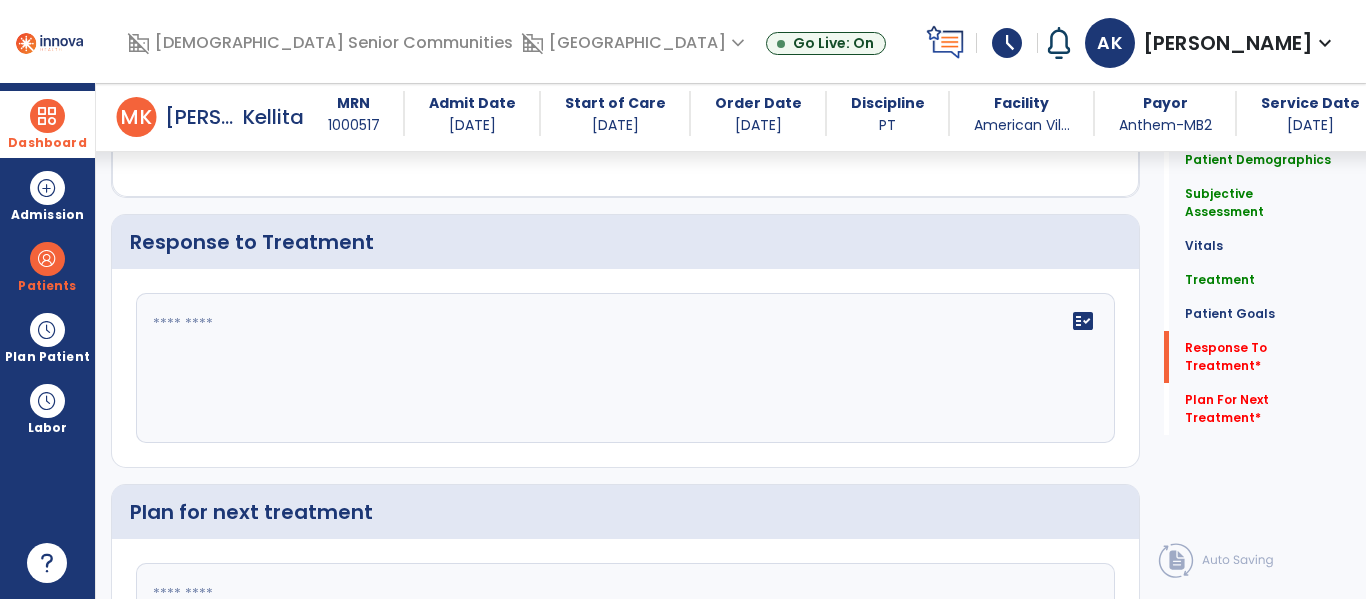 click on "fact_check" 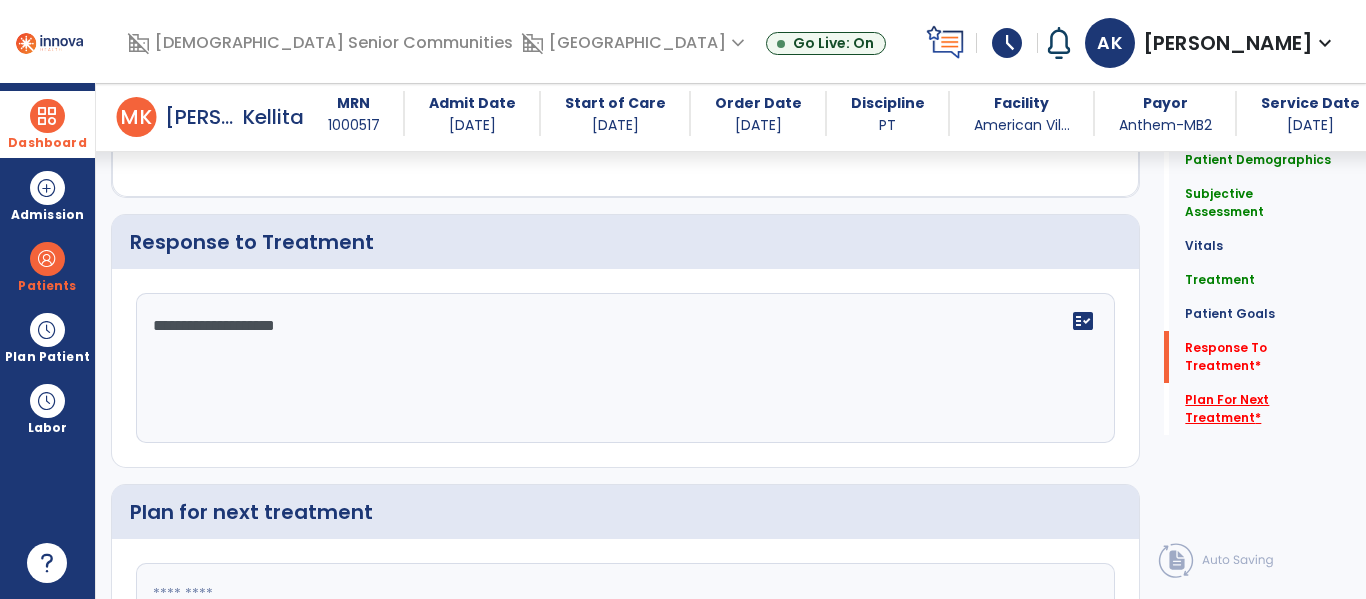 type on "**********" 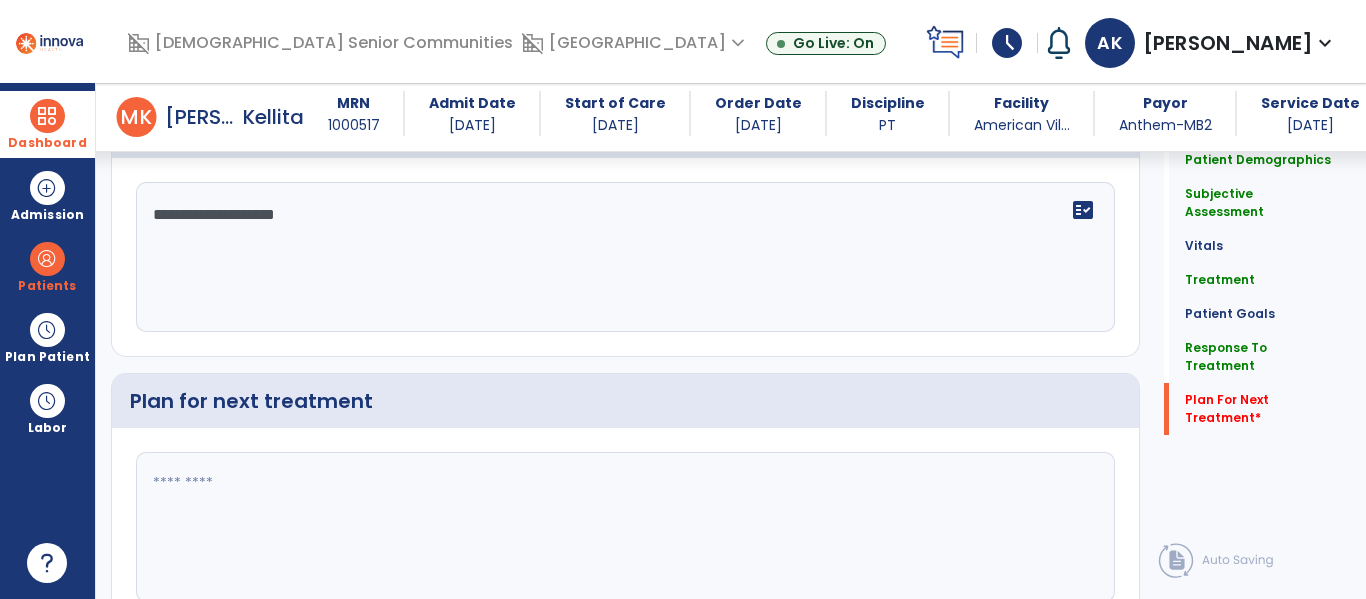 scroll, scrollTop: 2607, scrollLeft: 0, axis: vertical 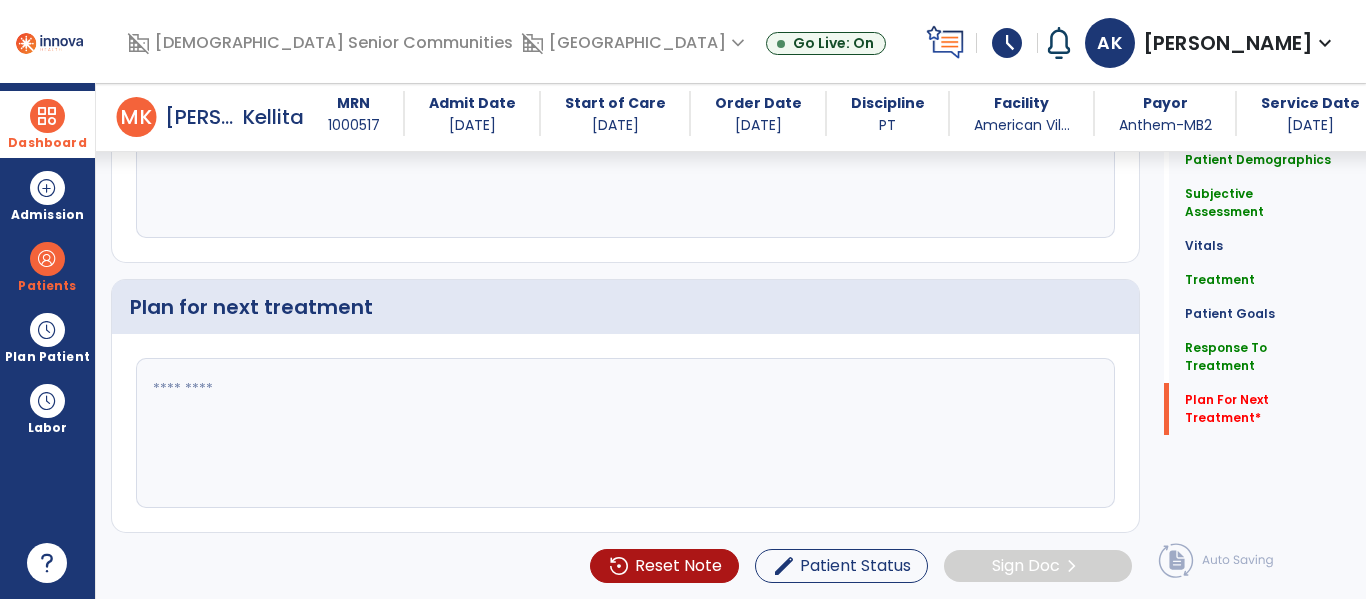 click 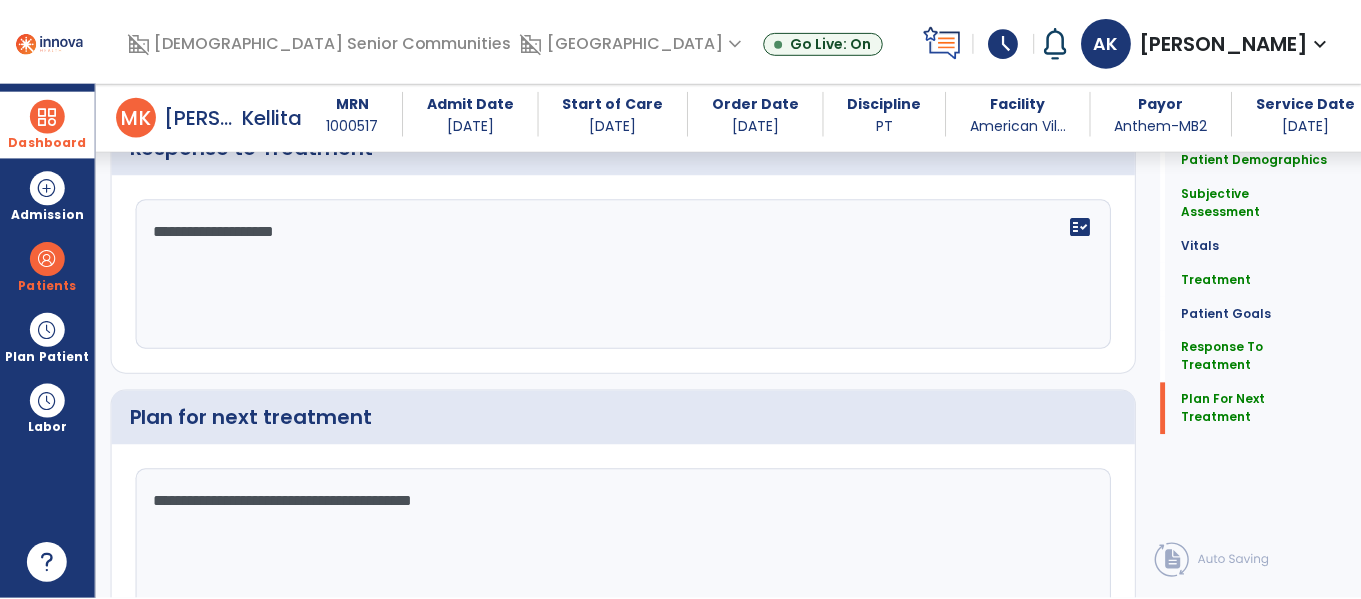 scroll, scrollTop: 2718, scrollLeft: 0, axis: vertical 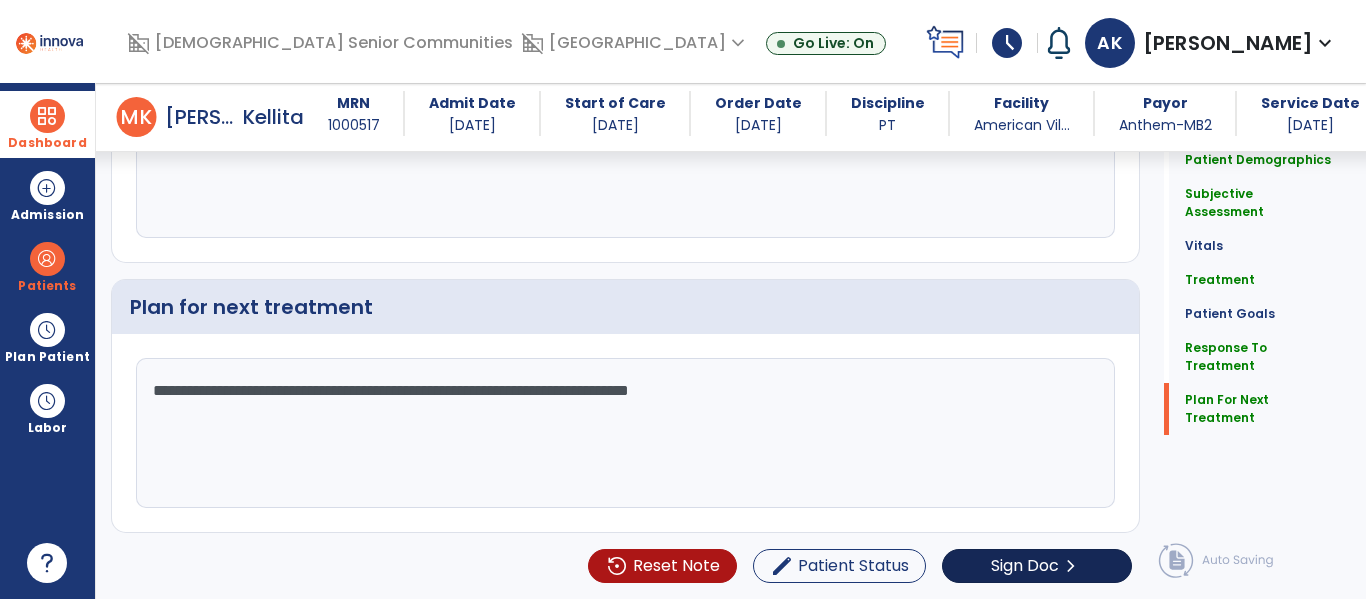 type on "**********" 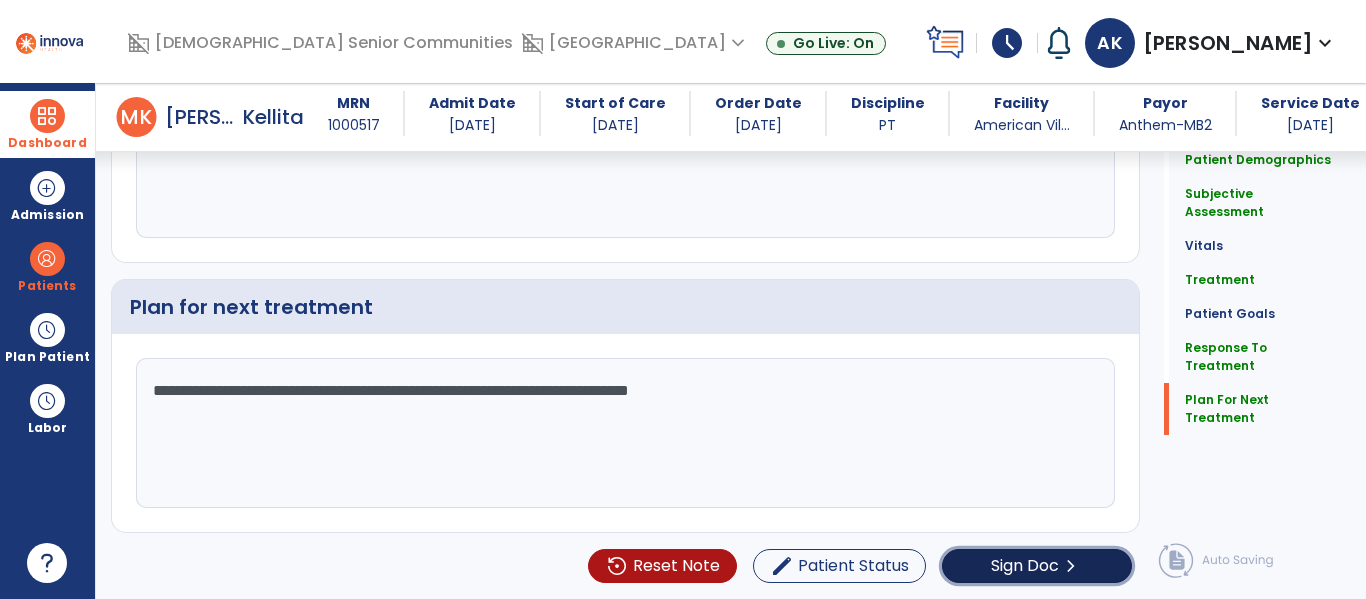 click on "Sign Doc" 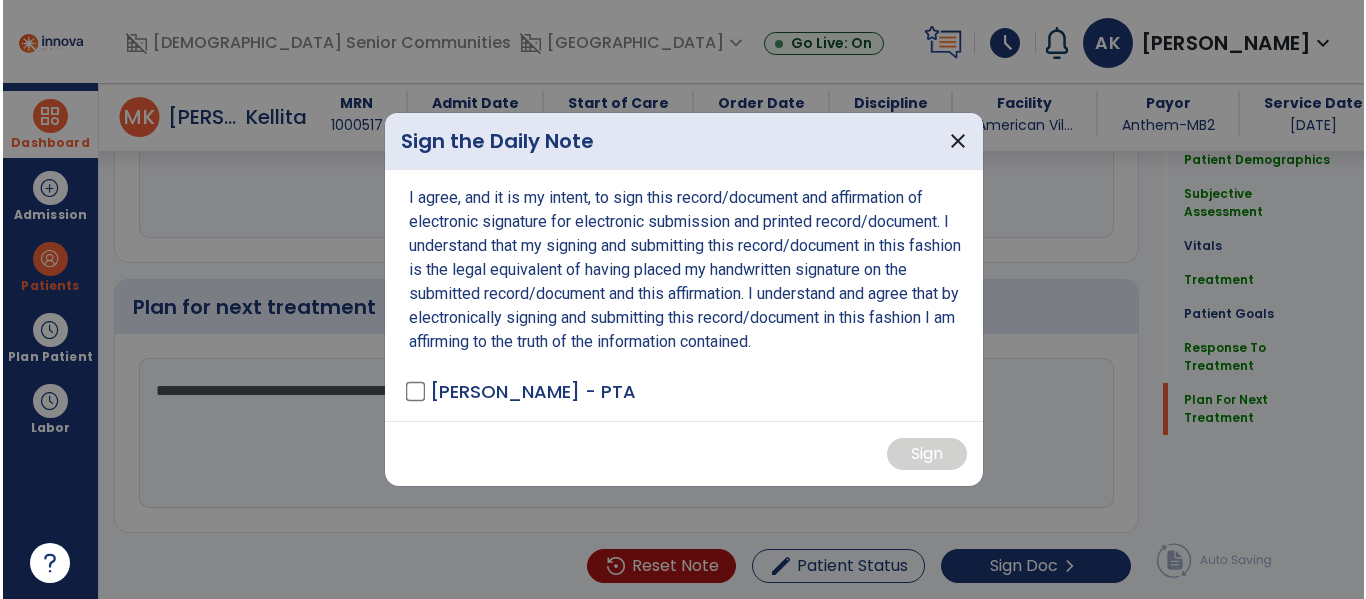 scroll, scrollTop: 2718, scrollLeft: 0, axis: vertical 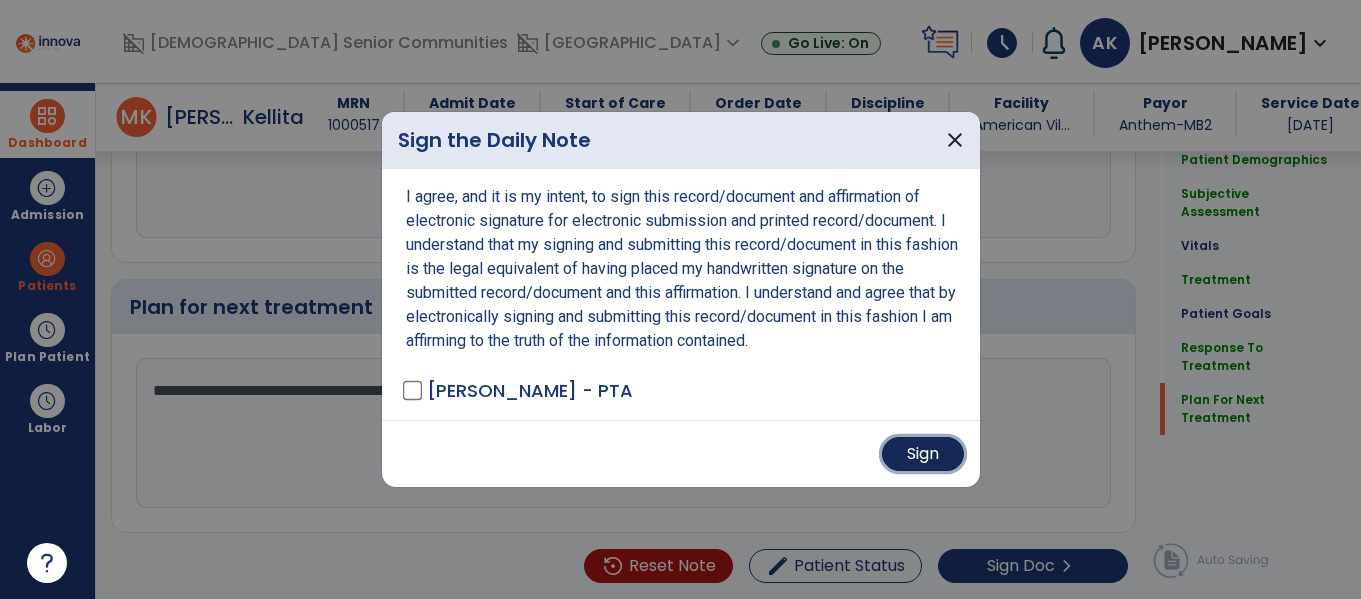 click on "Sign" at bounding box center (923, 454) 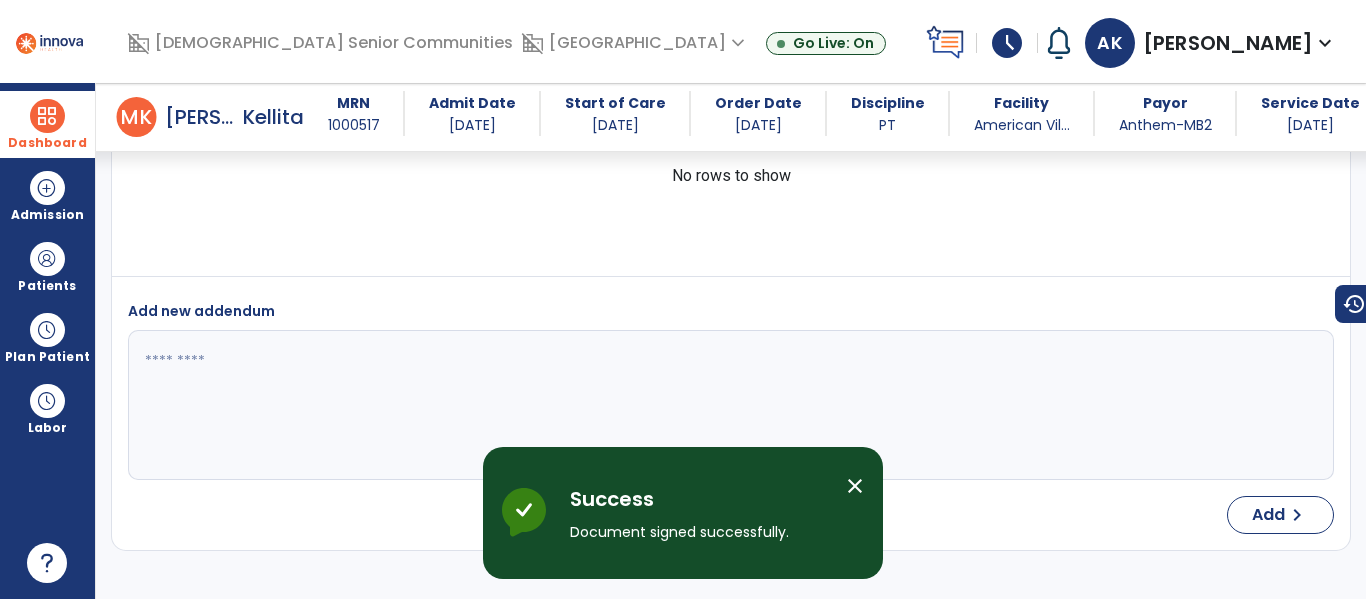 scroll, scrollTop: 4189, scrollLeft: 0, axis: vertical 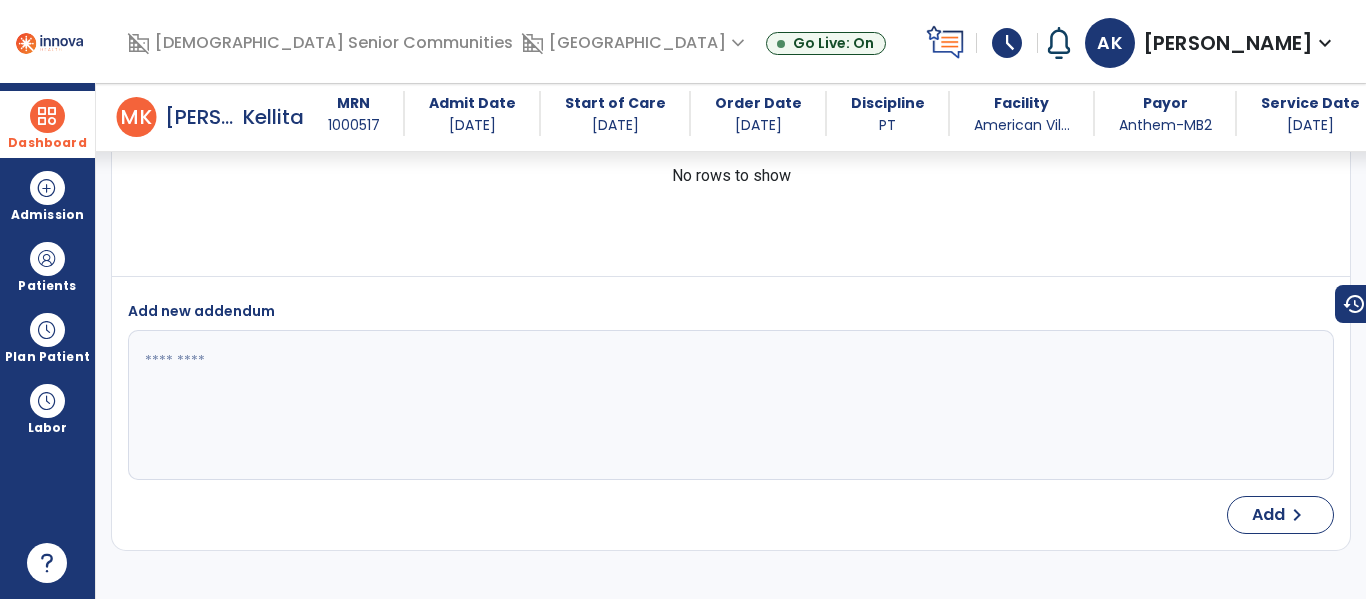 click on "Dashboard" at bounding box center (47, 124) 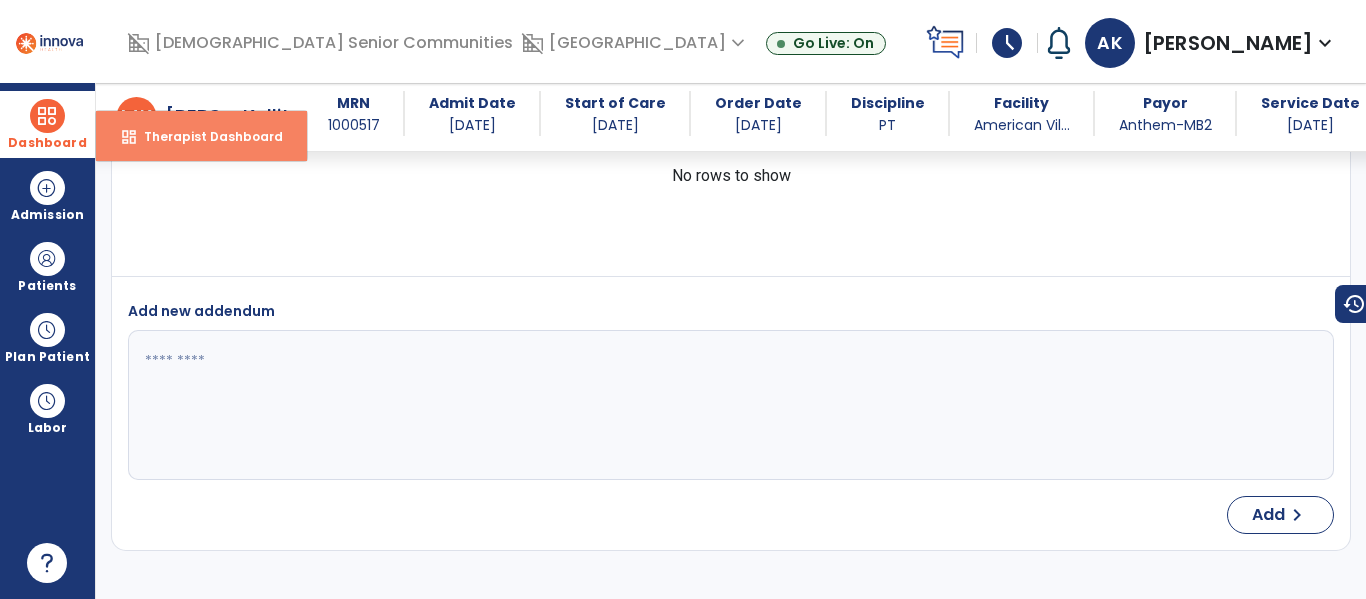click on "dashboard  Therapist Dashboard" at bounding box center (201, 136) 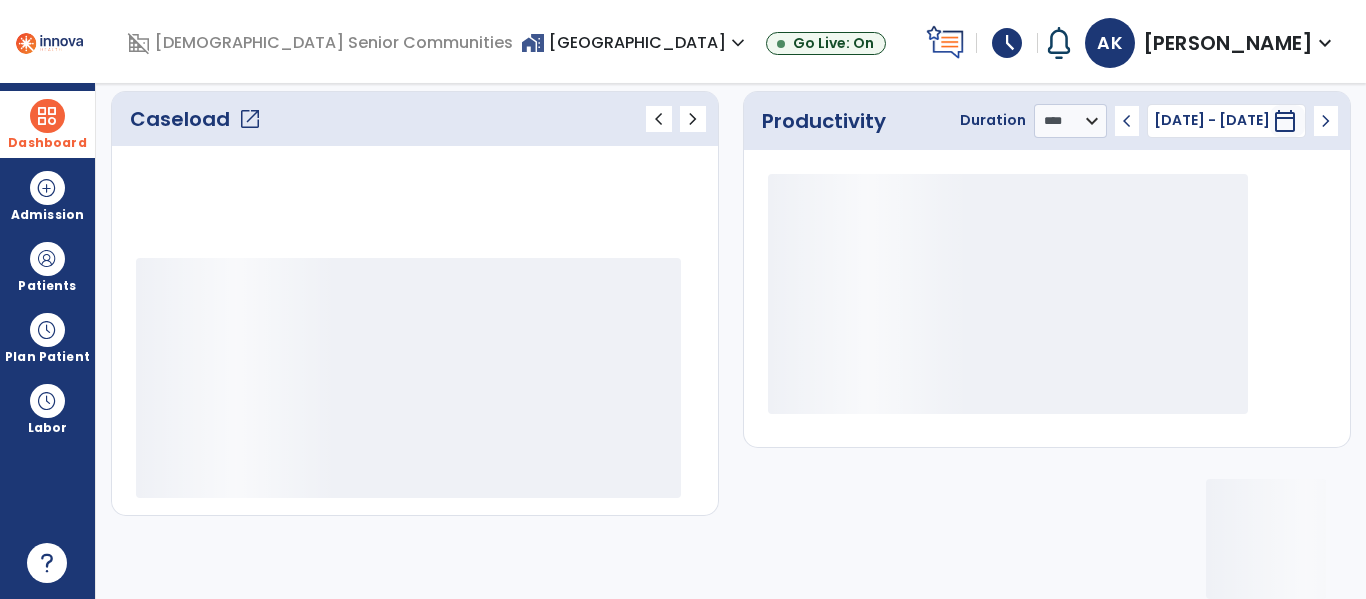 scroll, scrollTop: 276, scrollLeft: 0, axis: vertical 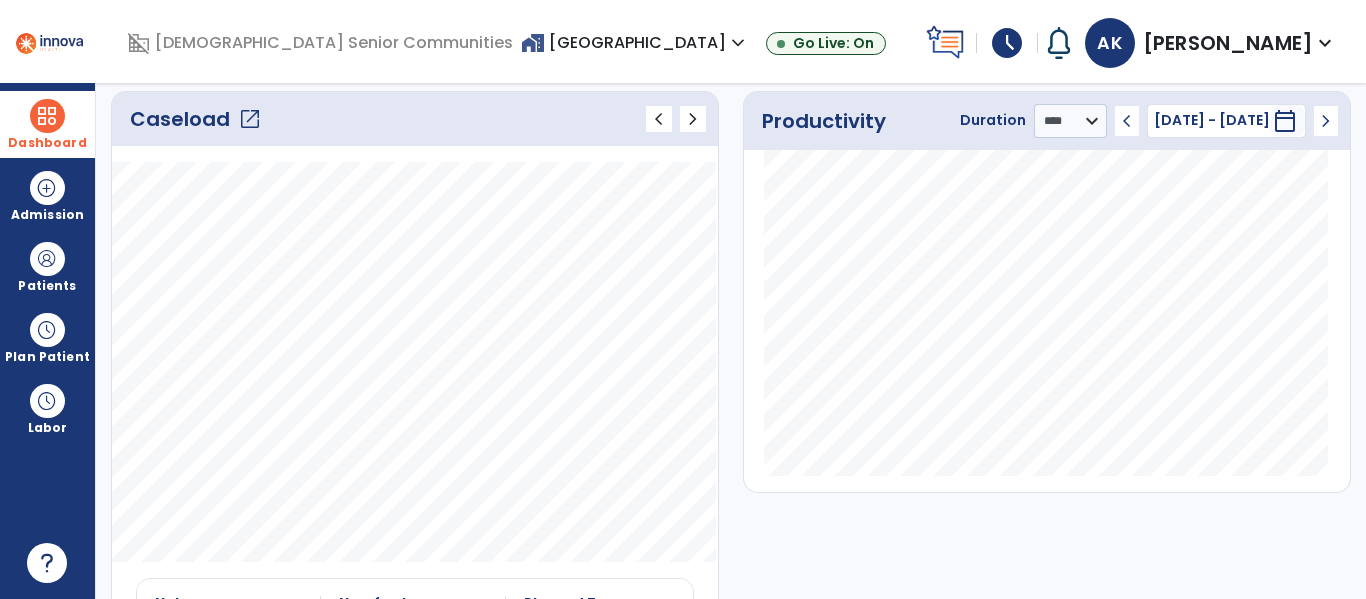 click on "open_in_new" 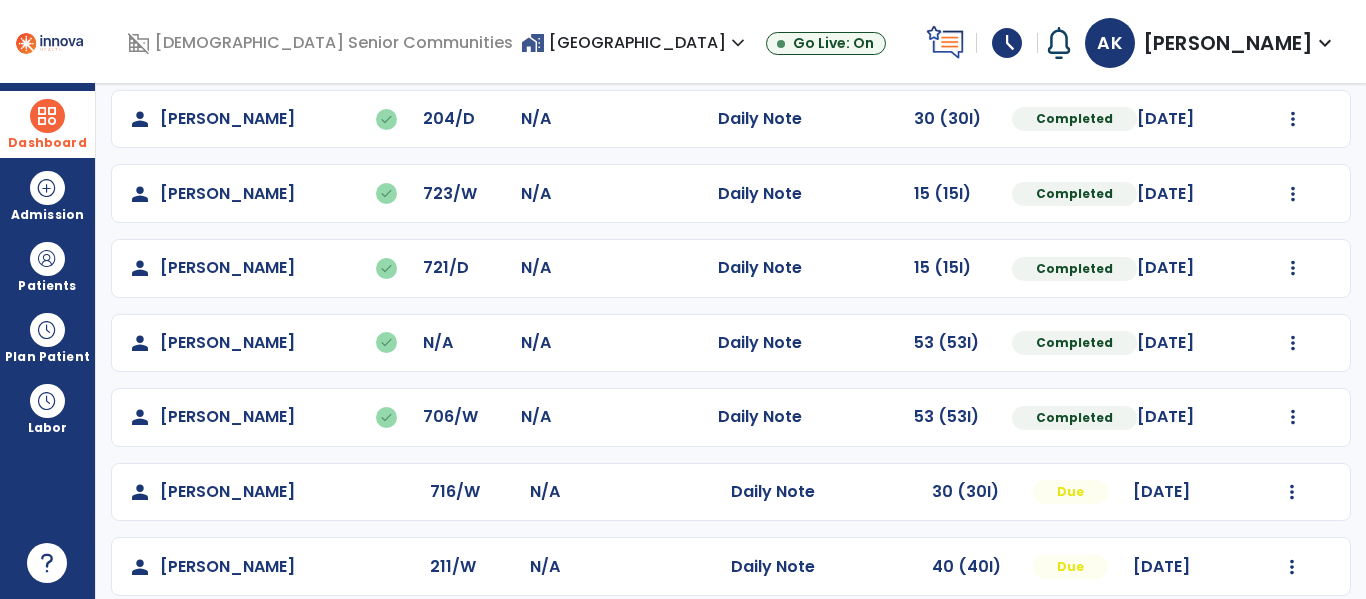 scroll, scrollTop: 413, scrollLeft: 0, axis: vertical 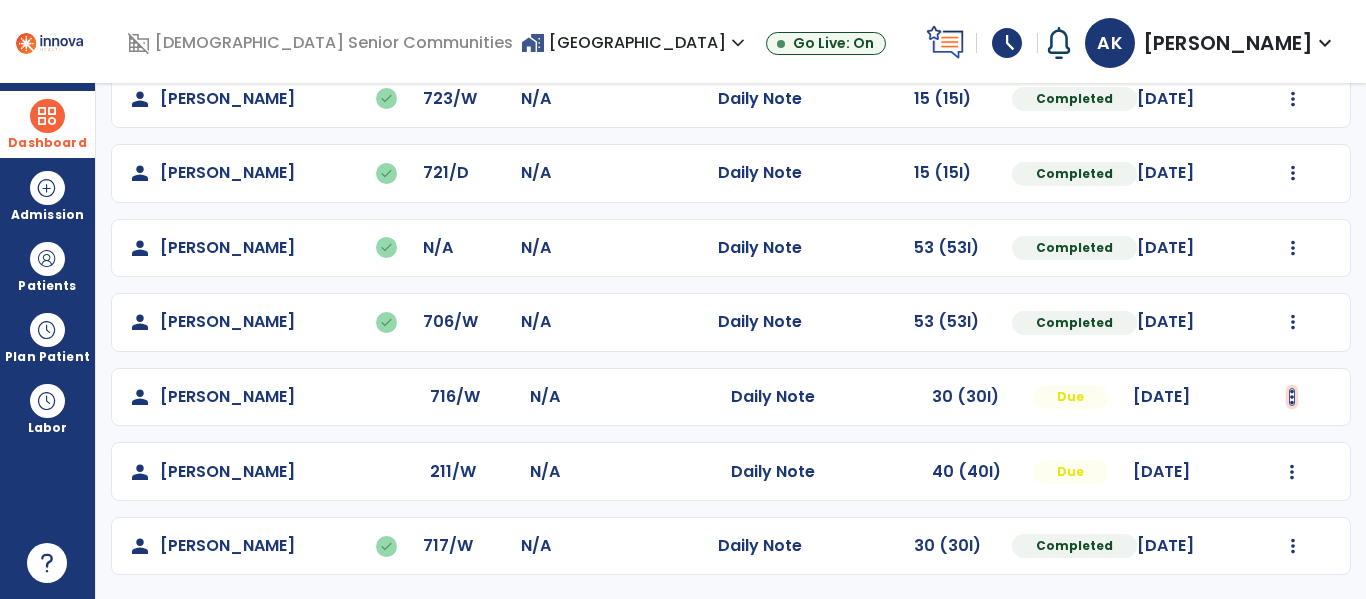 click at bounding box center (1293, -125) 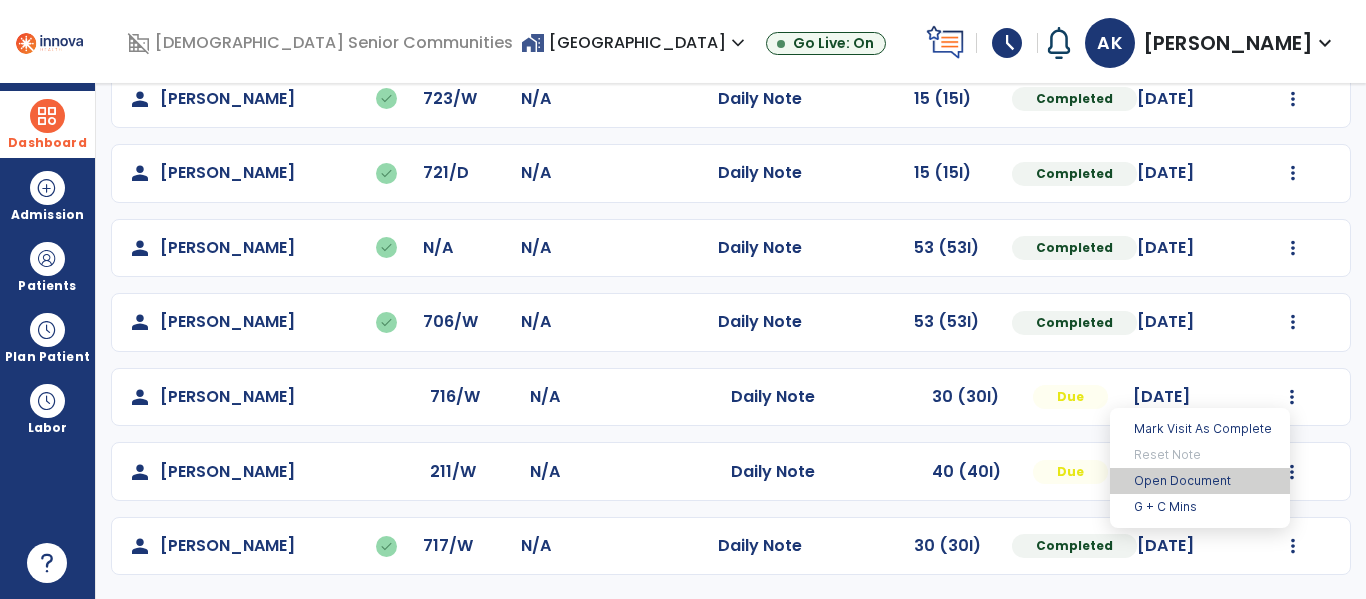 click on "Open Document" at bounding box center [1200, 481] 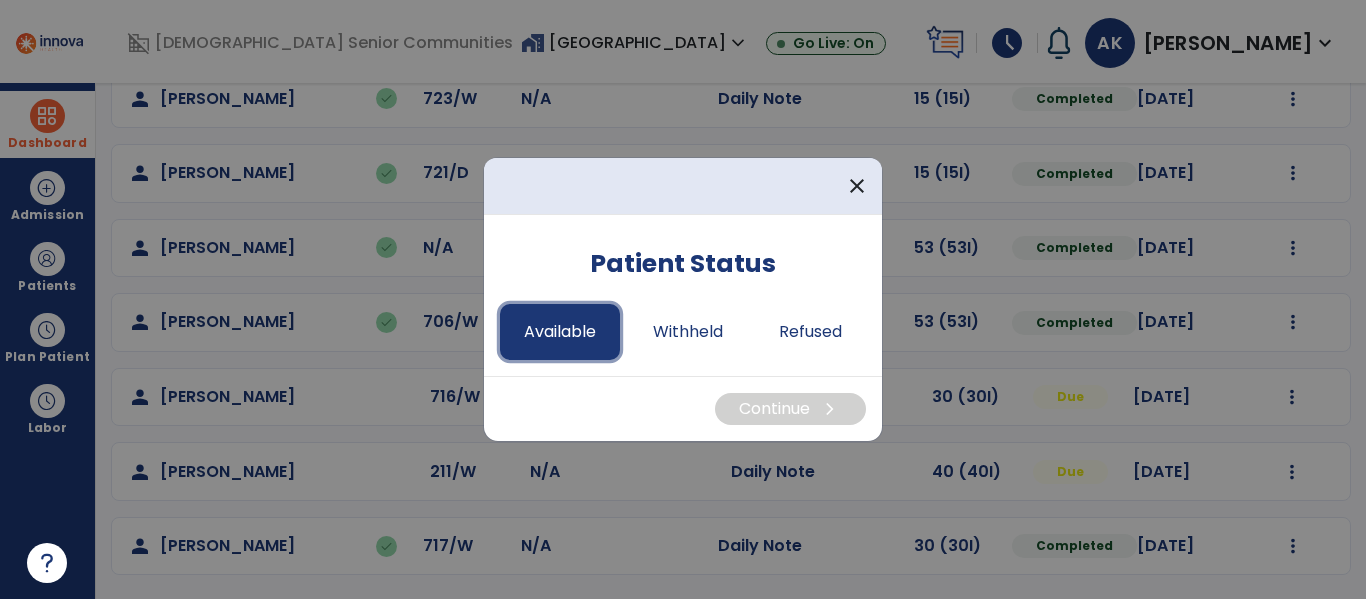 click on "Available" at bounding box center (560, 332) 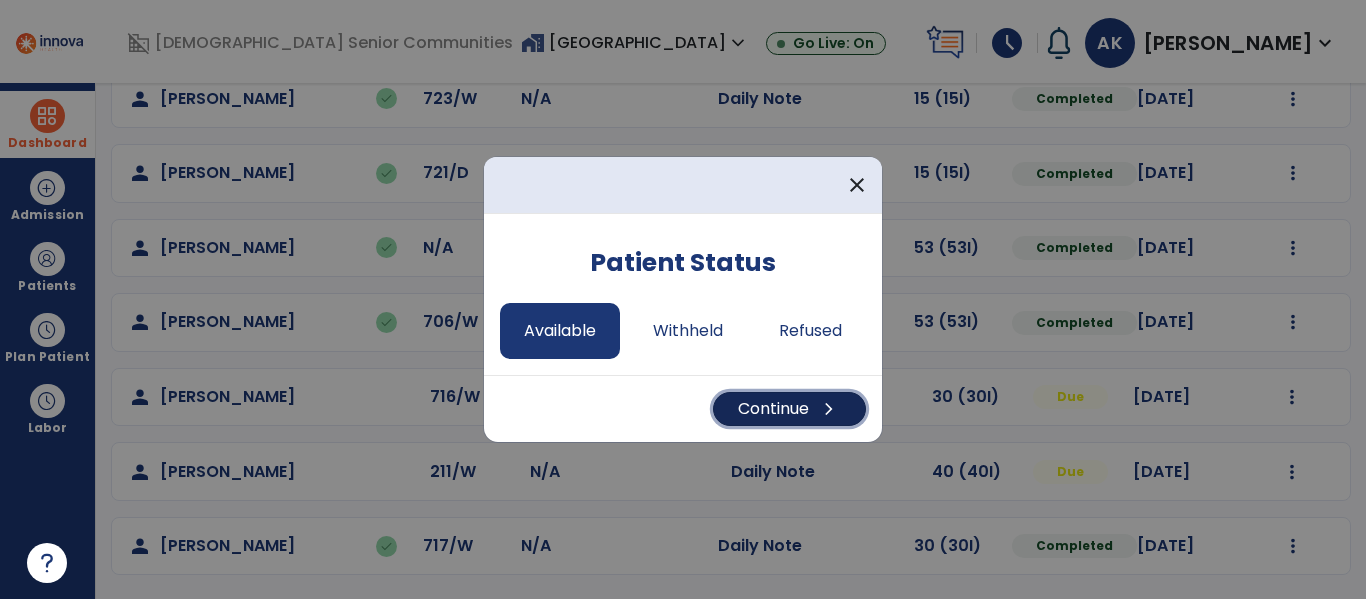 click on "Continue   chevron_right" at bounding box center (789, 409) 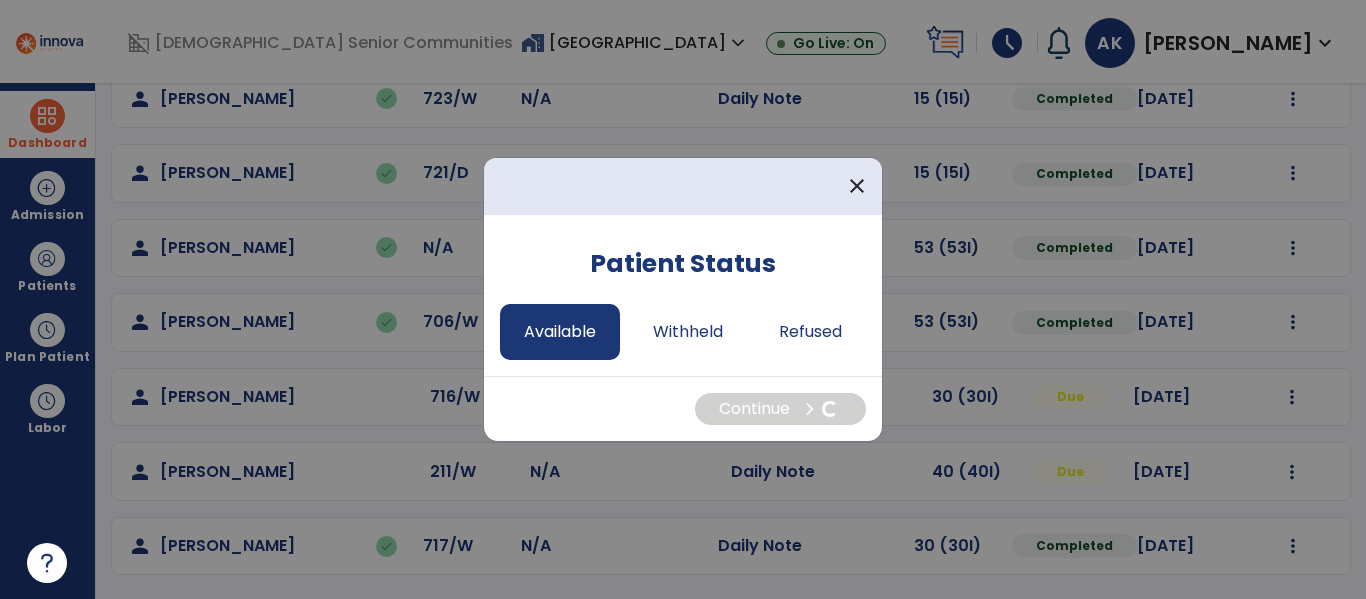 select on "*" 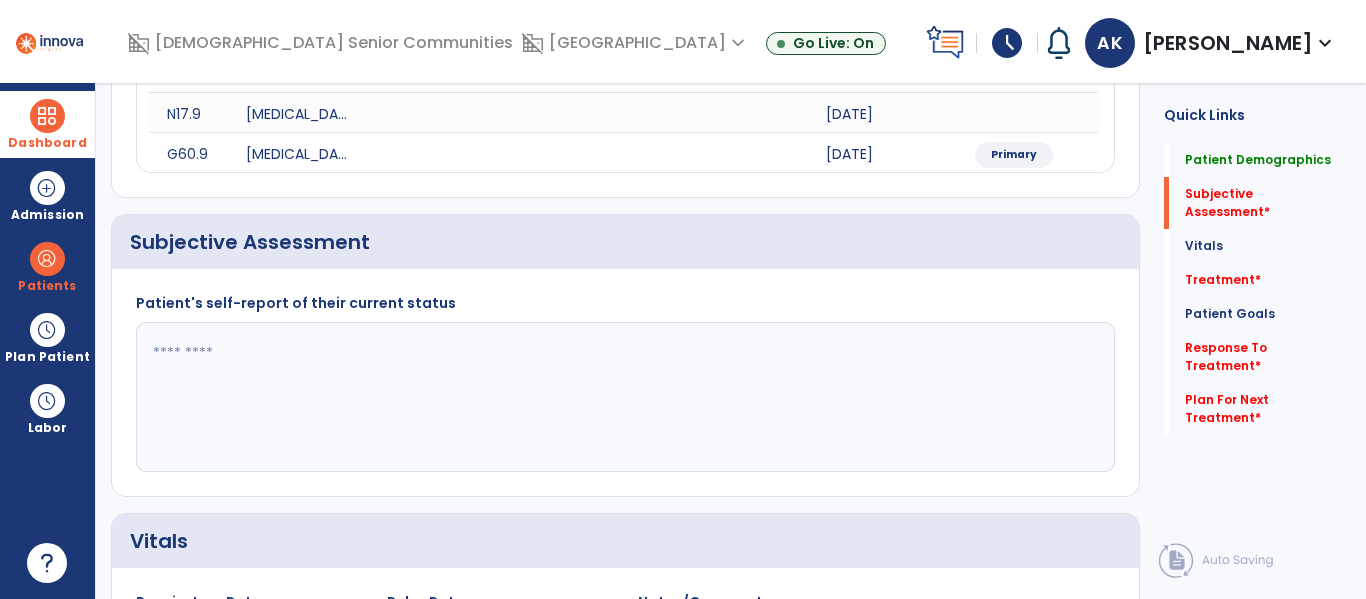 click 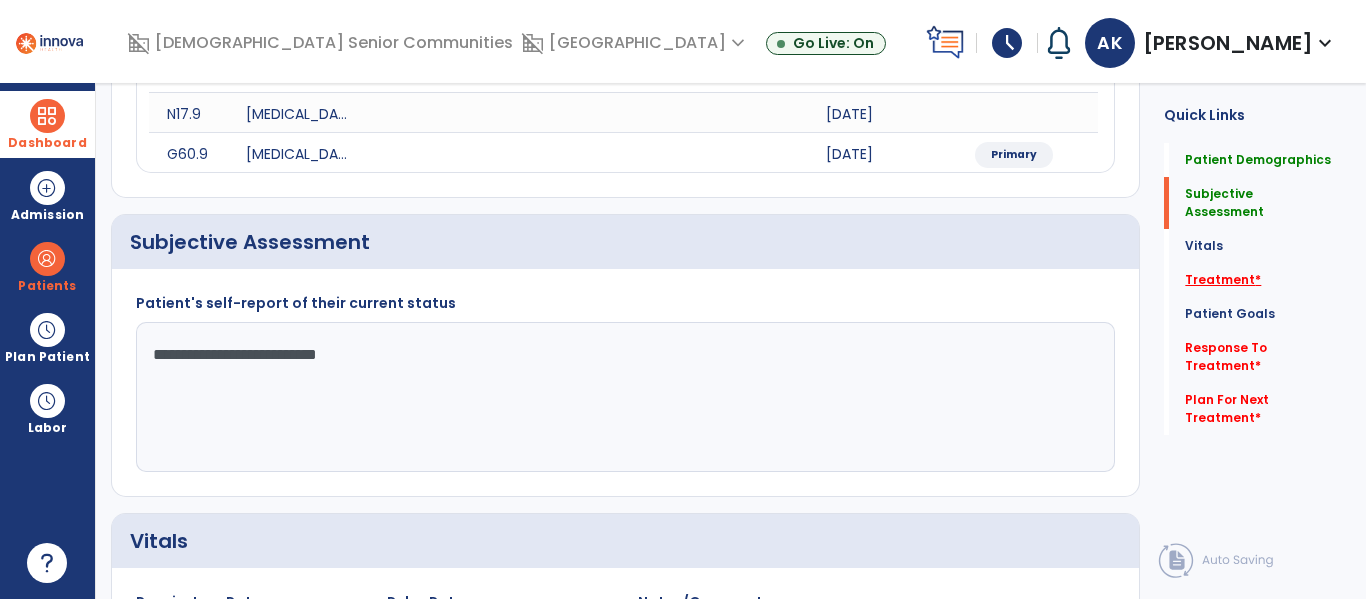 type on "**********" 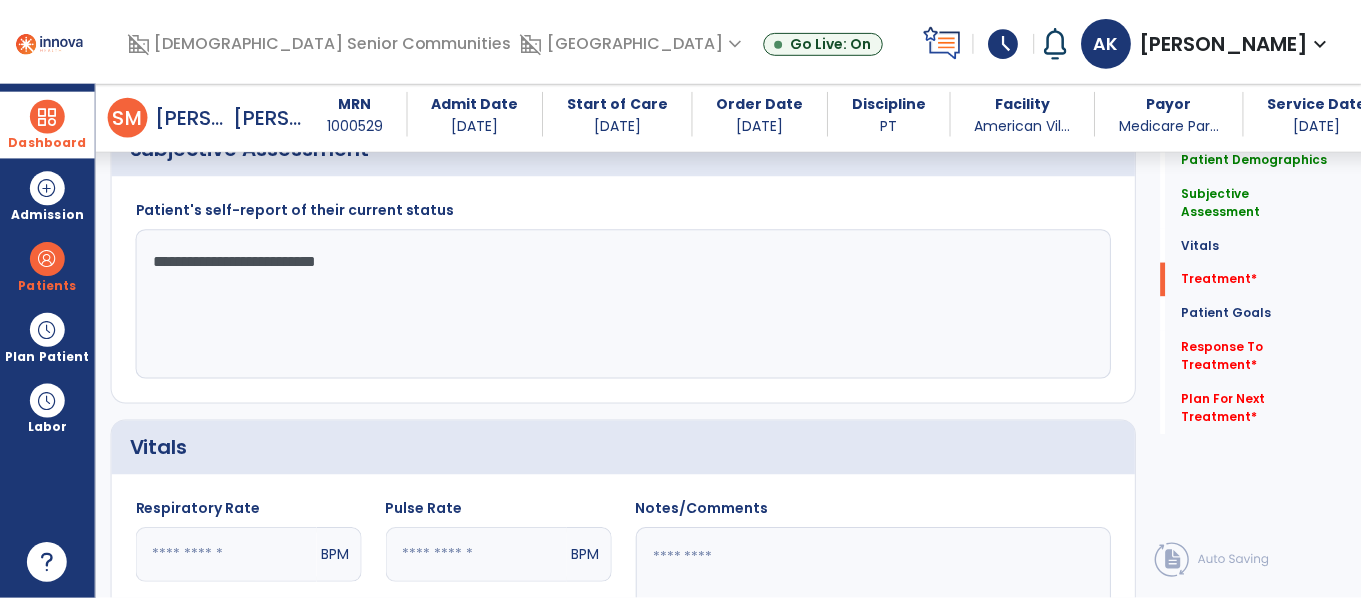 scroll, scrollTop: 1135, scrollLeft: 0, axis: vertical 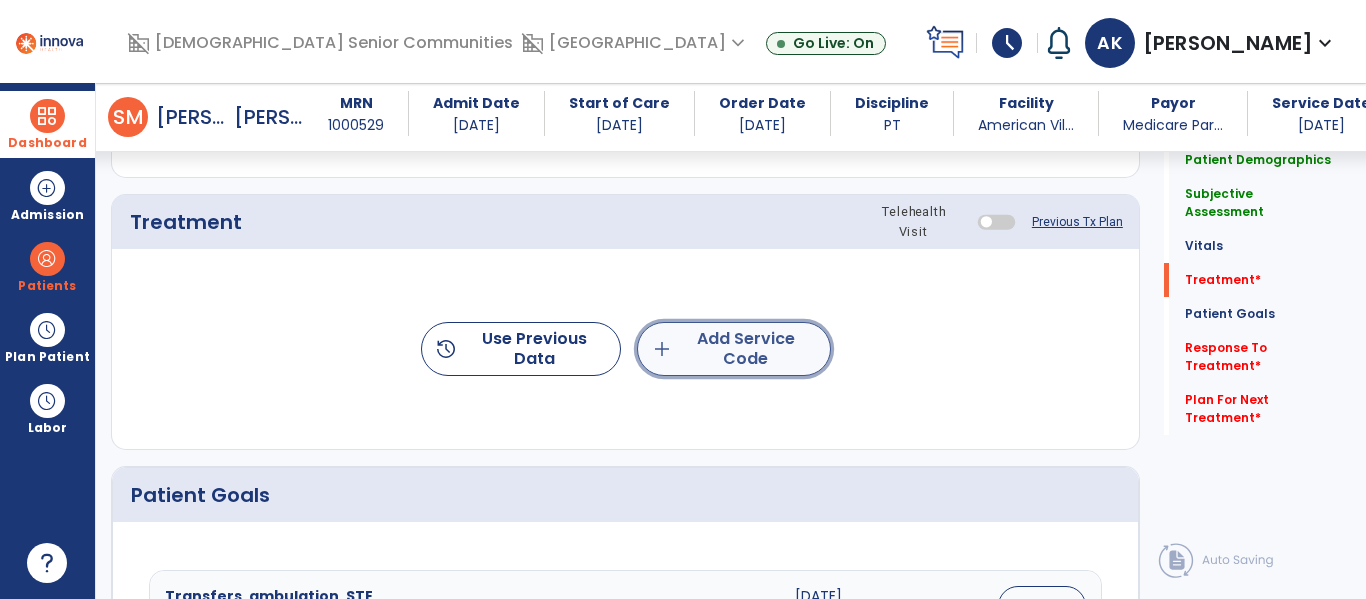 click on "add  Add Service Code" 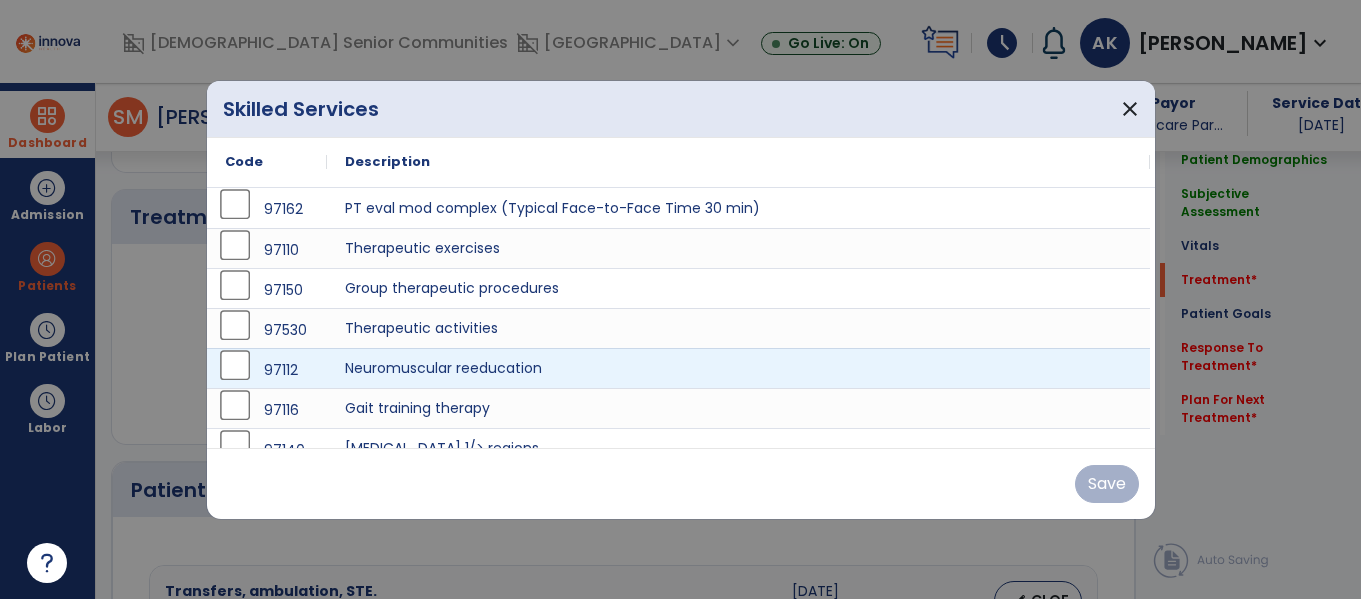 scroll, scrollTop: 1135, scrollLeft: 0, axis: vertical 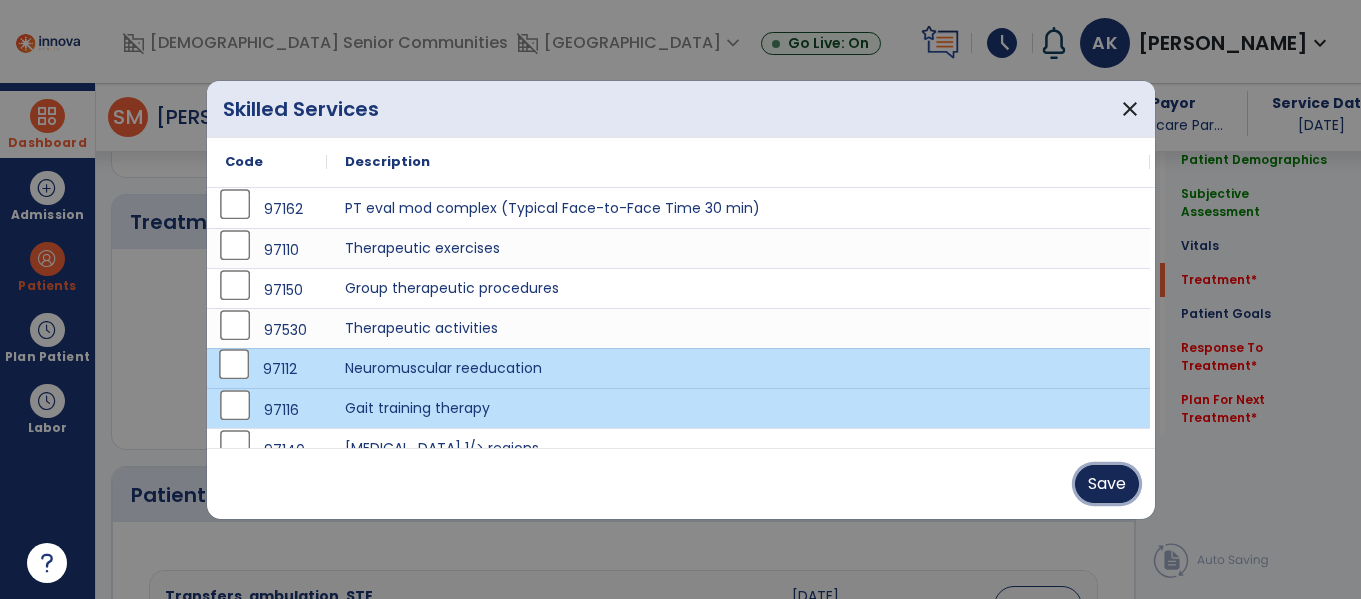 click on "Save" at bounding box center (1107, 484) 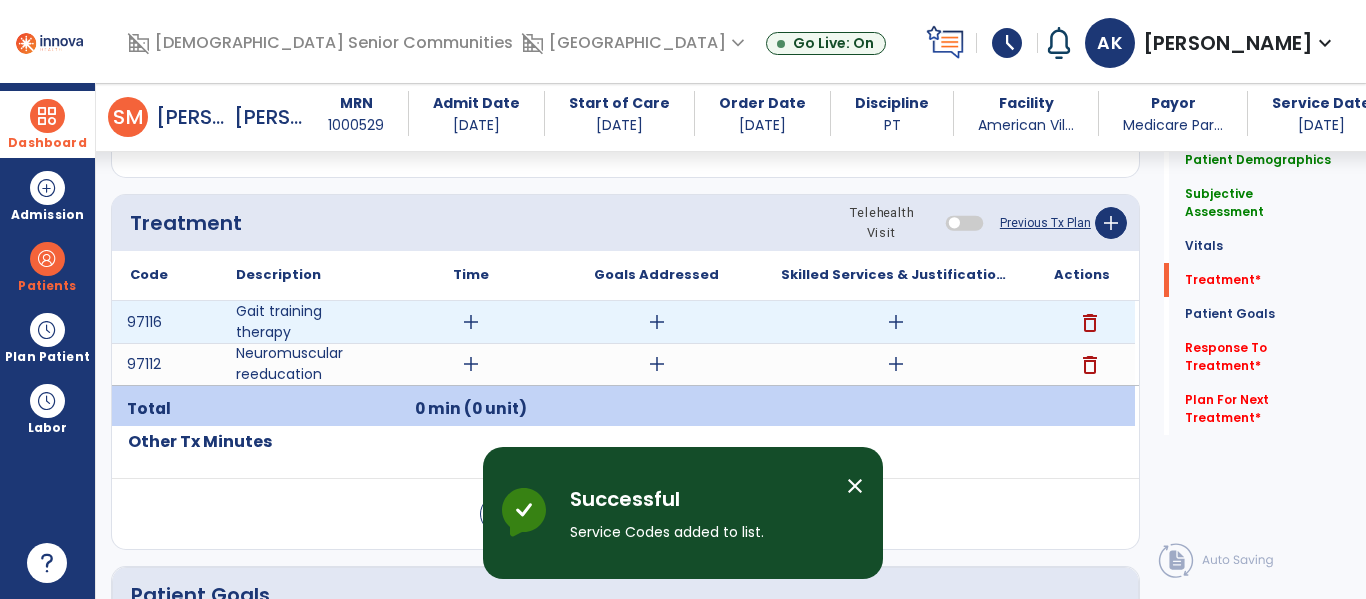 click on "add" at bounding box center [471, 322] 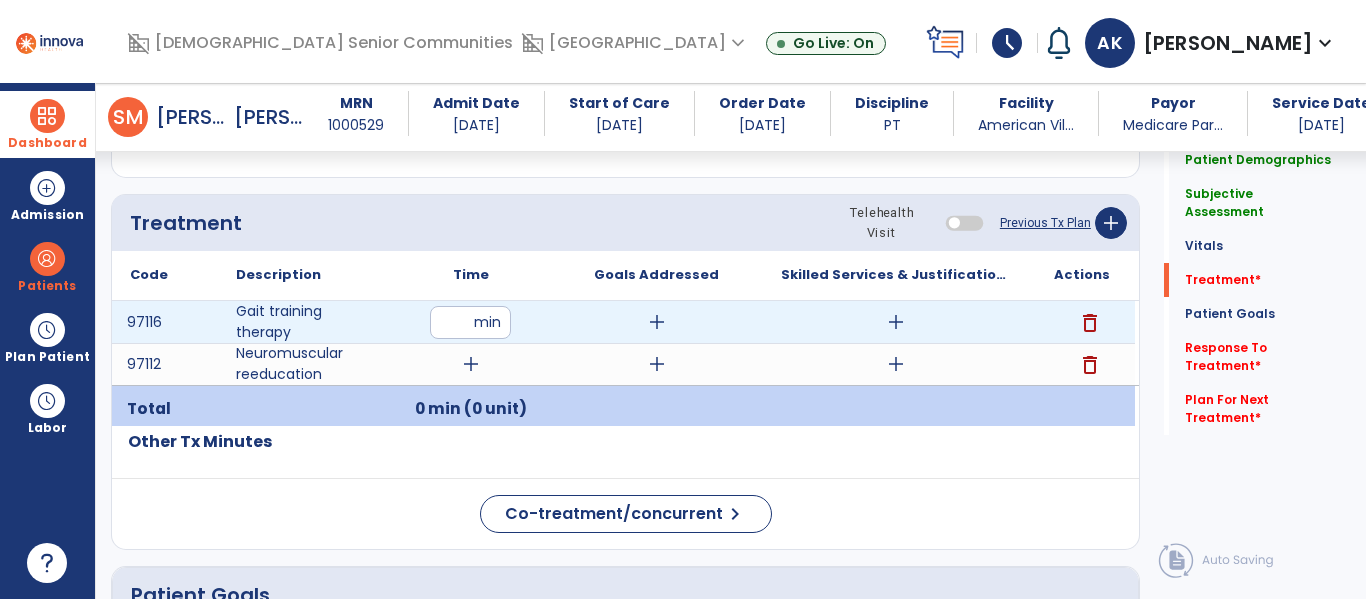 type on "**" 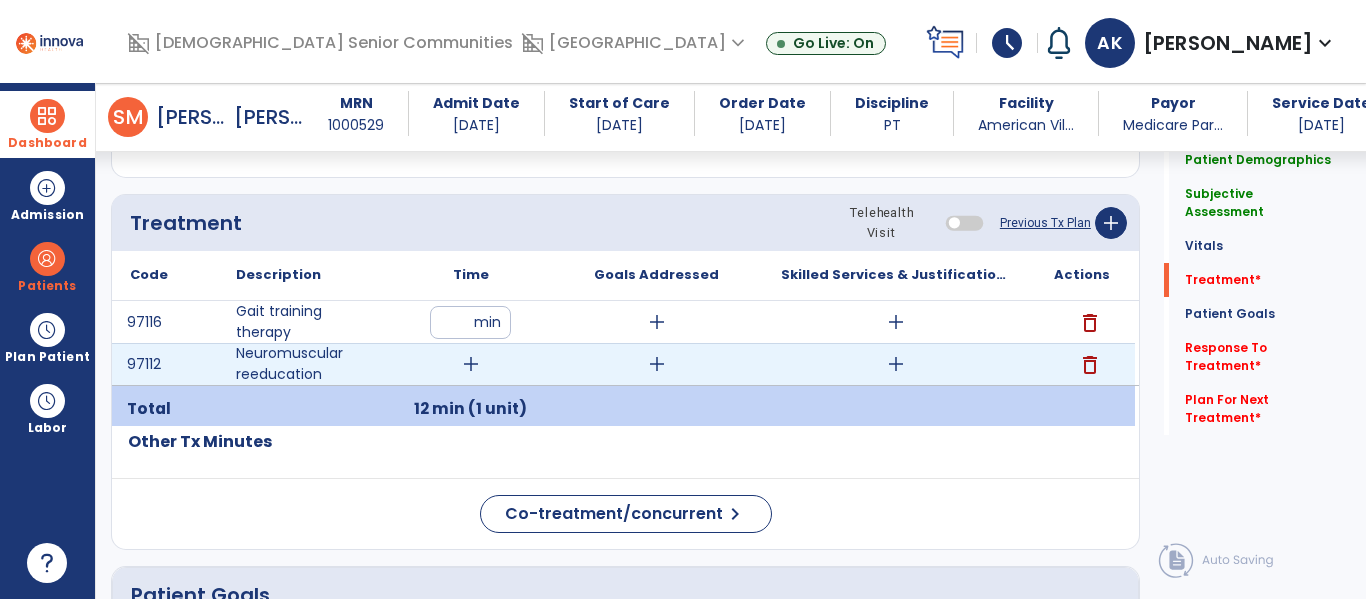 click on "add" at bounding box center (471, 364) 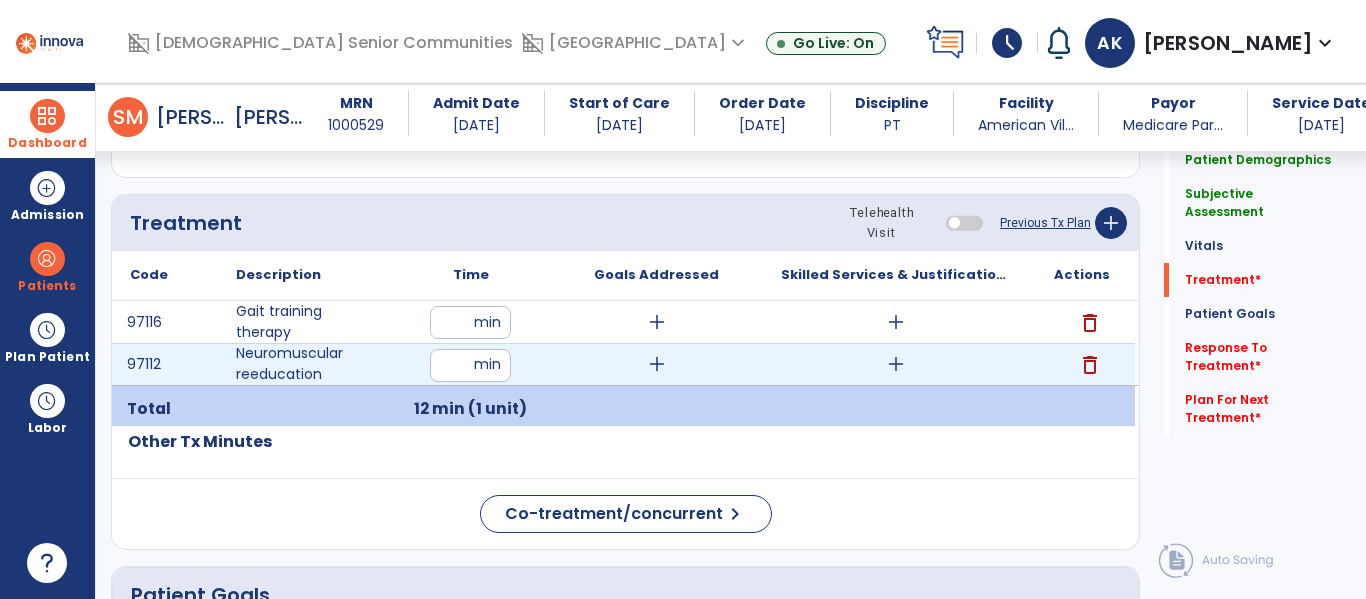 type on "**" 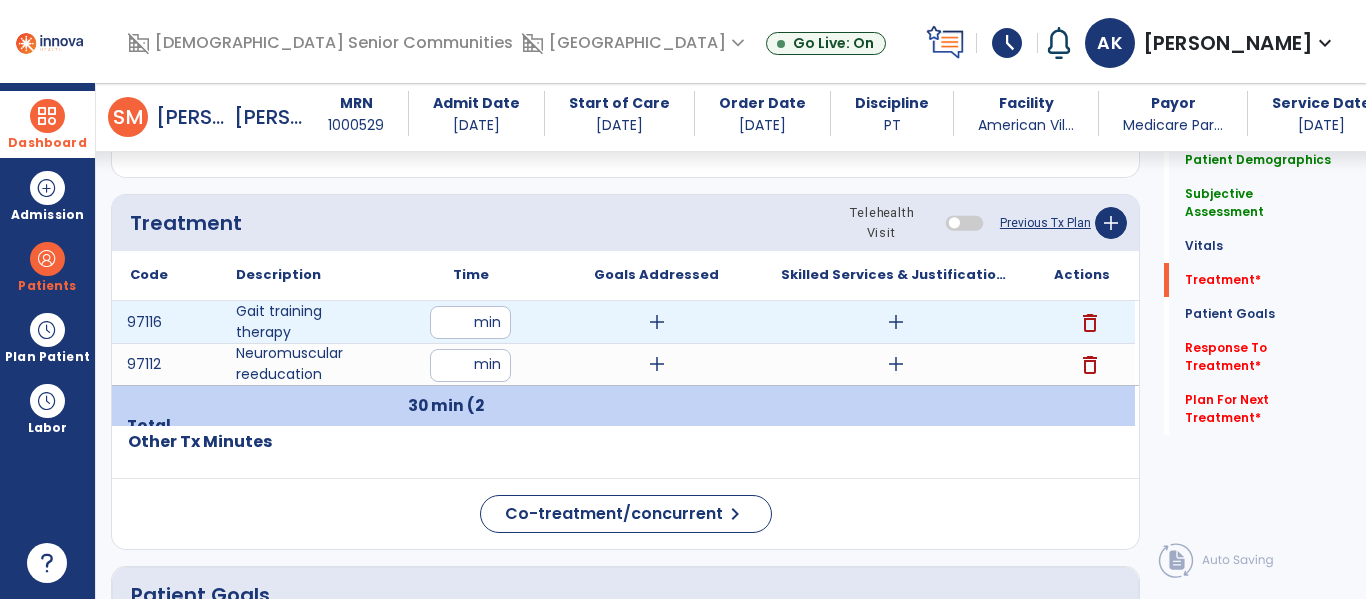 click on "add" at bounding box center (896, 322) 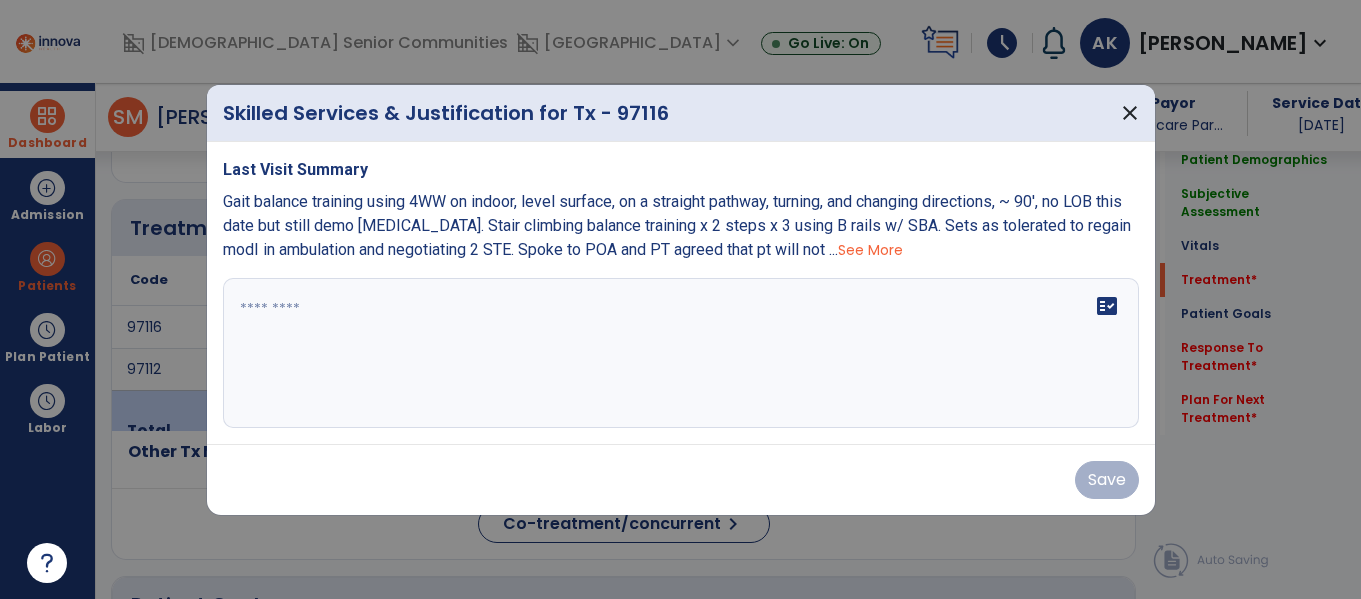 scroll, scrollTop: 1135, scrollLeft: 0, axis: vertical 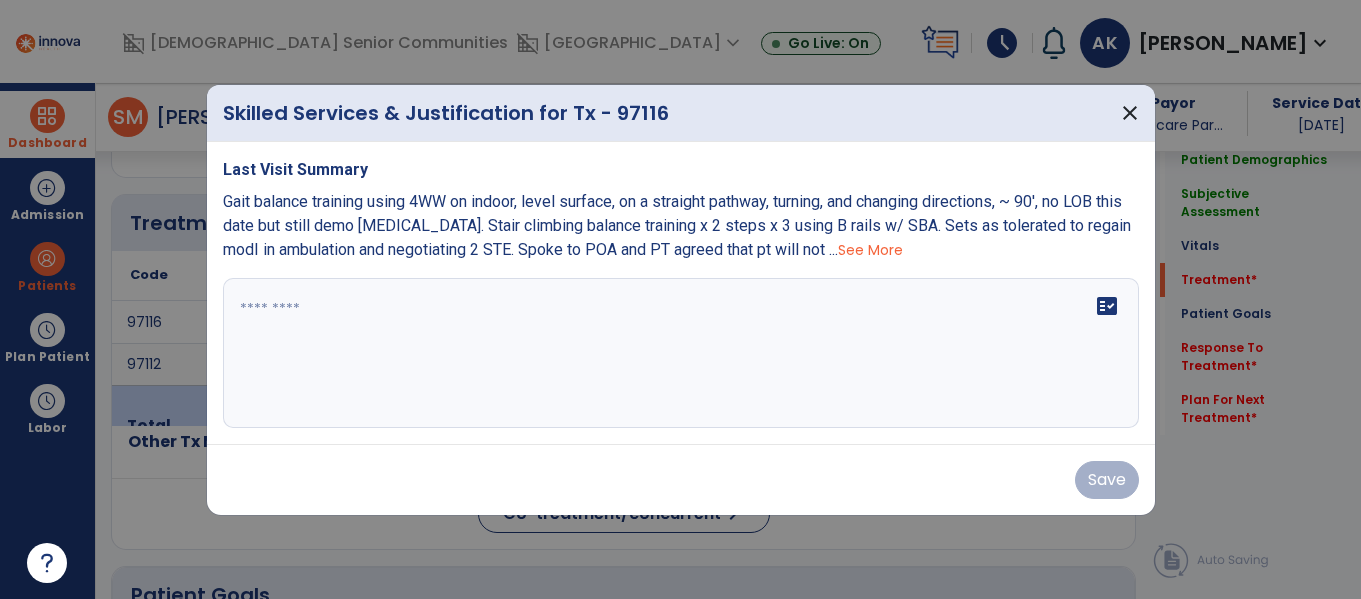 click on "fact_check" at bounding box center [681, 353] 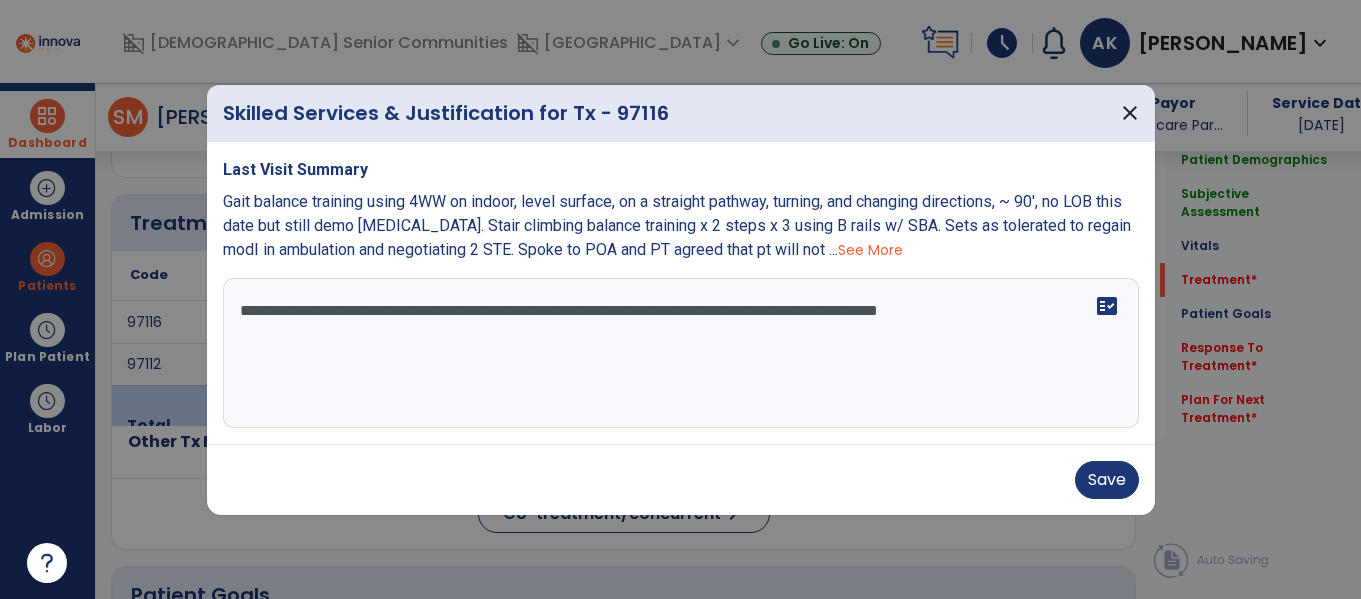click on "See More" at bounding box center (870, 250) 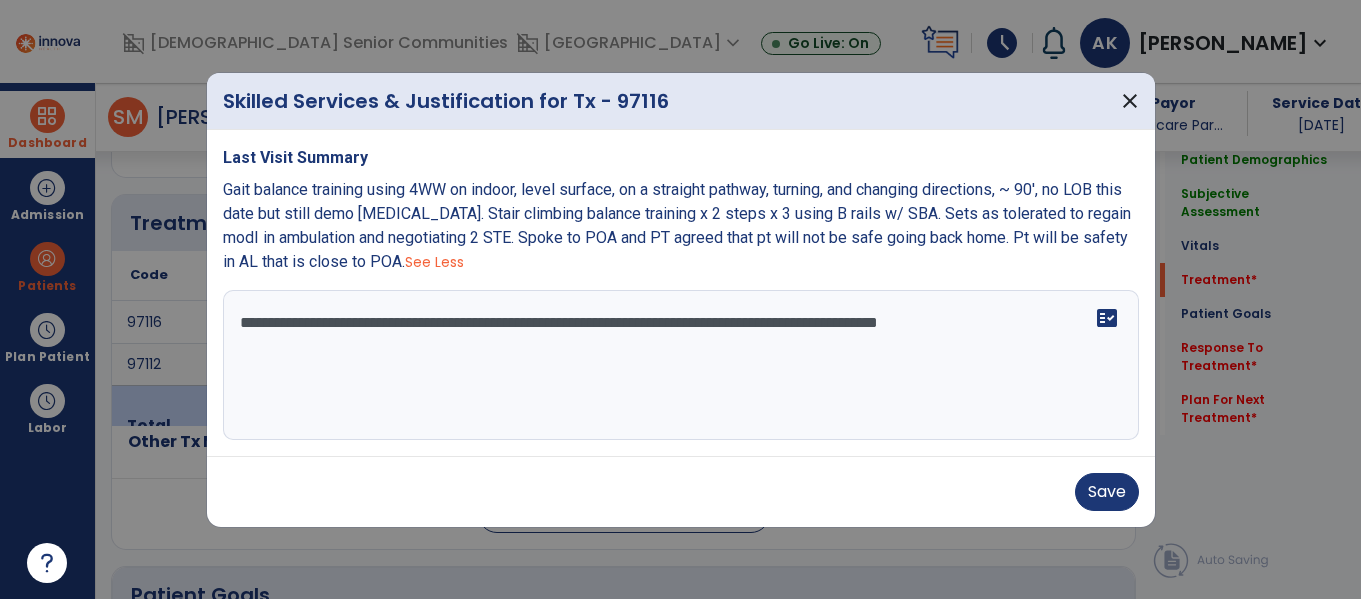 click on "**********" at bounding box center [681, 365] 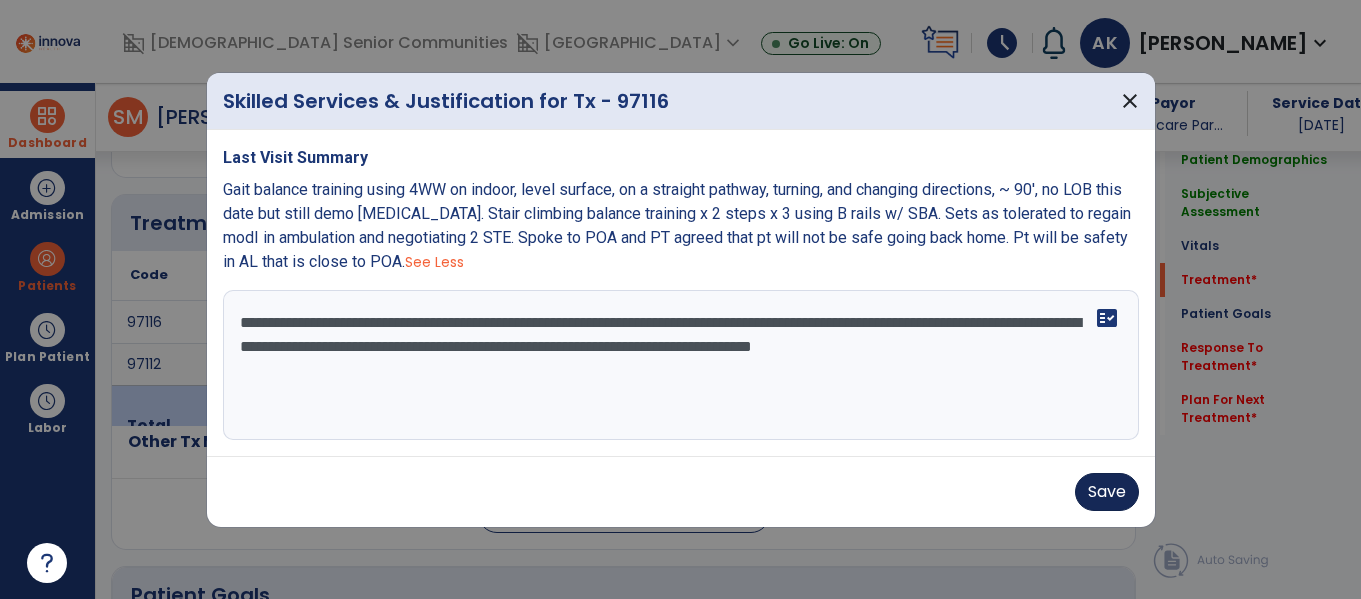 type on "**********" 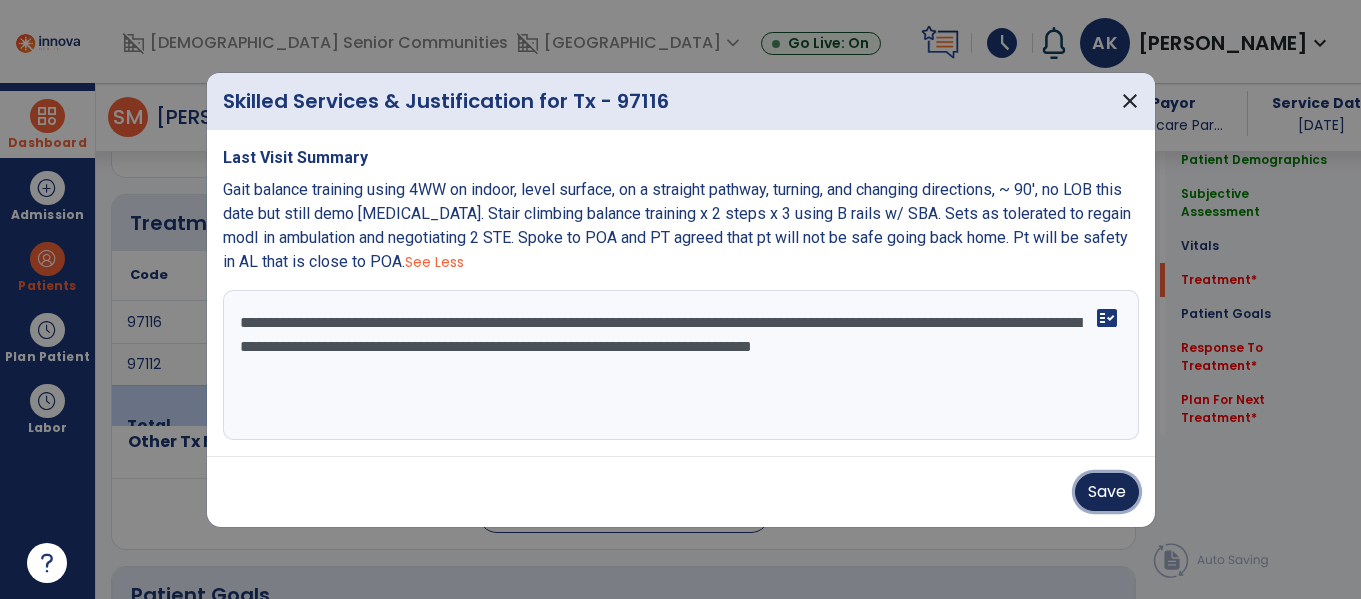 click on "Save" at bounding box center (1107, 492) 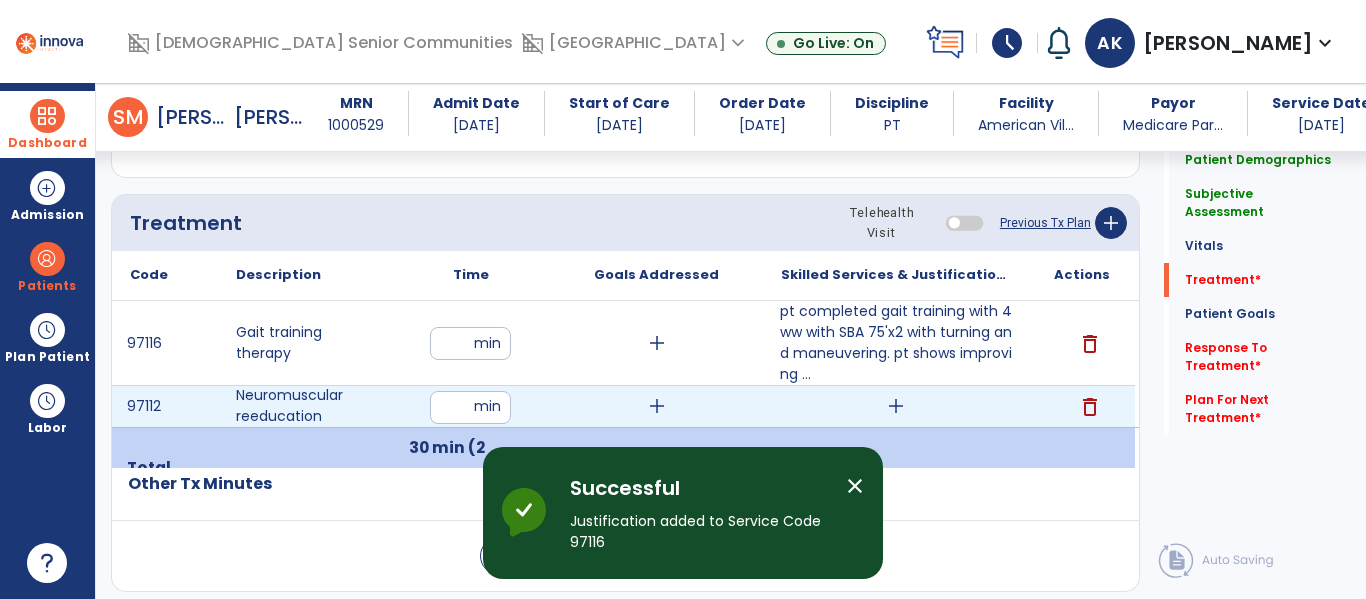 click on "add" at bounding box center [896, 406] 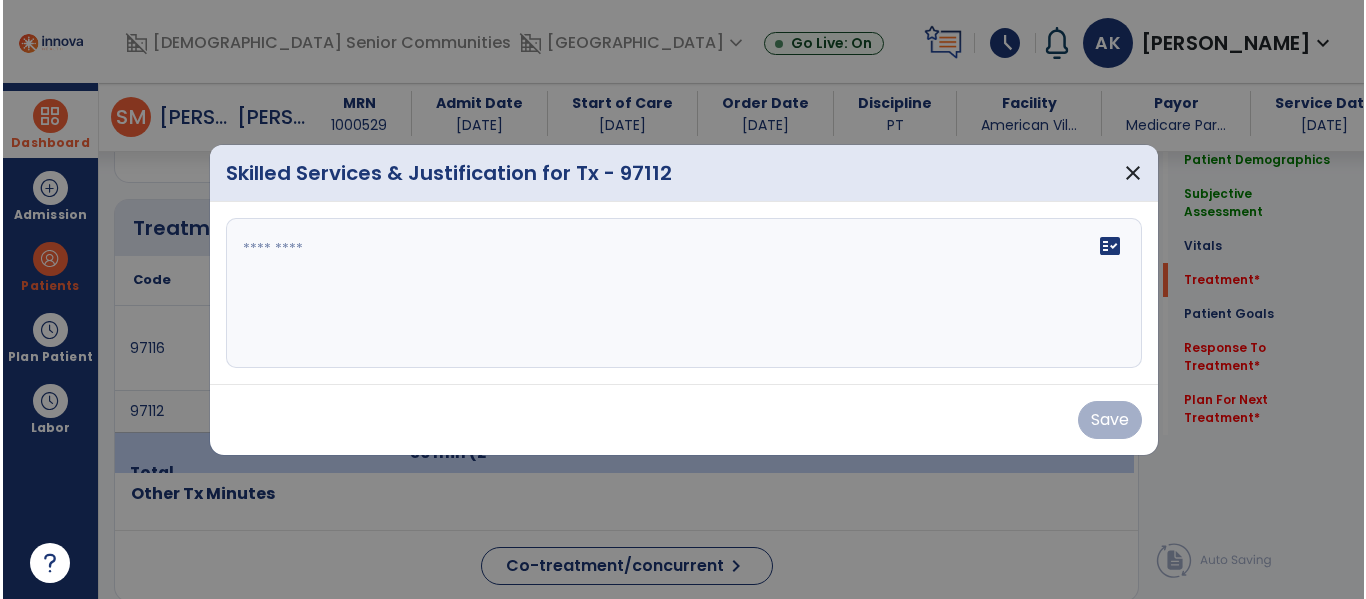 scroll, scrollTop: 1135, scrollLeft: 0, axis: vertical 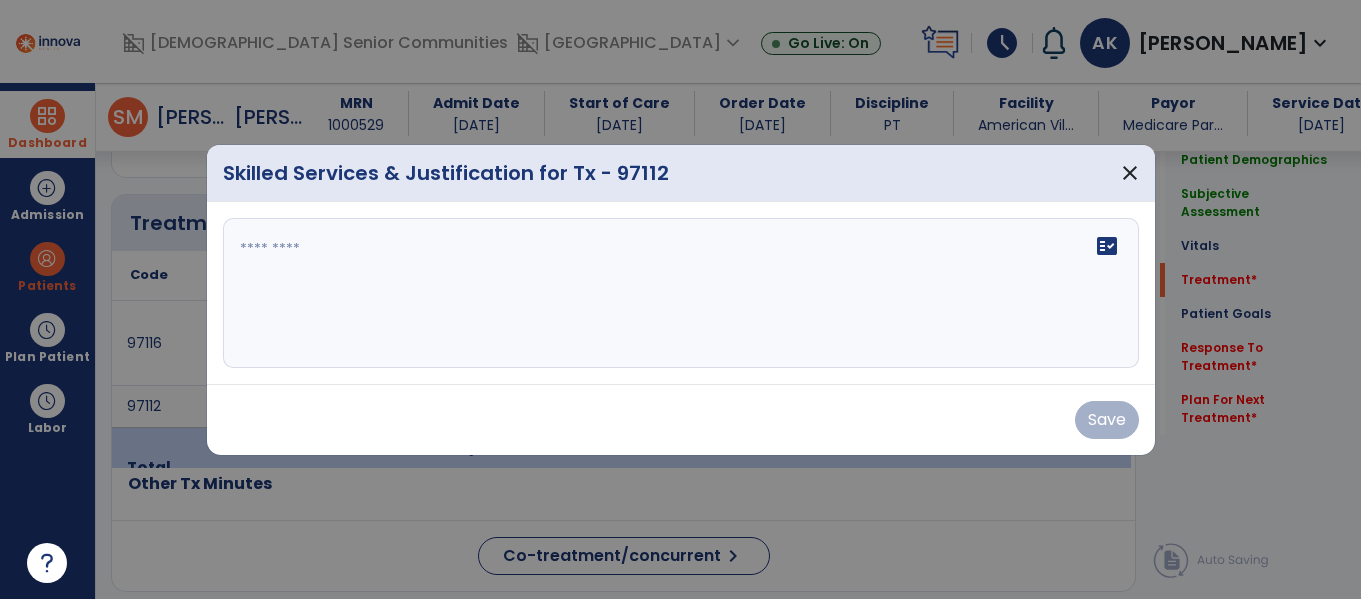 click on "fact_check" at bounding box center [681, 293] 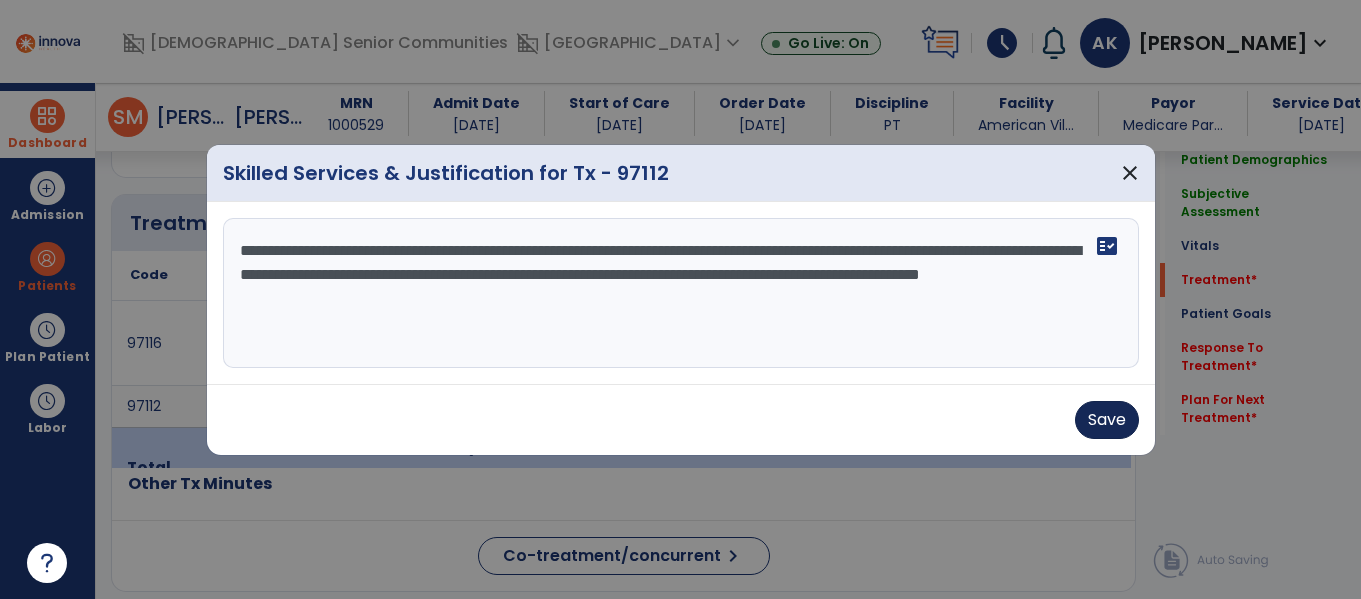 type on "**********" 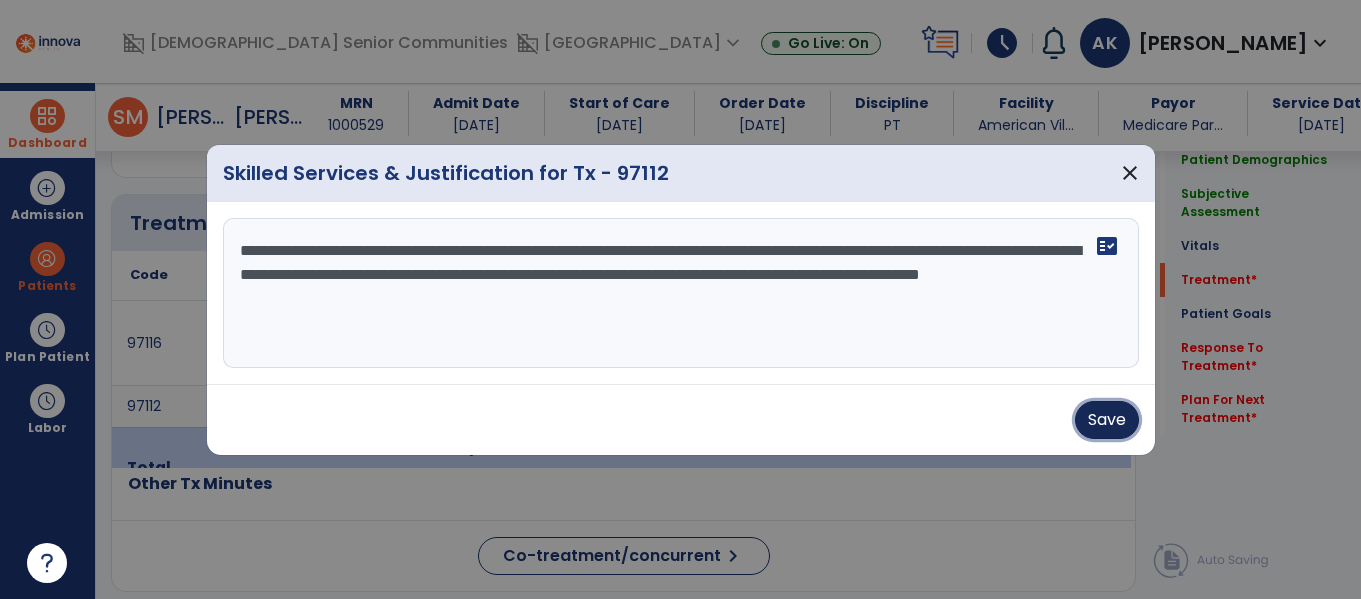 click on "Save" at bounding box center [1107, 420] 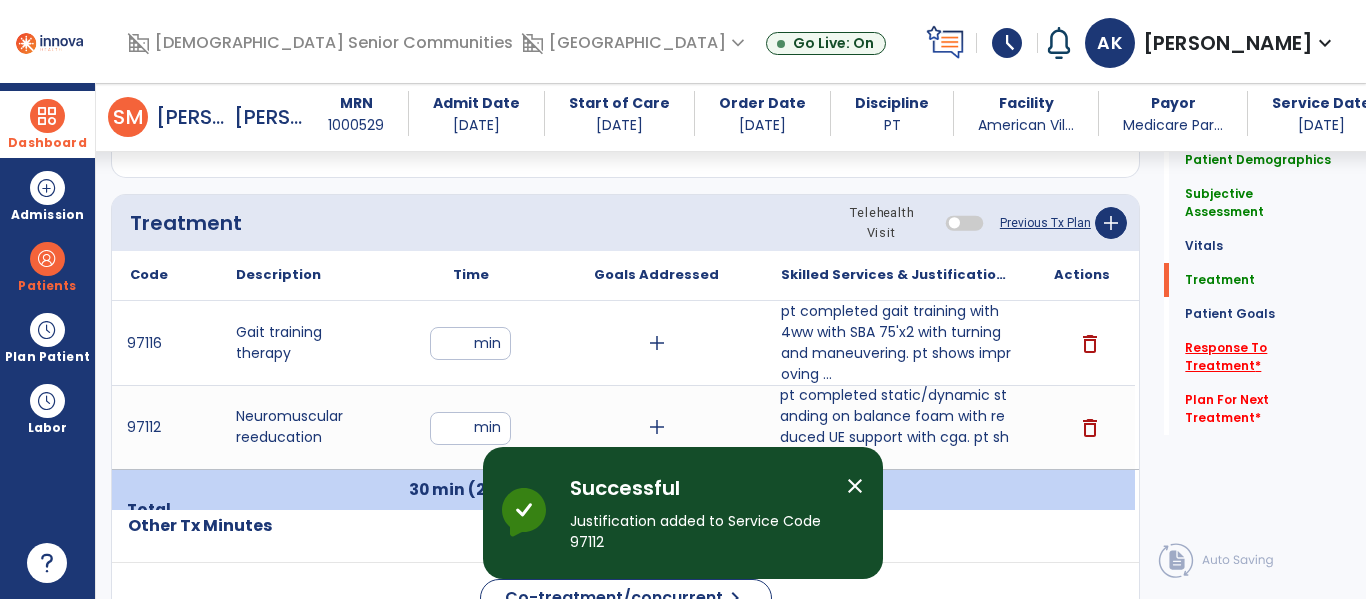 click on "Response To Treatment   *" 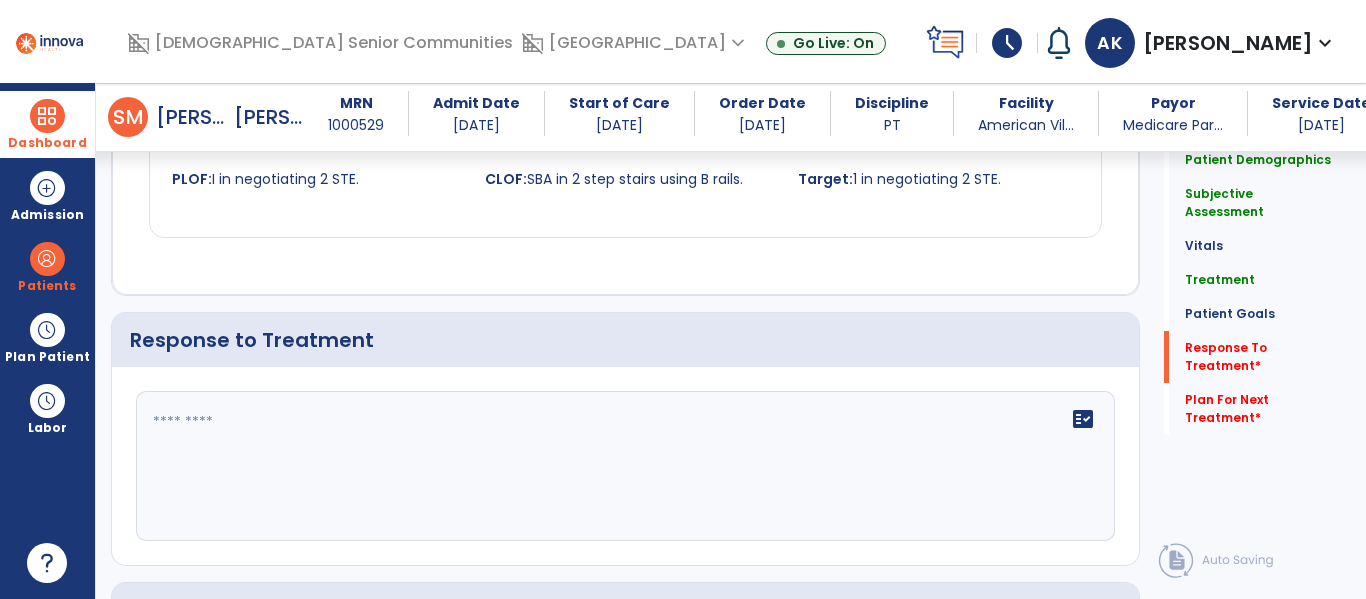 scroll, scrollTop: 2366, scrollLeft: 0, axis: vertical 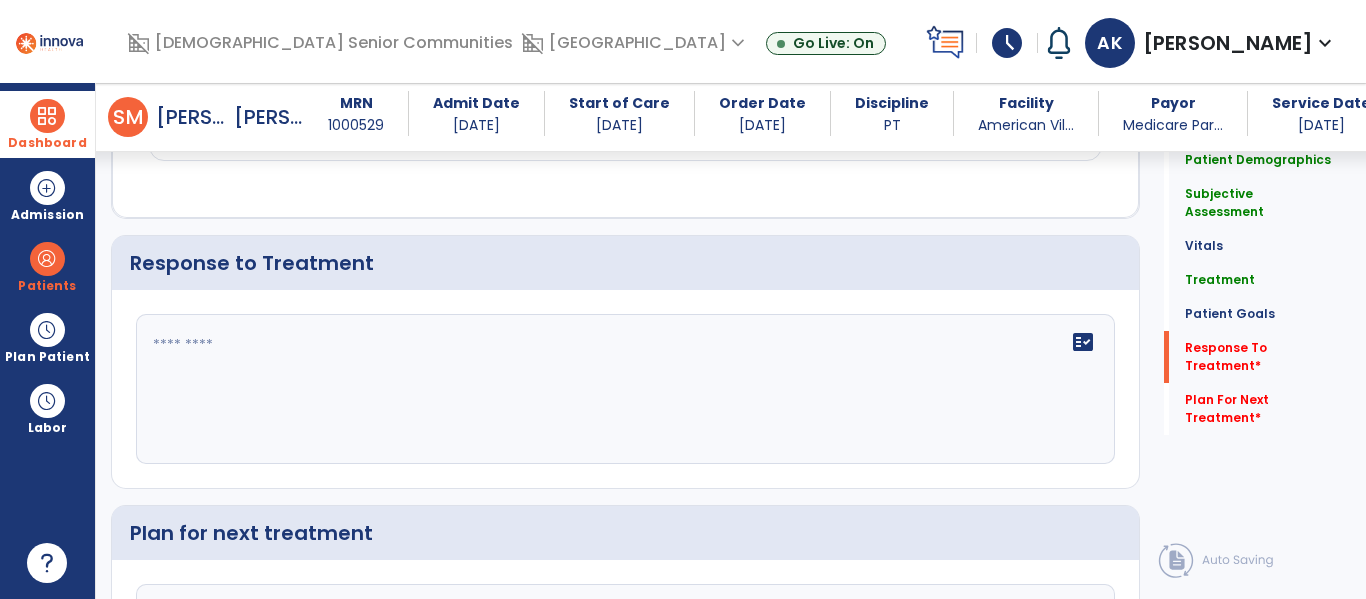 click 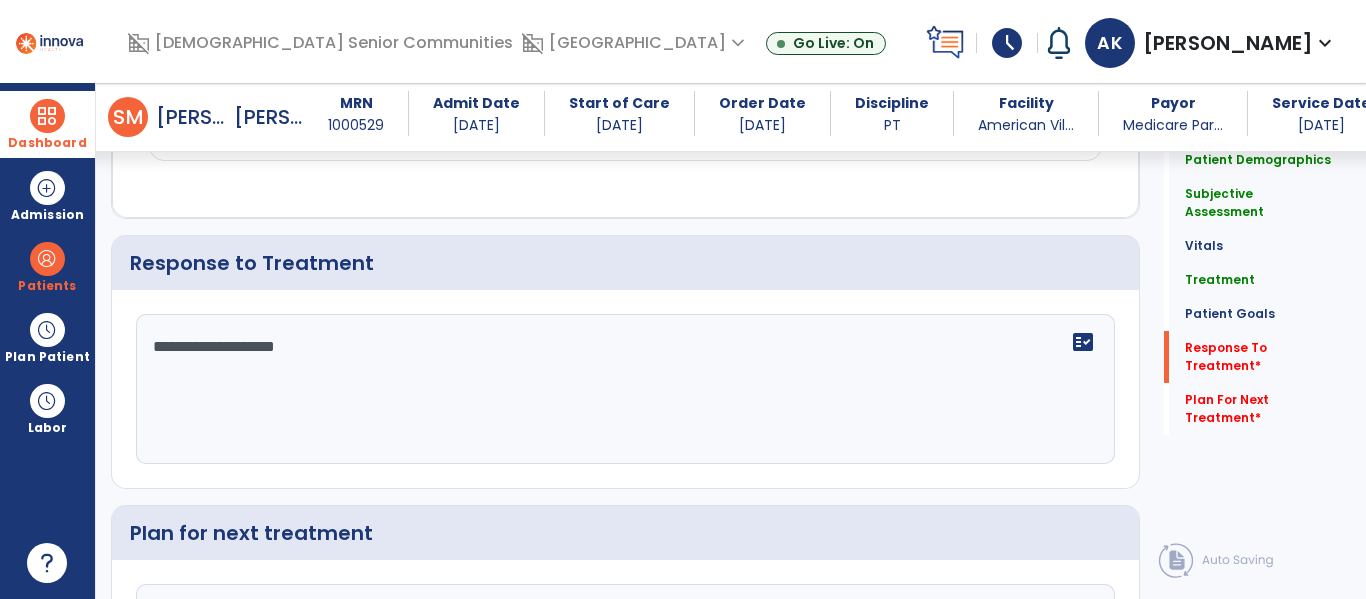 type on "**********" 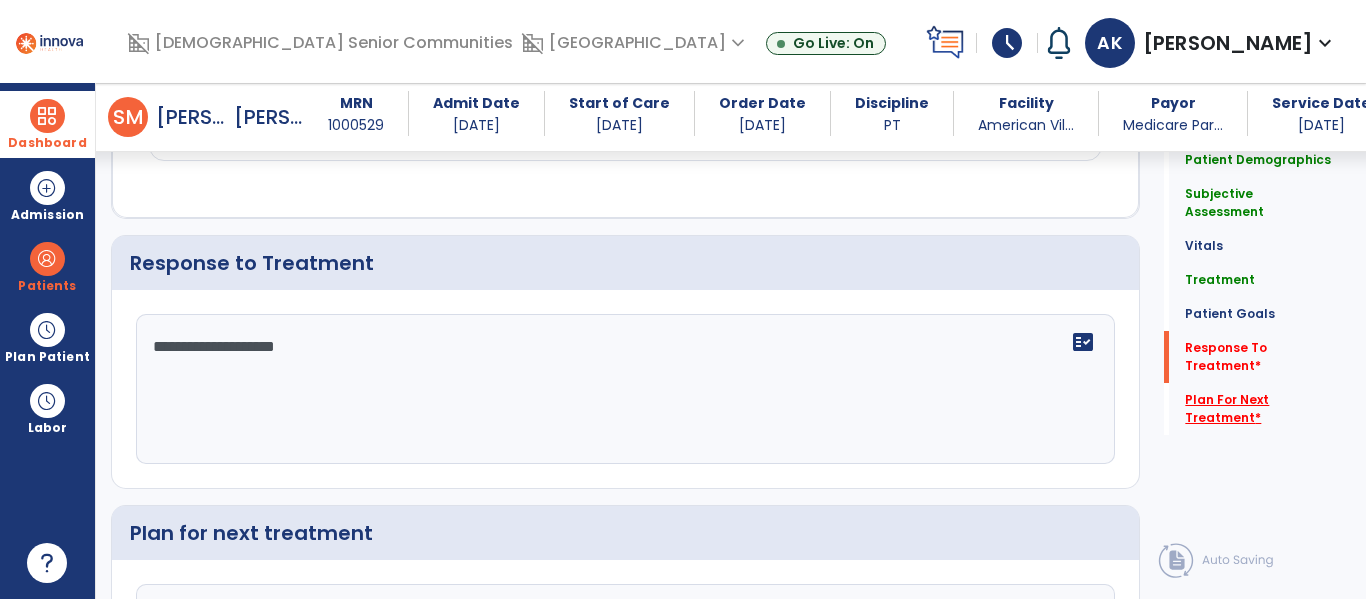 click on "Plan For Next Treatment   *" 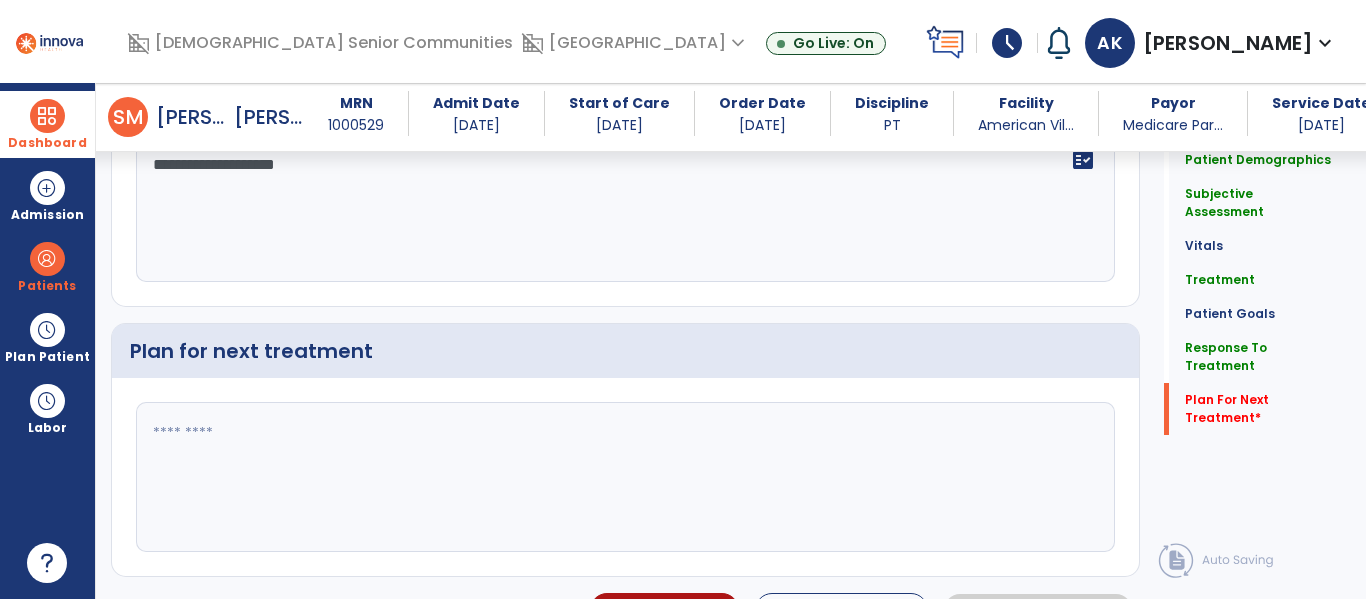 scroll, scrollTop: 2483, scrollLeft: 0, axis: vertical 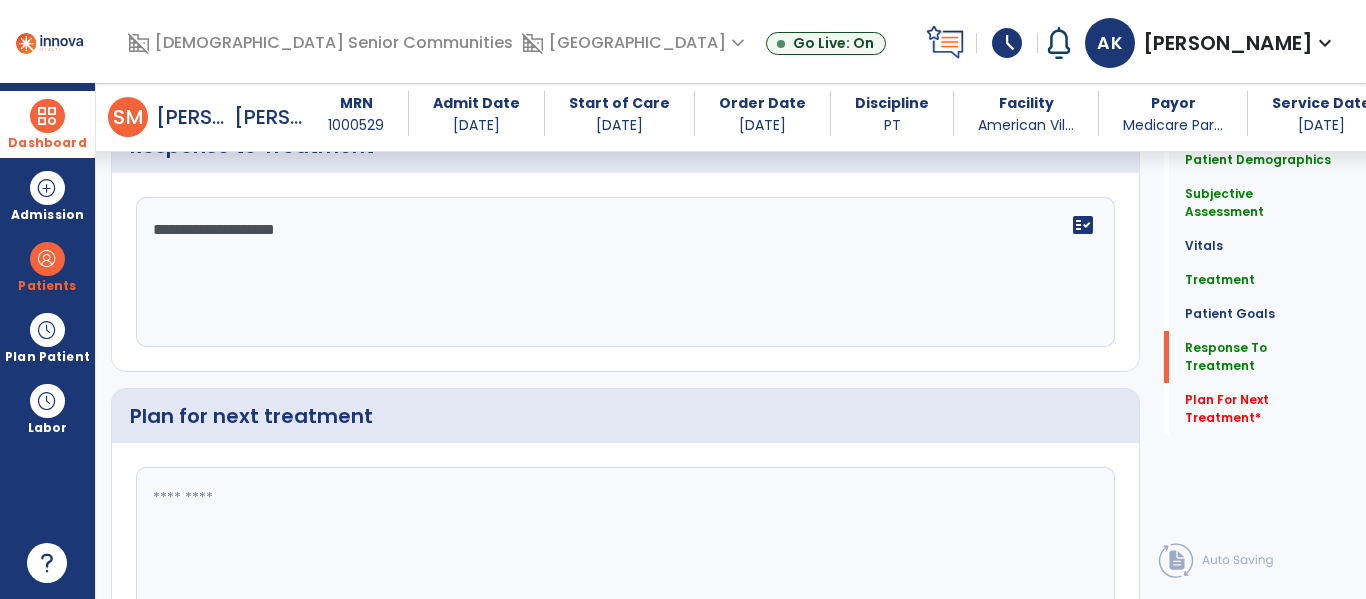 click 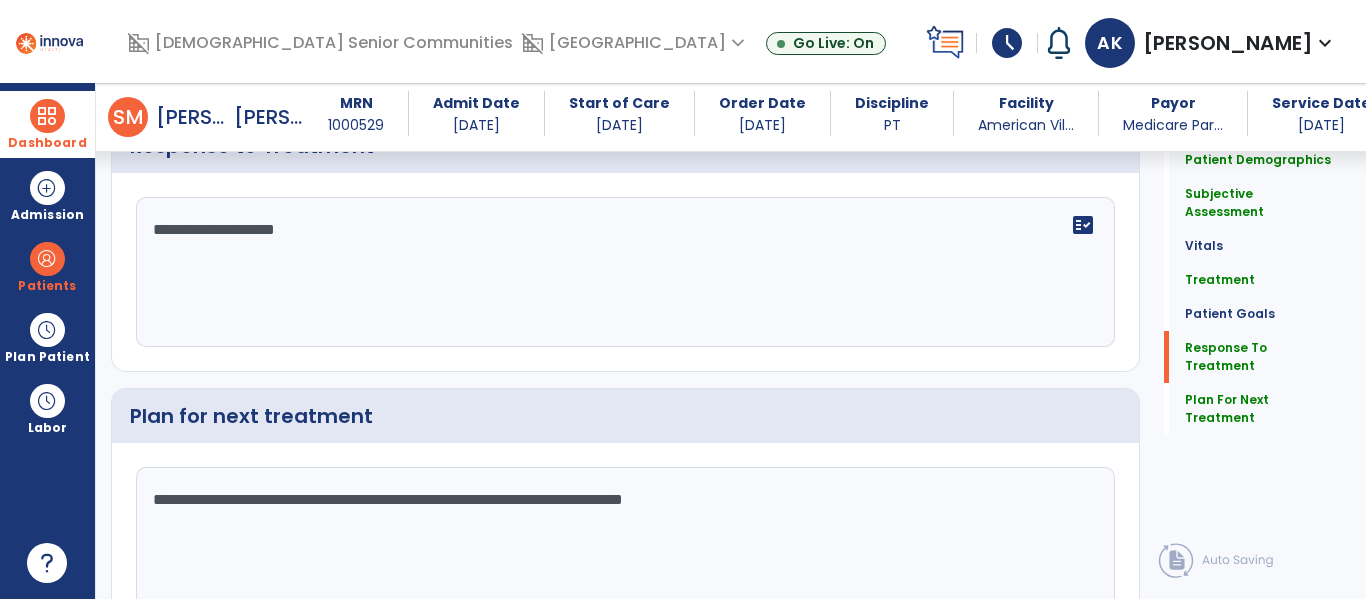 type on "**********" 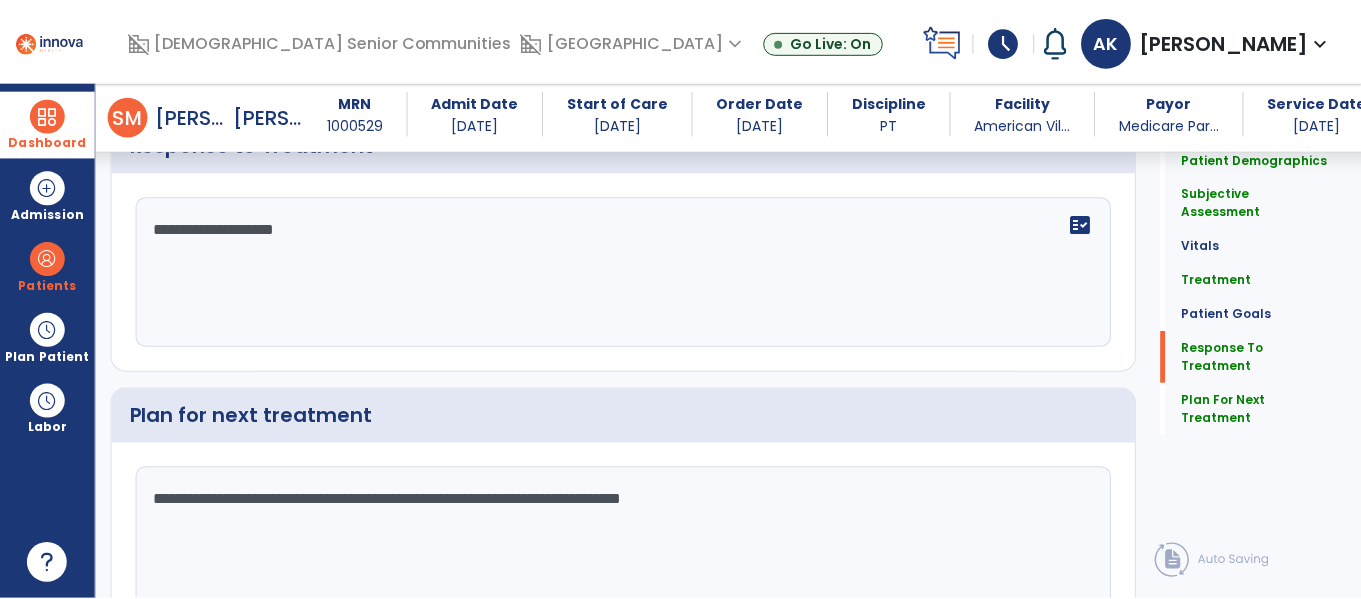 scroll, scrollTop: 2571, scrollLeft: 0, axis: vertical 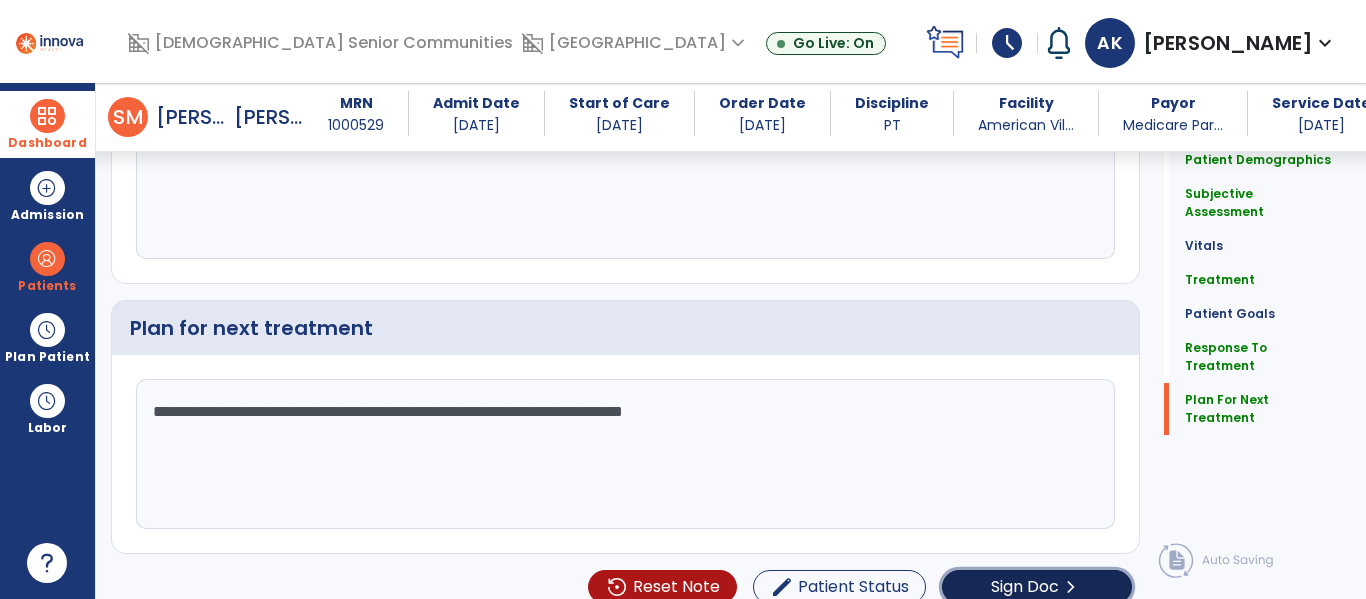 click on "Sign Doc  chevron_right" 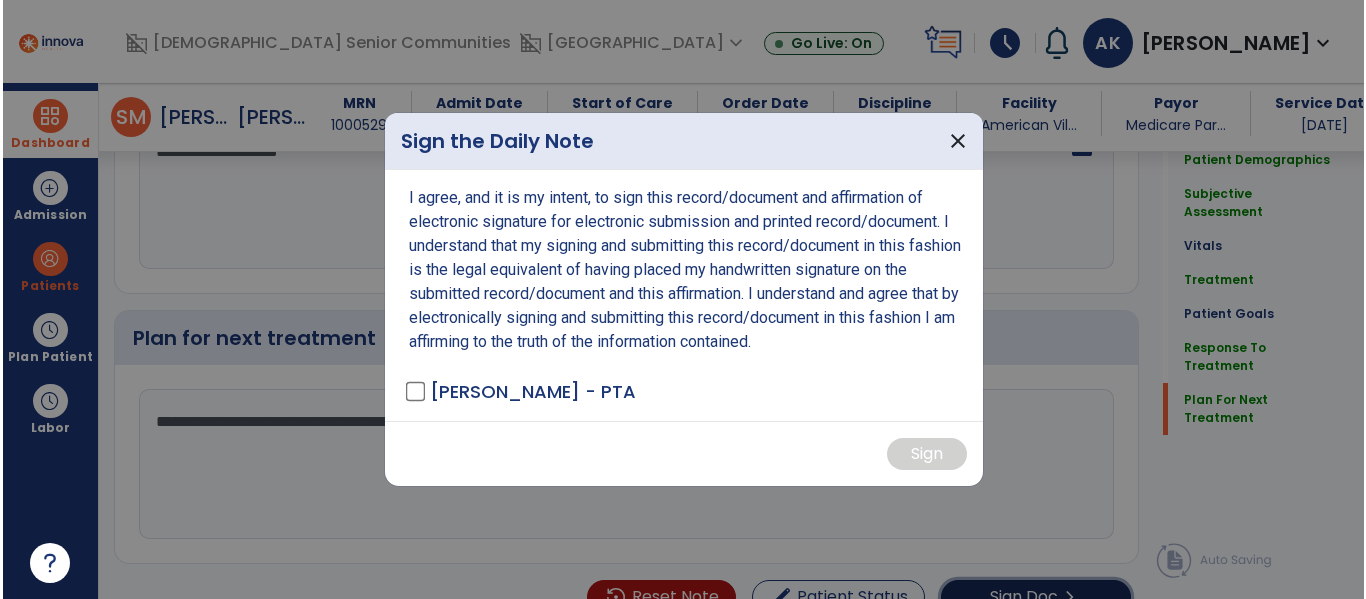 scroll, scrollTop: 2571, scrollLeft: 0, axis: vertical 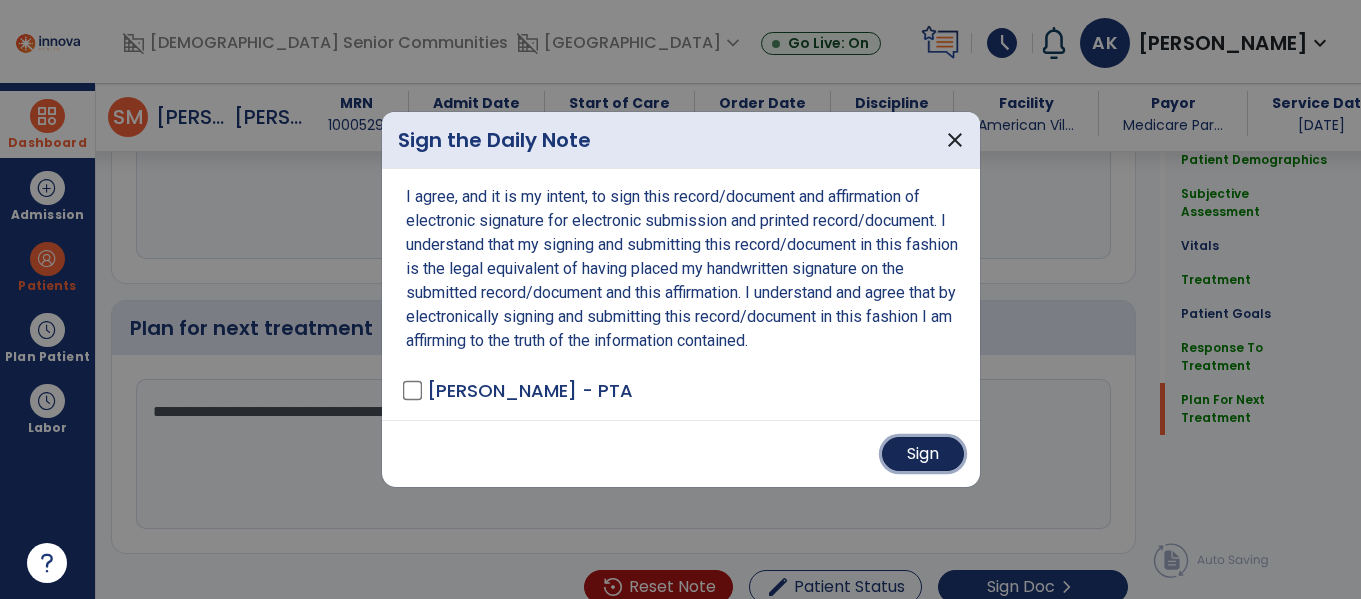 click on "Sign" at bounding box center (923, 454) 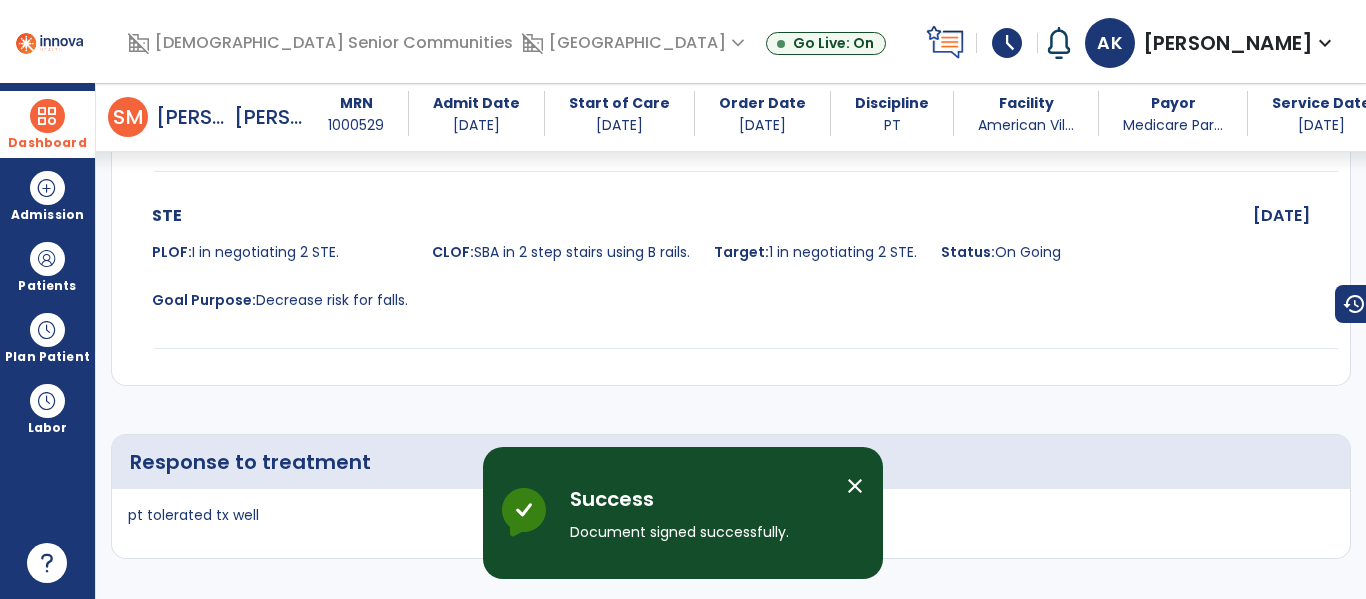scroll, scrollTop: 3373, scrollLeft: 0, axis: vertical 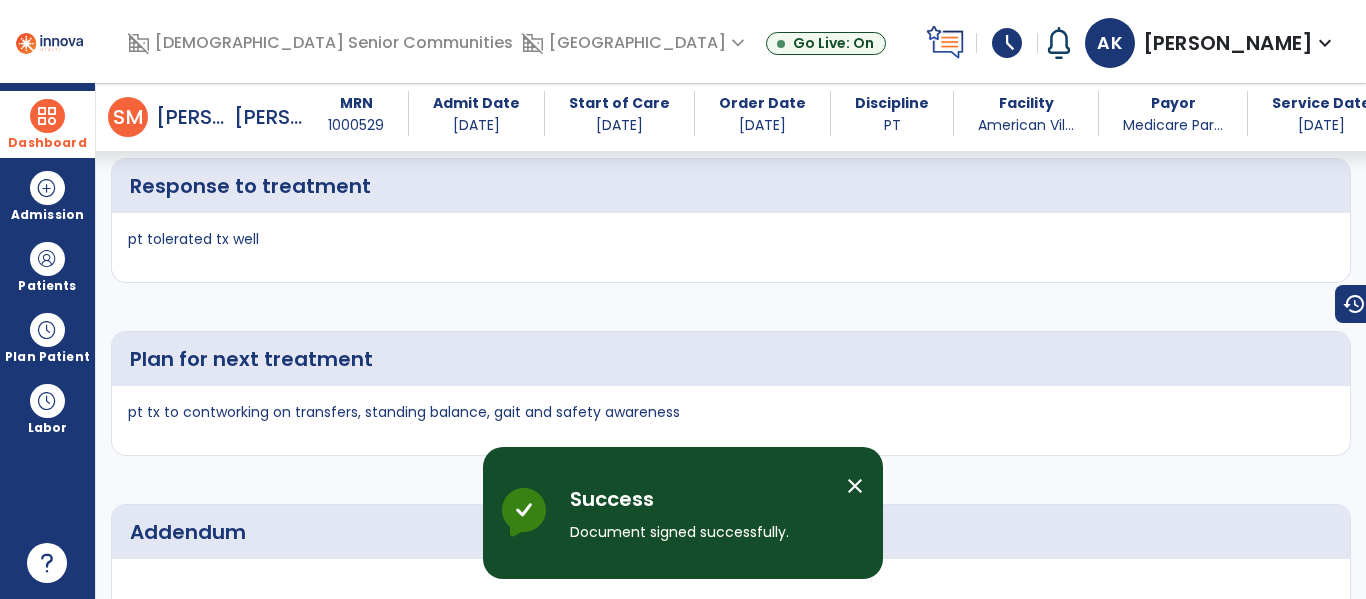 click at bounding box center (47, 116) 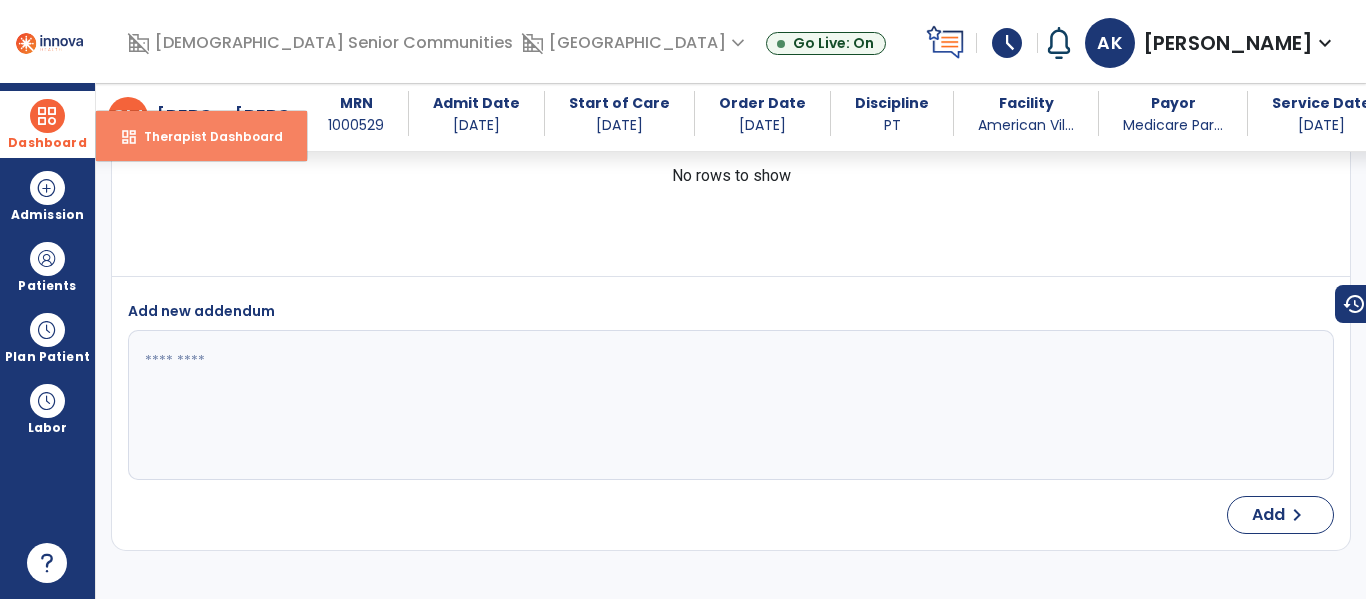 click on "Therapist Dashboard" at bounding box center [205, 136] 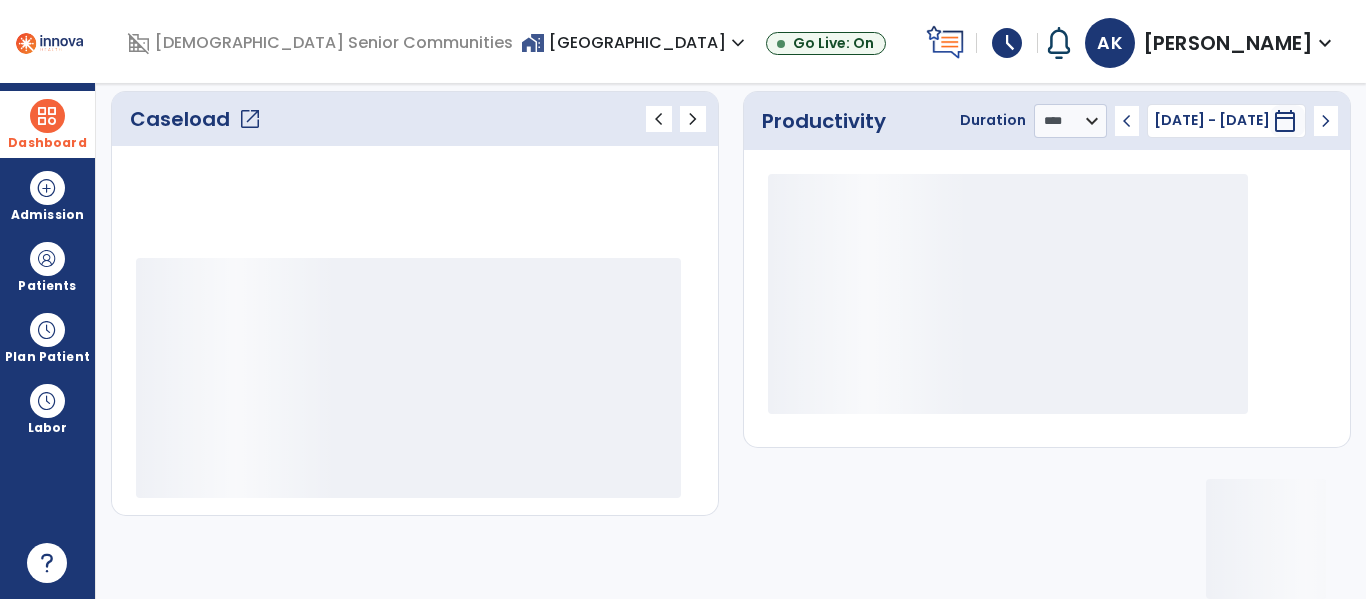 scroll, scrollTop: 276, scrollLeft: 0, axis: vertical 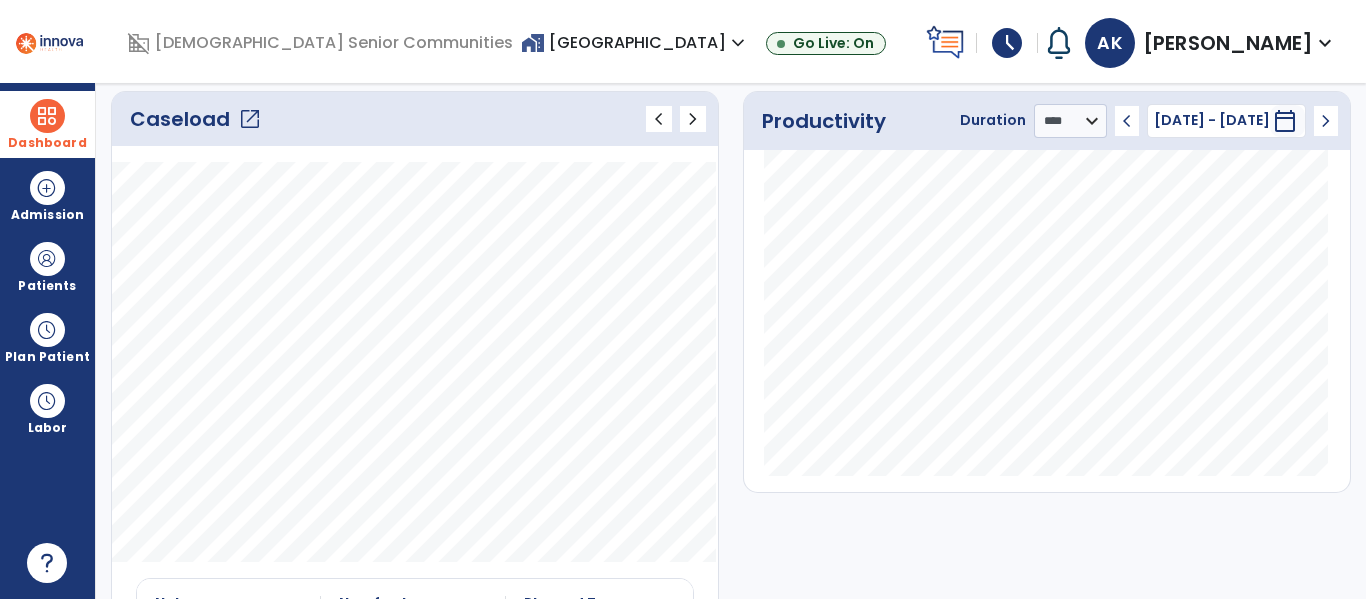 click on "open_in_new" 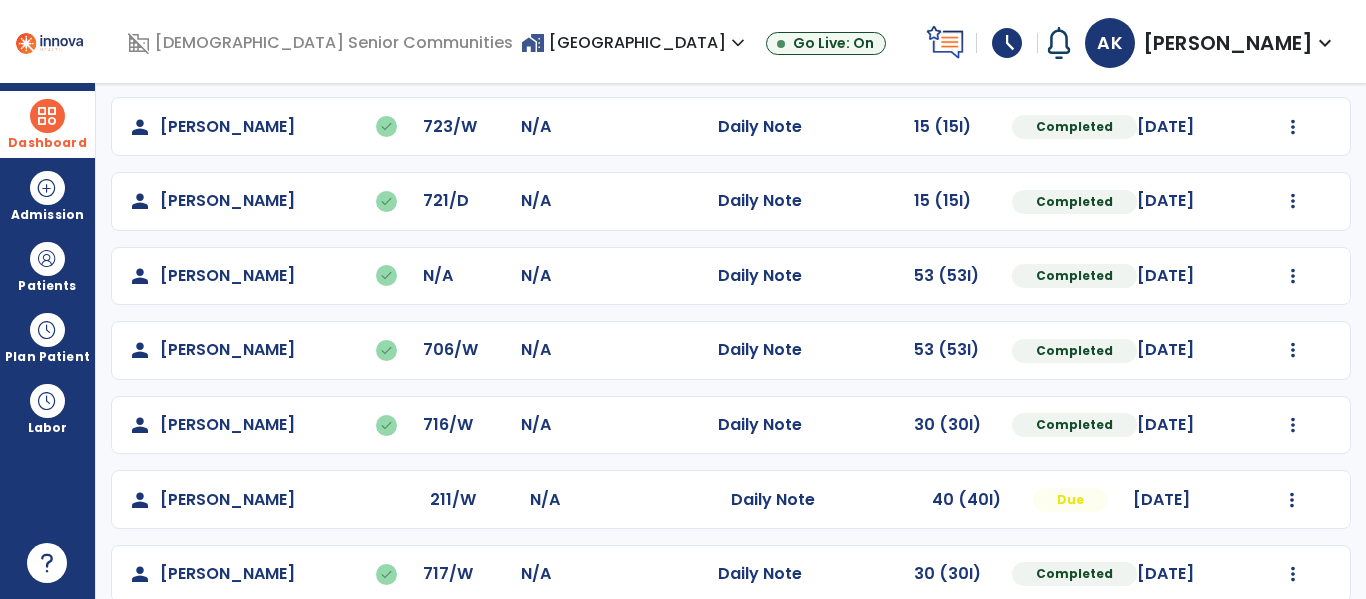 scroll, scrollTop: 413, scrollLeft: 0, axis: vertical 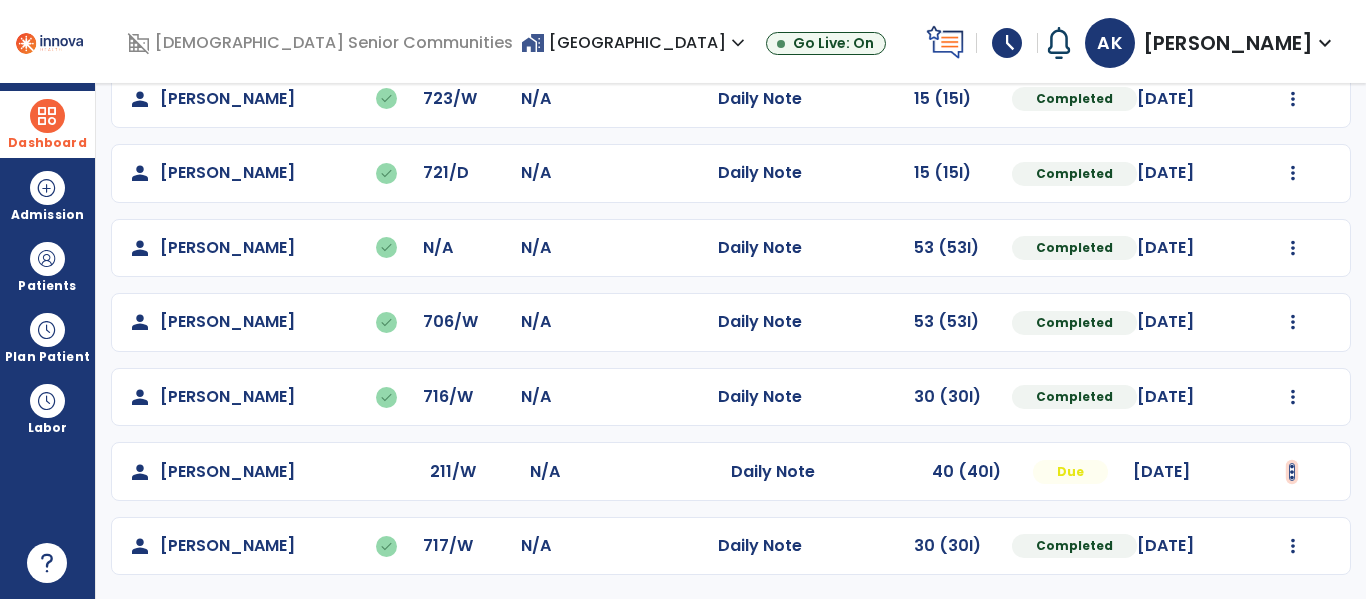 click at bounding box center (1293, -125) 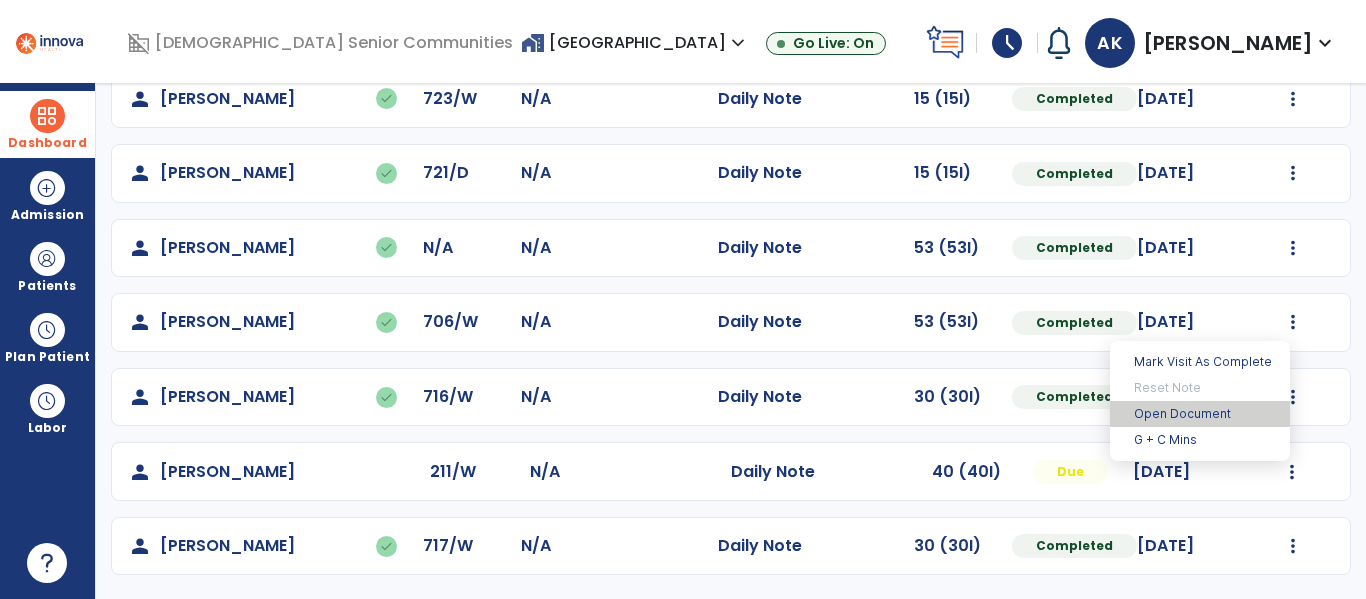 click on "Open Document" at bounding box center [1200, 414] 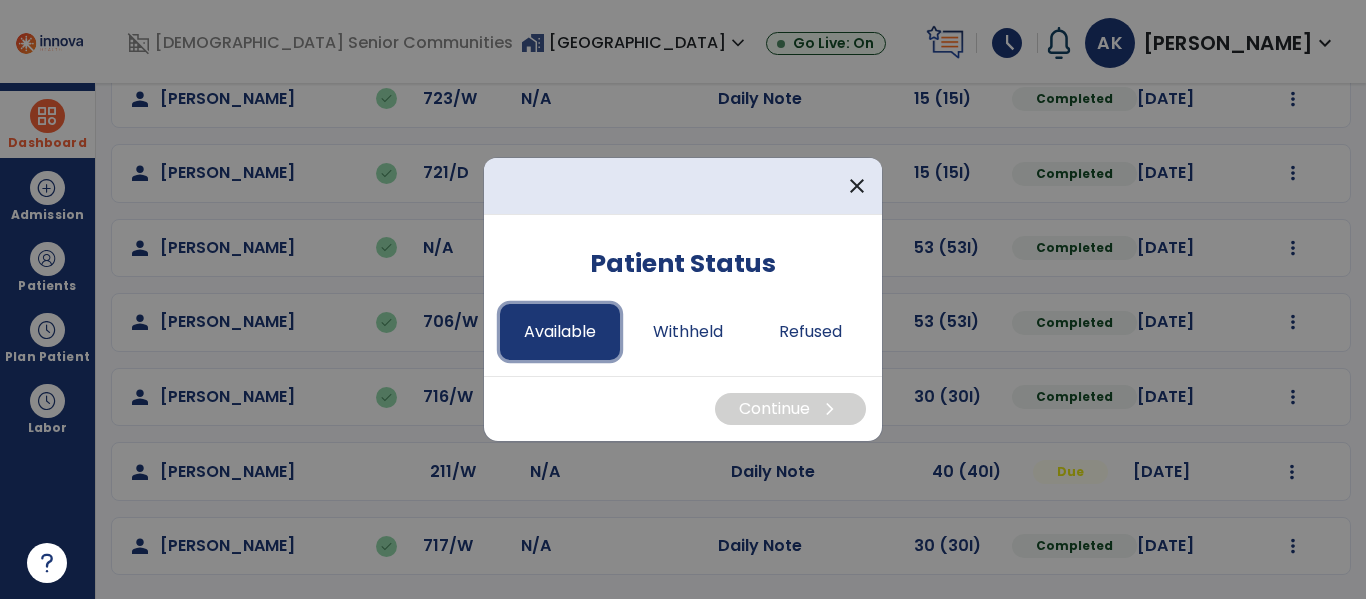 click on "Available" at bounding box center (560, 332) 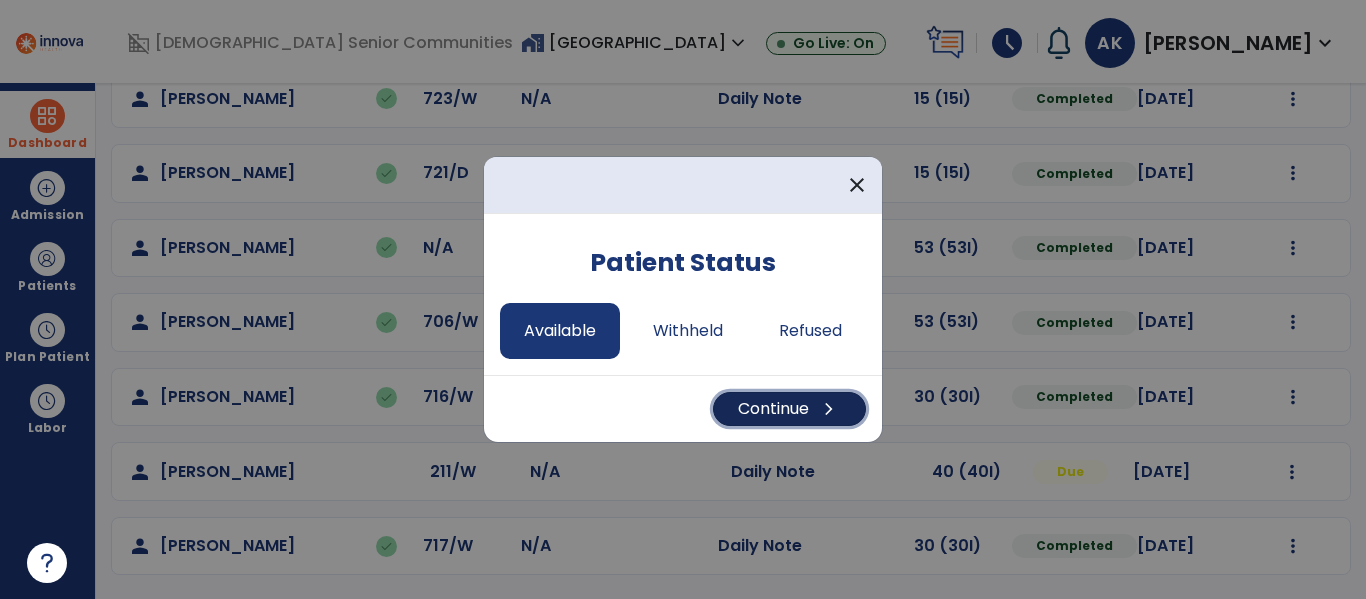 click on "Continue   chevron_right" at bounding box center (789, 409) 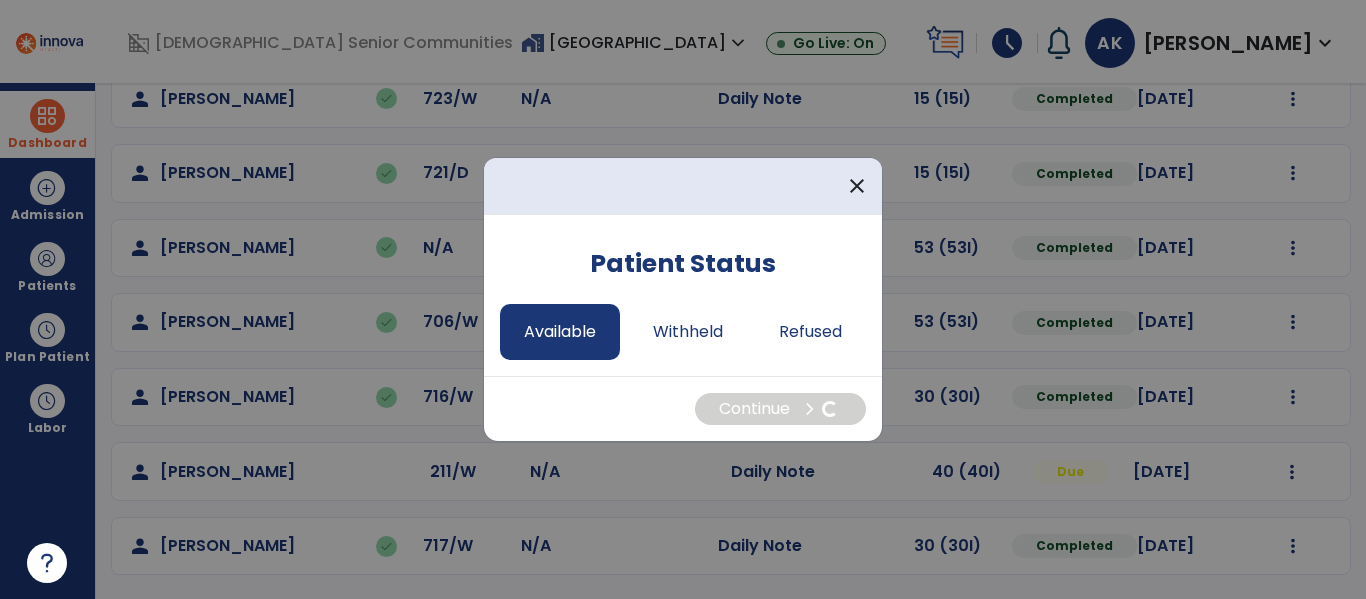 select on "*" 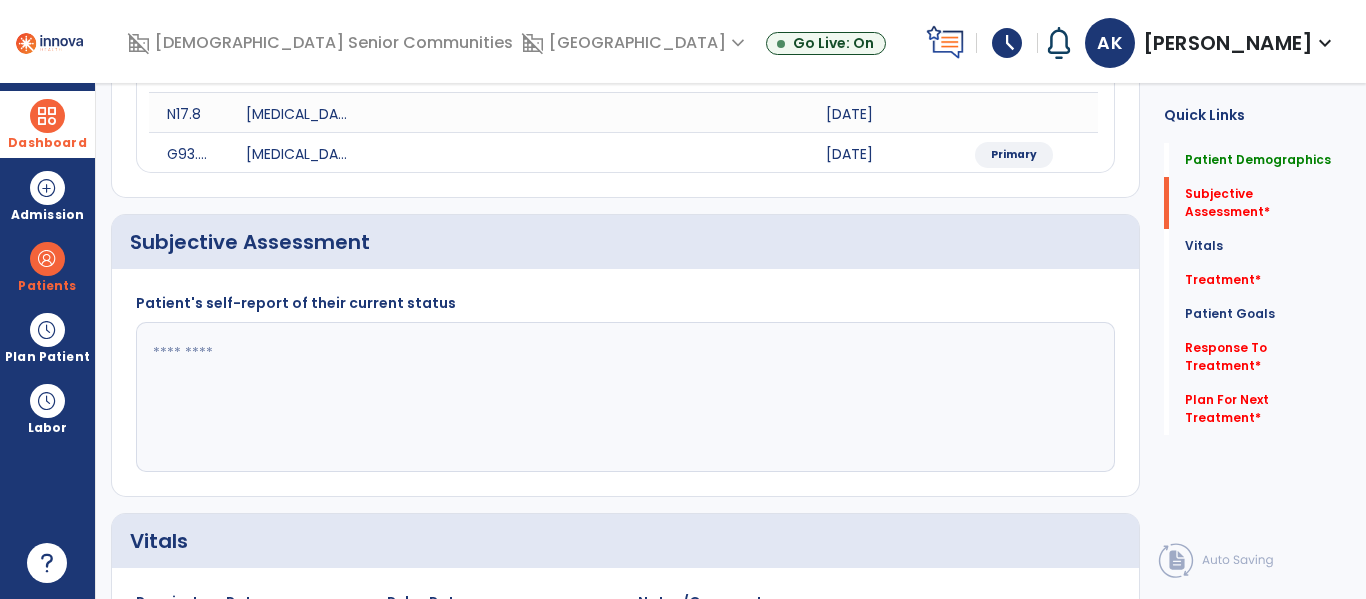 click 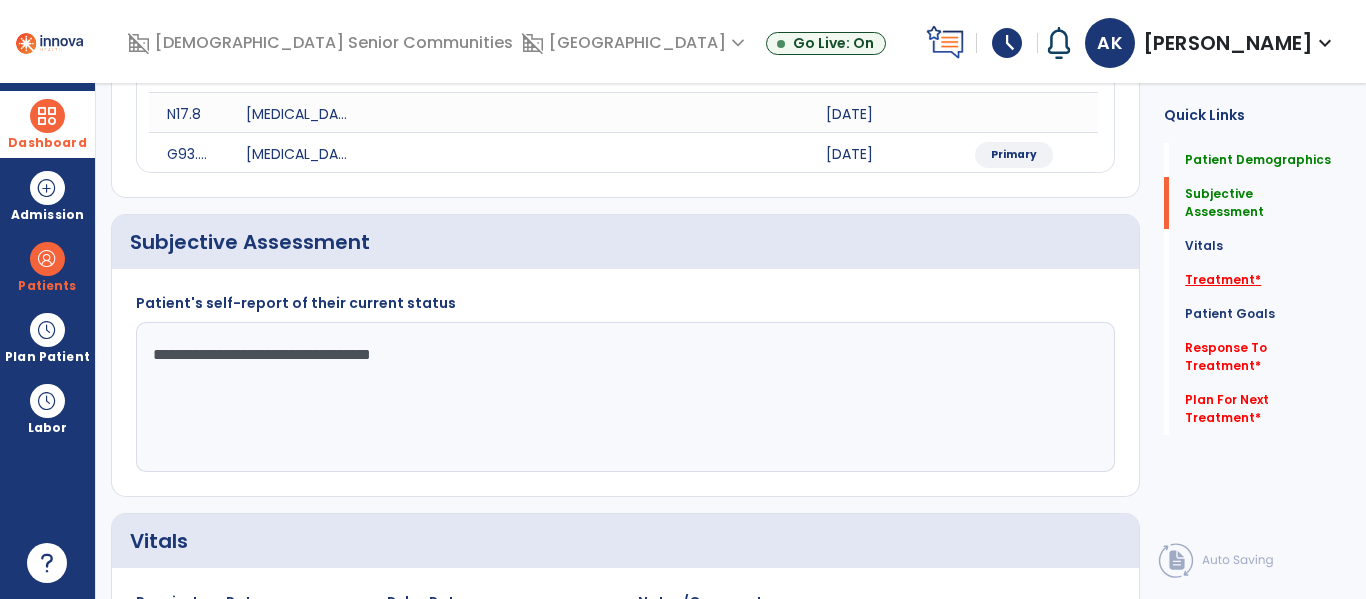 type on "**********" 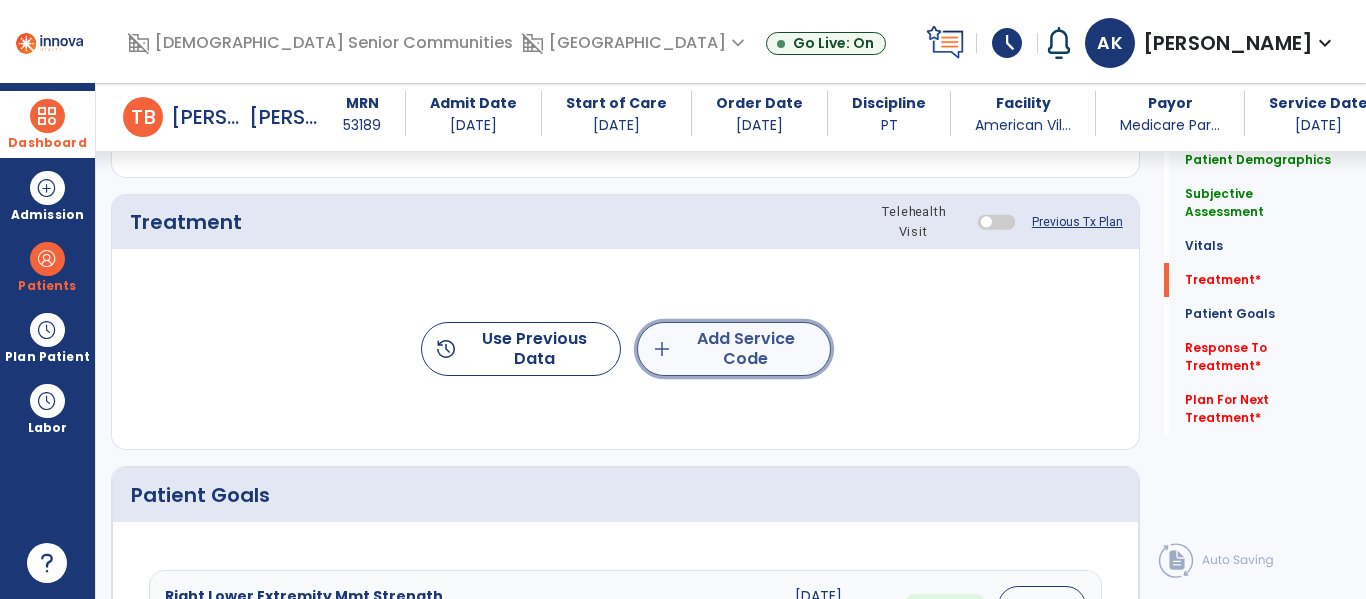 click on "add  Add Service Code" 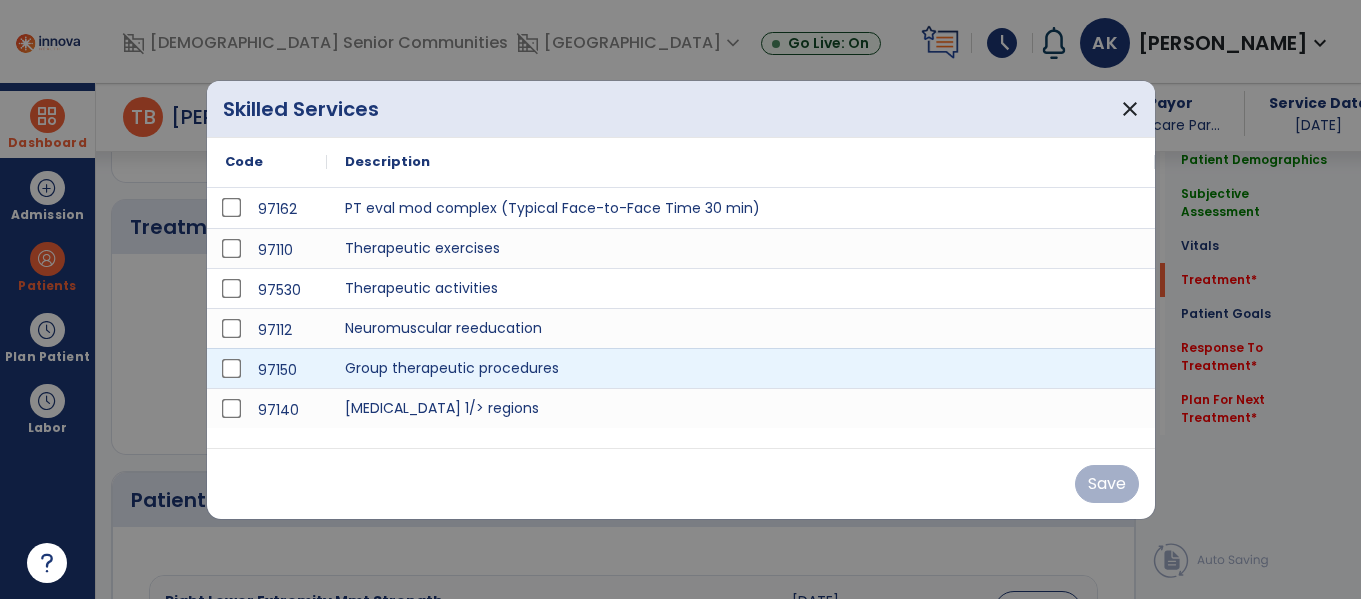 scroll, scrollTop: 1135, scrollLeft: 0, axis: vertical 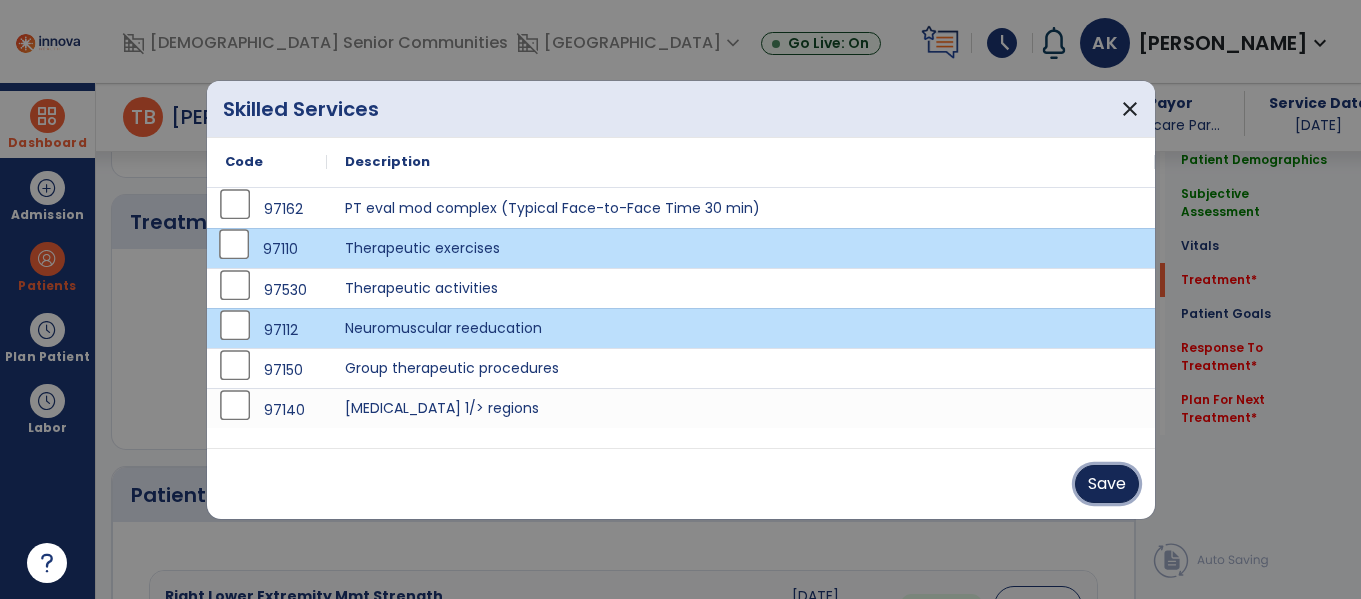click on "Save" at bounding box center [1107, 484] 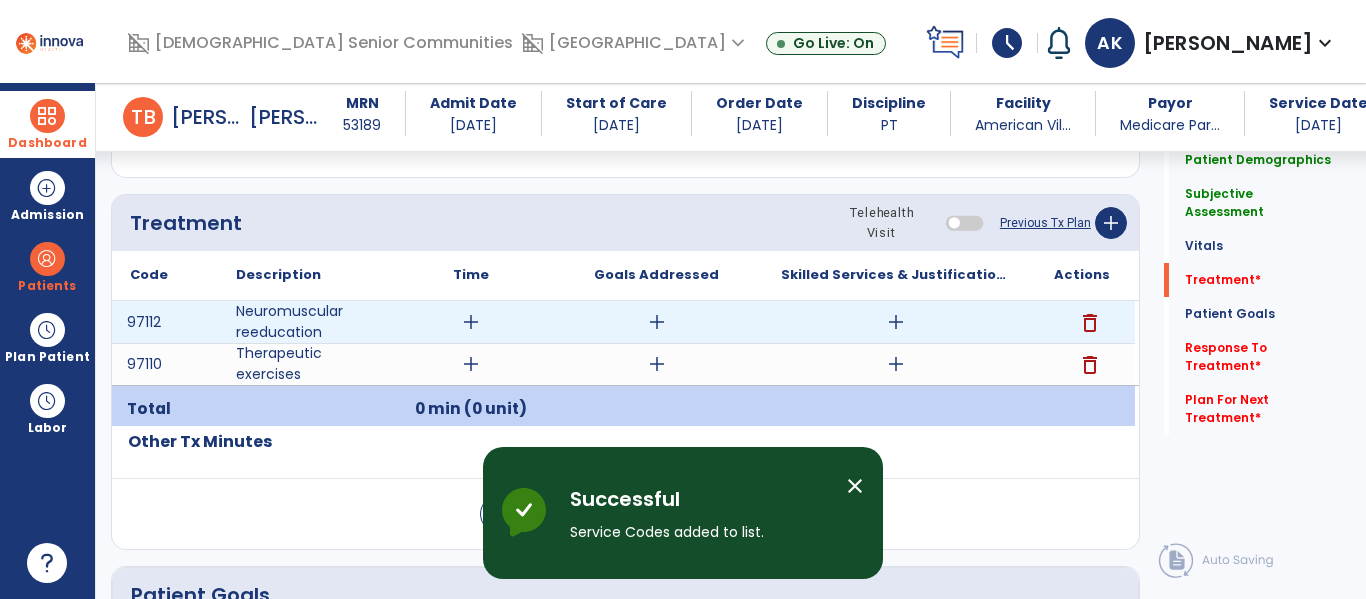 click on "add" at bounding box center (471, 322) 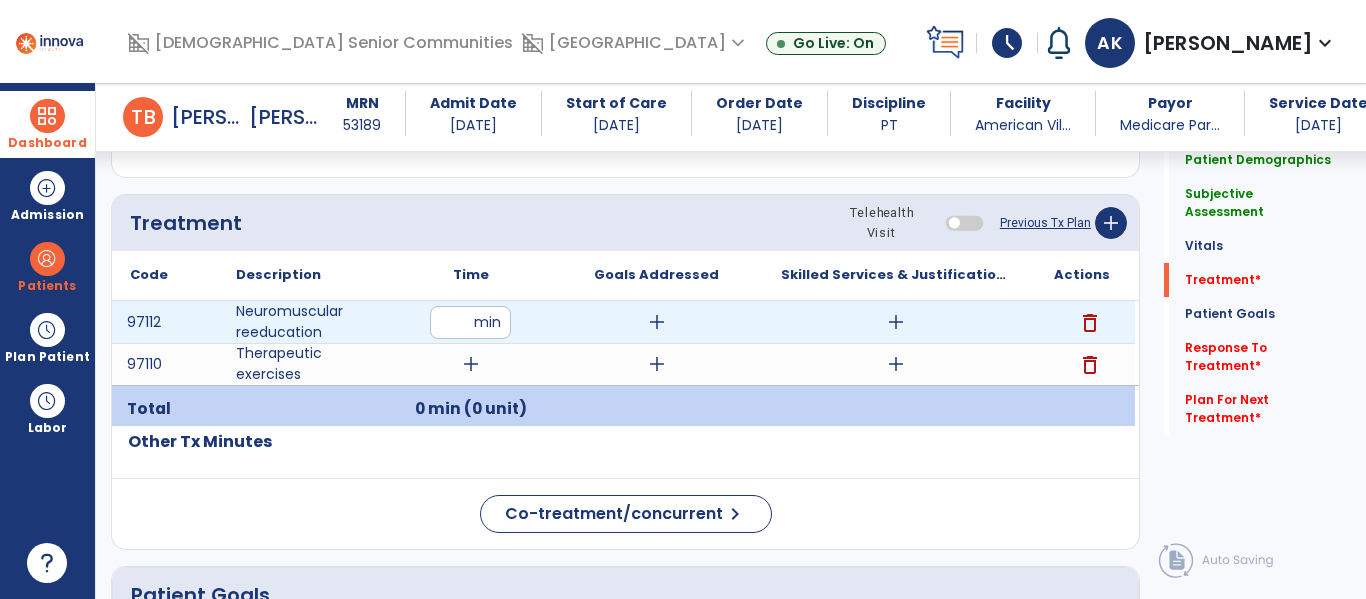 type on "**" 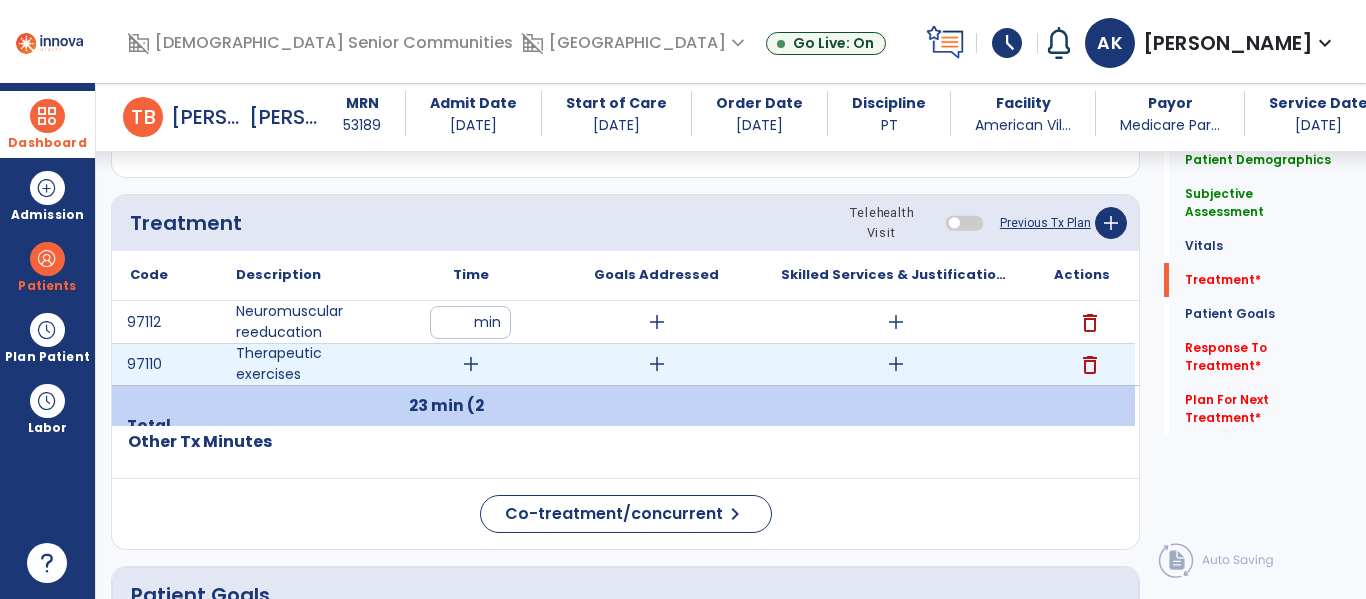 click on "add" at bounding box center (471, 364) 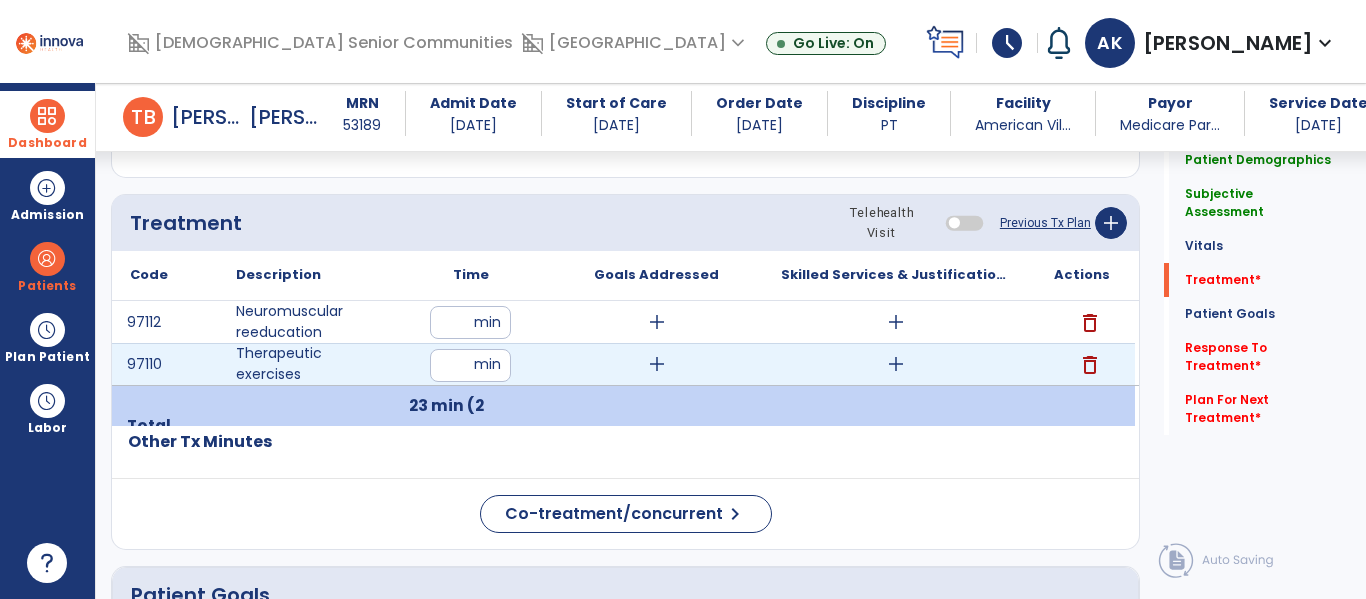 type on "**" 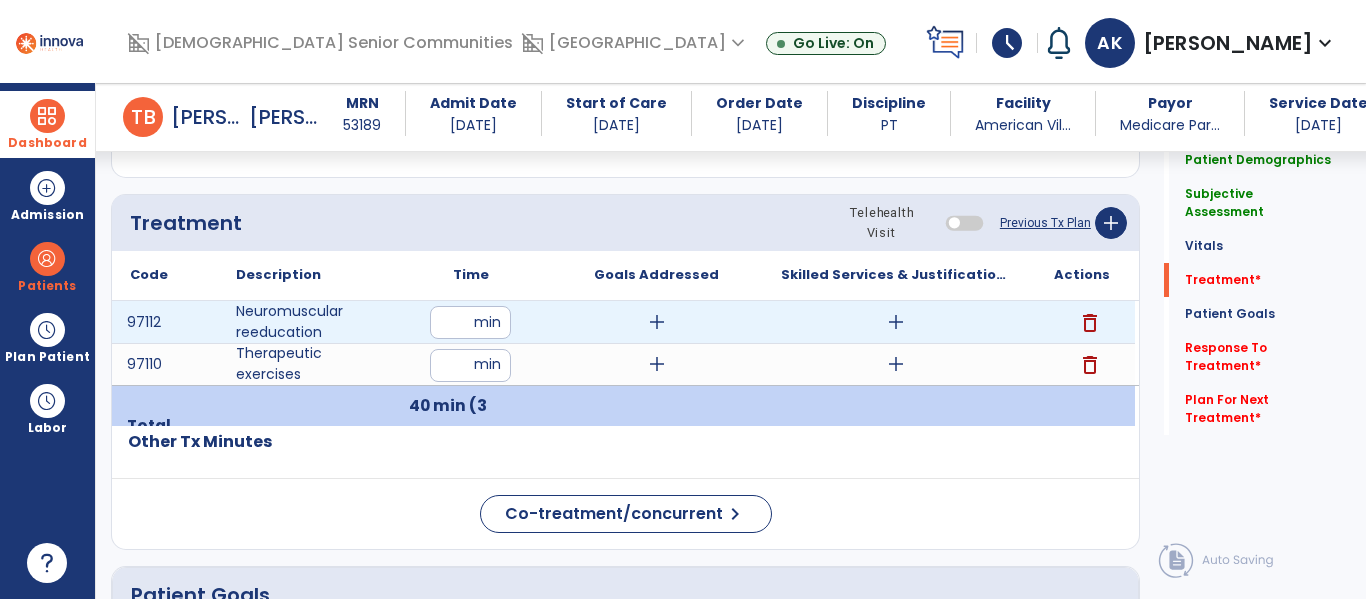 click on "add" at bounding box center (896, 322) 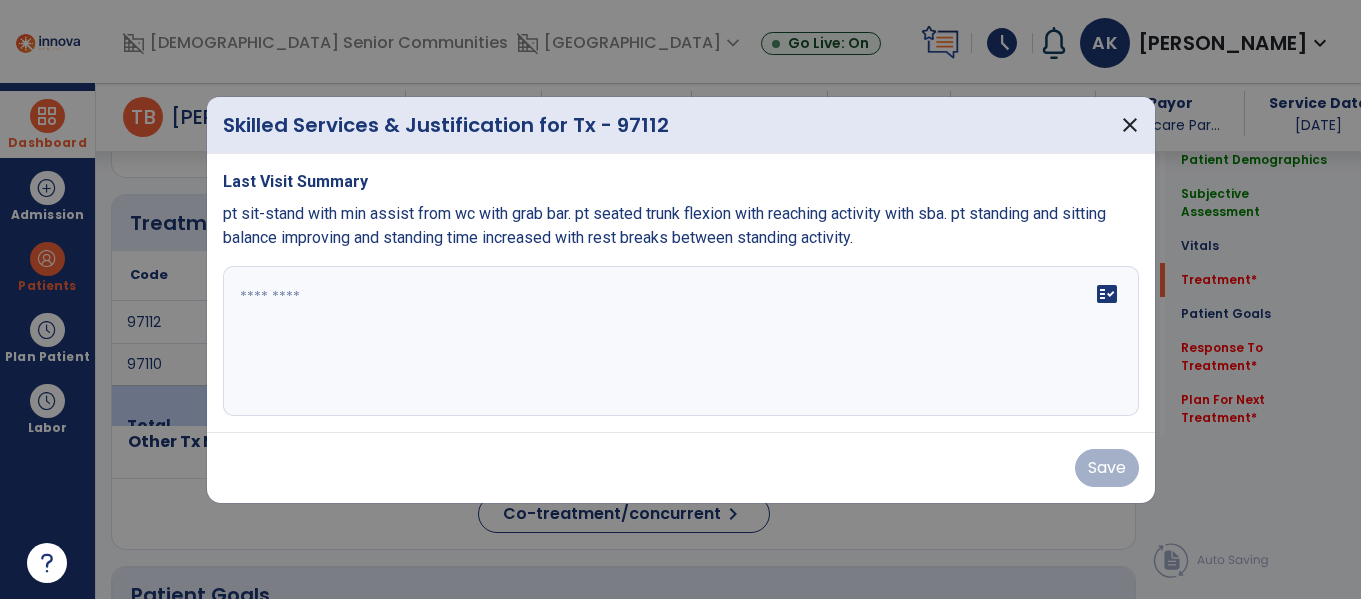 scroll, scrollTop: 1135, scrollLeft: 0, axis: vertical 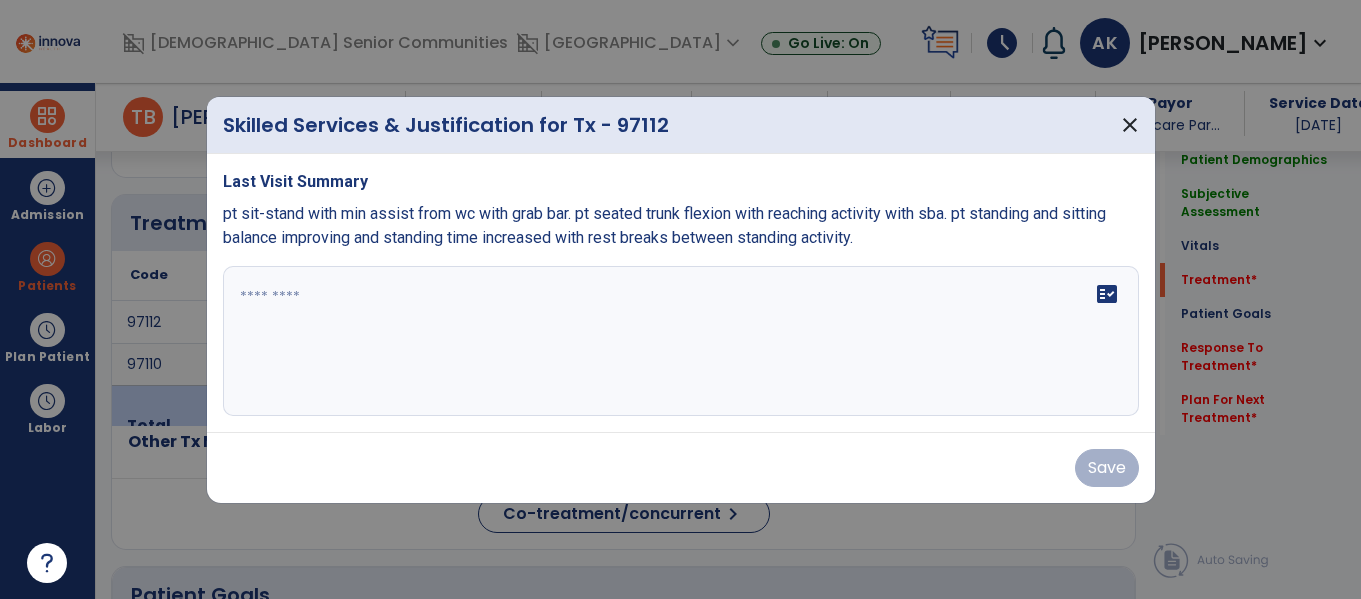 click at bounding box center (681, 341) 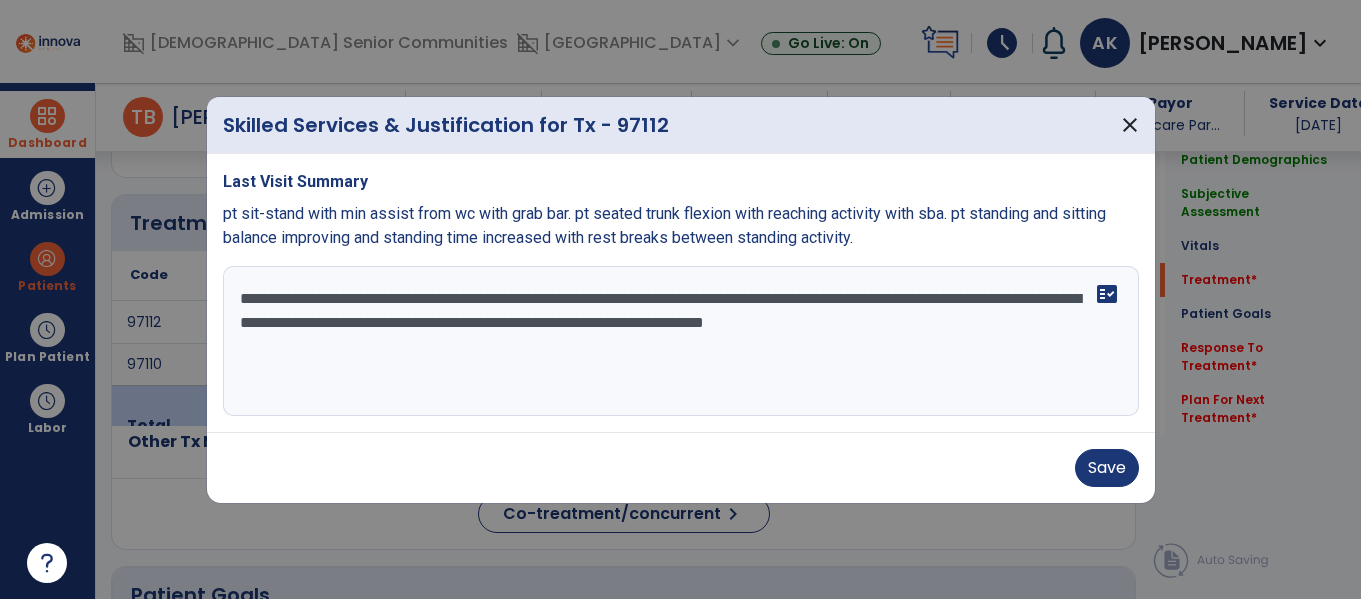 type on "**********" 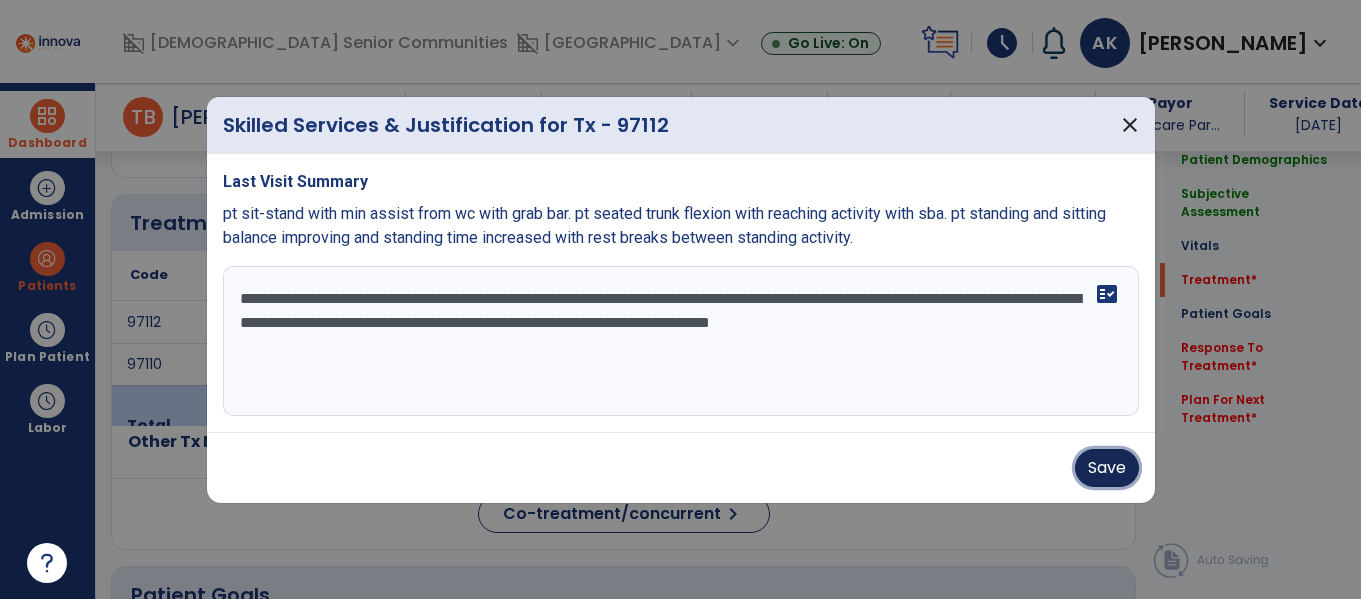 click on "Save" at bounding box center [1107, 468] 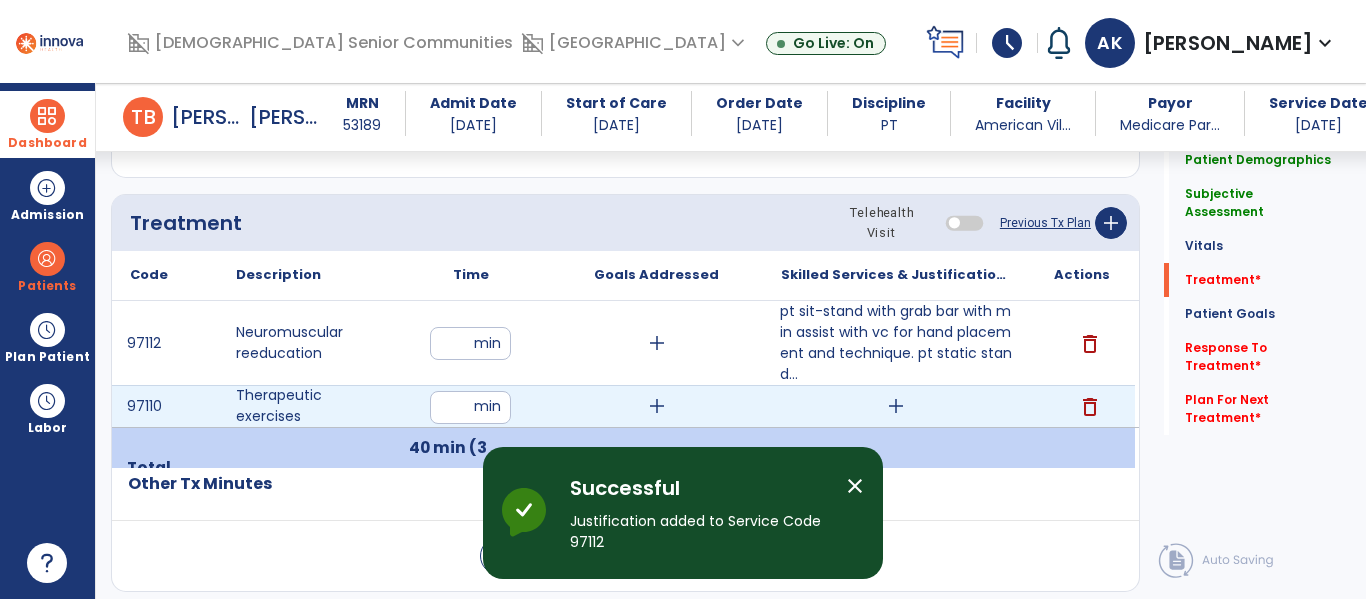 click on "add" at bounding box center (896, 406) 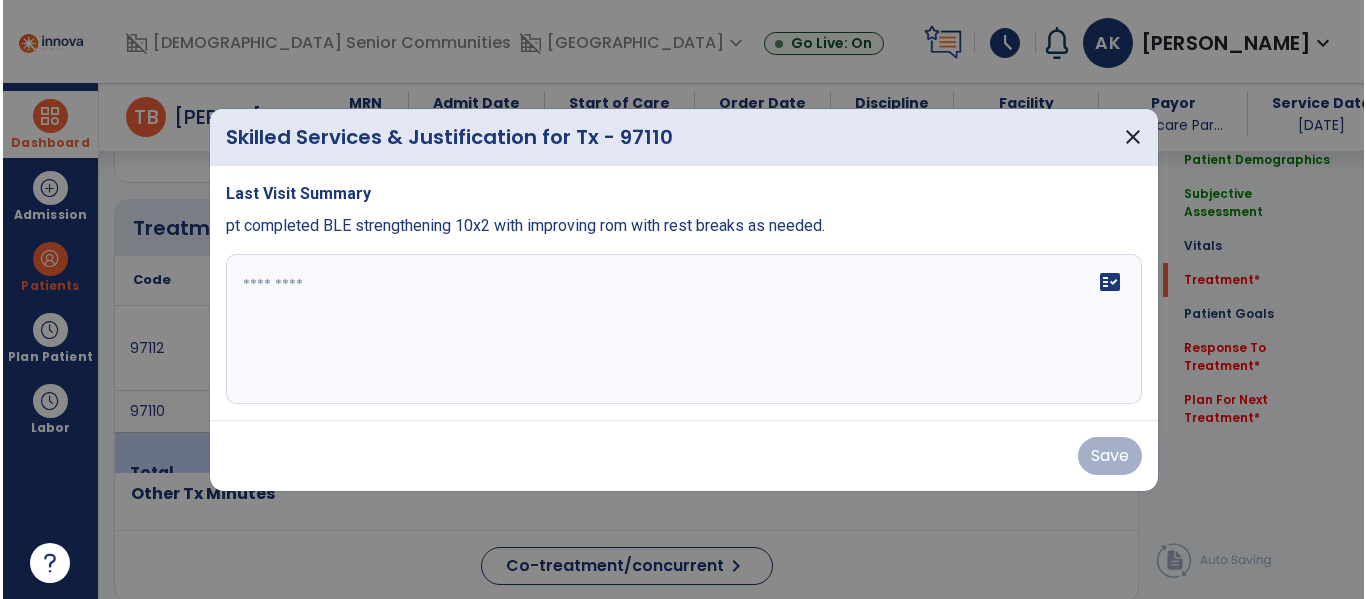 scroll, scrollTop: 1135, scrollLeft: 0, axis: vertical 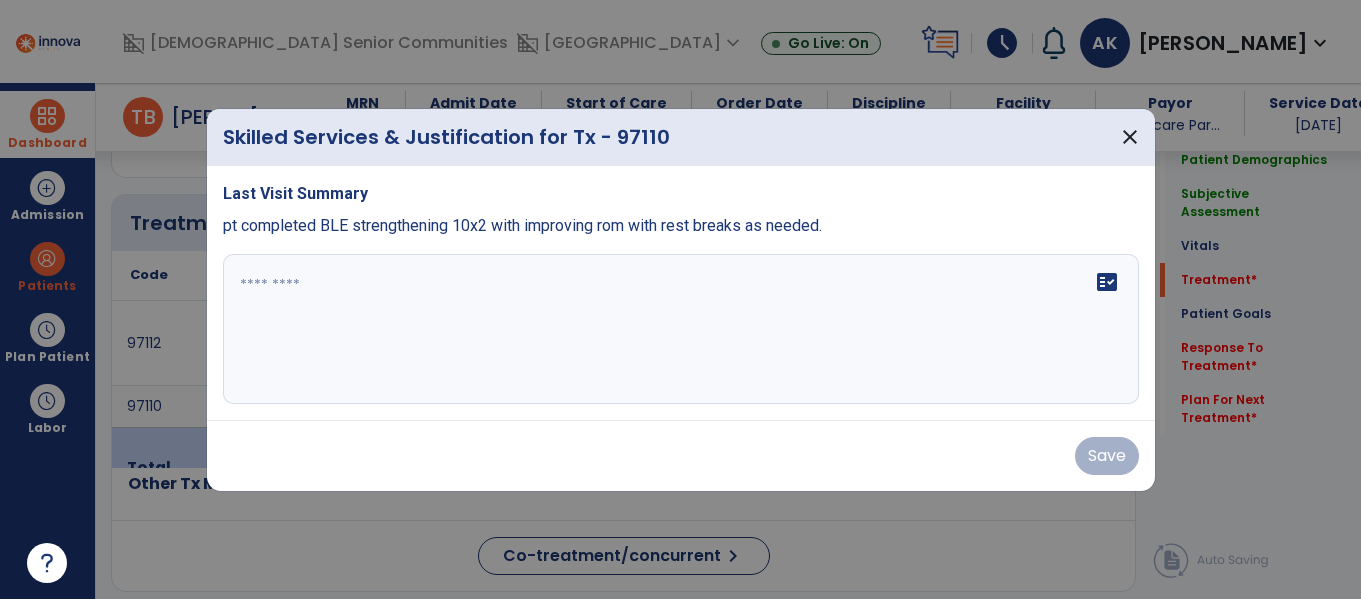 click on "fact_check" at bounding box center [681, 329] 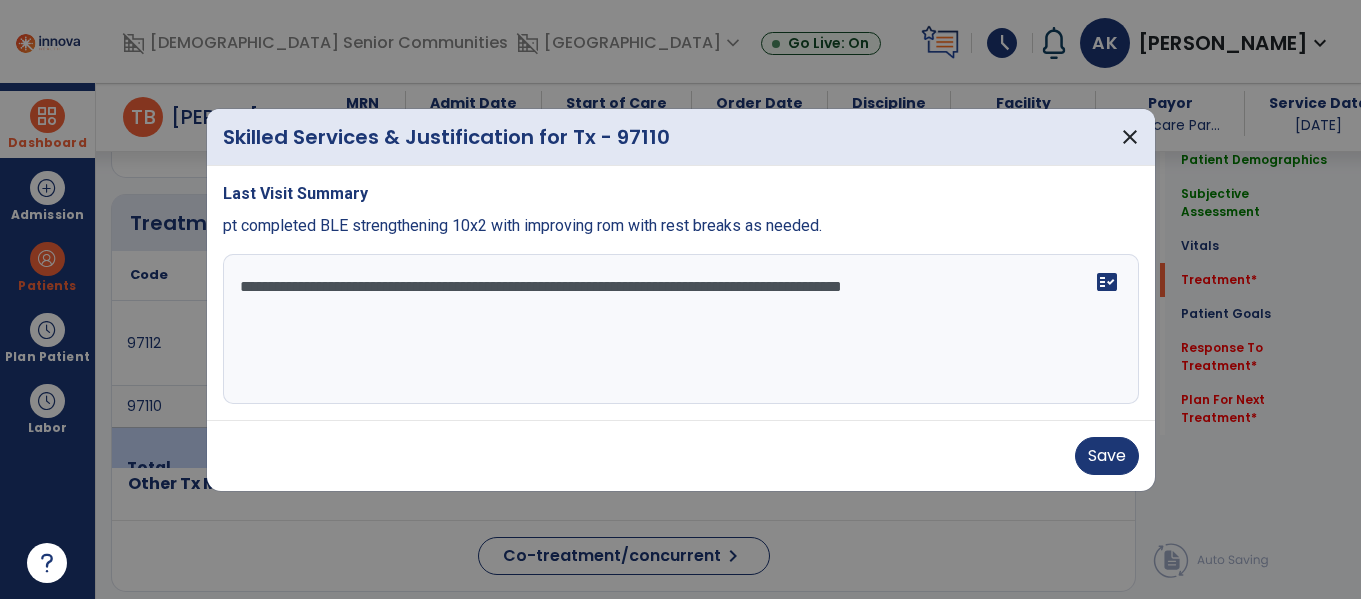 type on "**********" 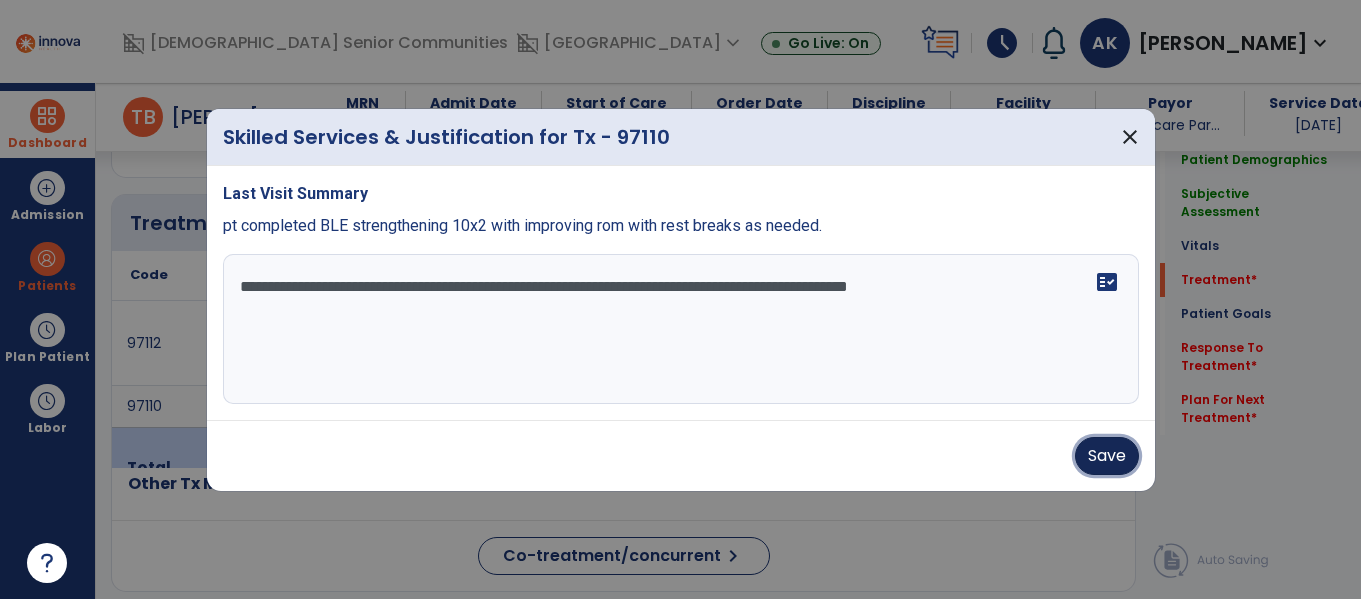 click on "Save" at bounding box center [1107, 456] 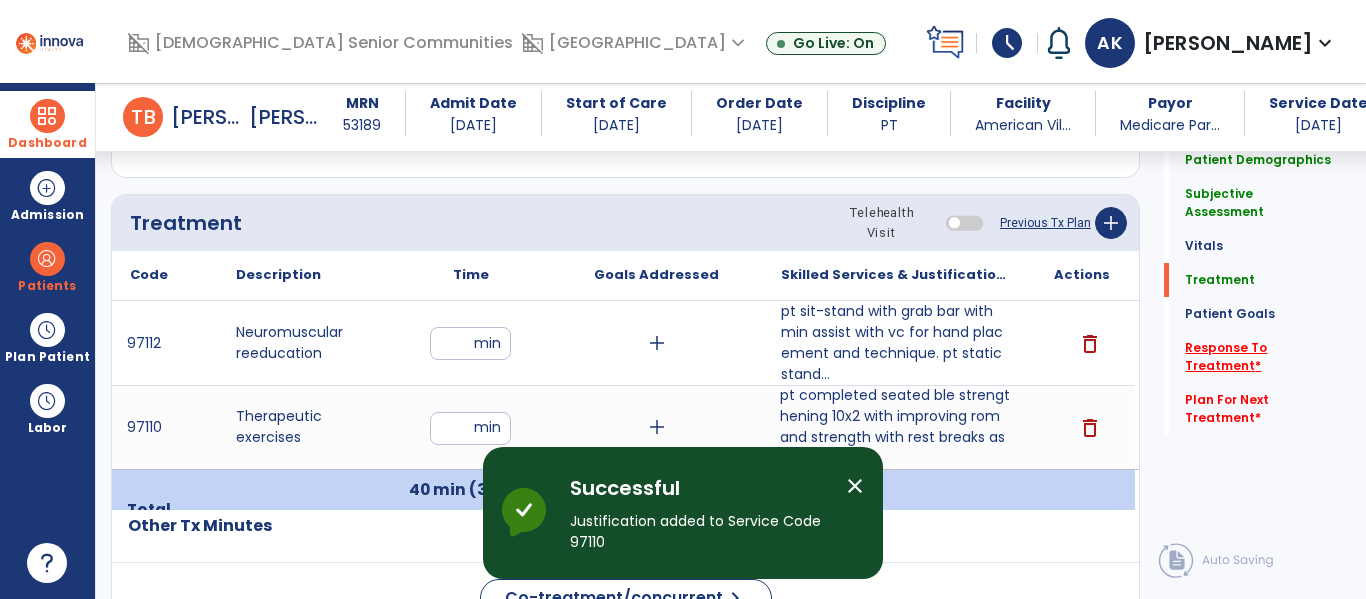 click on "Response To Treatment   *" 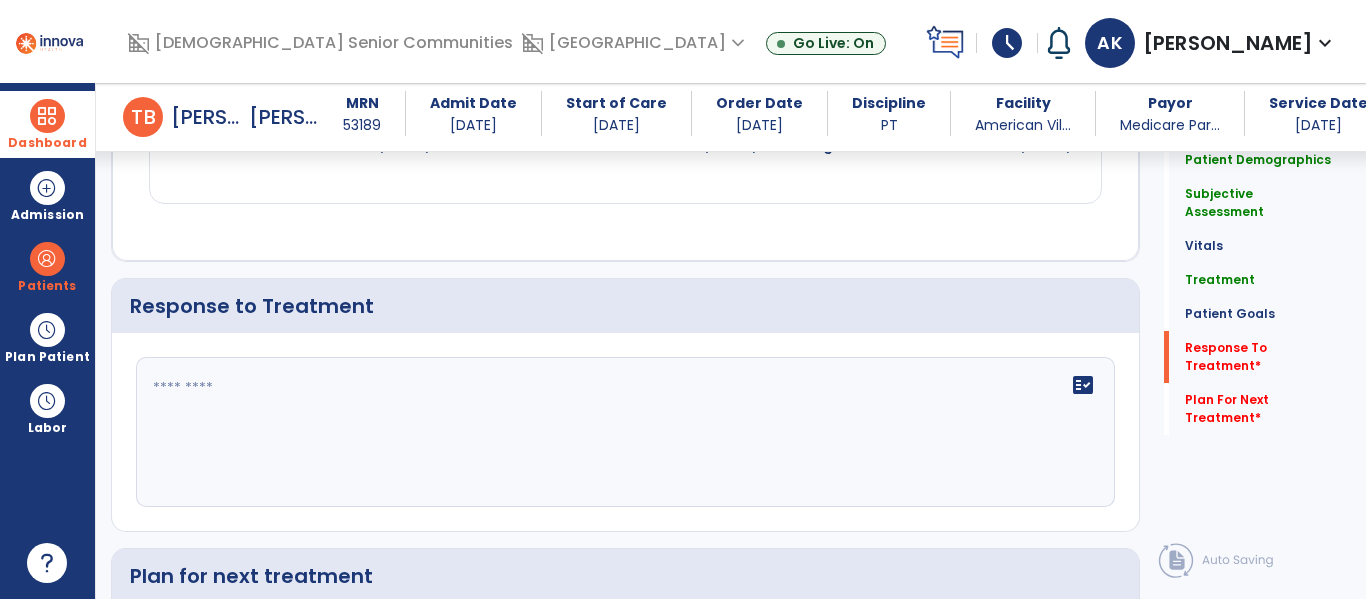 scroll, scrollTop: 2261, scrollLeft: 0, axis: vertical 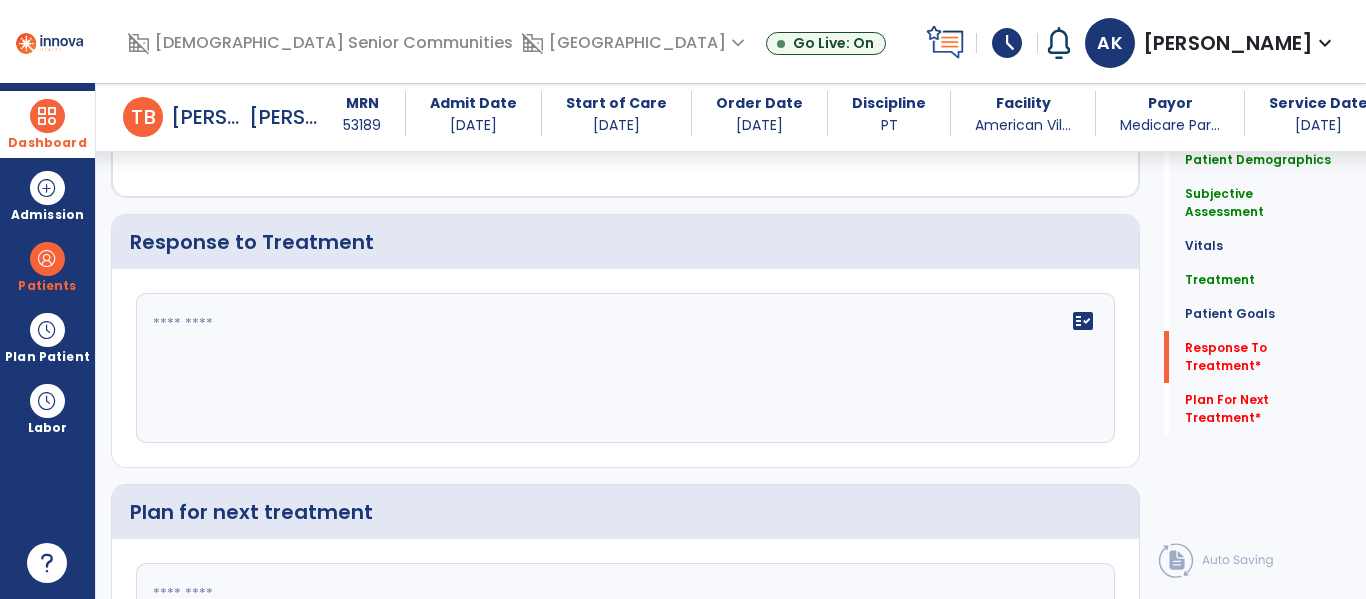 click on "fact_check" 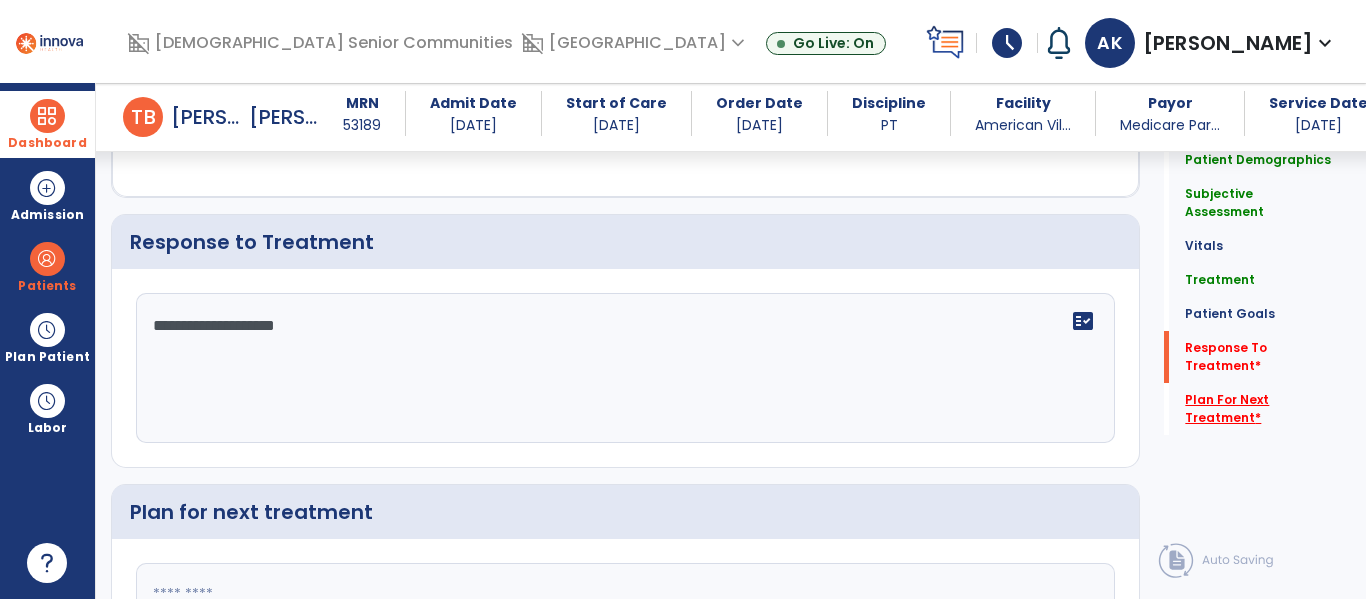 type on "**********" 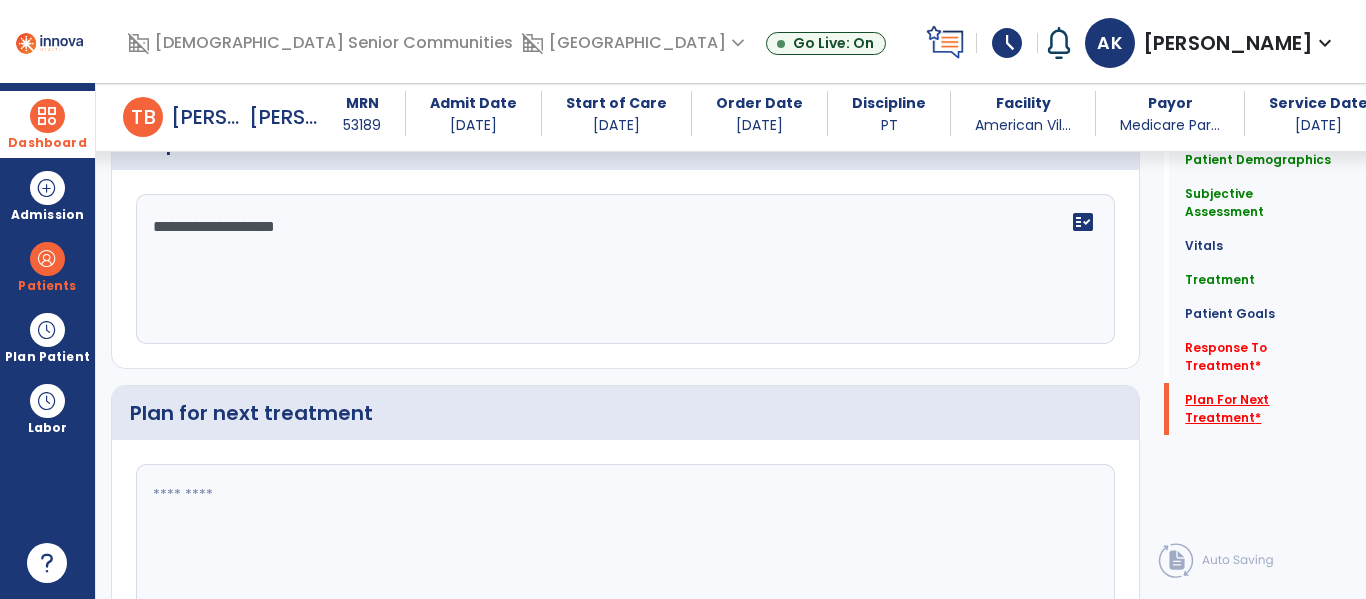 scroll, scrollTop: 2466, scrollLeft: 0, axis: vertical 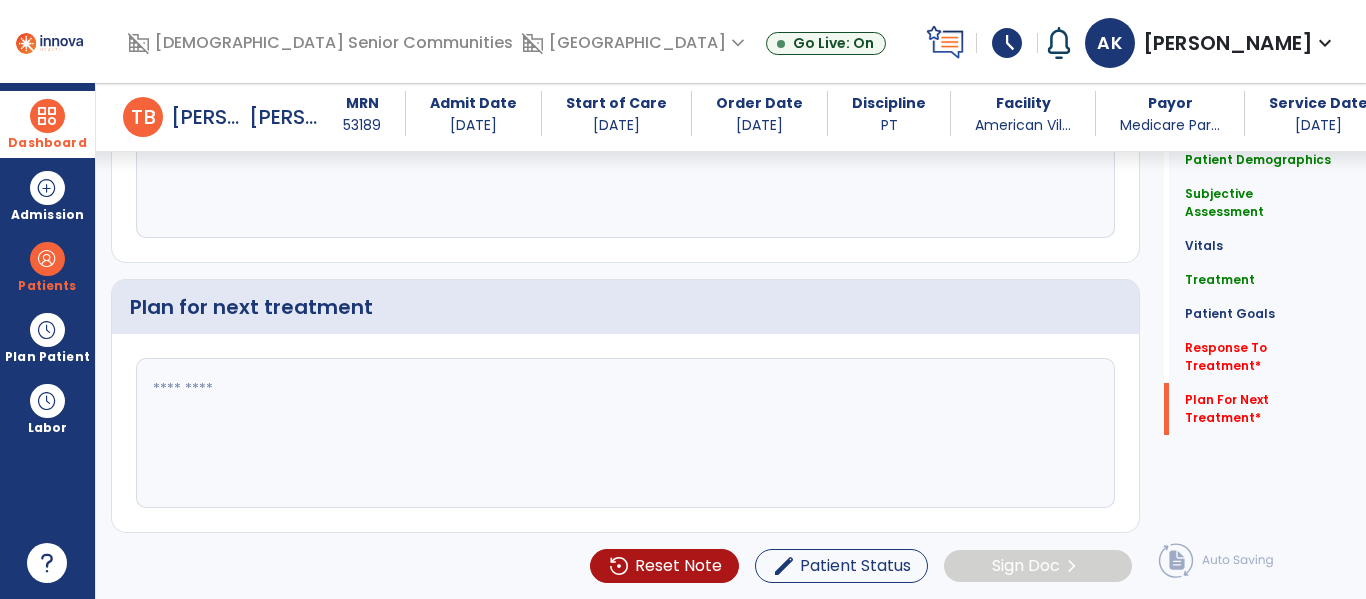 click 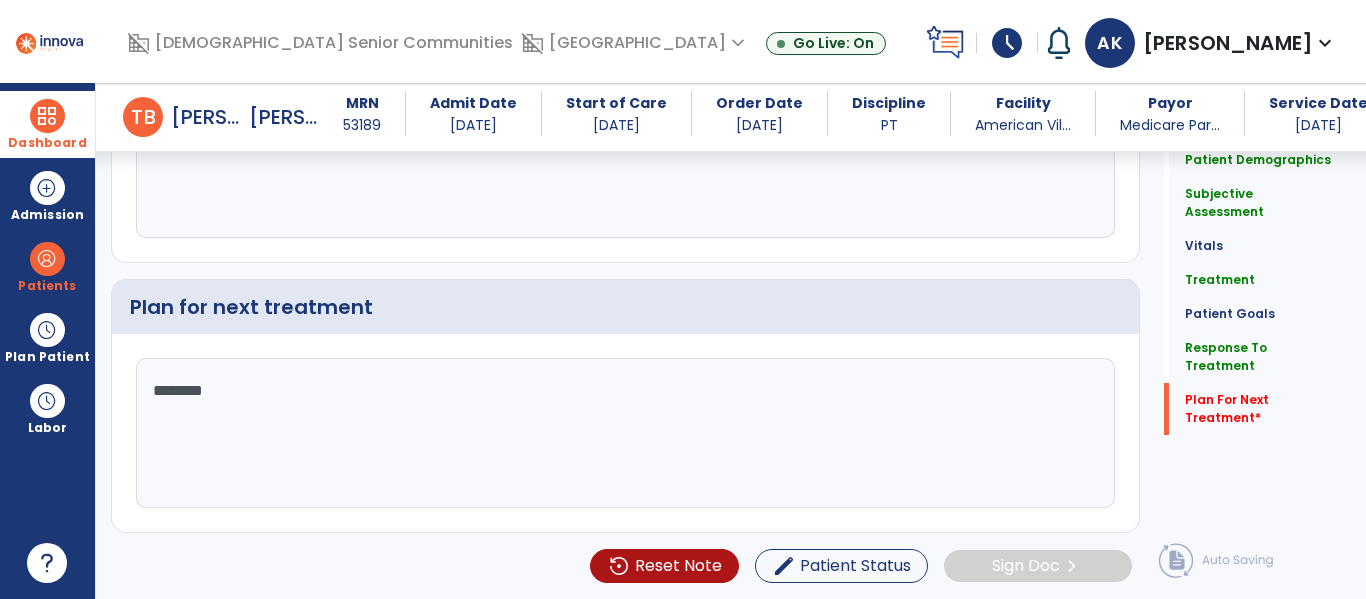 type on "********" 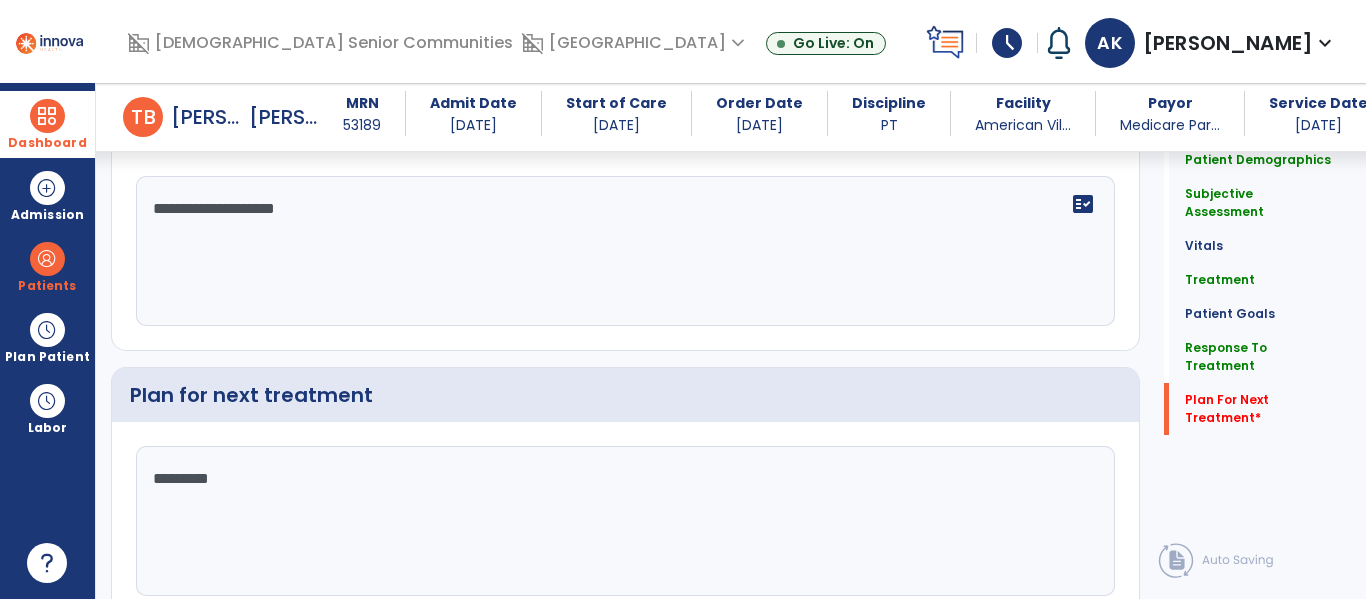 scroll, scrollTop: 2466, scrollLeft: 0, axis: vertical 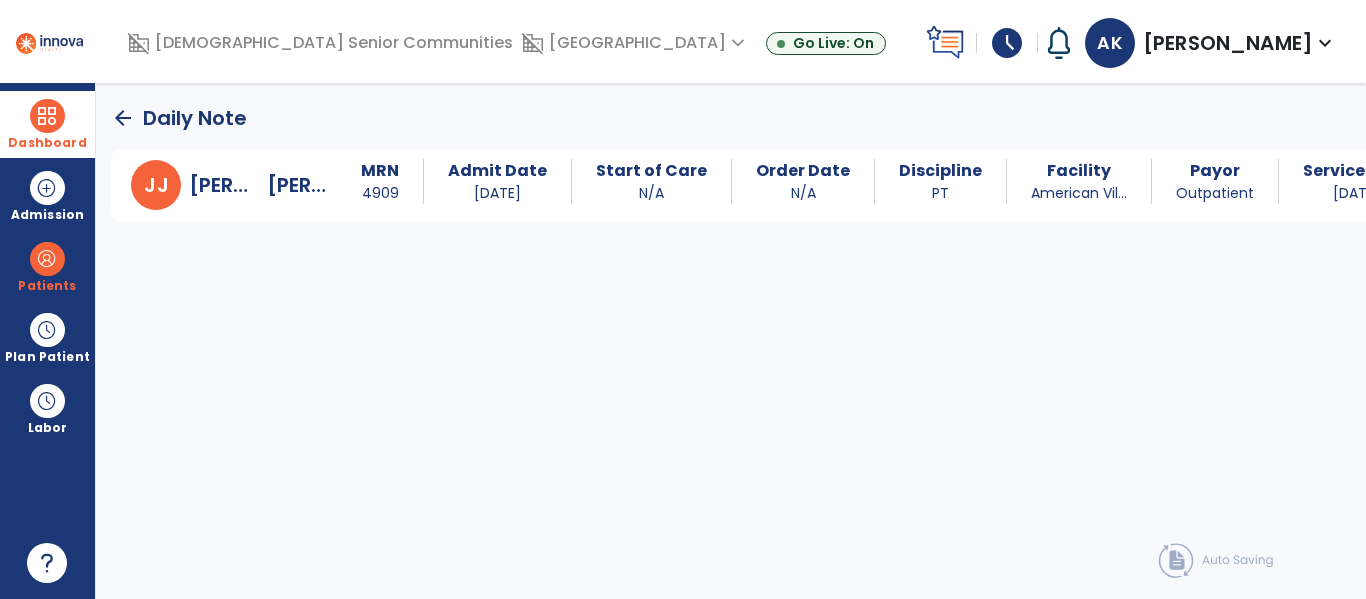 click at bounding box center (47, 116) 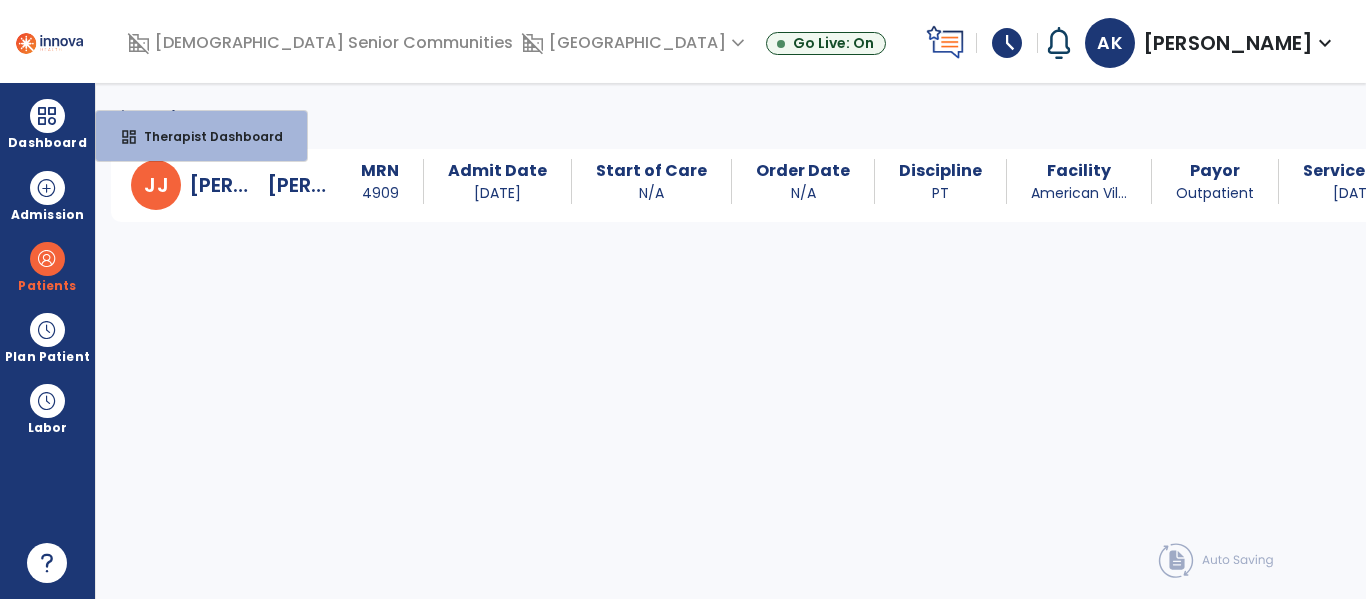 click on "arrow_back   Daily Note   J  J  Jones,   Janice  MRN 4909 Admit Date 06/20/2025 Start of Care N/A Order Date N/A Discipline PT Facility American Vil... Payor Outpatient Service Date 07/09/2025" at bounding box center (731, 341) 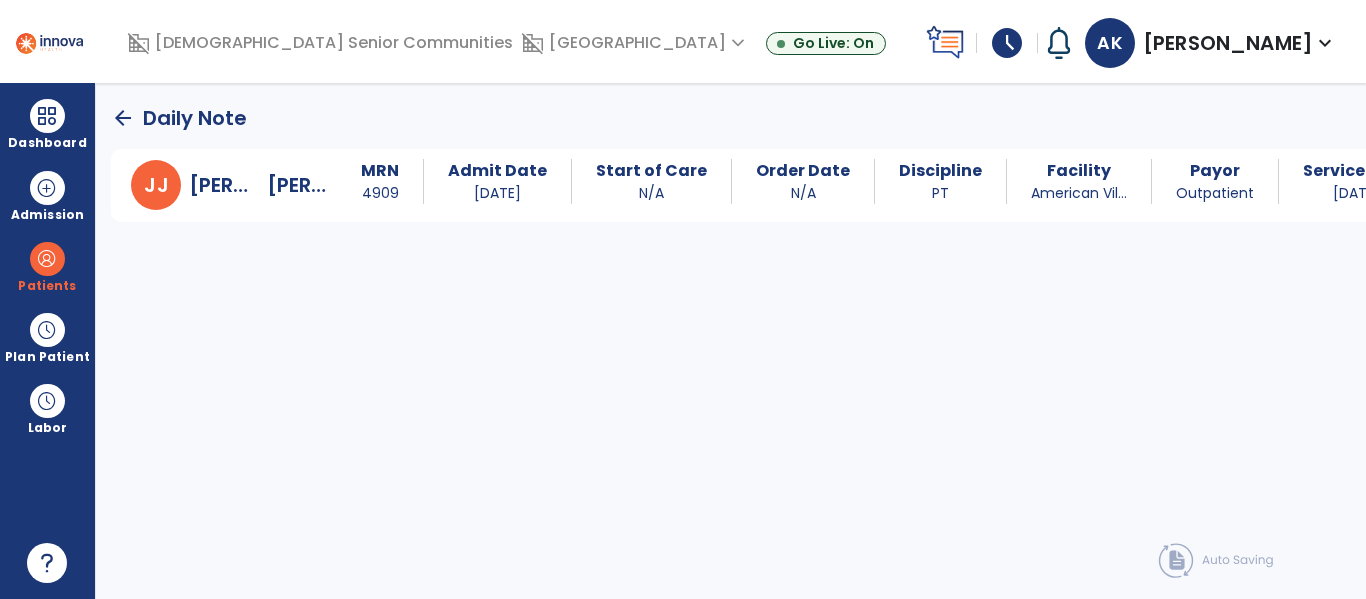 click on "arrow_back" 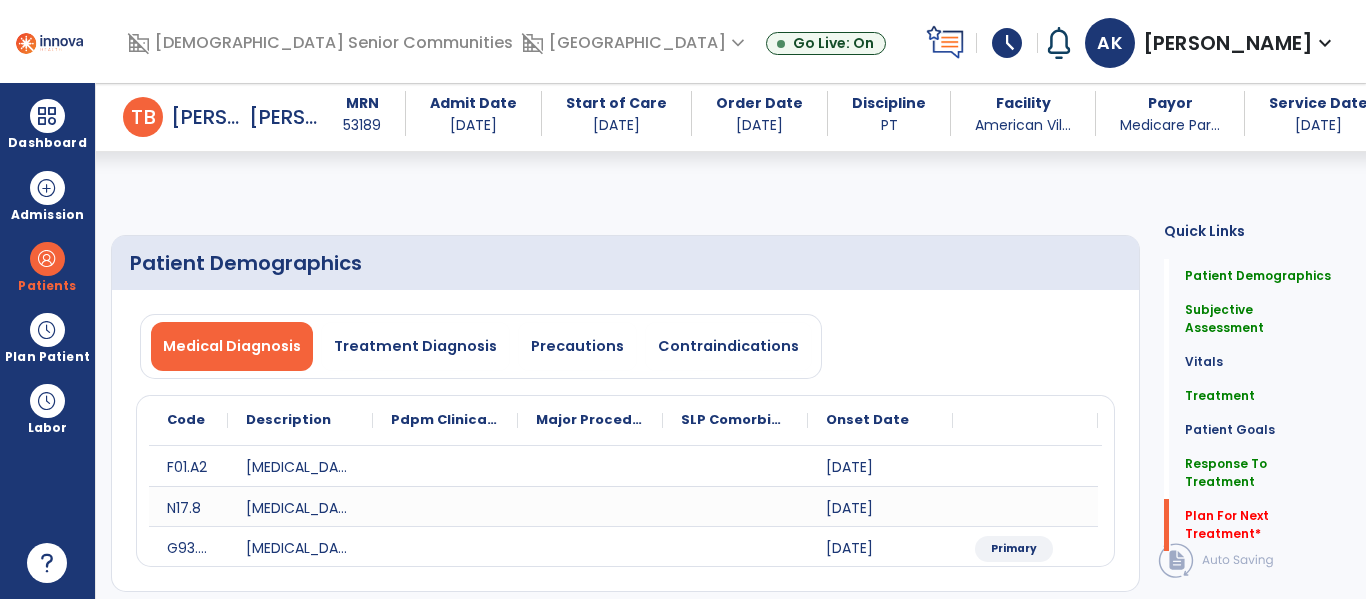 select on "*" 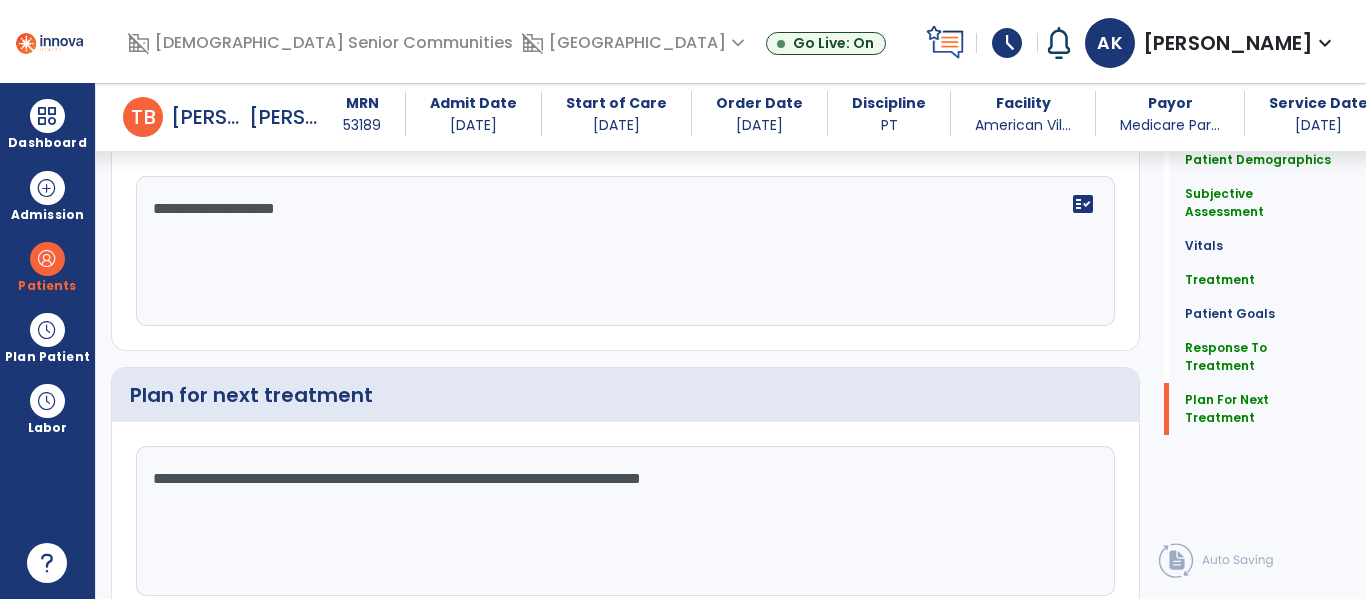 type on "**********" 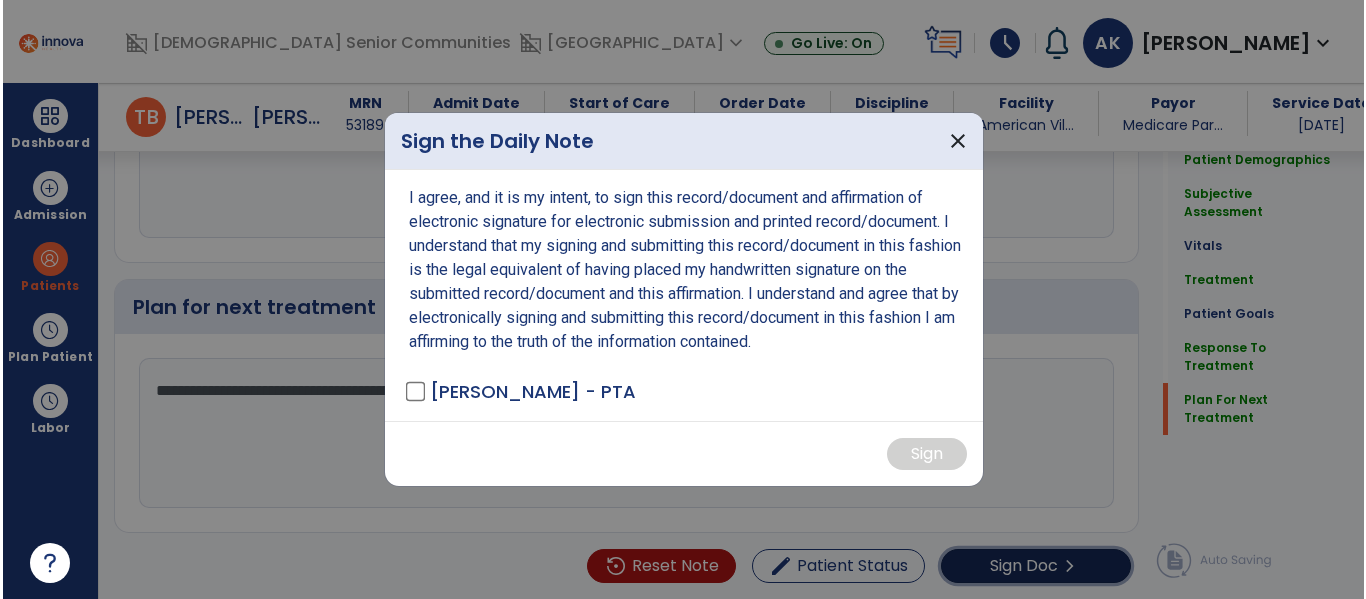 scroll, scrollTop: 2466, scrollLeft: 0, axis: vertical 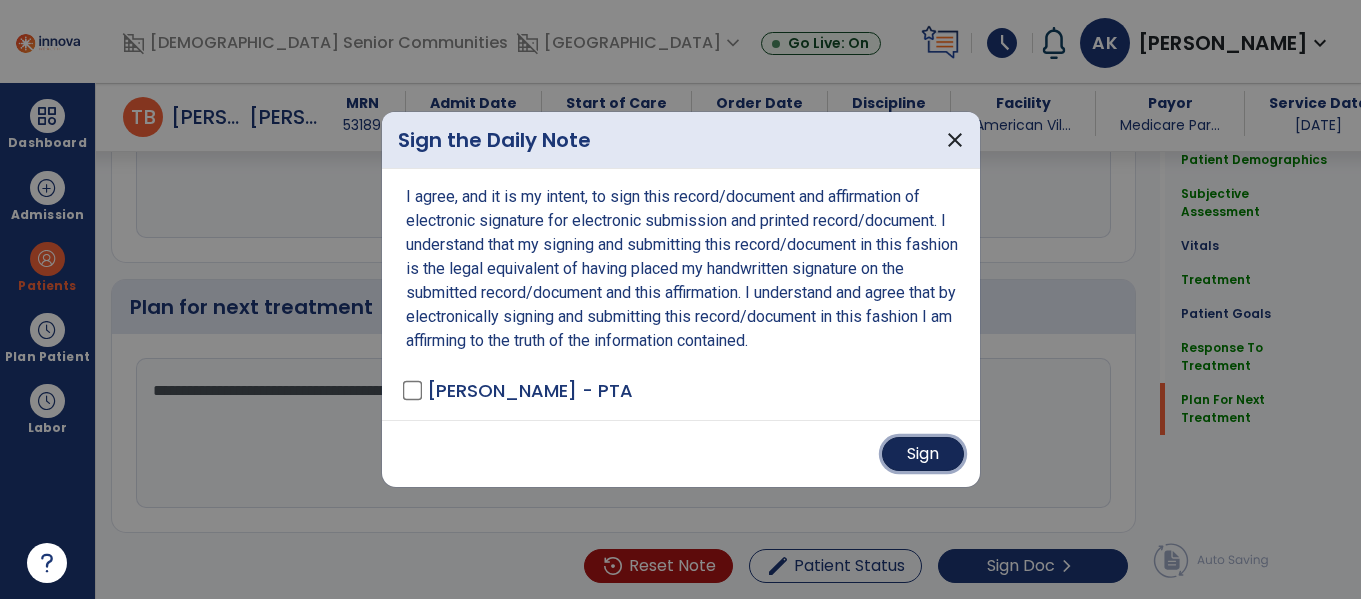 click on "Sign" at bounding box center [923, 454] 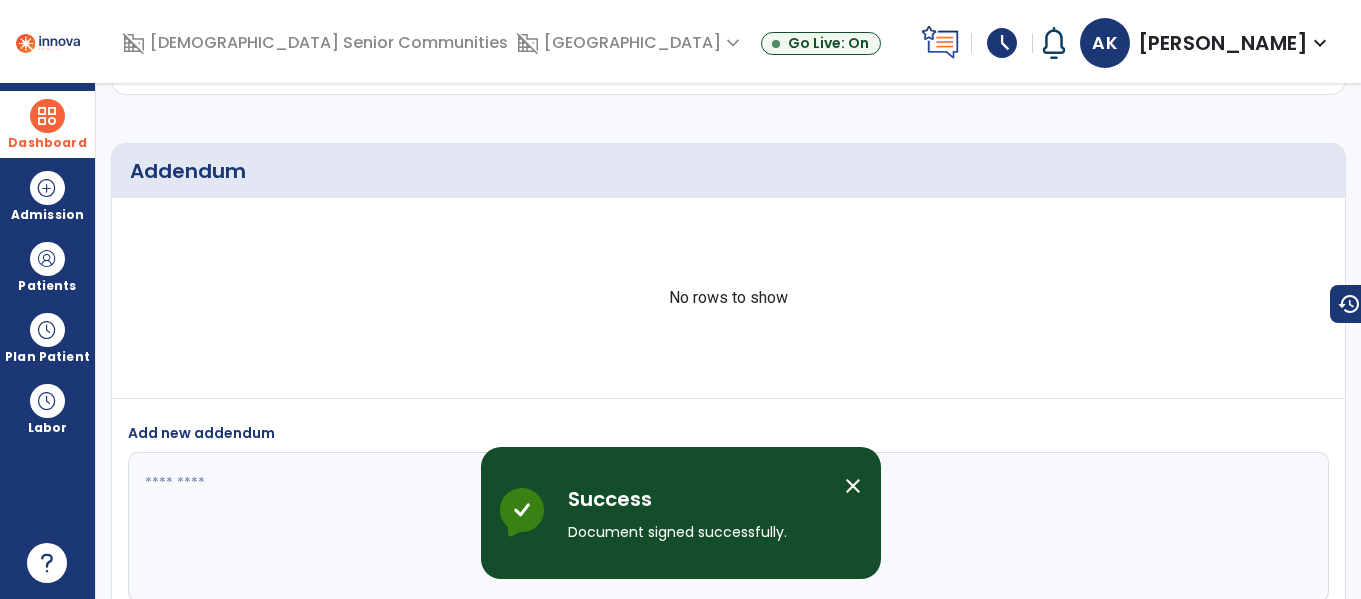 click at bounding box center (47, 116) 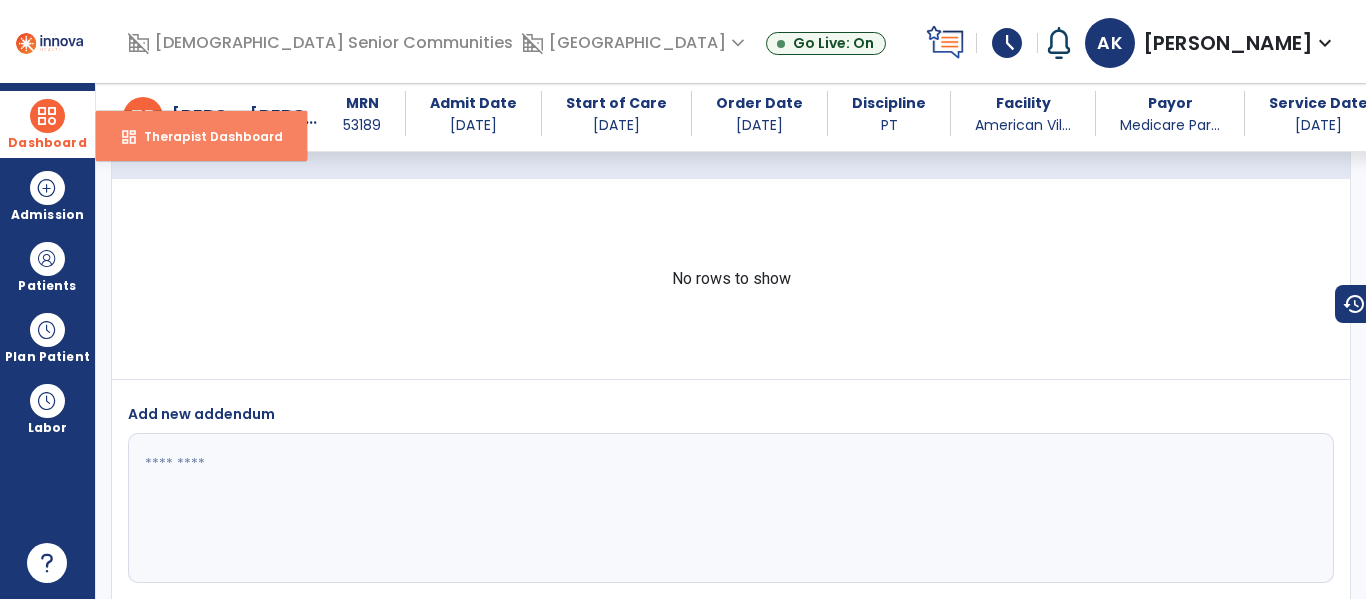click on "Therapist Dashboard" at bounding box center [205, 136] 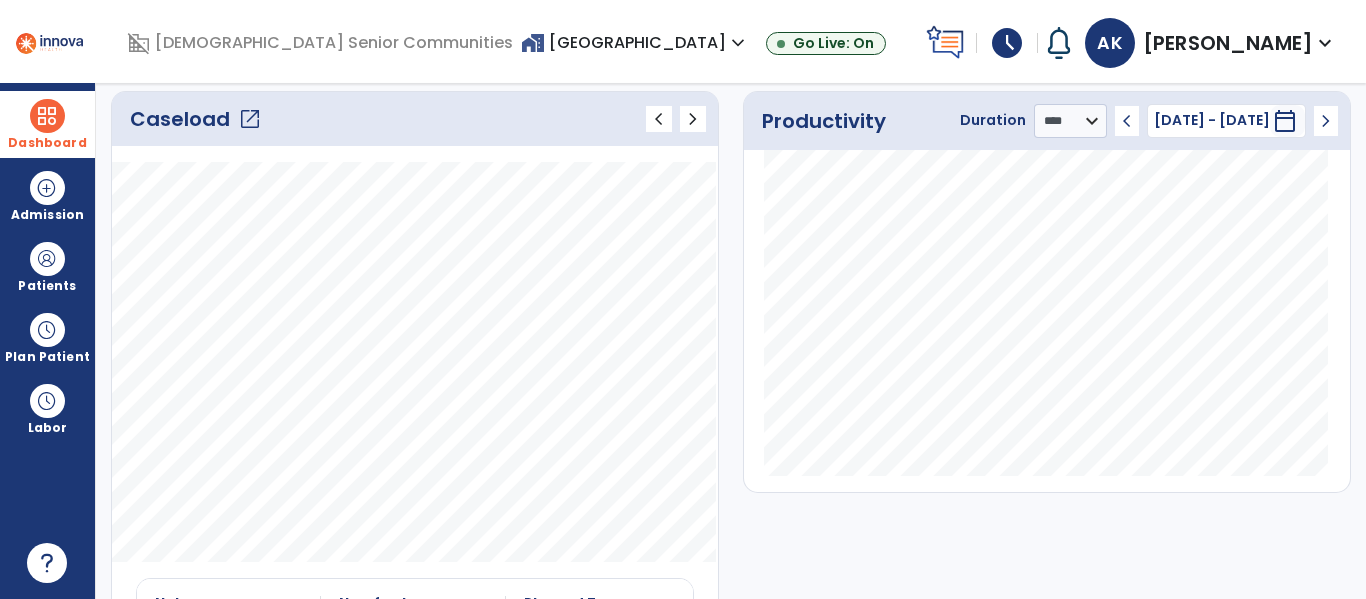 click on "open_in_new" 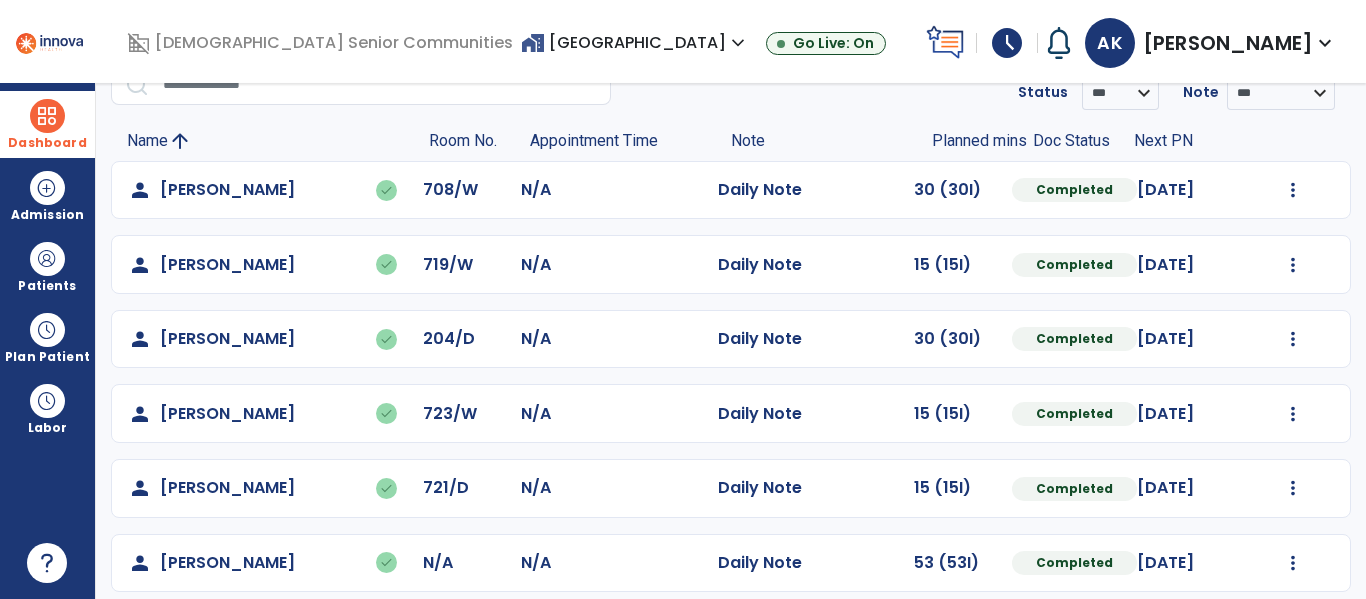 scroll, scrollTop: 0, scrollLeft: 0, axis: both 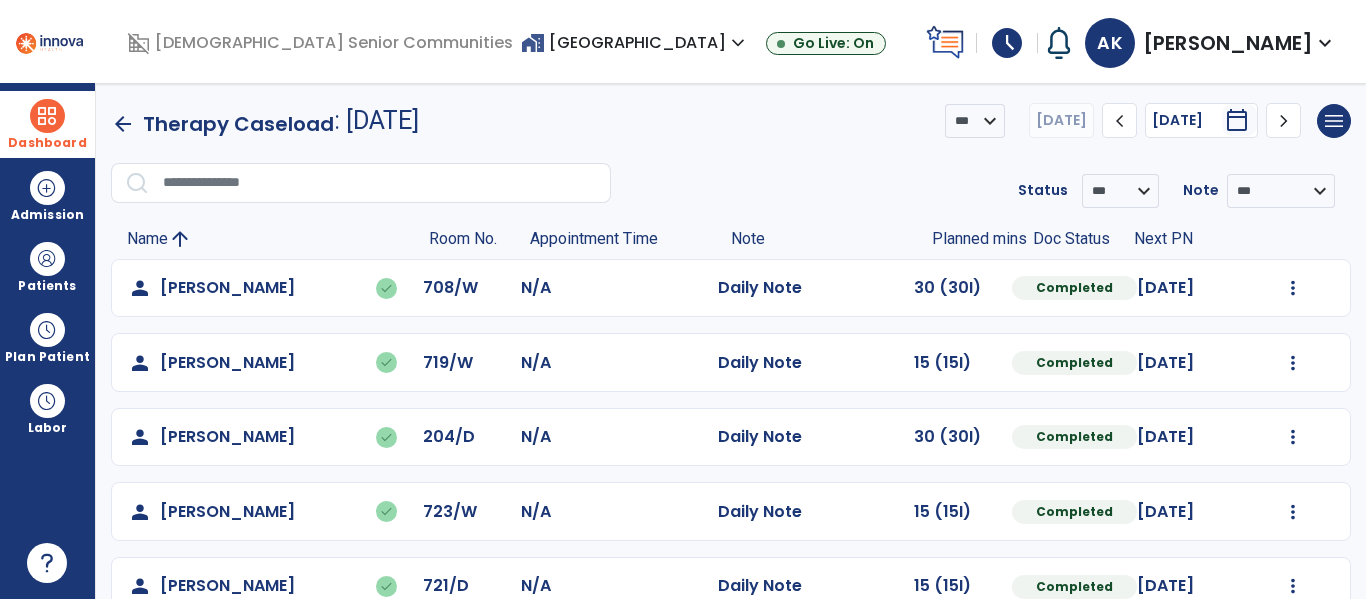 click at bounding box center (47, 116) 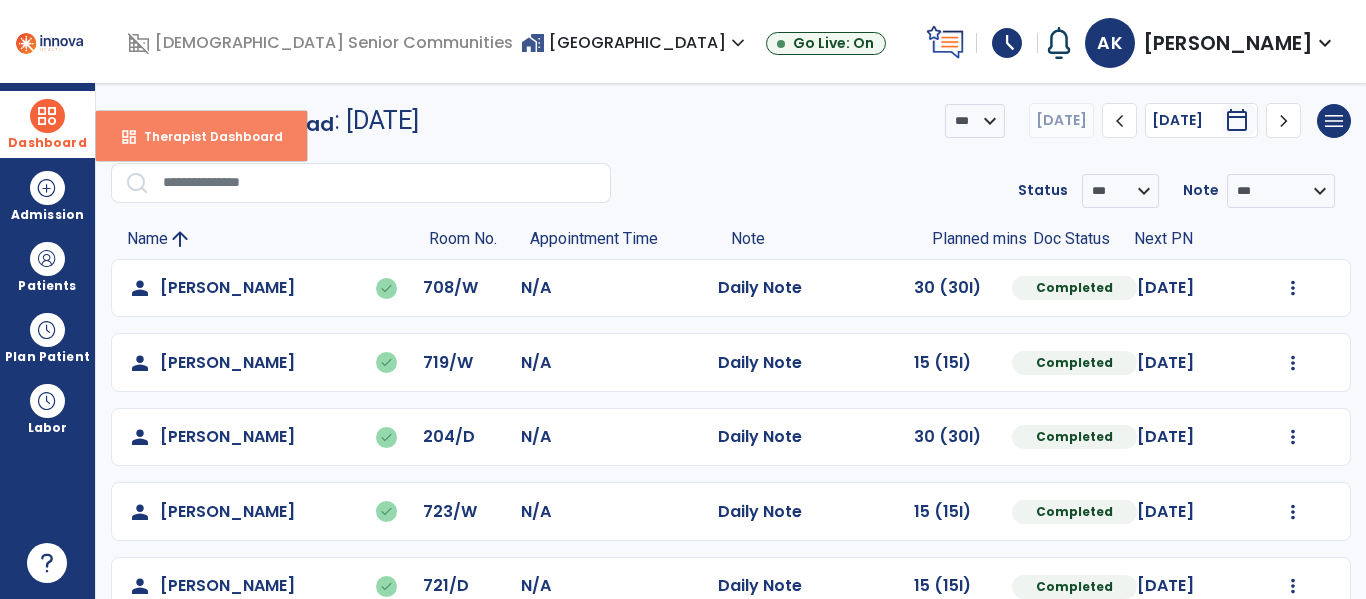 click on "dashboard  Therapist Dashboard" at bounding box center (201, 136) 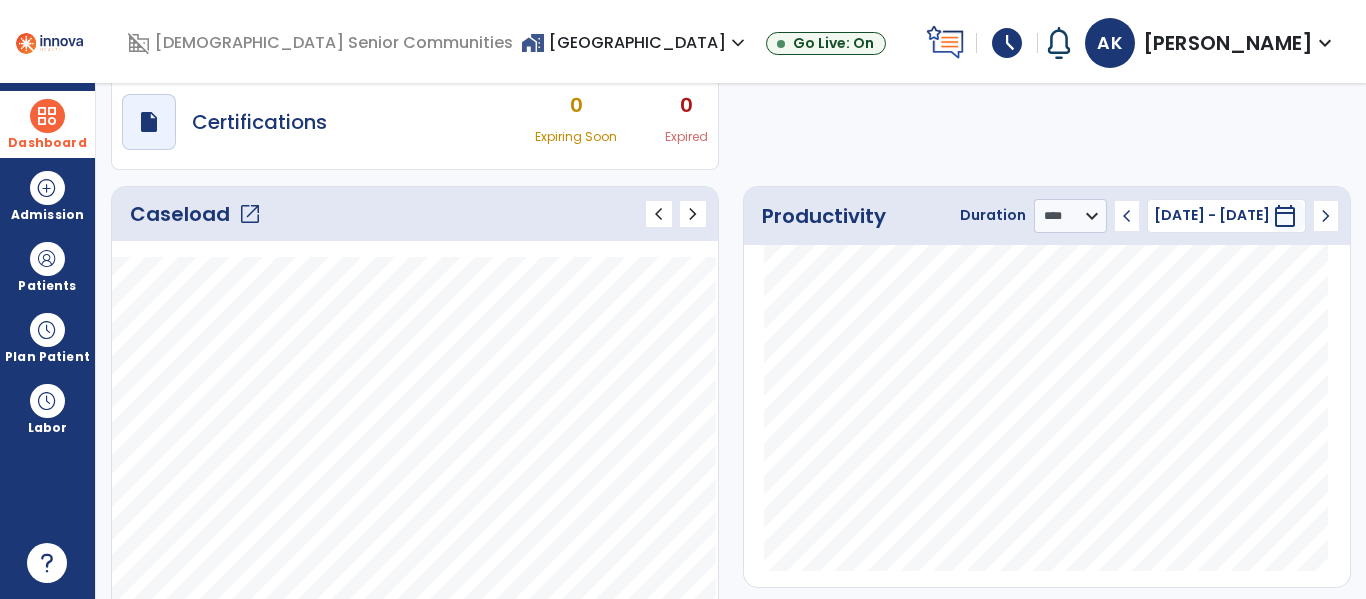 scroll, scrollTop: 180, scrollLeft: 0, axis: vertical 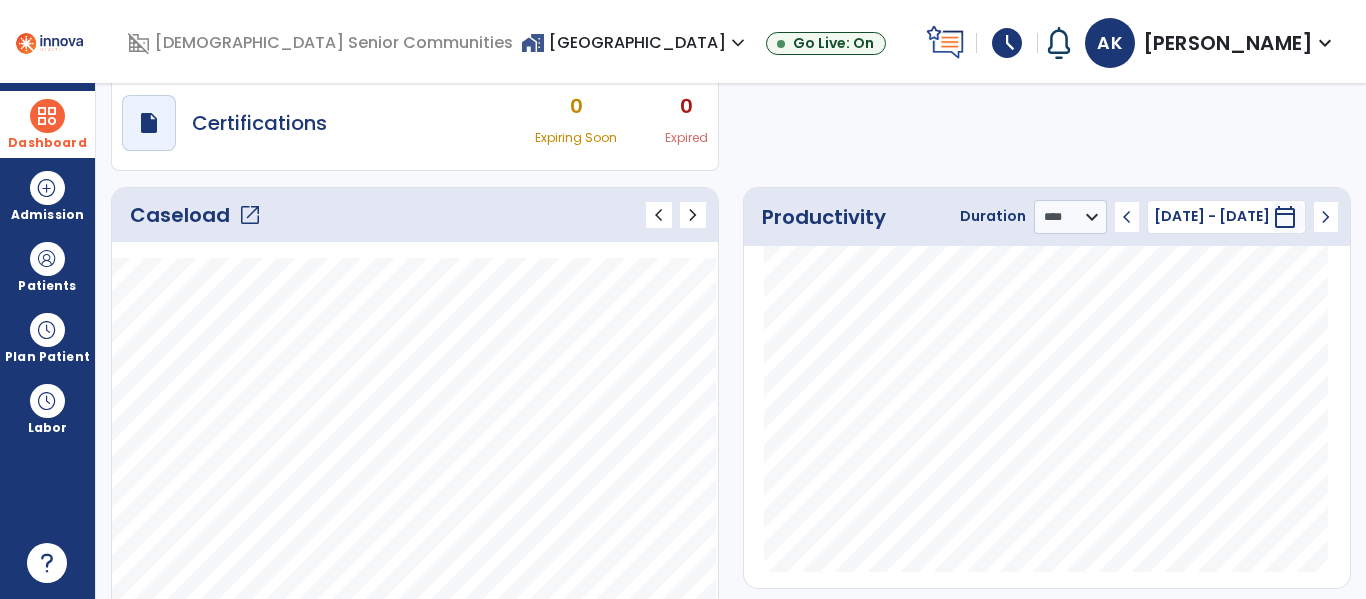 click on "open_in_new" 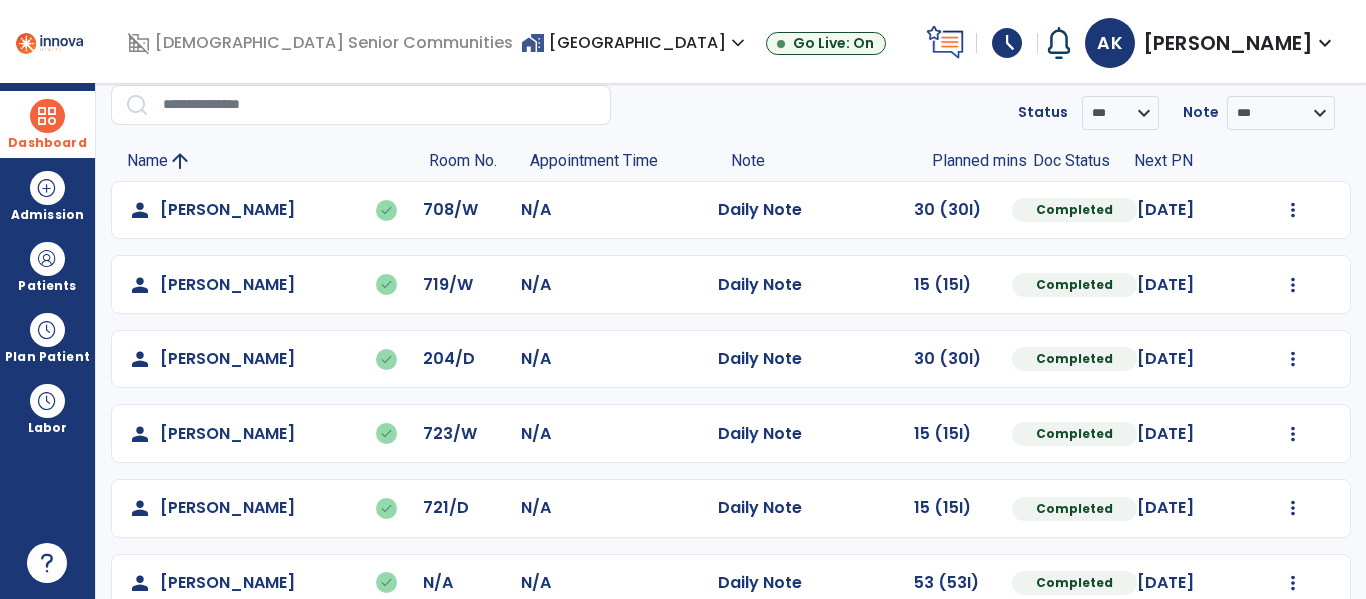 scroll, scrollTop: 0, scrollLeft: 0, axis: both 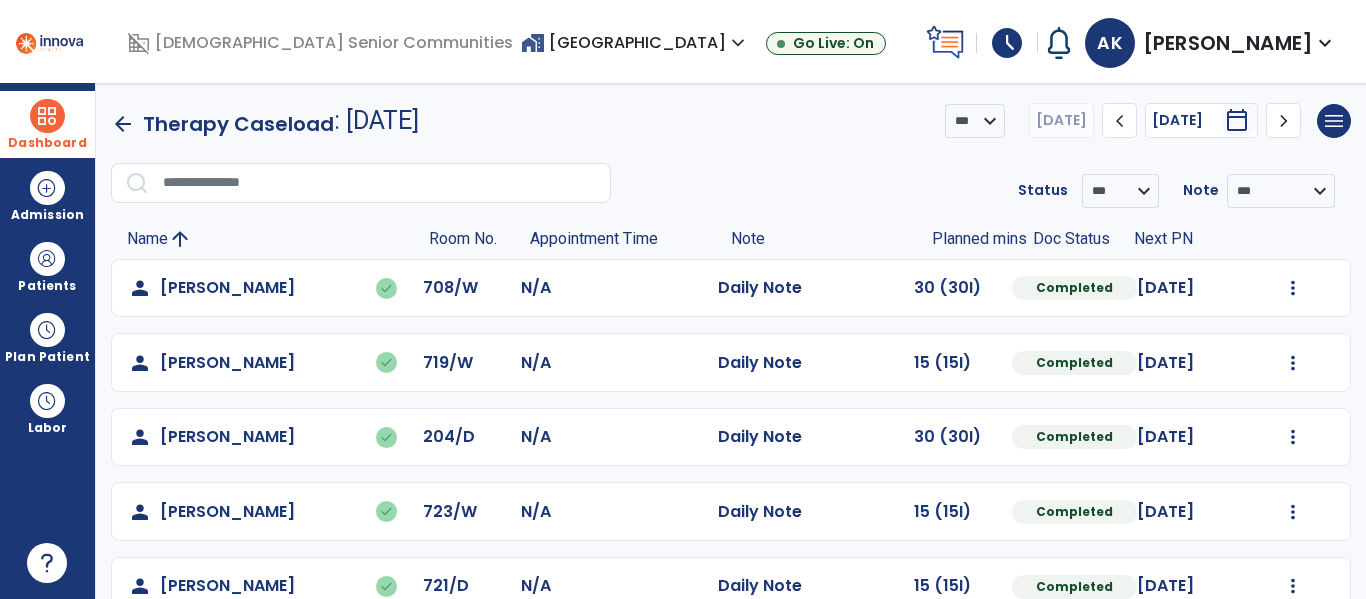 click on "chevron_right" 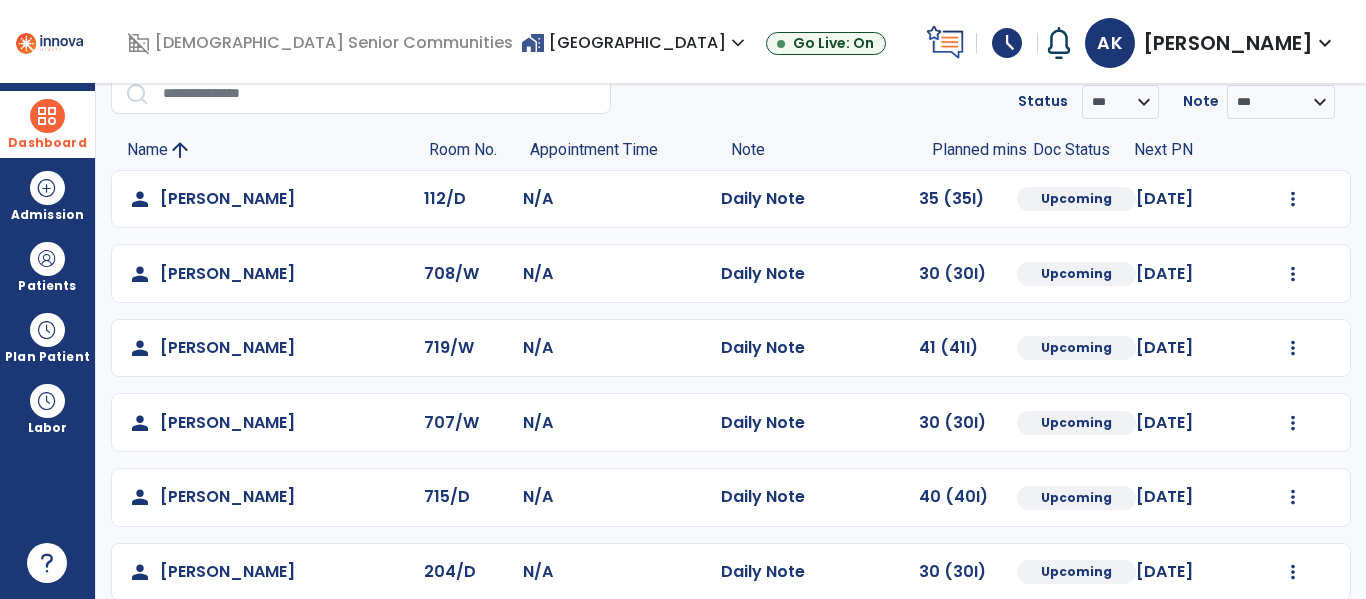 scroll, scrollTop: 80, scrollLeft: 0, axis: vertical 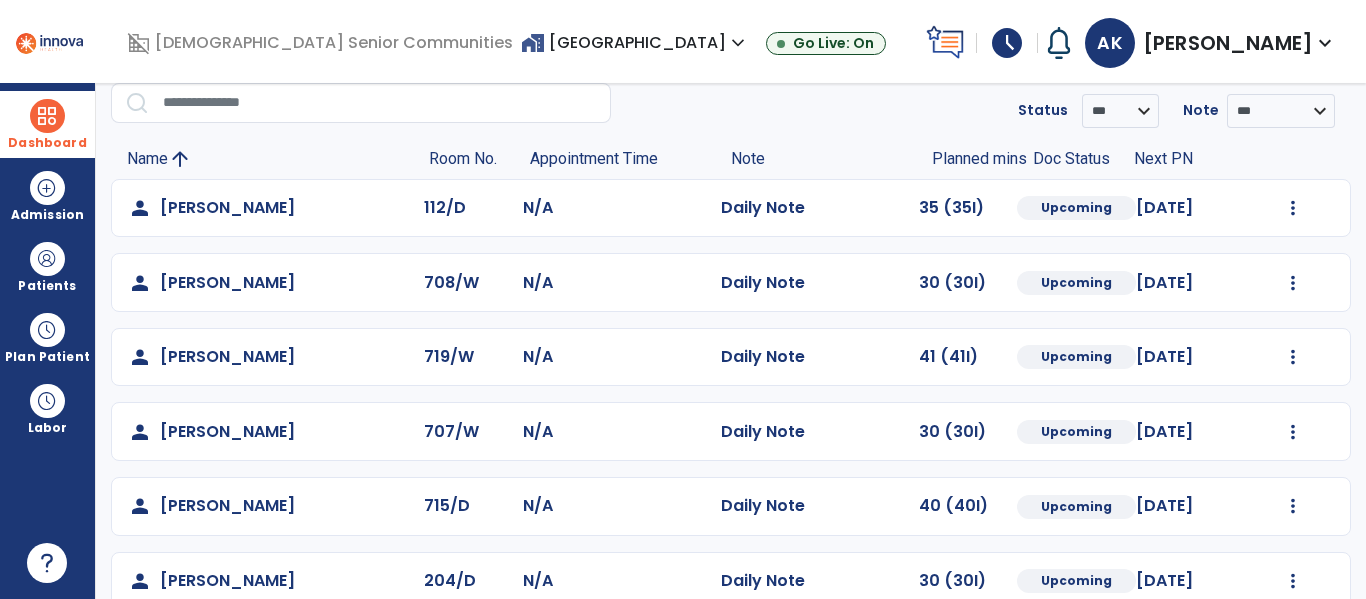 click on "person   Bennett, Etheleen  112/D N/A  Daily Note   35 (35I)  Upcoming 07/12/2025  Mark Visit As Complete   Reset Note   Open Document   G + C Mins   person   Blackmer, Ann  708/W N/A  Daily Note   30 (30I)  Upcoming 07/11/2025  Mark Visit As Complete   Reset Note   Open Document   G + C Mins   person   Bruner, John  719/W N/A  Daily Note   41 (41I)  Upcoming 07/13/2025  Mark Visit As Complete   Reset Note   Open Document   G + C Mins   person   Clinger, James  707/W N/A  Daily Note   30 (30I)  Upcoming 07/17/2025  Mark Visit As Complete   Reset Note   Open Document   G + C Mins   person   Halt, Teresa  715/D N/A  Daily Note   40 (40I)  Upcoming 07/17/2025  Mark Visit As Complete   Reset Note   Open Document   G + C Mins   person   Herron, Eddie  204/D N/A  Daily Note   30 (30I)  Upcoming 07/17/2025  Mark Visit As Complete   Reset Note   Open Document   G + C Mins   person   Horne, Dorothy  713/W N/A  Daily Note   30 (30I)  Upcoming 07/23/2025  Mark Visit As Complete   Reset Note   Open Document   person" 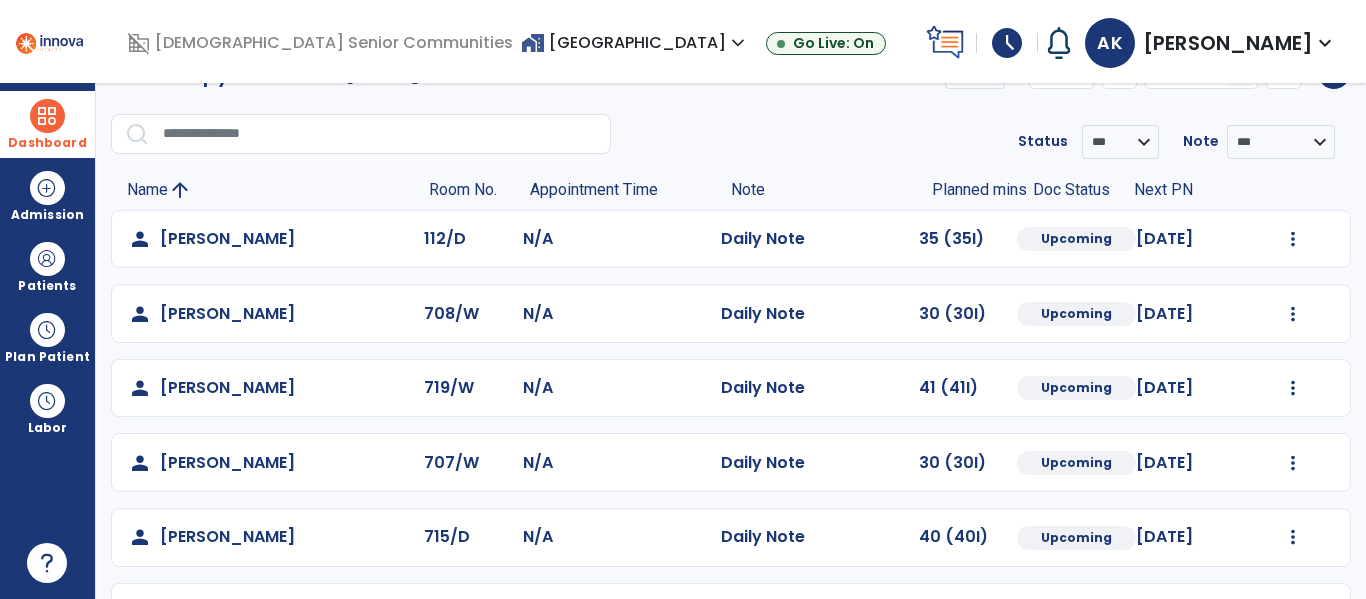 scroll, scrollTop: 0, scrollLeft: 0, axis: both 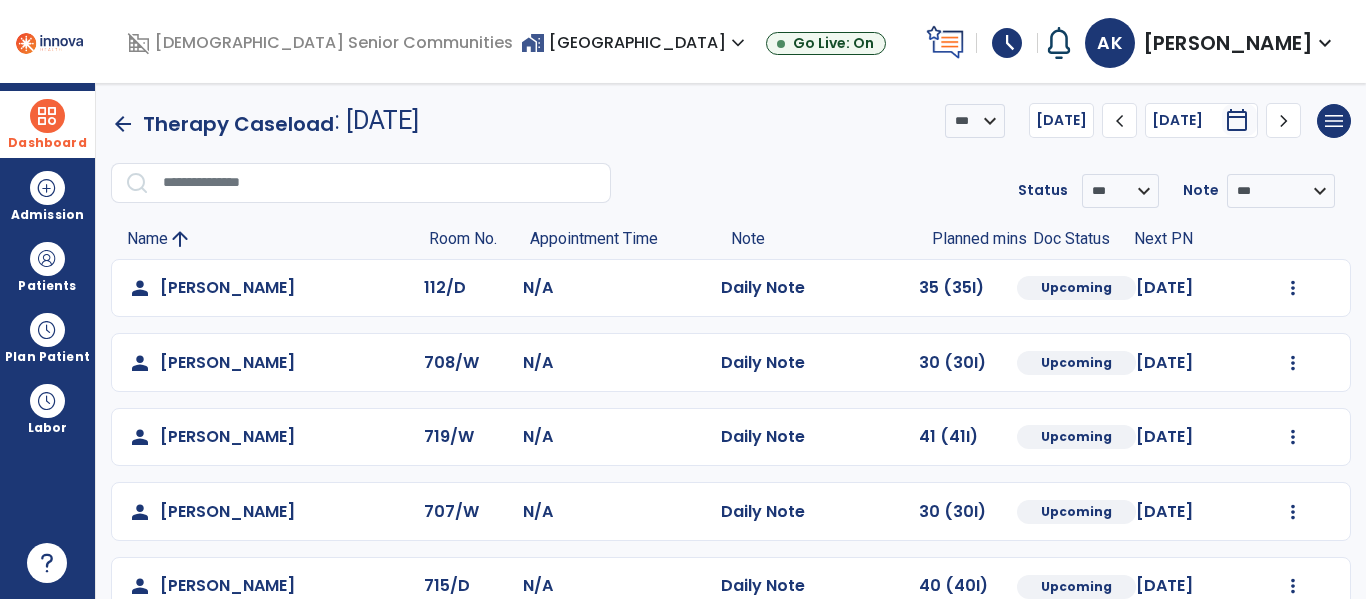 click at bounding box center [47, 116] 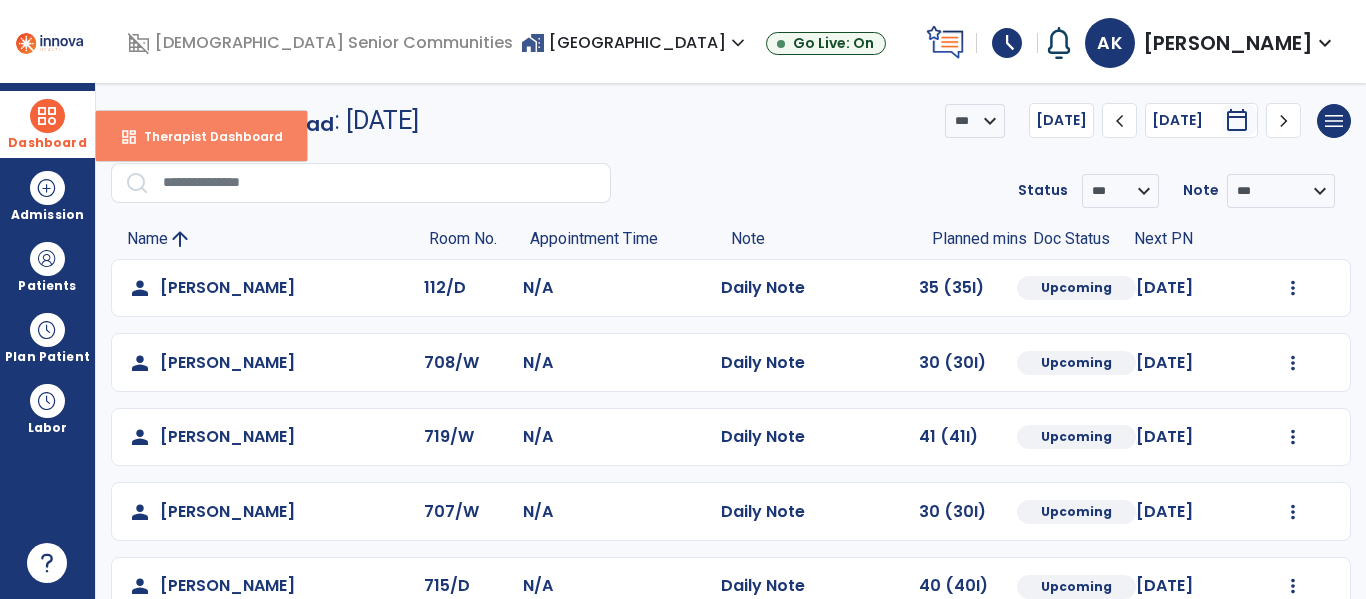 click on "Therapist Dashboard" at bounding box center (205, 136) 